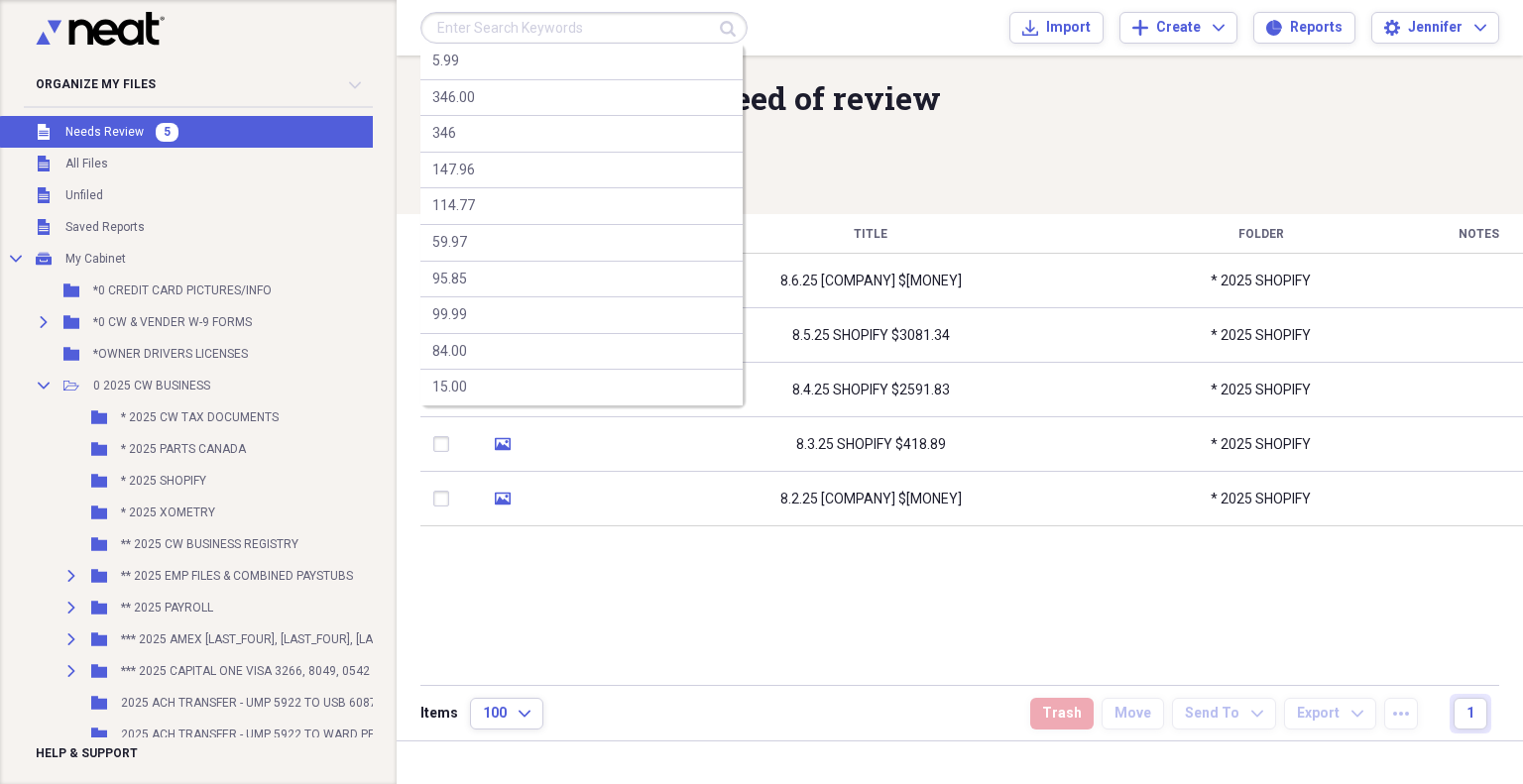 scroll, scrollTop: 0, scrollLeft: 0, axis: both 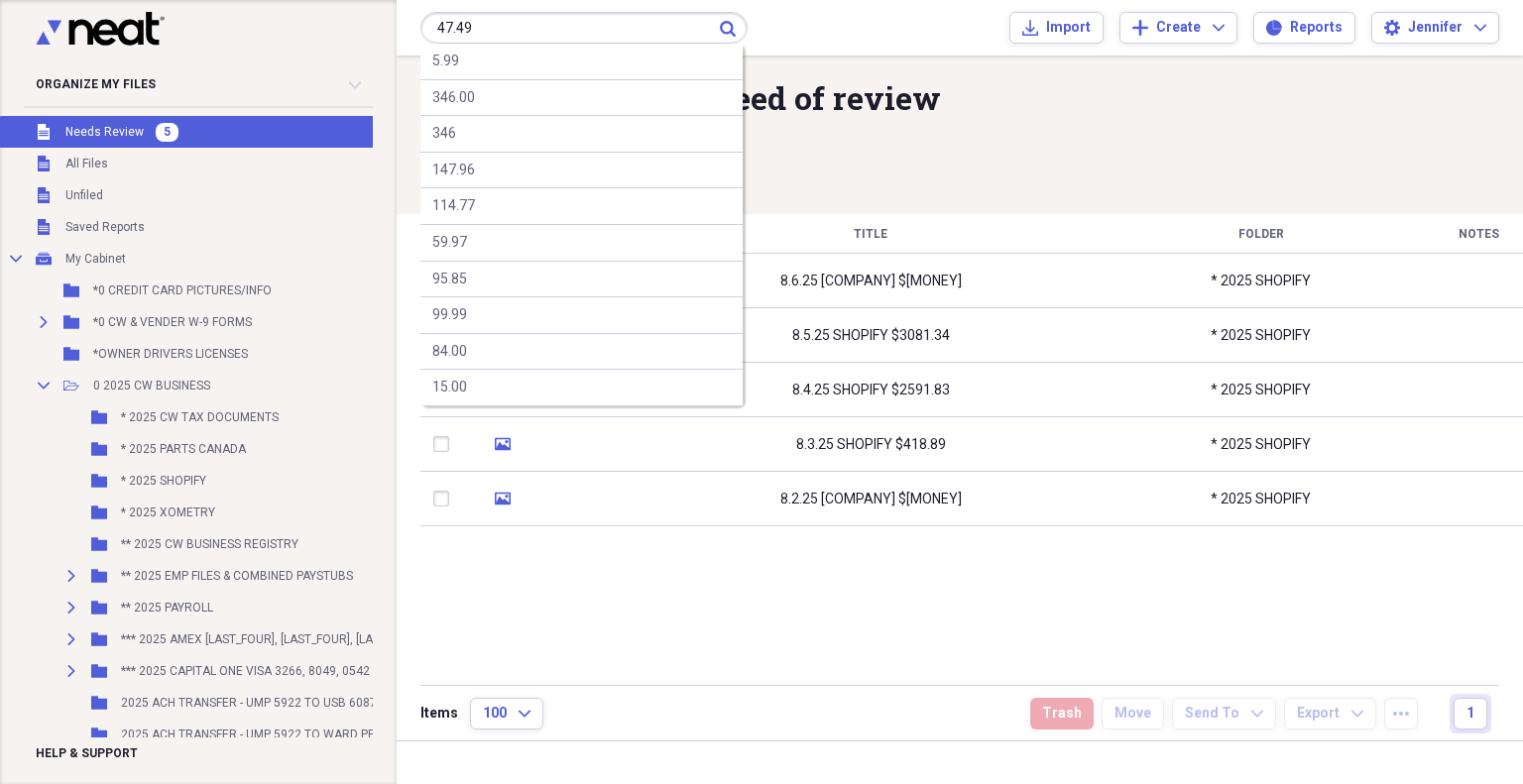 type on "47.49" 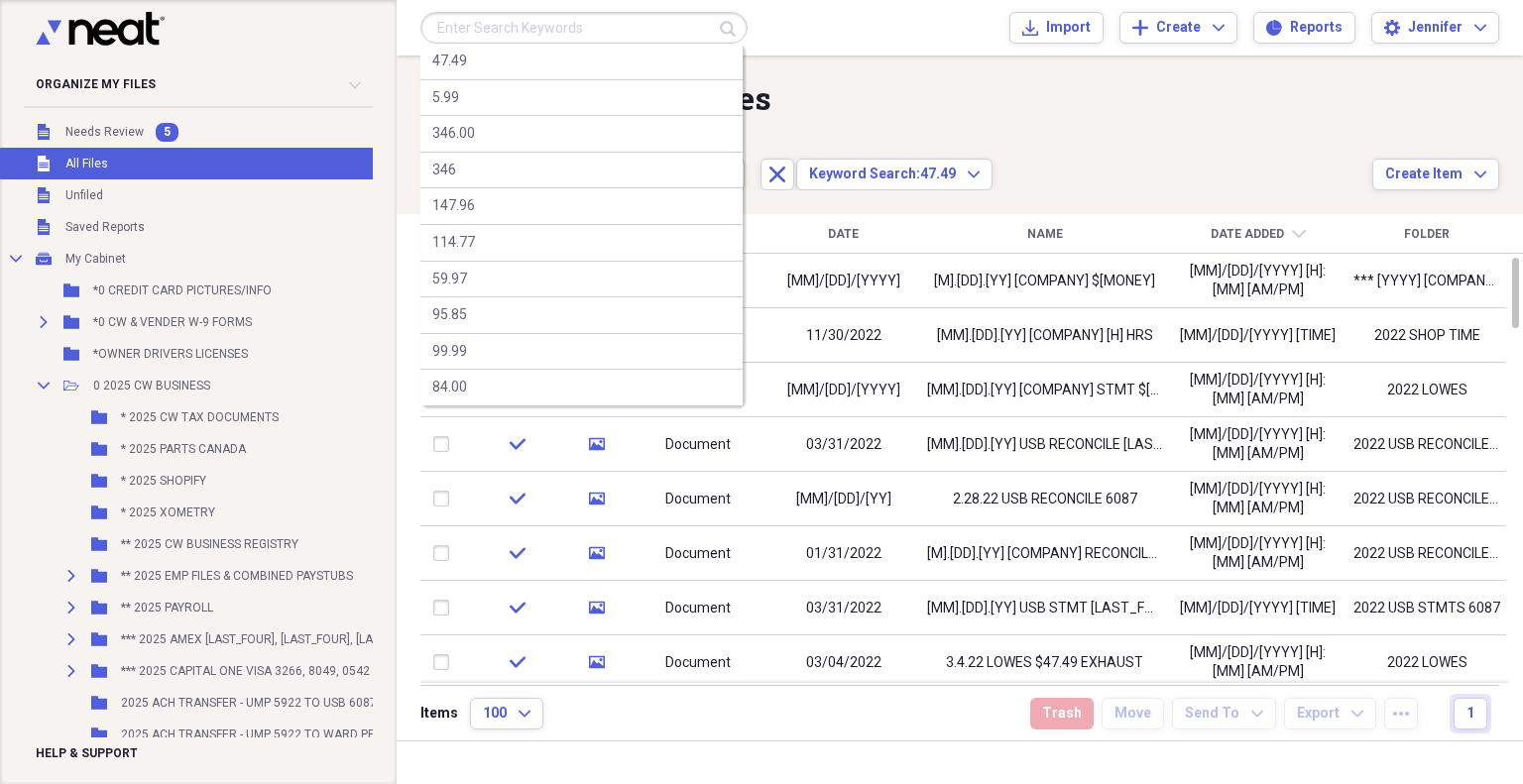 drag, startPoint x: 508, startPoint y: 26, endPoint x: 524, endPoint y: 21, distance: 16.763055 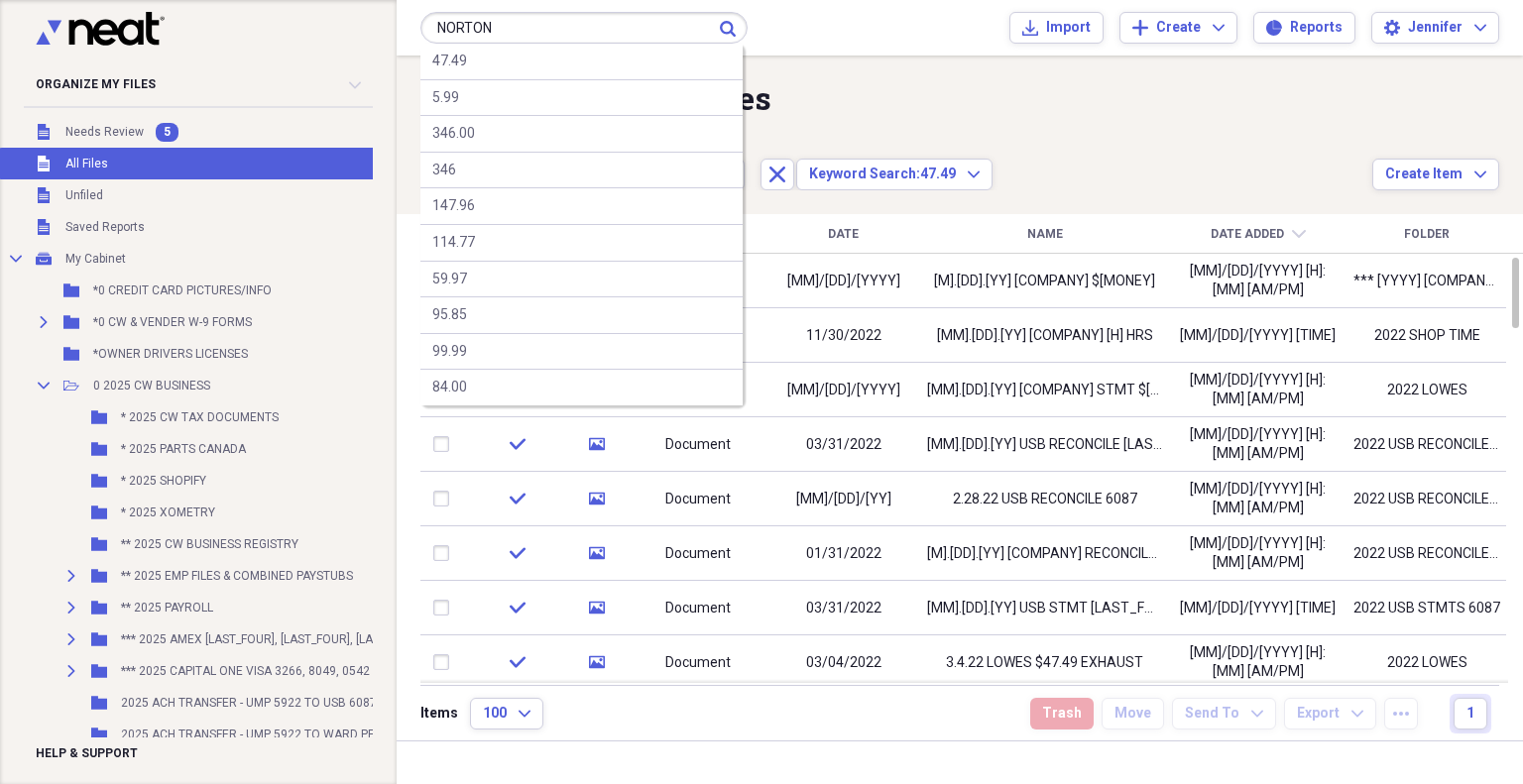 type on "NORTON" 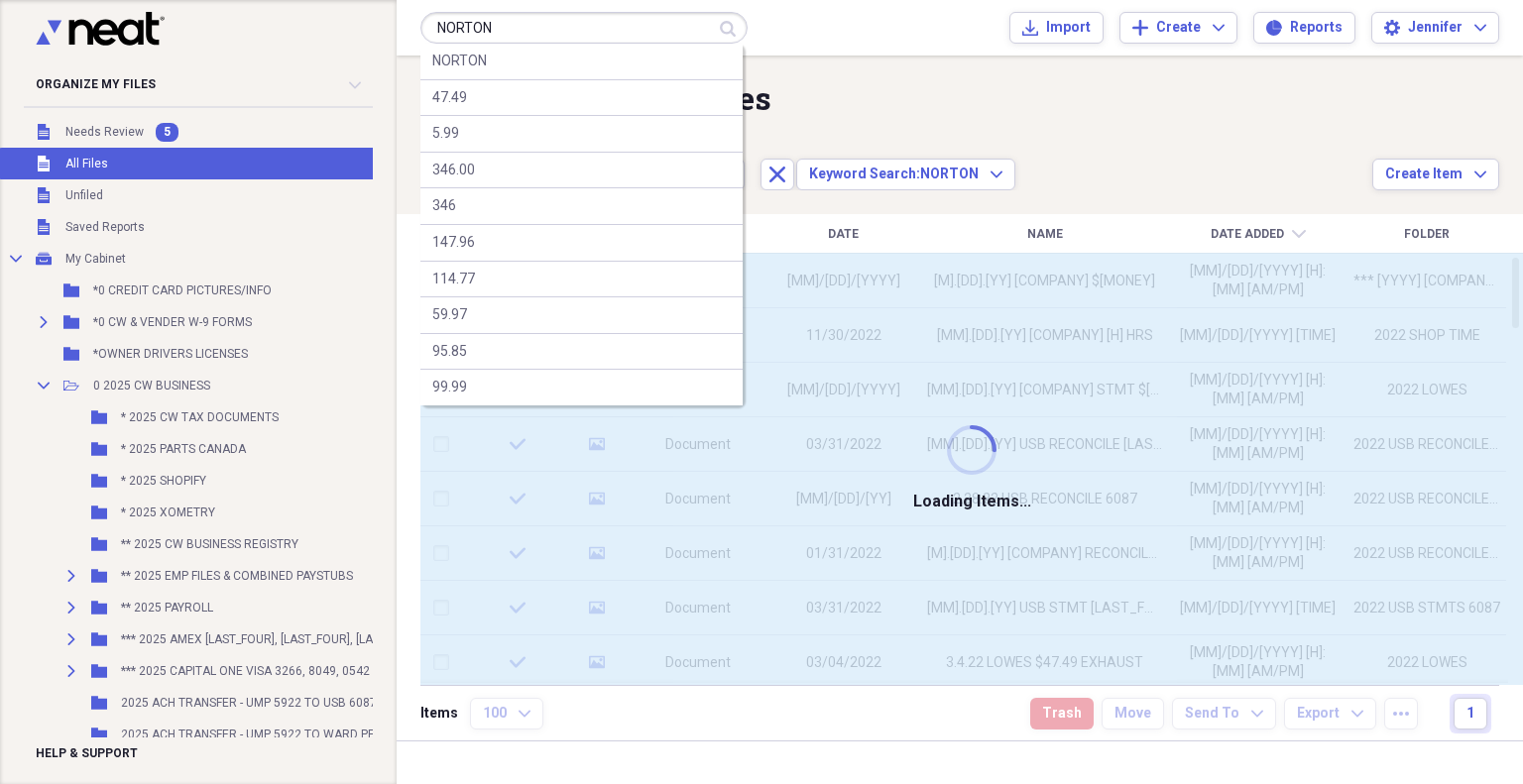 type 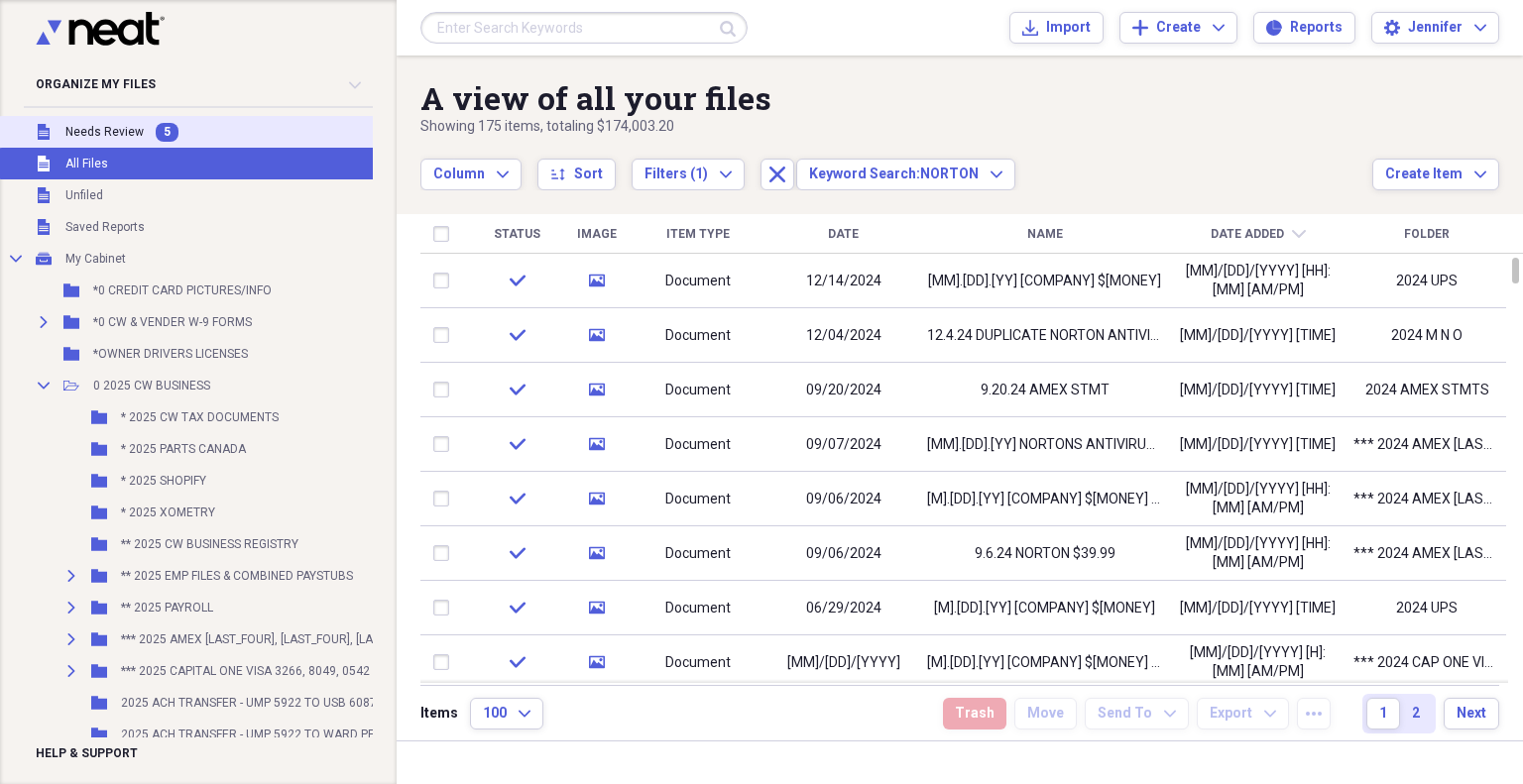 click on "Needs Review" at bounding box center [104, 132] 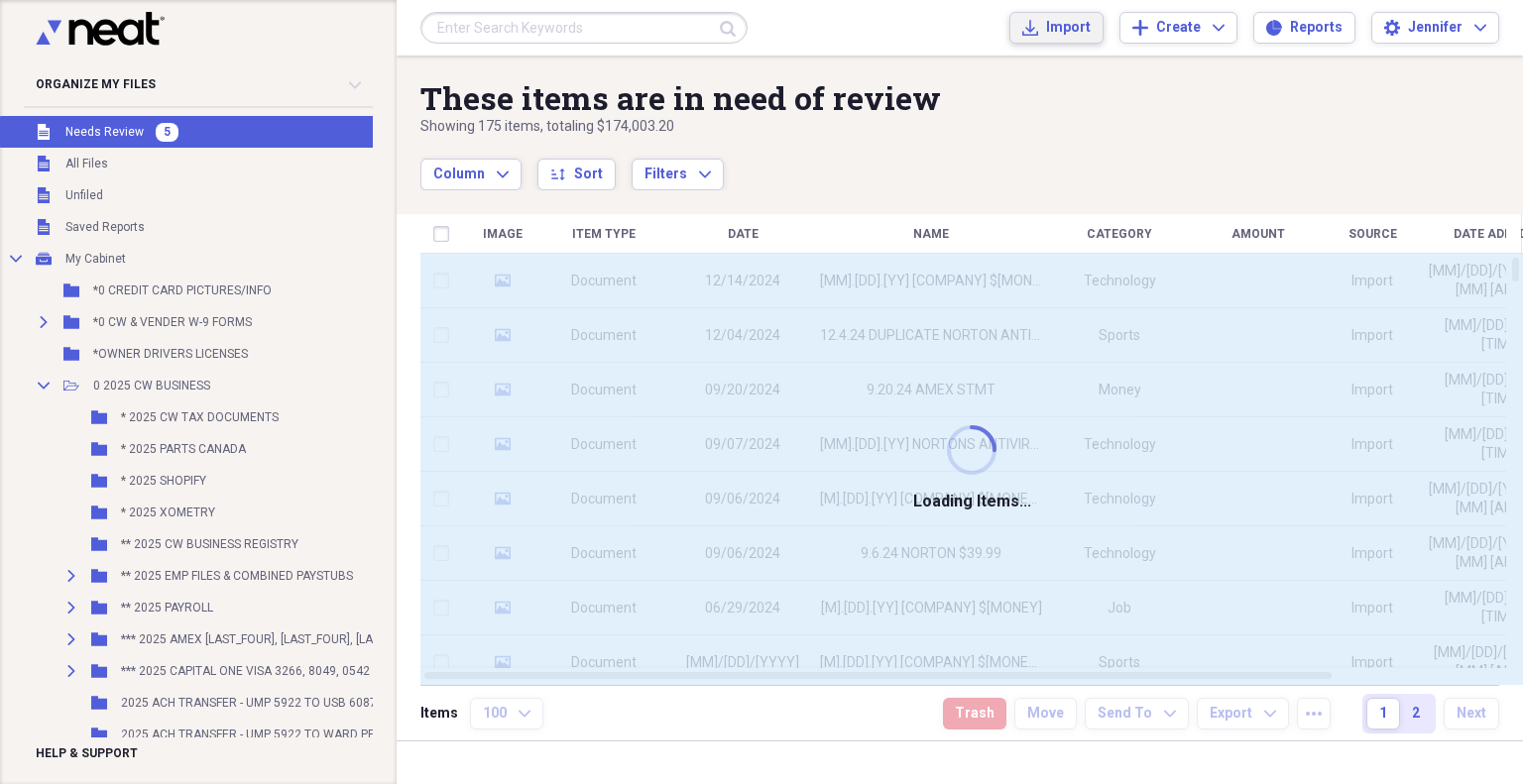click on "Import" at bounding box center [1068, 28] 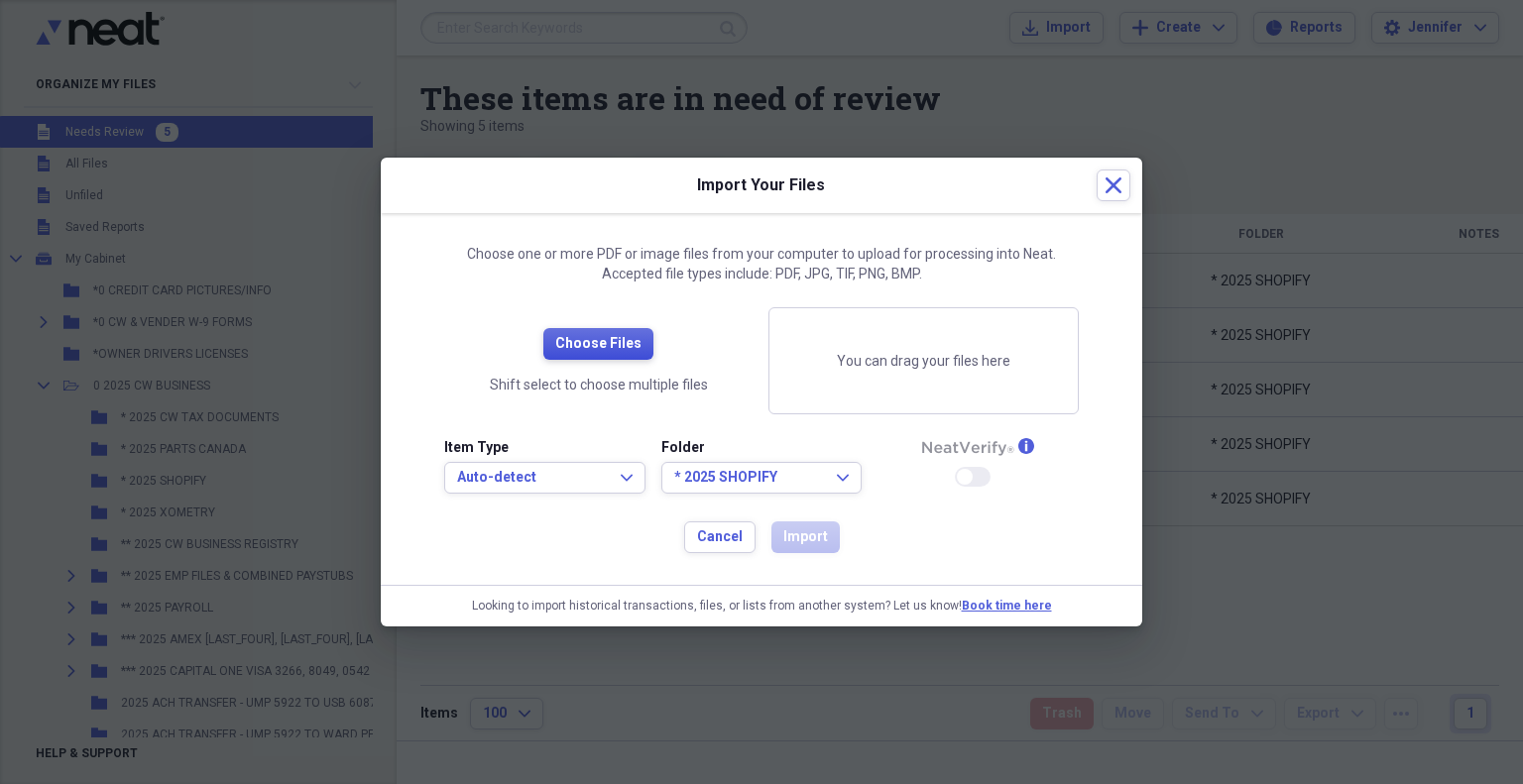 click on "Choose Files" at bounding box center [598, 344] 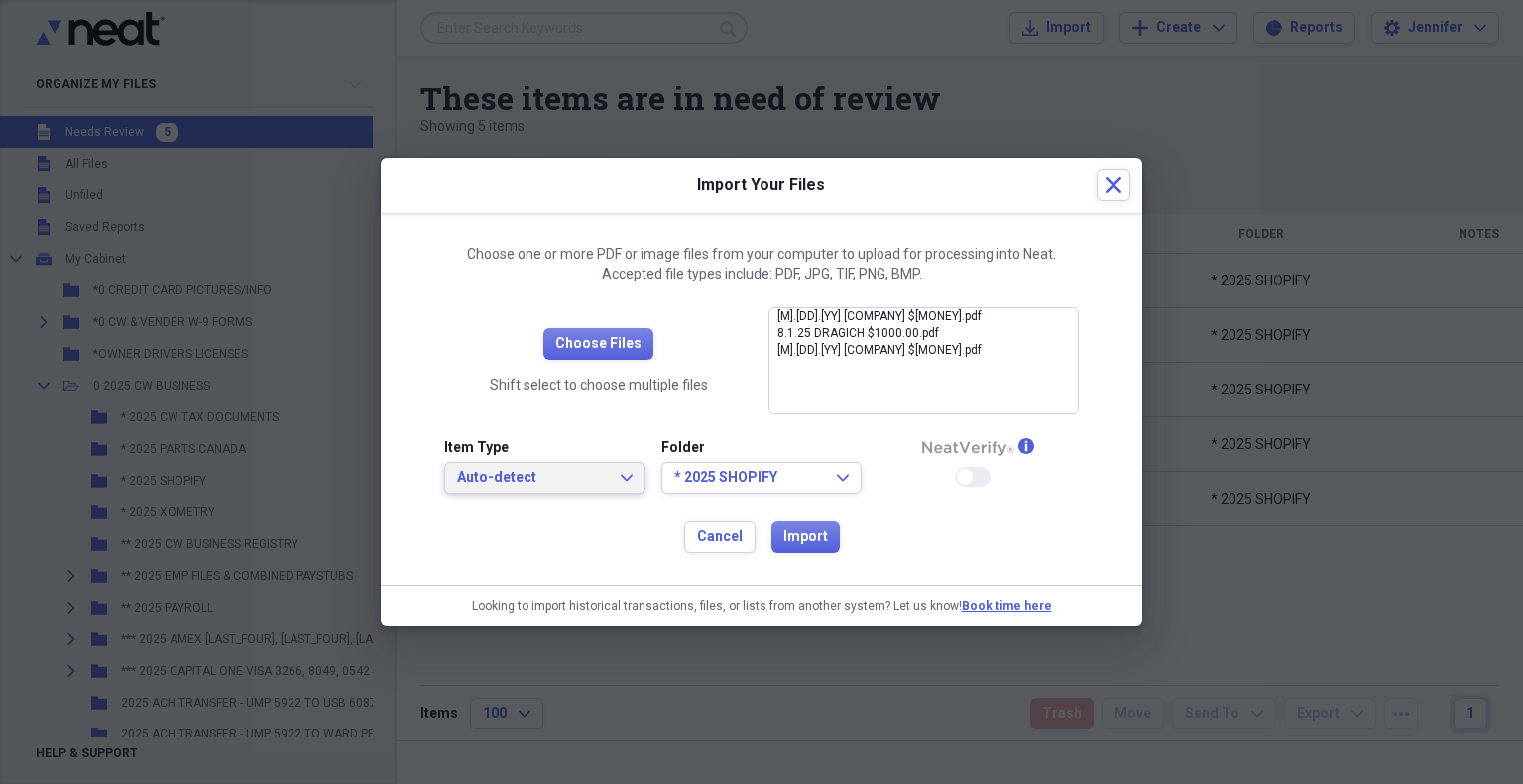 click on "Auto-detect" at bounding box center [532, 478] 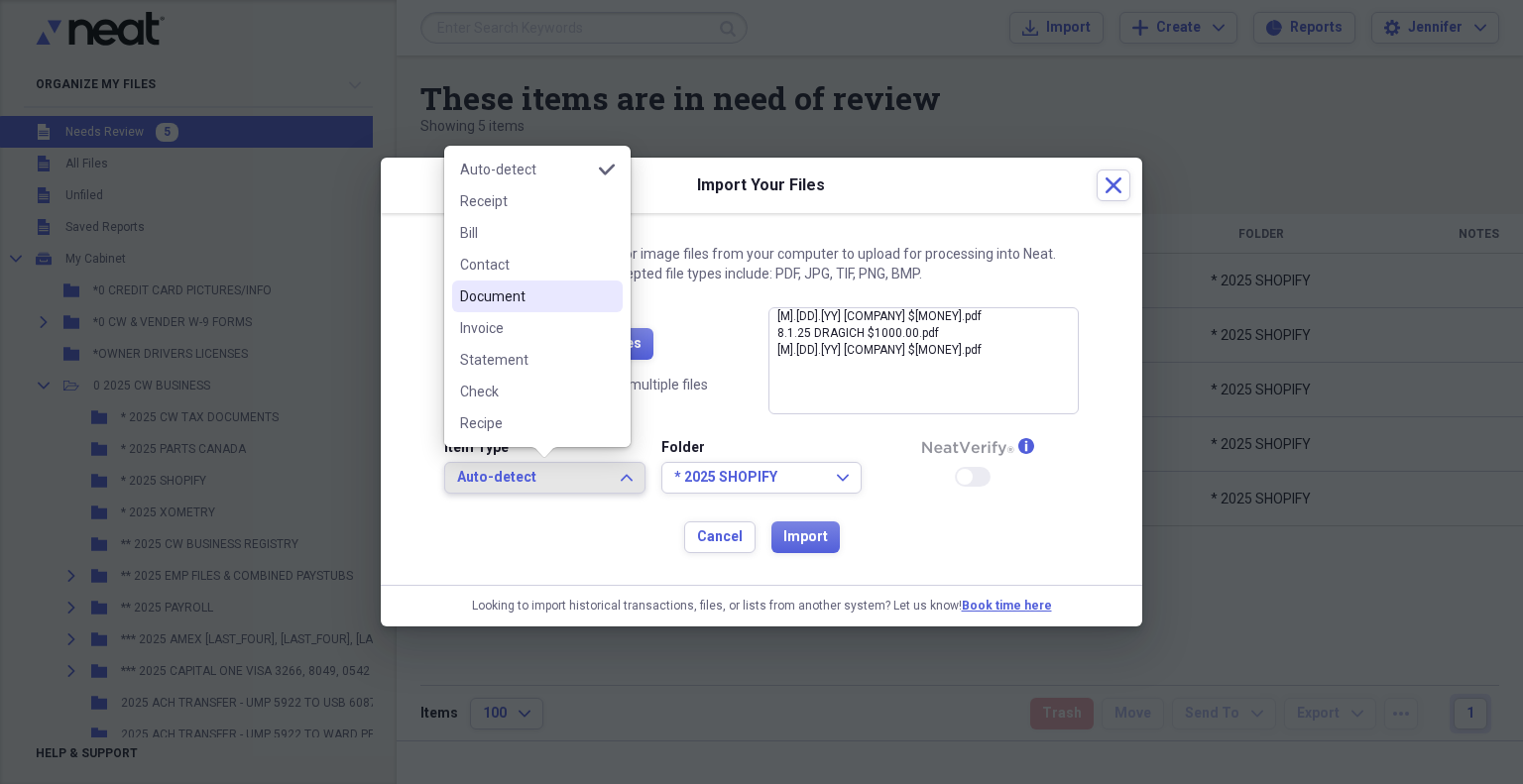 click on "Document" at bounding box center (526, 296) 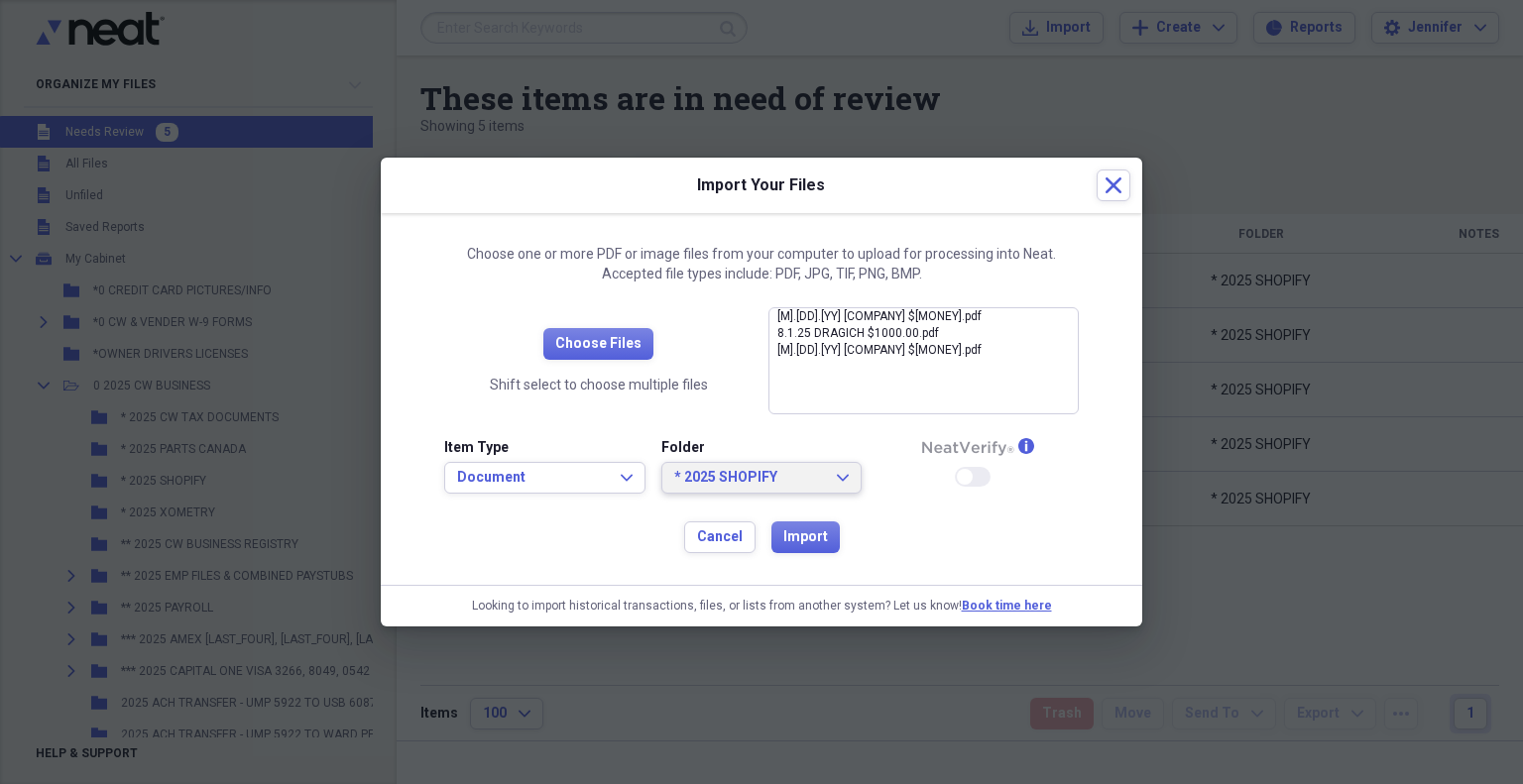 click on "* 2025 SHOPIFY" at bounding box center (750, 478) 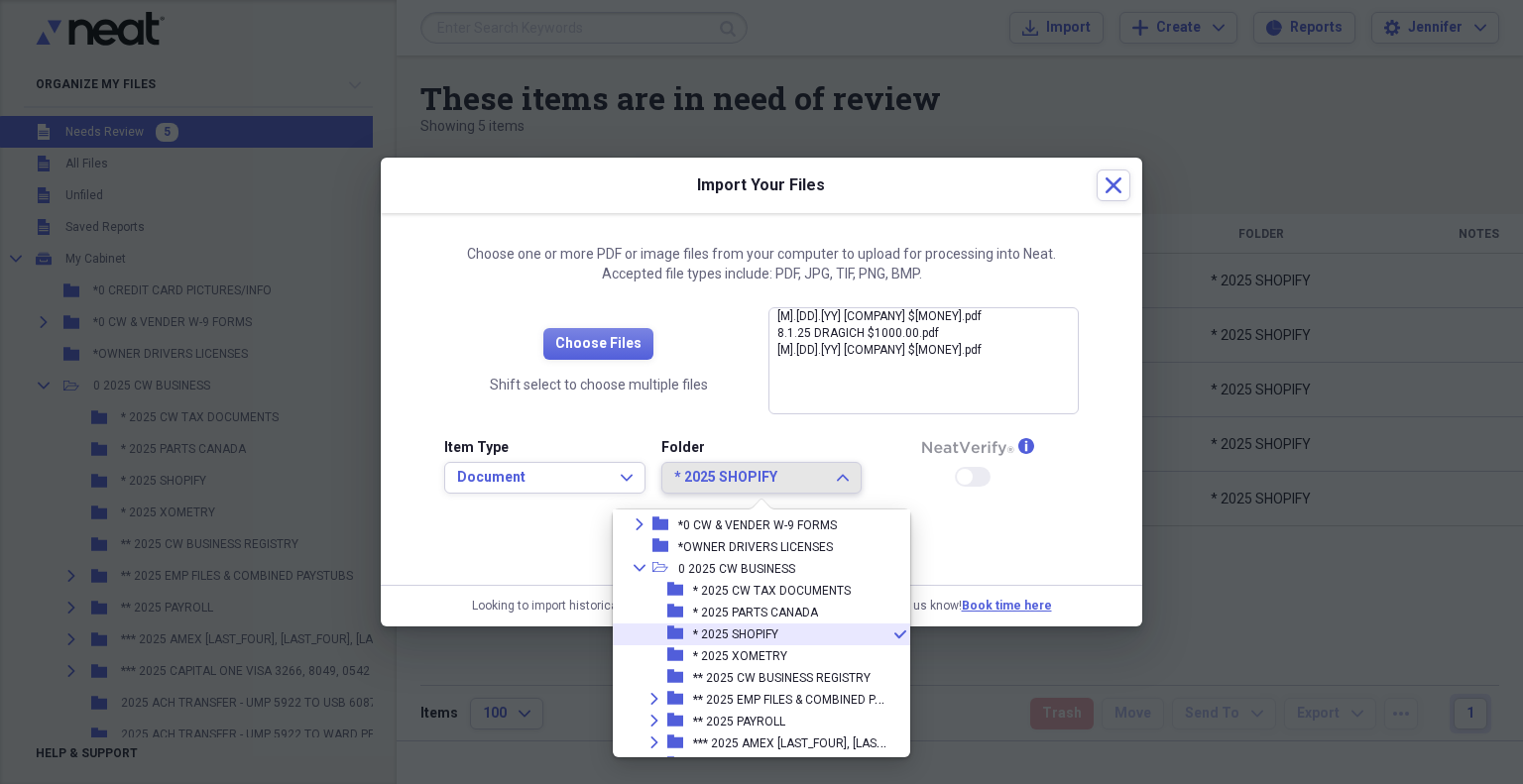 scroll, scrollTop: 0, scrollLeft: 0, axis: both 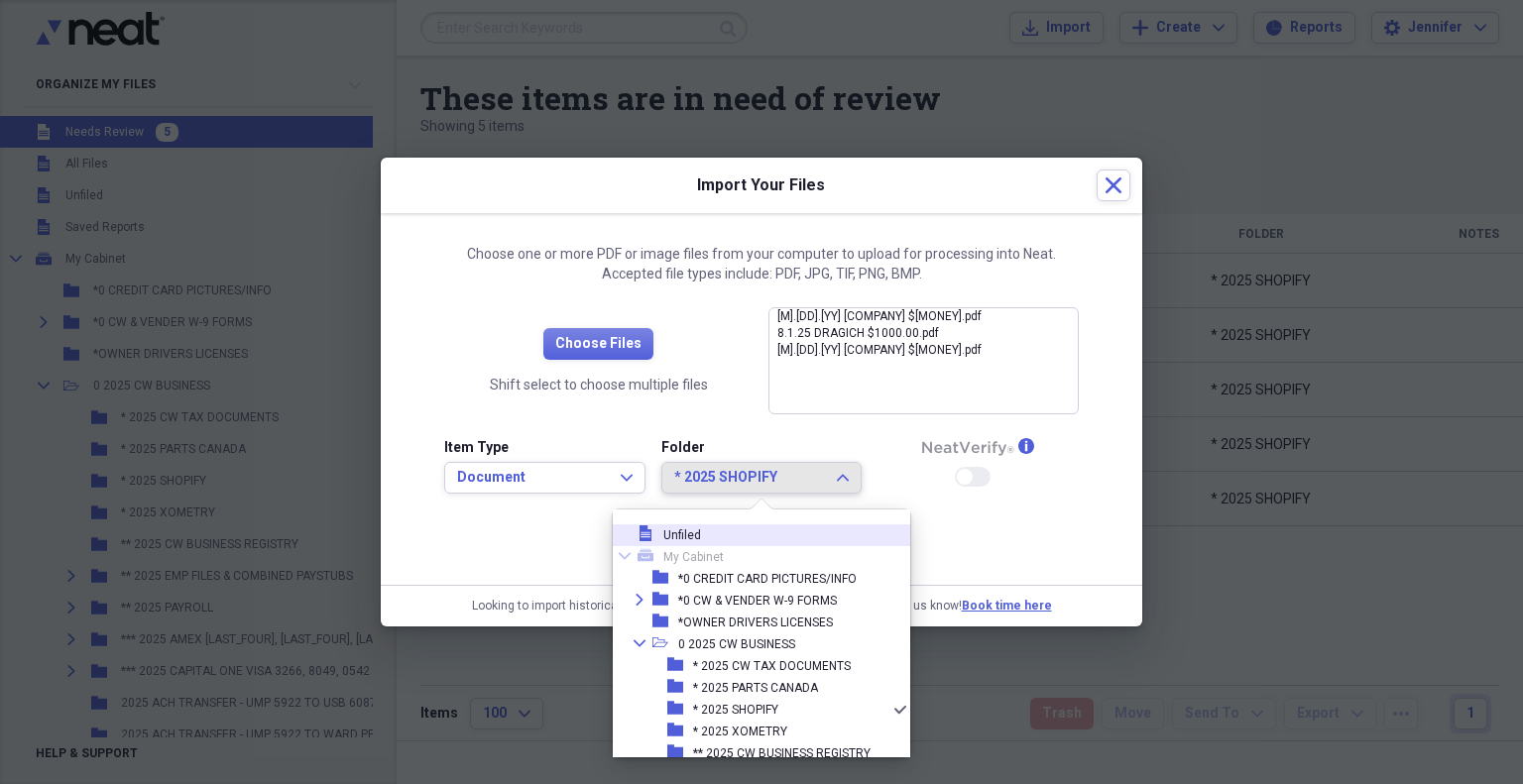click on "file Unfiled Collapse mycabinet My Cabinet folder *0 CREDIT CARD PICTURES/INFO Expand folder *0 CW & VENDER W-9 FORMS folder *OWNER DRIVERS LICENSES Collapse open-folder 0 2025 CW BUSINESS folder * 2025 CW TAX DOCUMENTS folder * 2025 PARTS CANADA folder * 2025 SHOPIFY check folder * 2025 XOMETRY folder ** 2025 CW BUSINESS REGISTRY Expand folder ** 2025 EMP FILES & COMBINED PAYSTUBS Expand folder ** 2025 PAYROLL Expand folder *** 2025 AMEX 3022, 2008, 3006 Expand folder *** 2025 CAPITAL ONE VISA 3266, 8049, 0542 folder 2025 ACH TRANSFER - UMP 5922 TO USB 6087 folder 2025 ACH TRANSFER - UMP 5922 TO WARD PERS DDA 9075 folder 2025 ACH TRANSFER - USB 6087 TO UMP 6699 Expand folder 2025 ALPHA FILES folder 2025 ALTERNATIVE PARTS folder 2025 AMADA folder 2025 AMAZON folder 2025 ANDREW DIBRINO CONTRACT folder 2025 AVISTA folder 2025 BOXMAKER folder 2025 BUREAU OF LABOR STATISTICS folder 2025 CORP TRANSPARENCY ACT REPORT folder 2025 DB ROBERTS folder 2025 DFN CW" at bounding box center (762, 633) 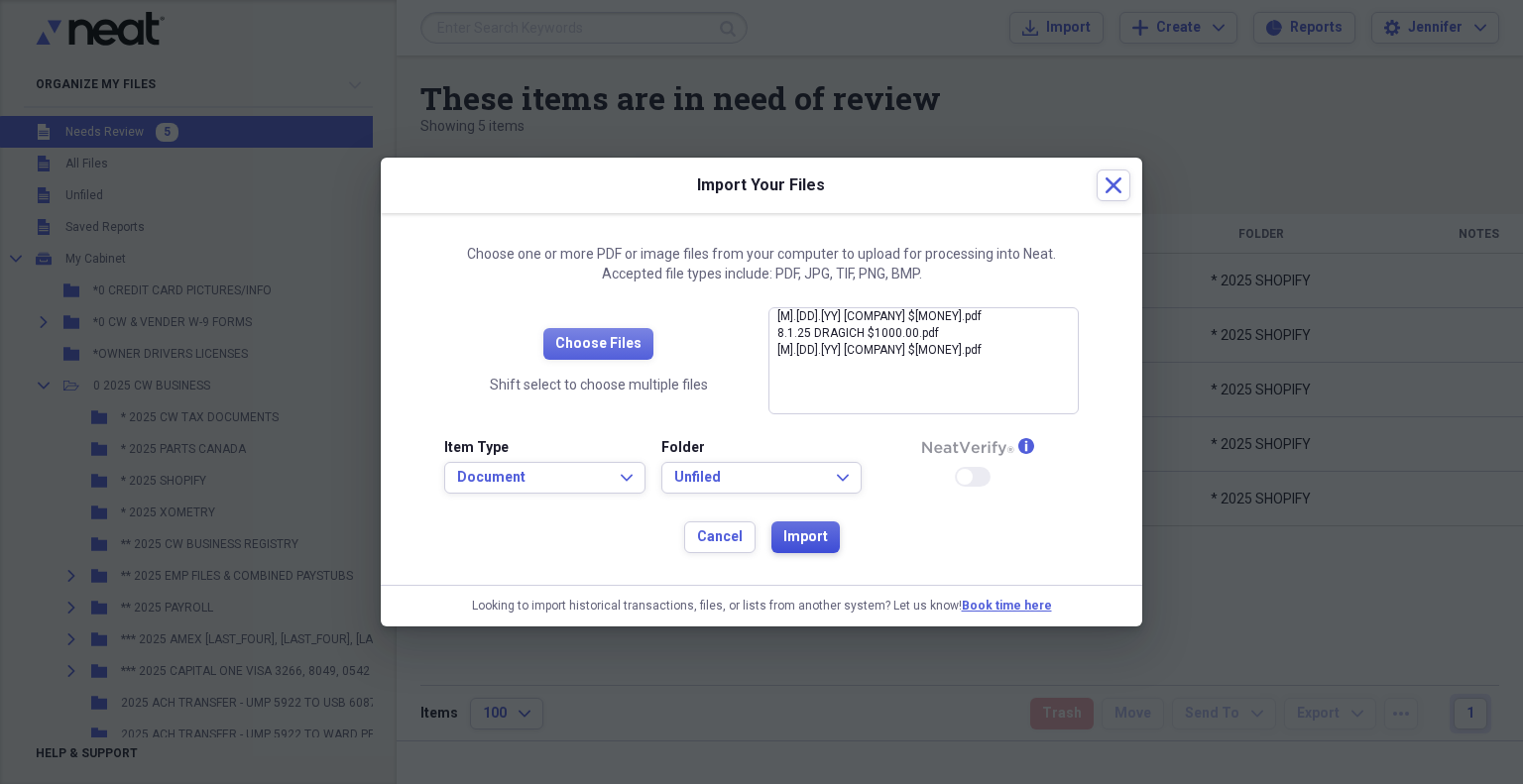 click on "Import" at bounding box center [805, 537] 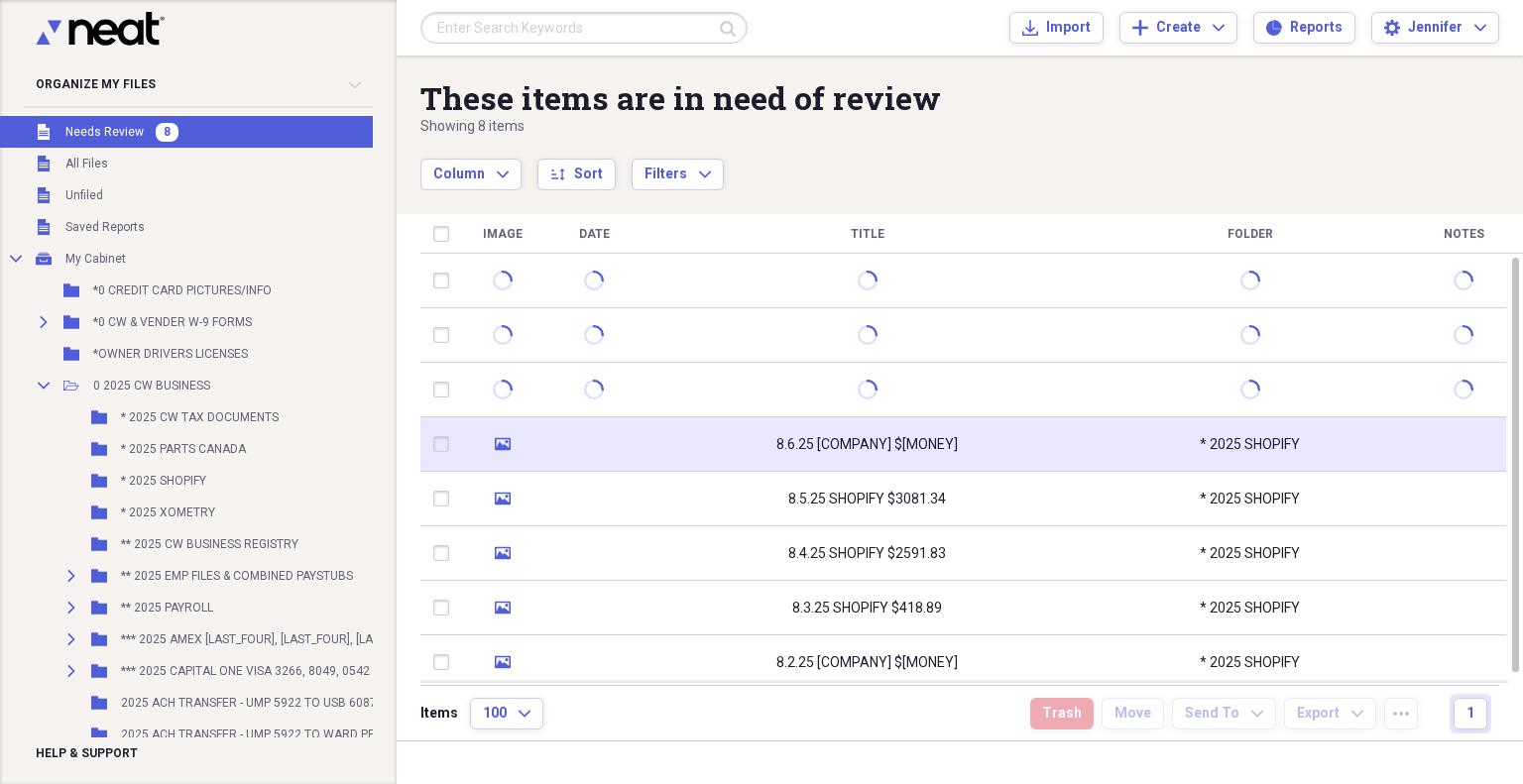 click at bounding box center (594, 444) 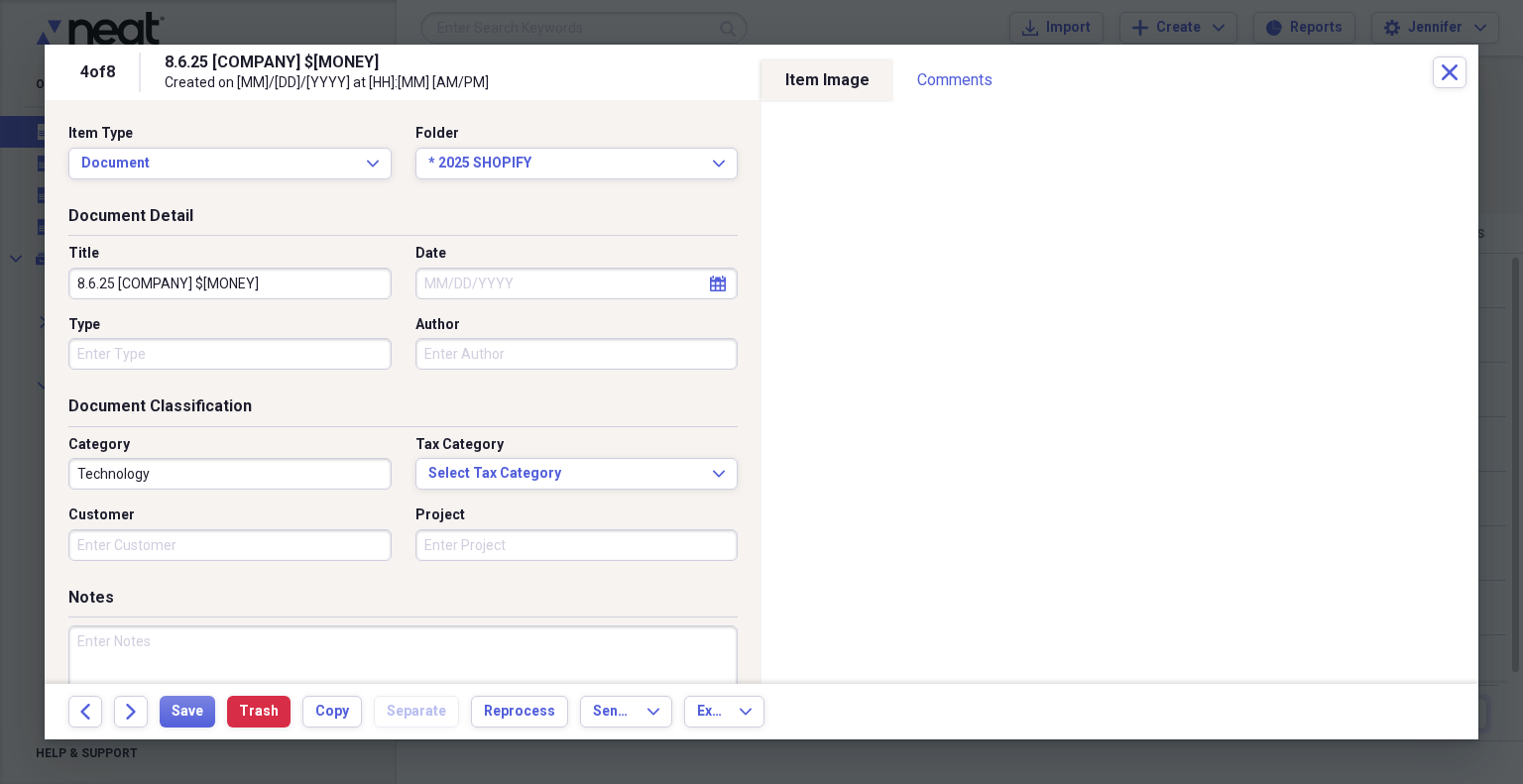 click on "Date" at bounding box center (577, 283) 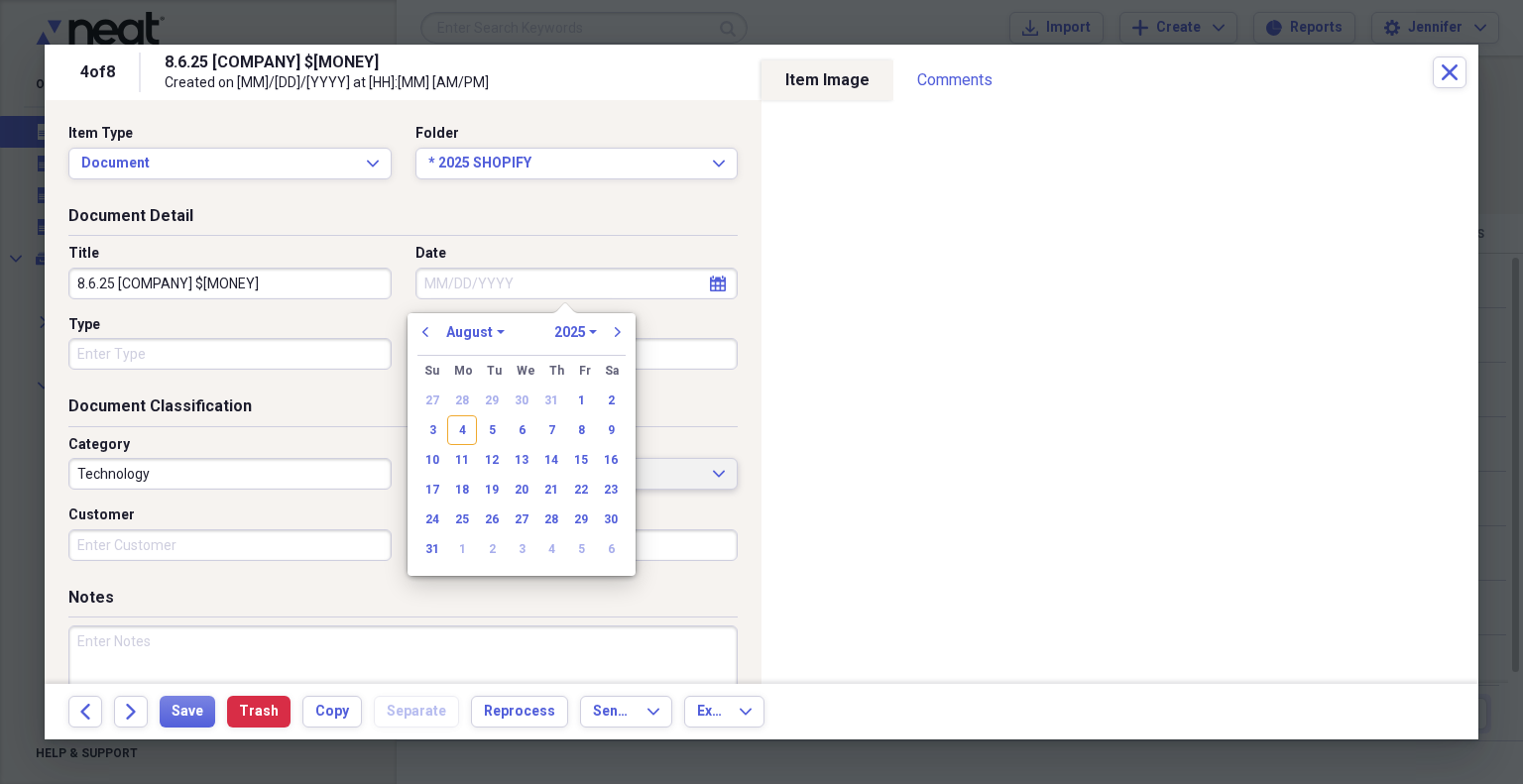 drag, startPoint x: 519, startPoint y: 437, endPoint x: 485, endPoint y: 473, distance: 49.517674 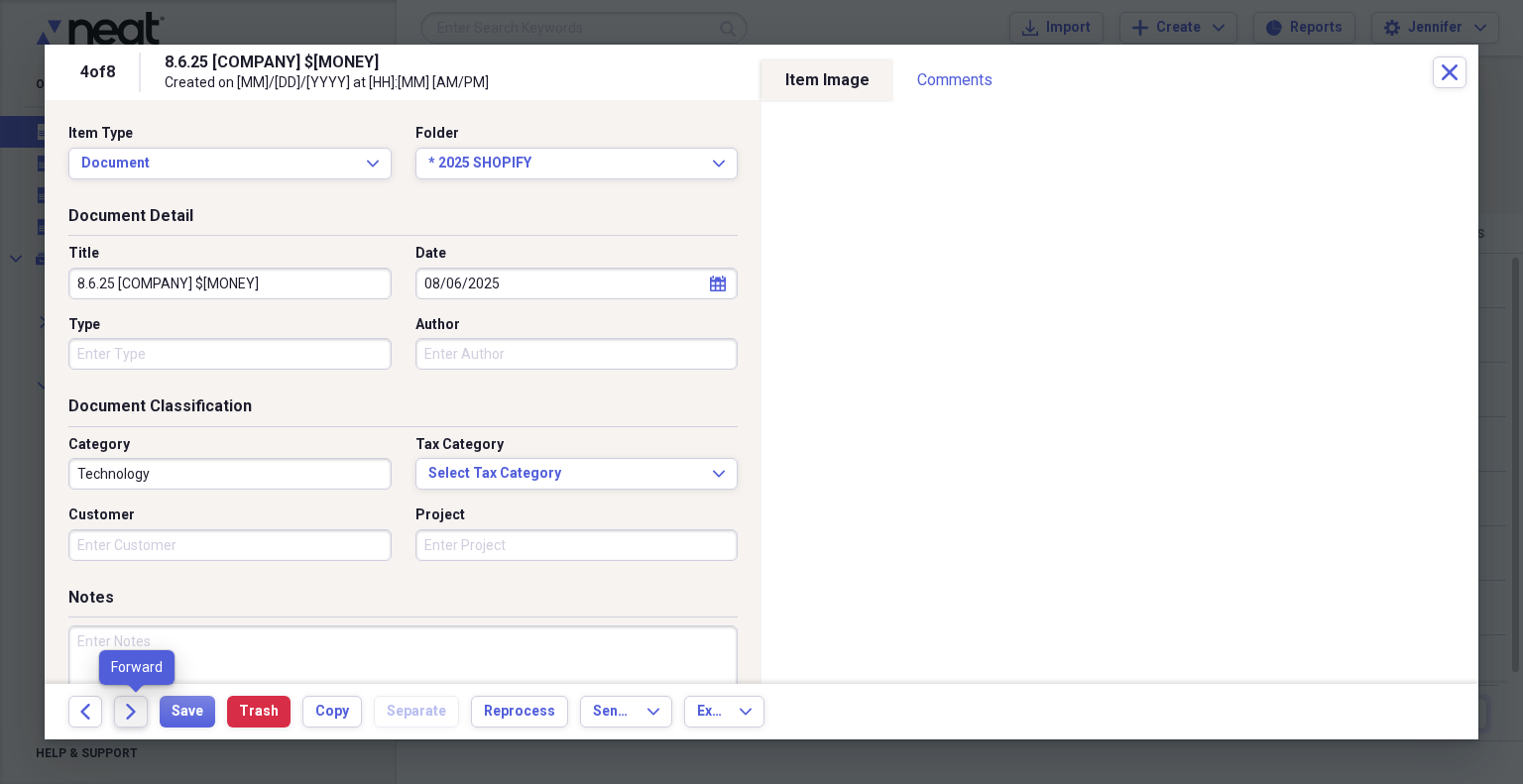 click 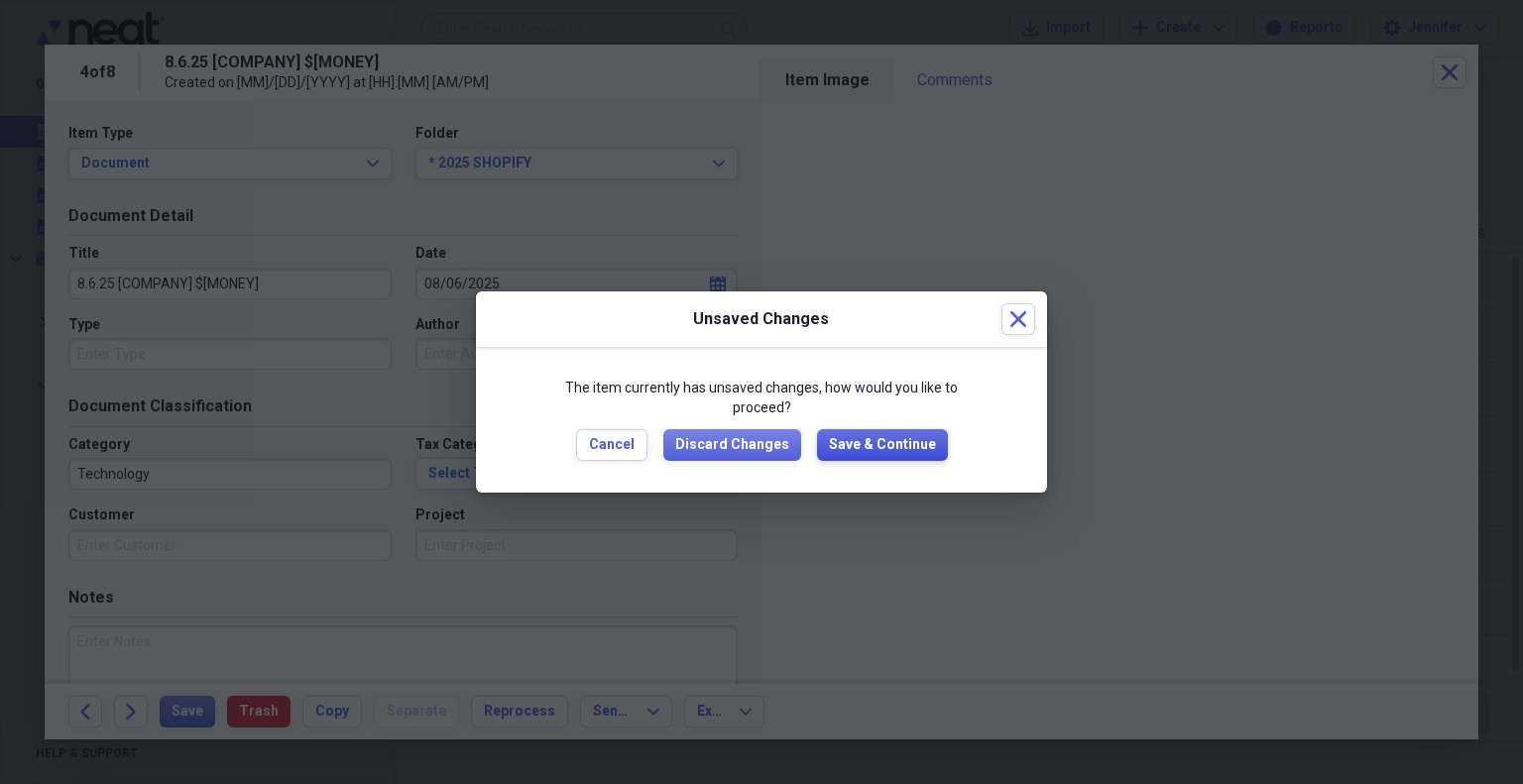 click on "Save & Continue" at bounding box center (882, 445) 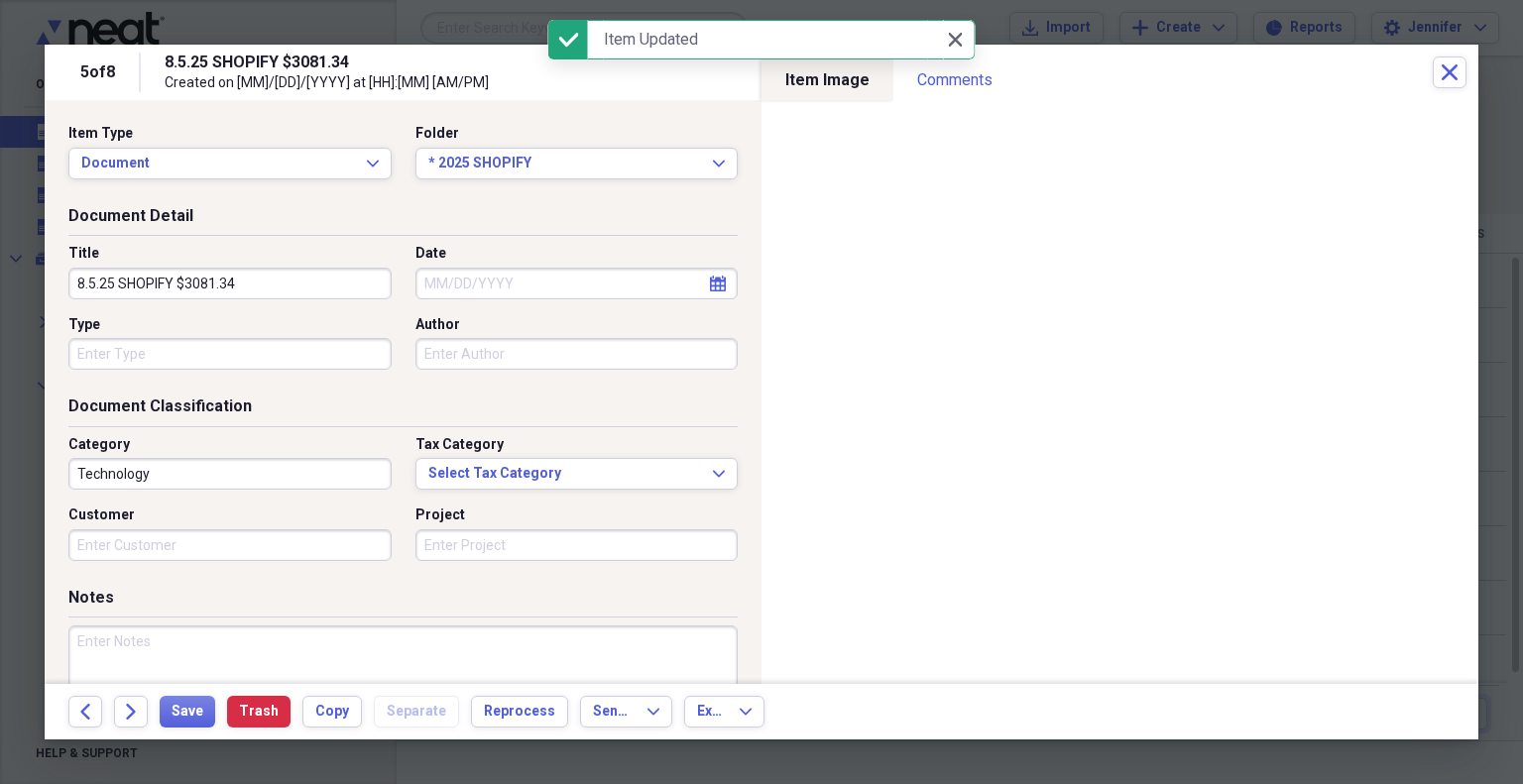 click on "Date" at bounding box center [577, 283] 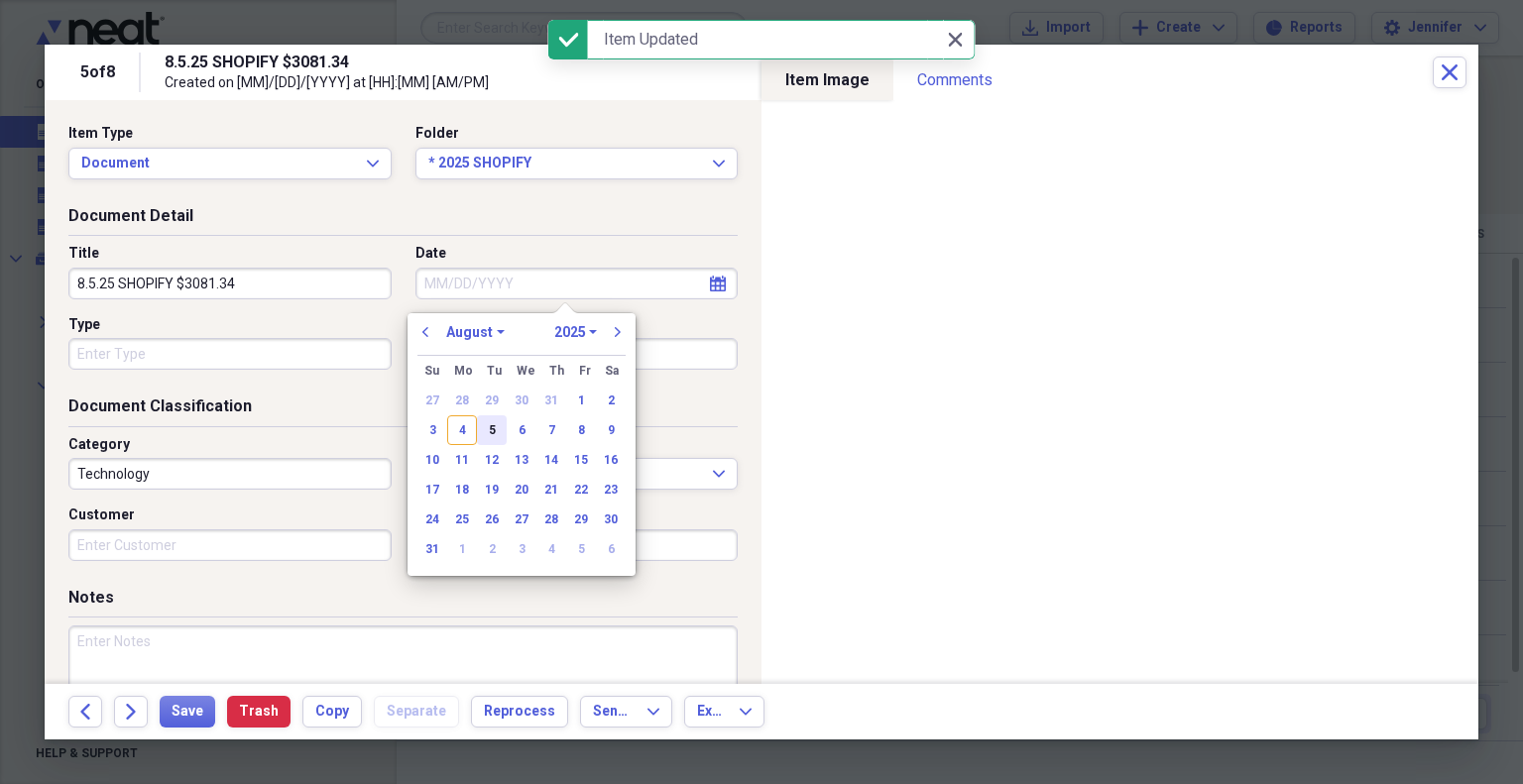 click on "5" at bounding box center (492, 430) 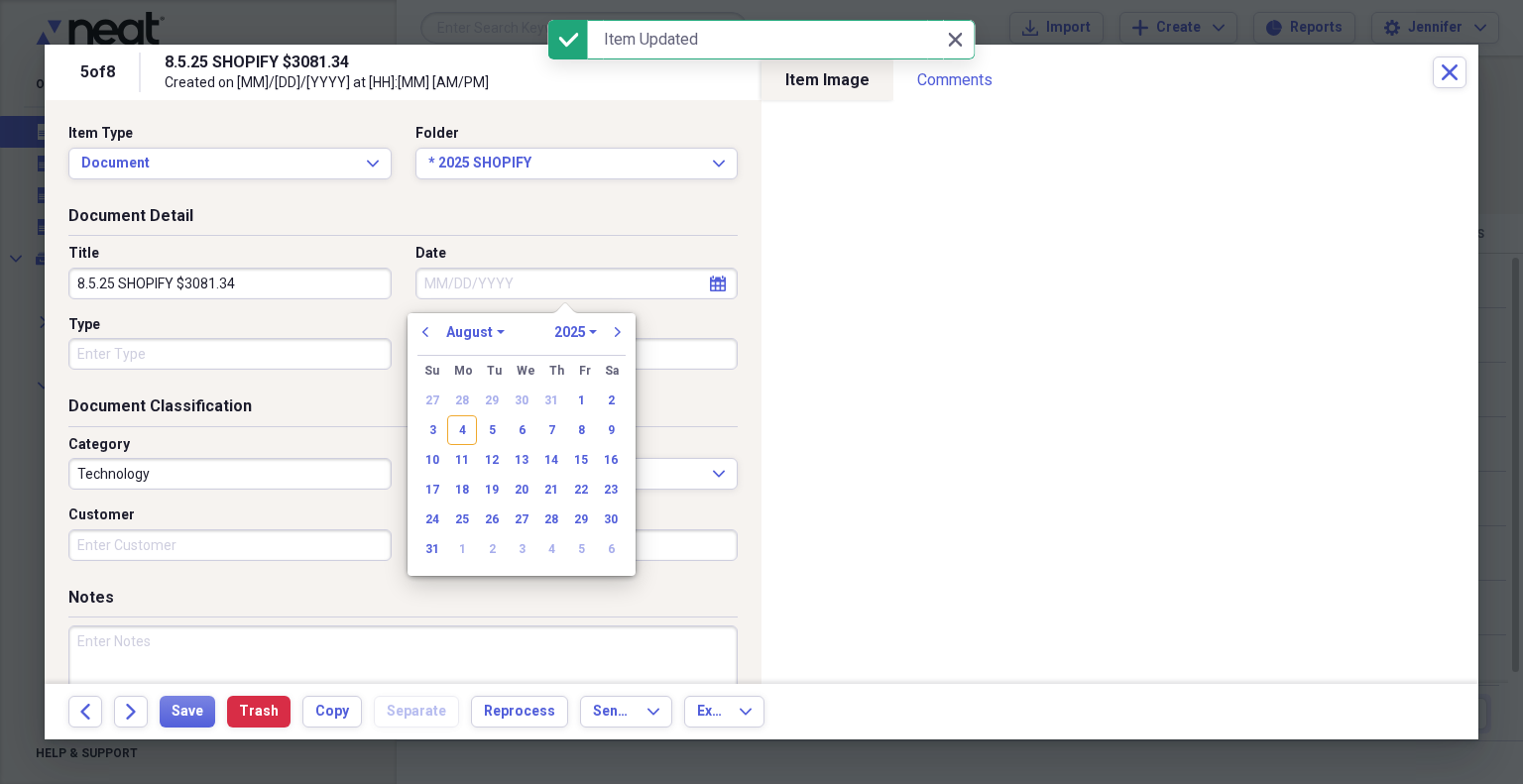type on "08/05/2025" 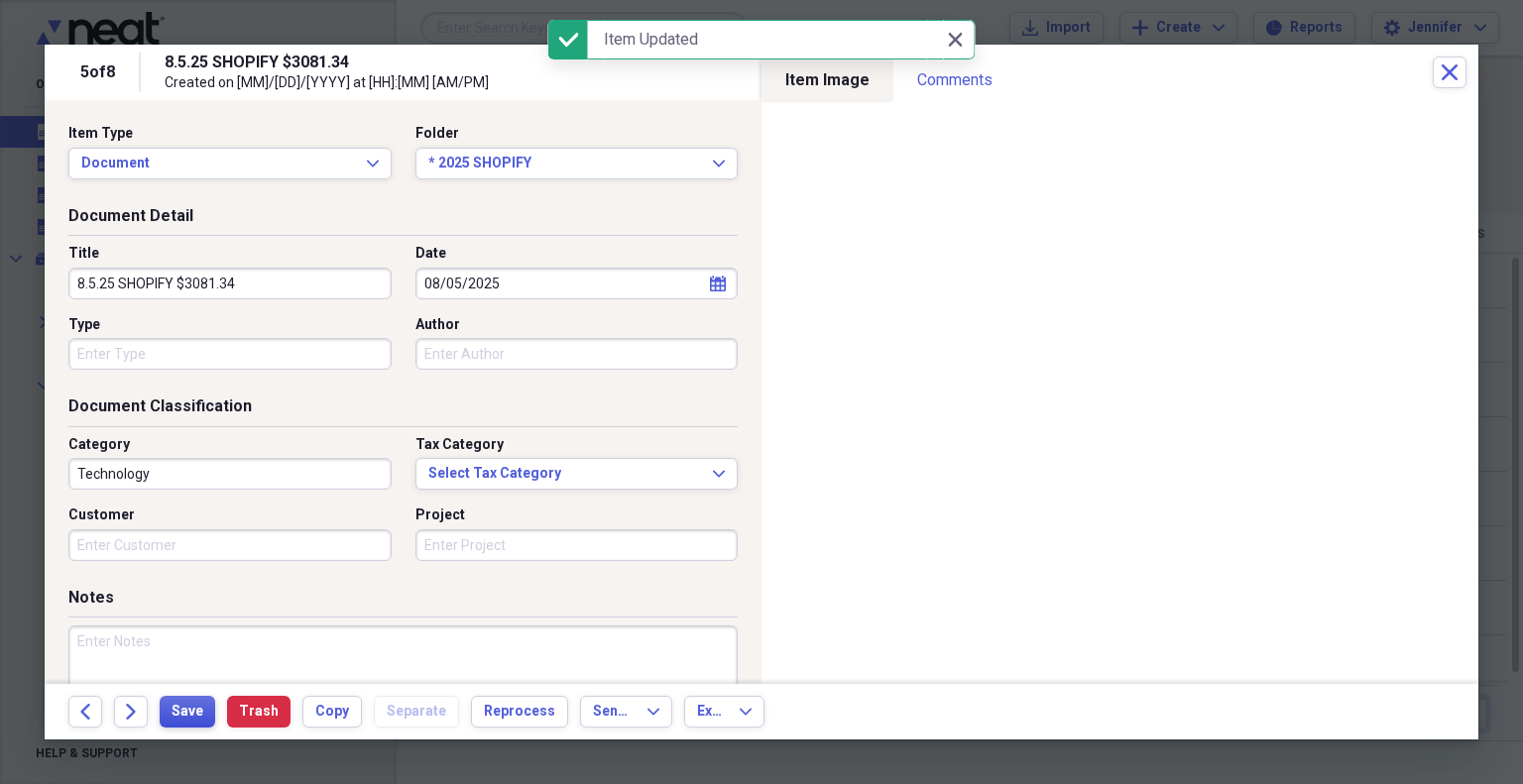 click on "Save" at bounding box center [187, 712] 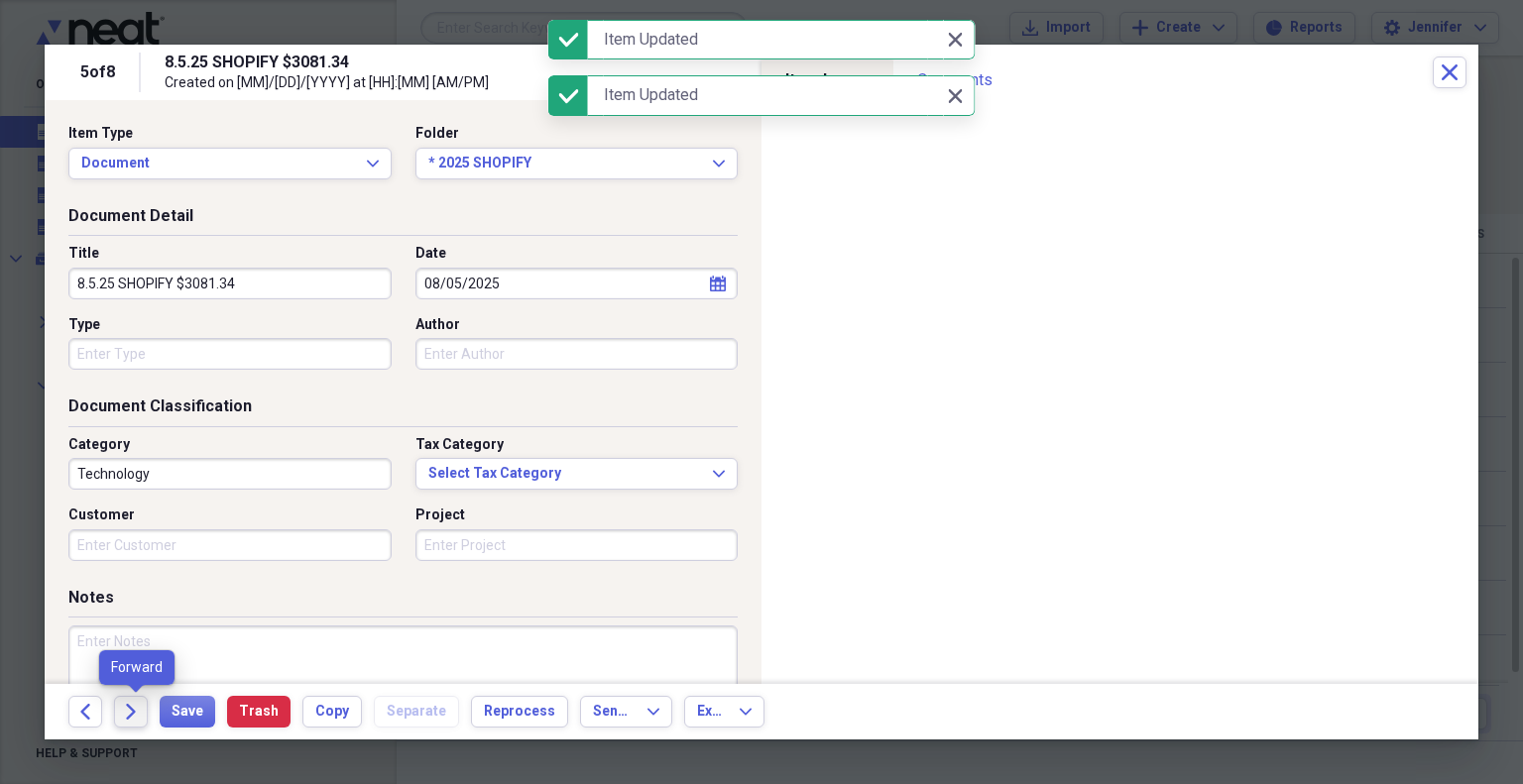 click on "Forward" 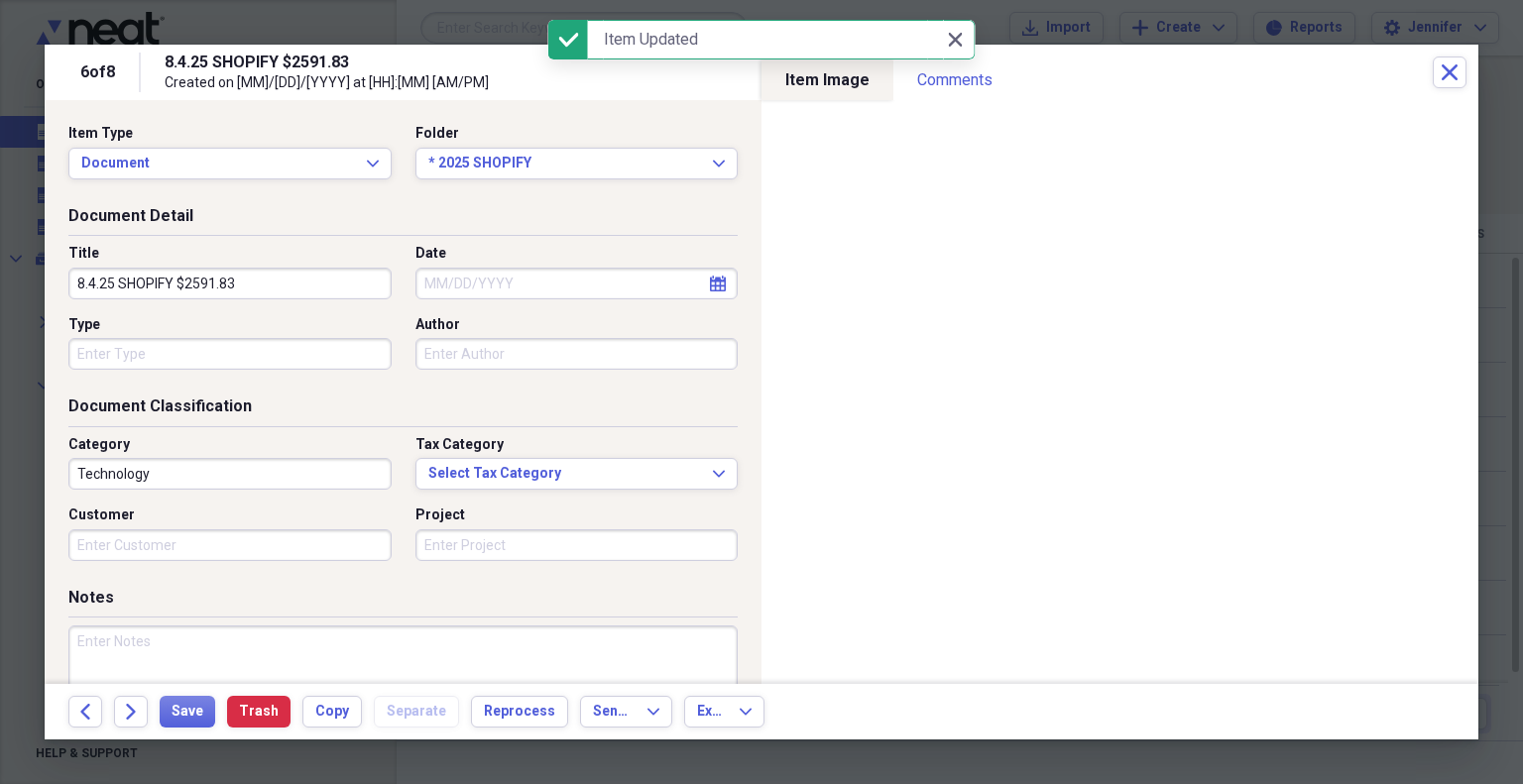 click on "Date" at bounding box center (577, 283) 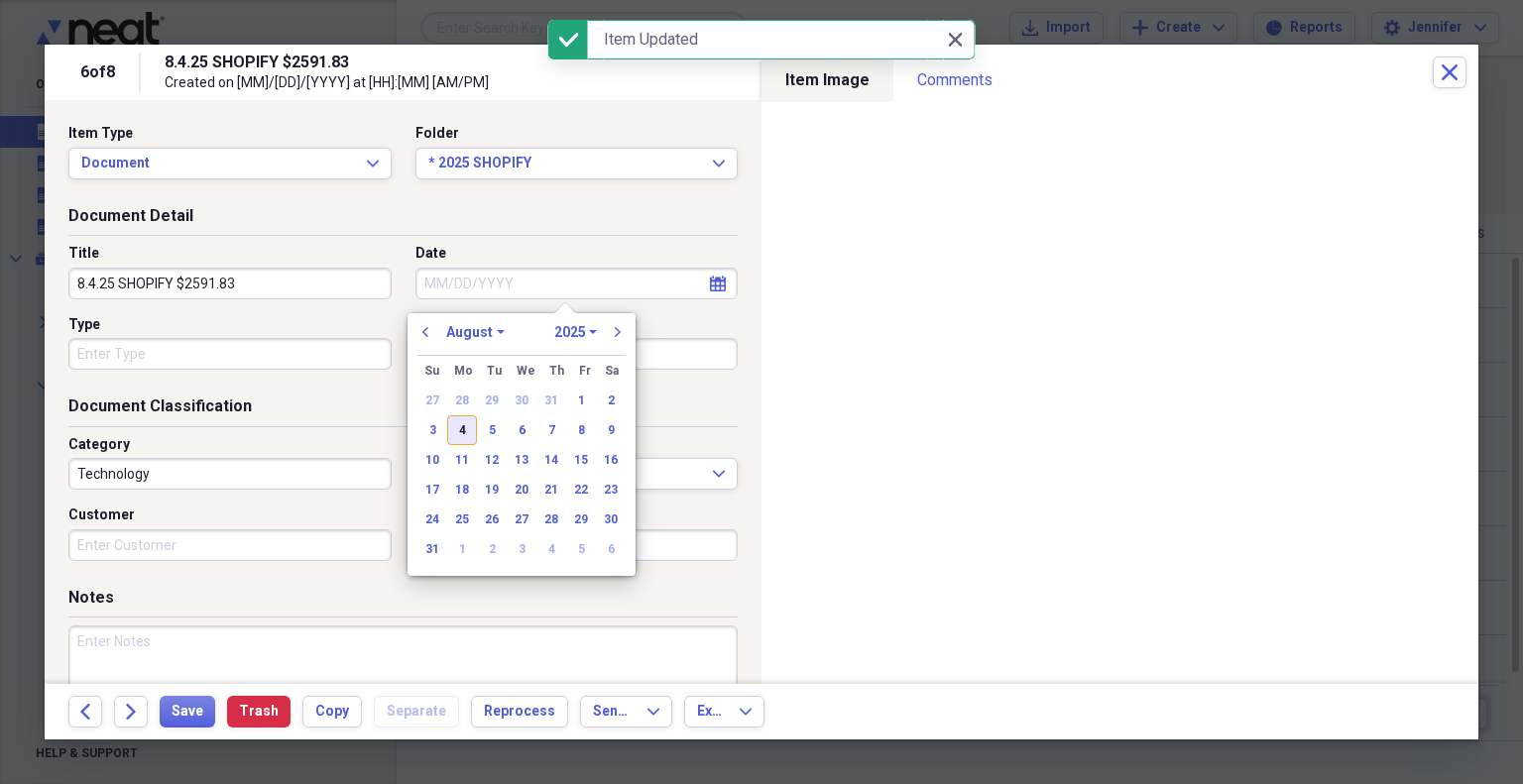 click on "4" at bounding box center (462, 430) 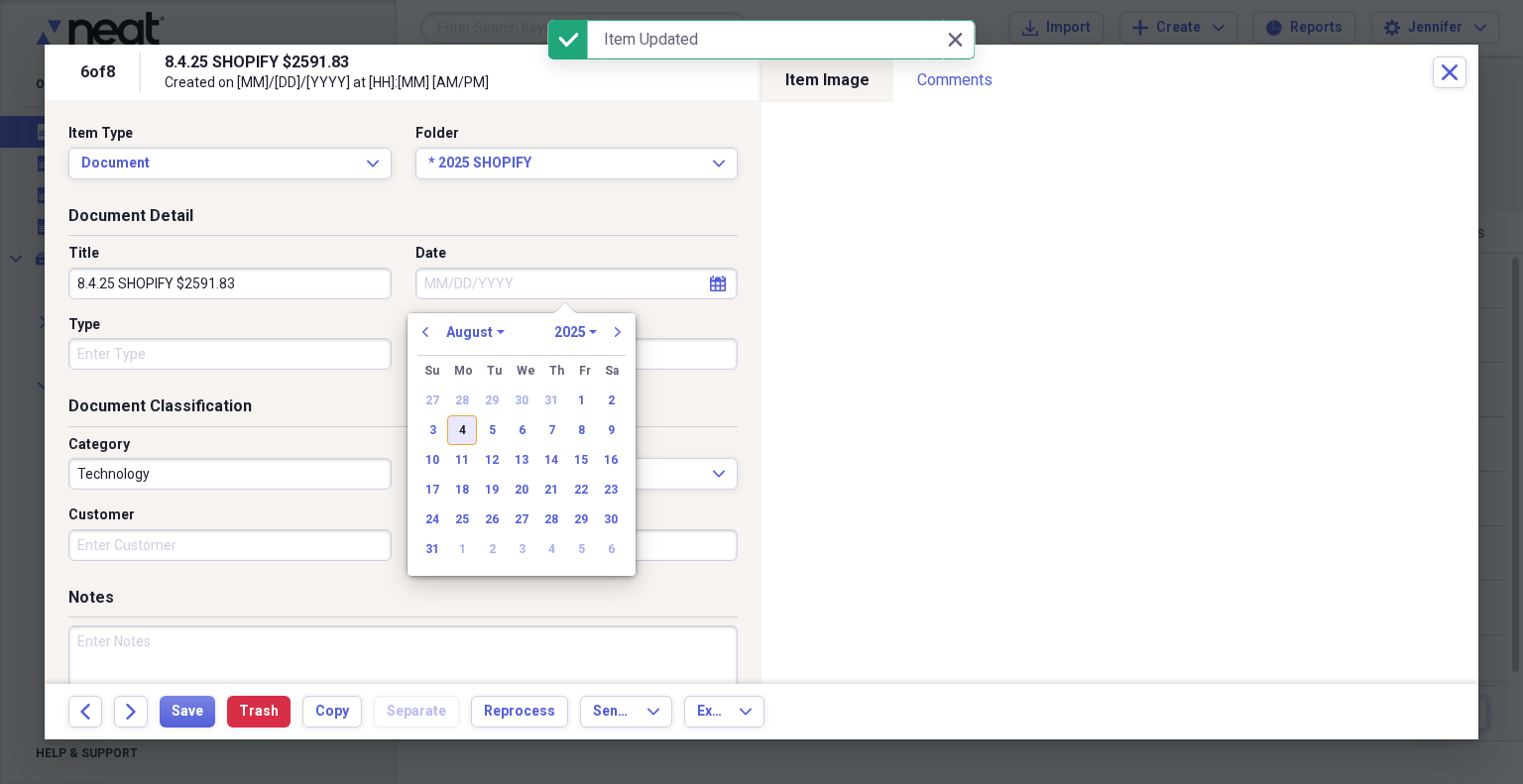 type on "08/04/2025" 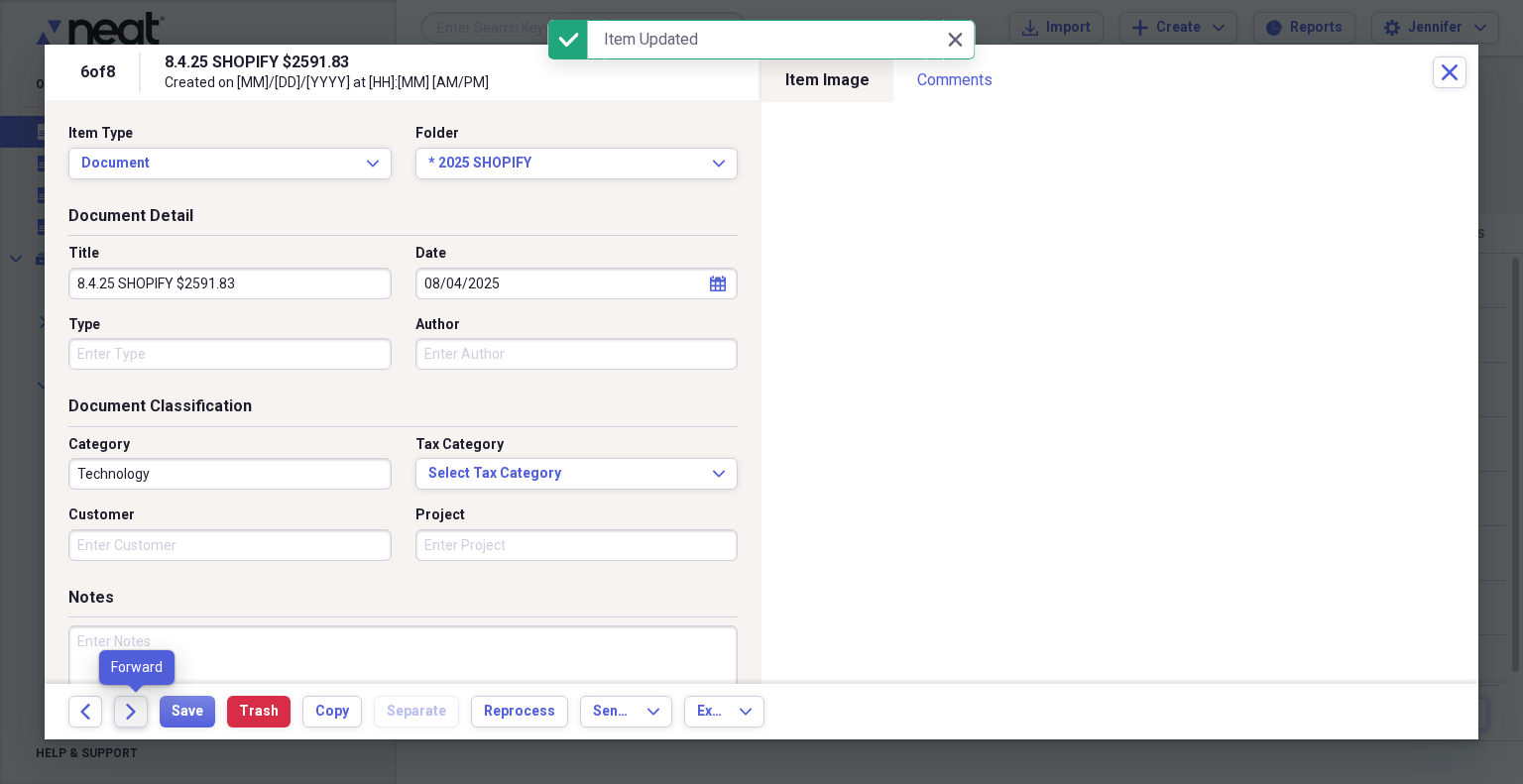 click on "Forward" 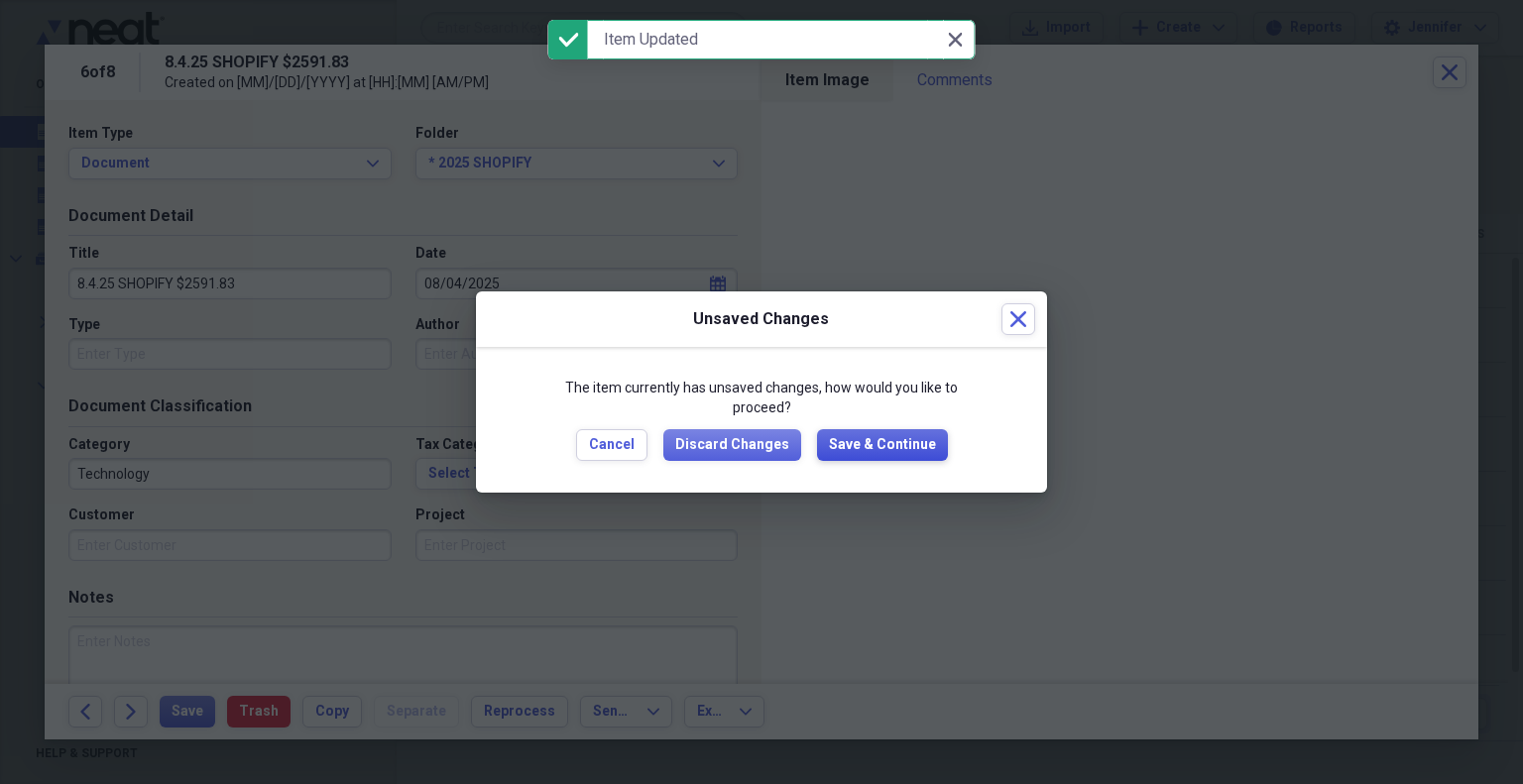 click on "Save & Continue" at bounding box center [882, 445] 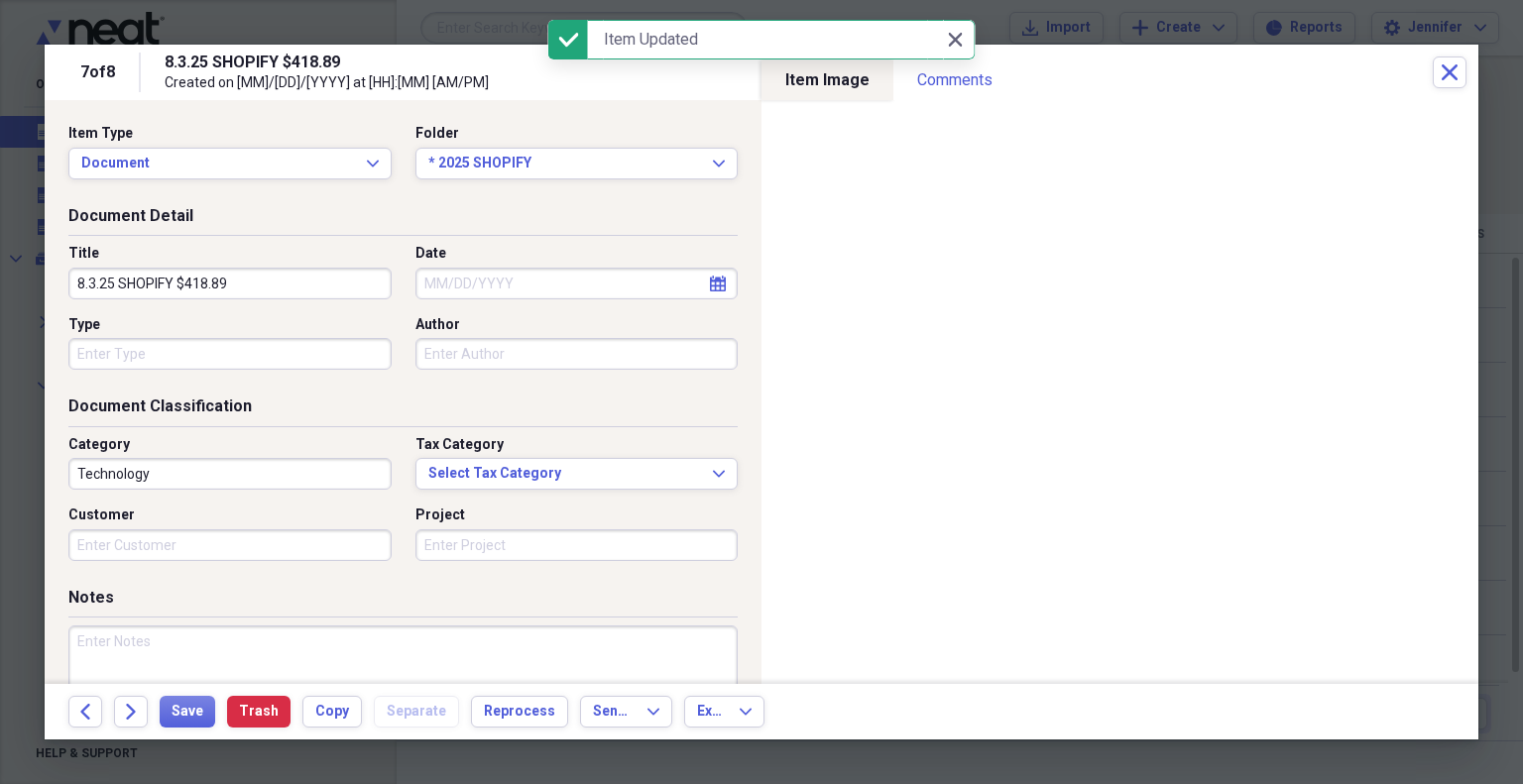 select on "7" 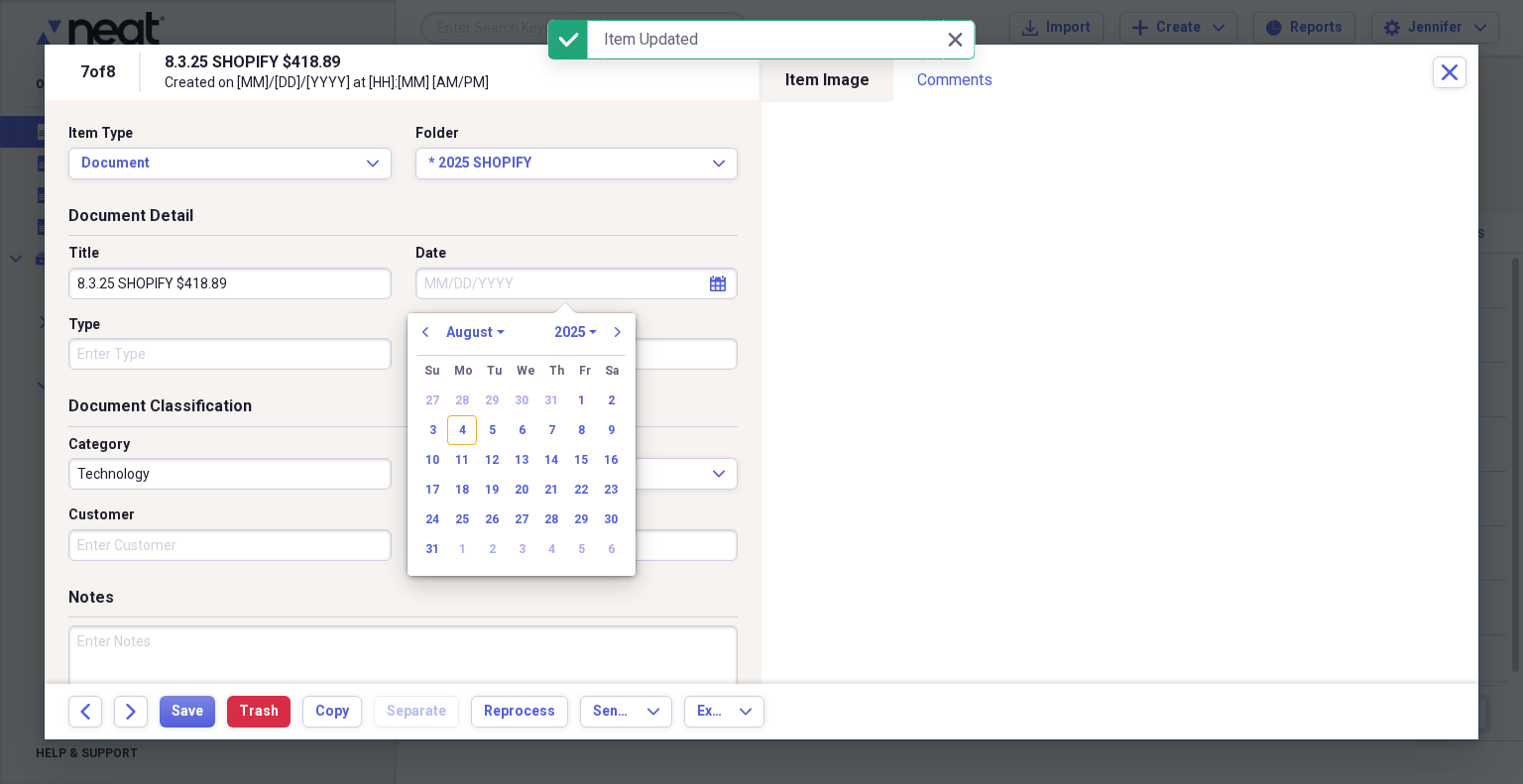 click on "Date" at bounding box center (577, 283) 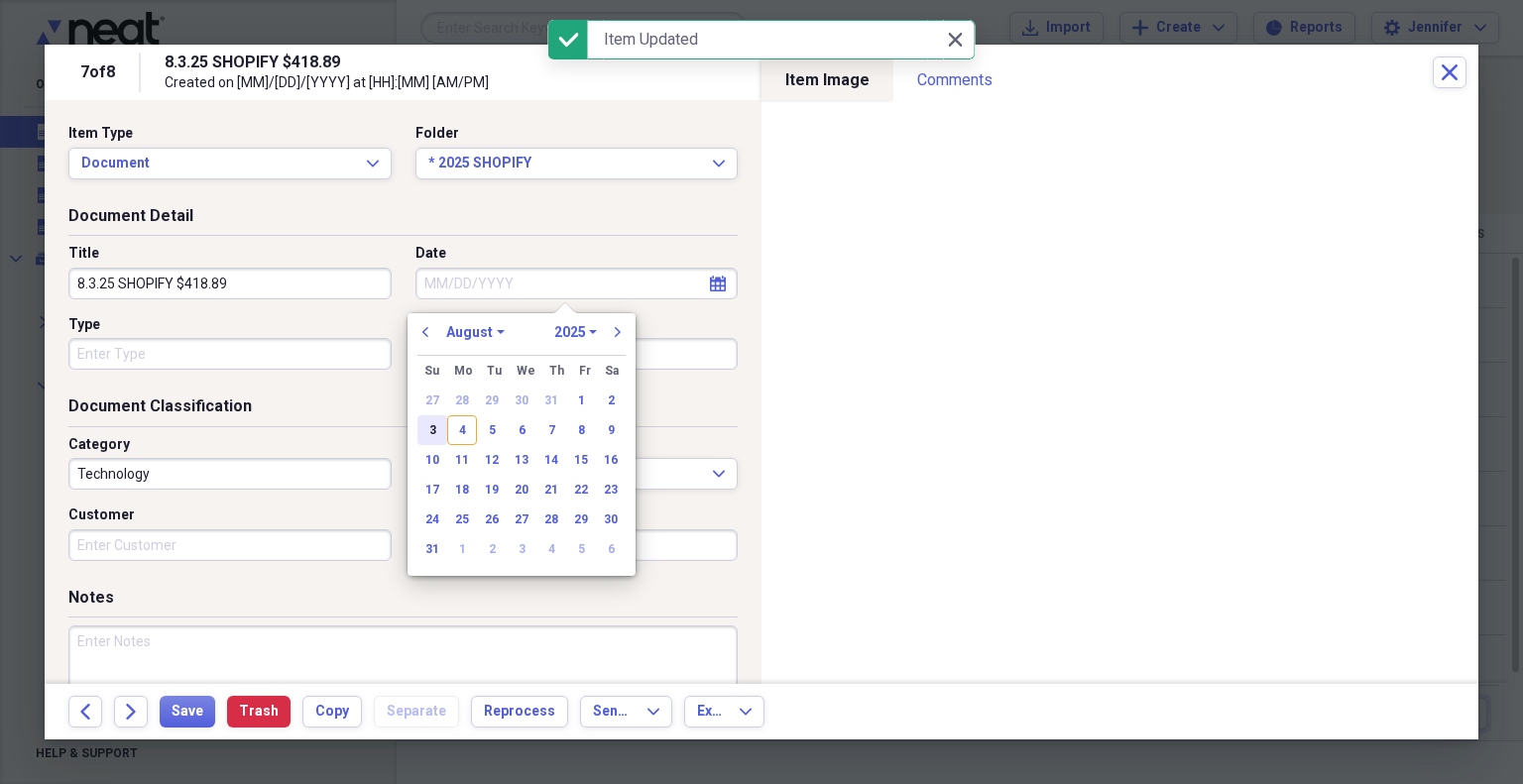 click on "3" at bounding box center [432, 430] 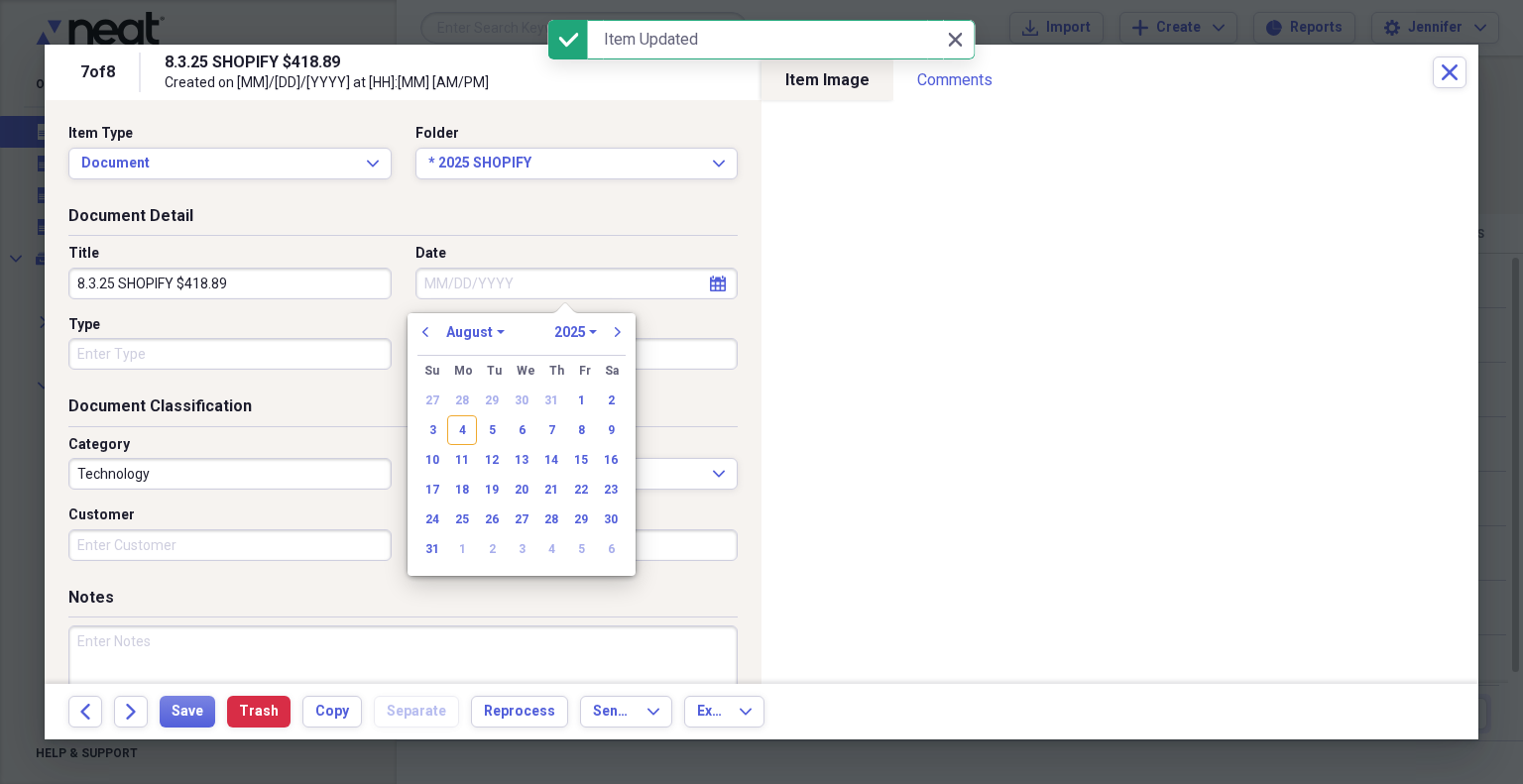 type on "08/03/2025" 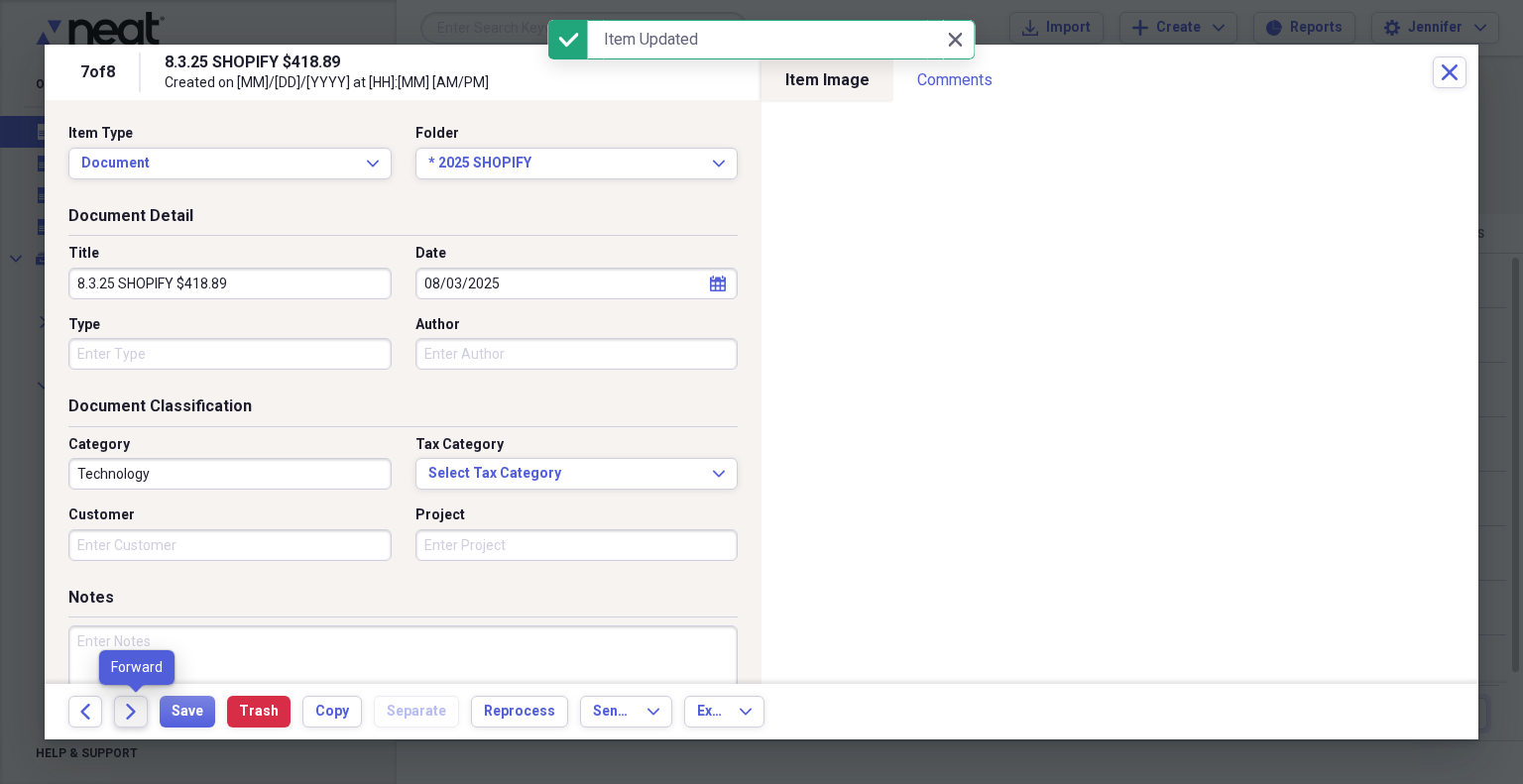 click on "Forward" 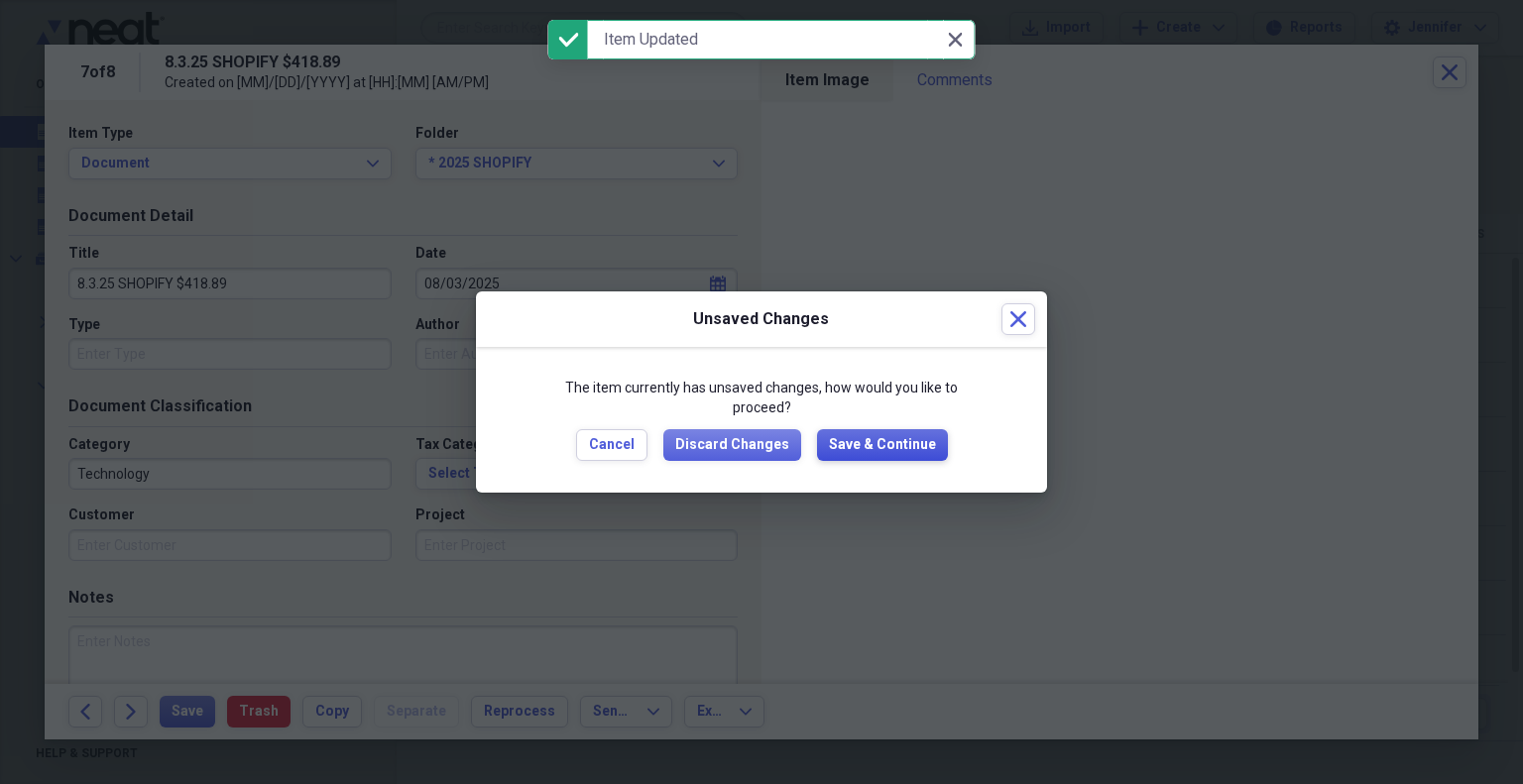 click on "Save & Continue" at bounding box center (882, 445) 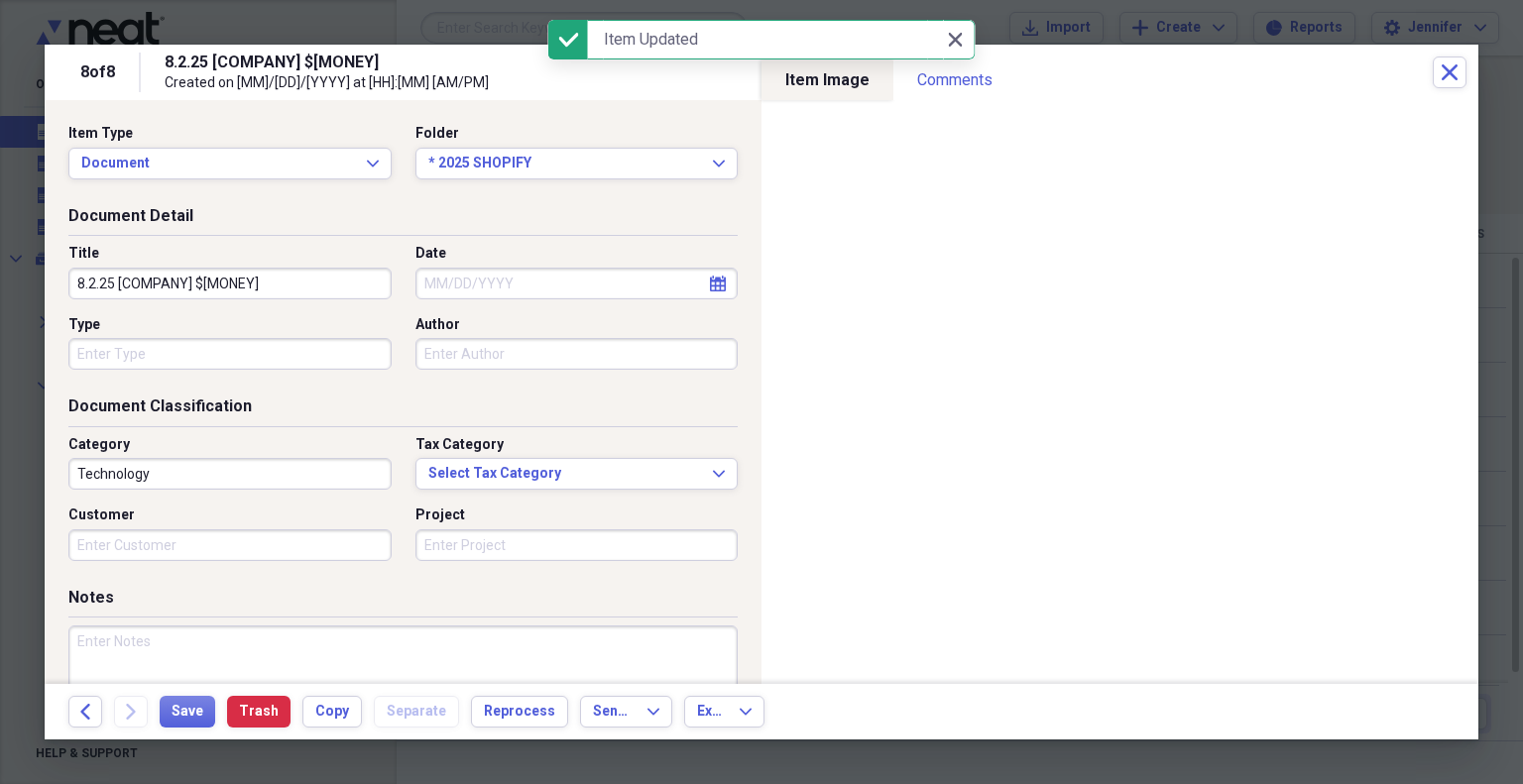 click on "Date" at bounding box center [577, 283] 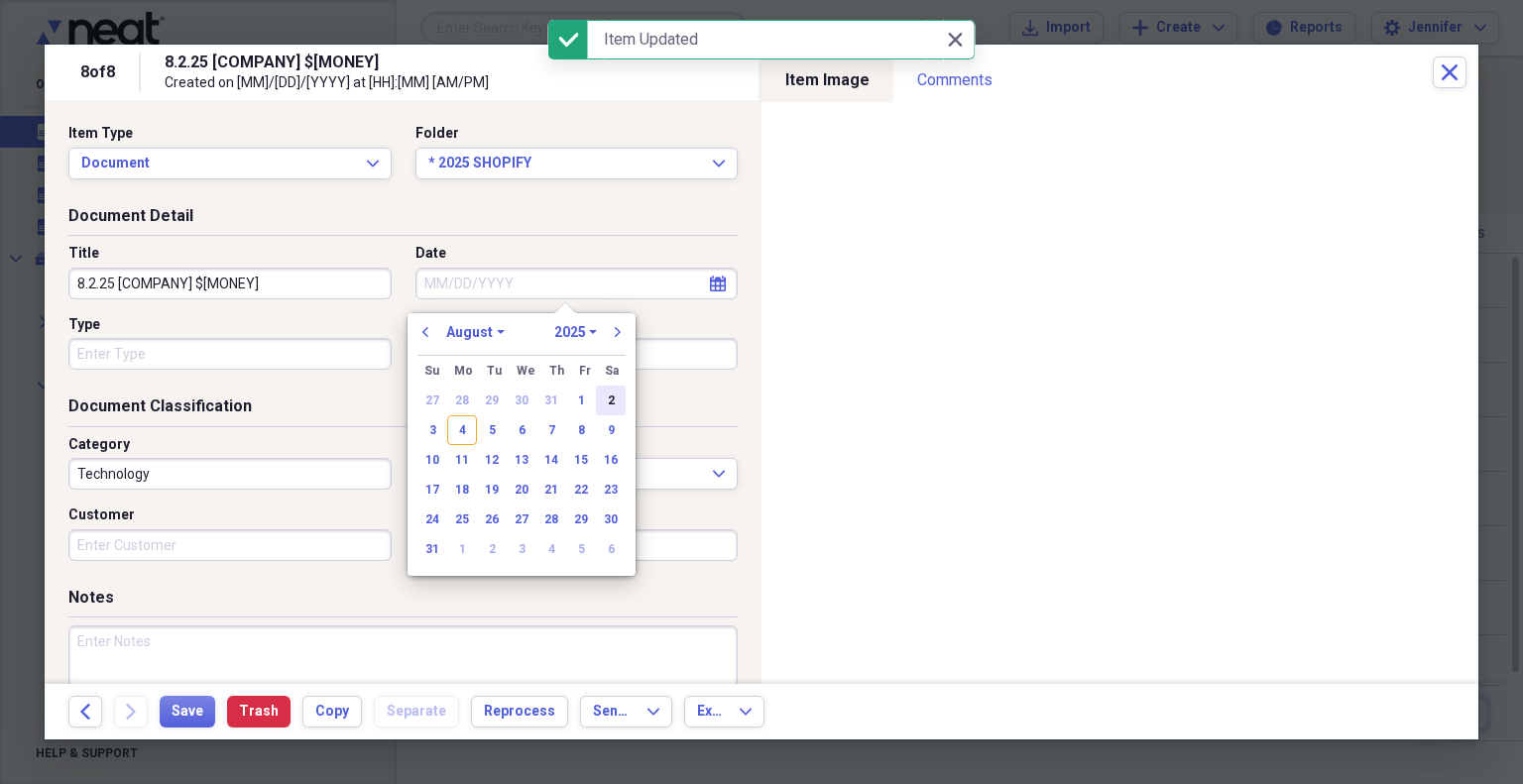 click on "2" at bounding box center (611, 400) 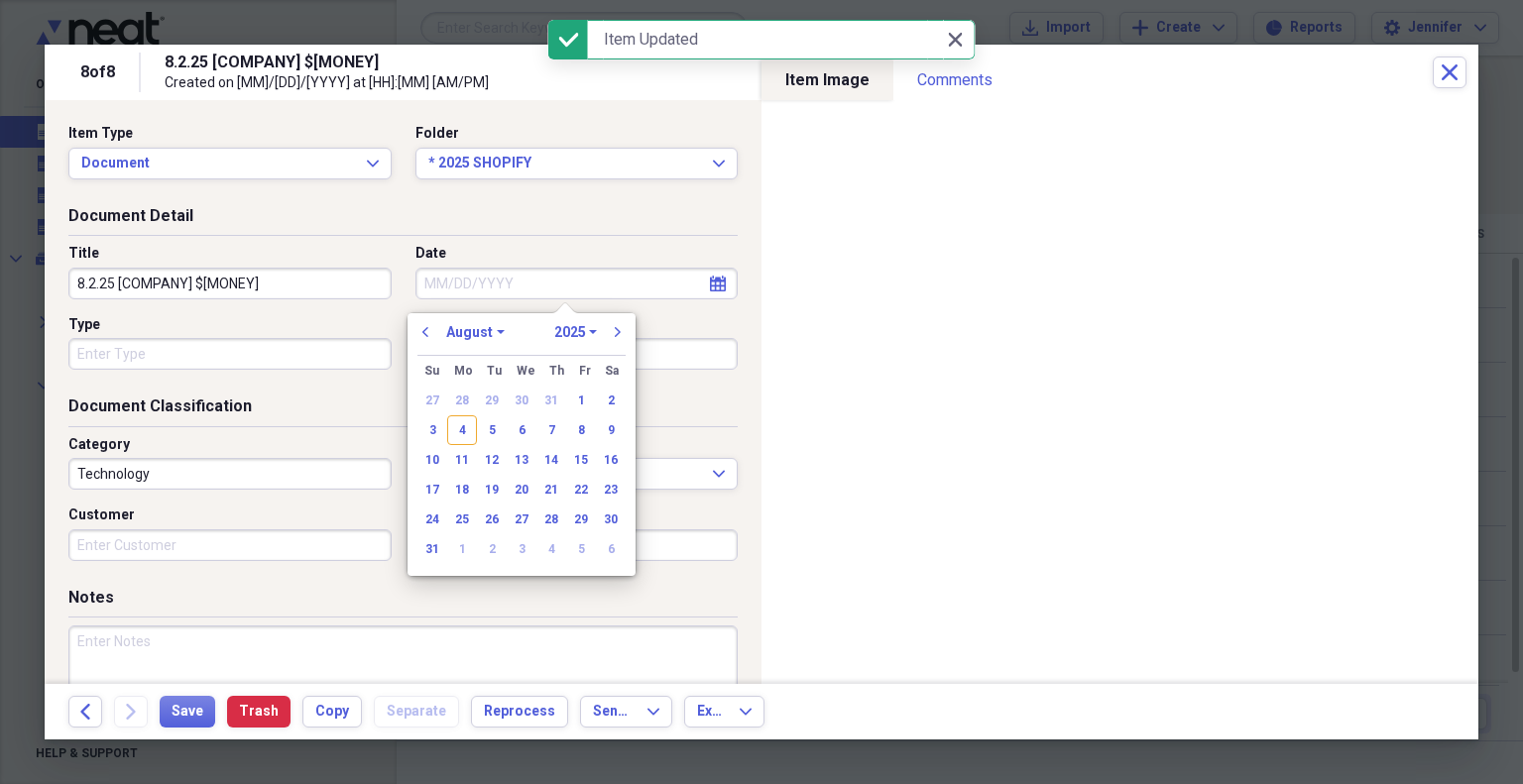 type on "08/02/2025" 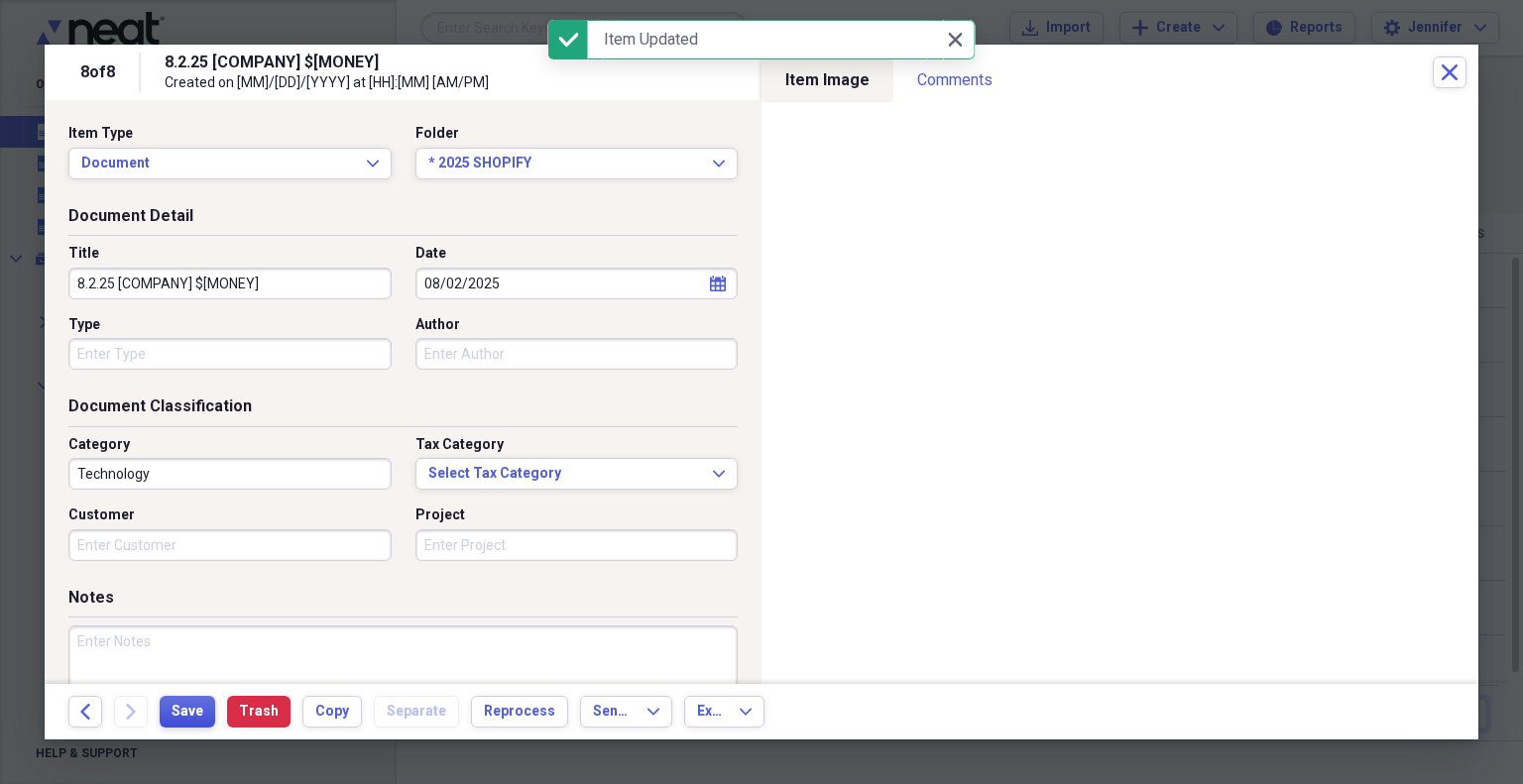 click on "Save" at bounding box center (187, 712) 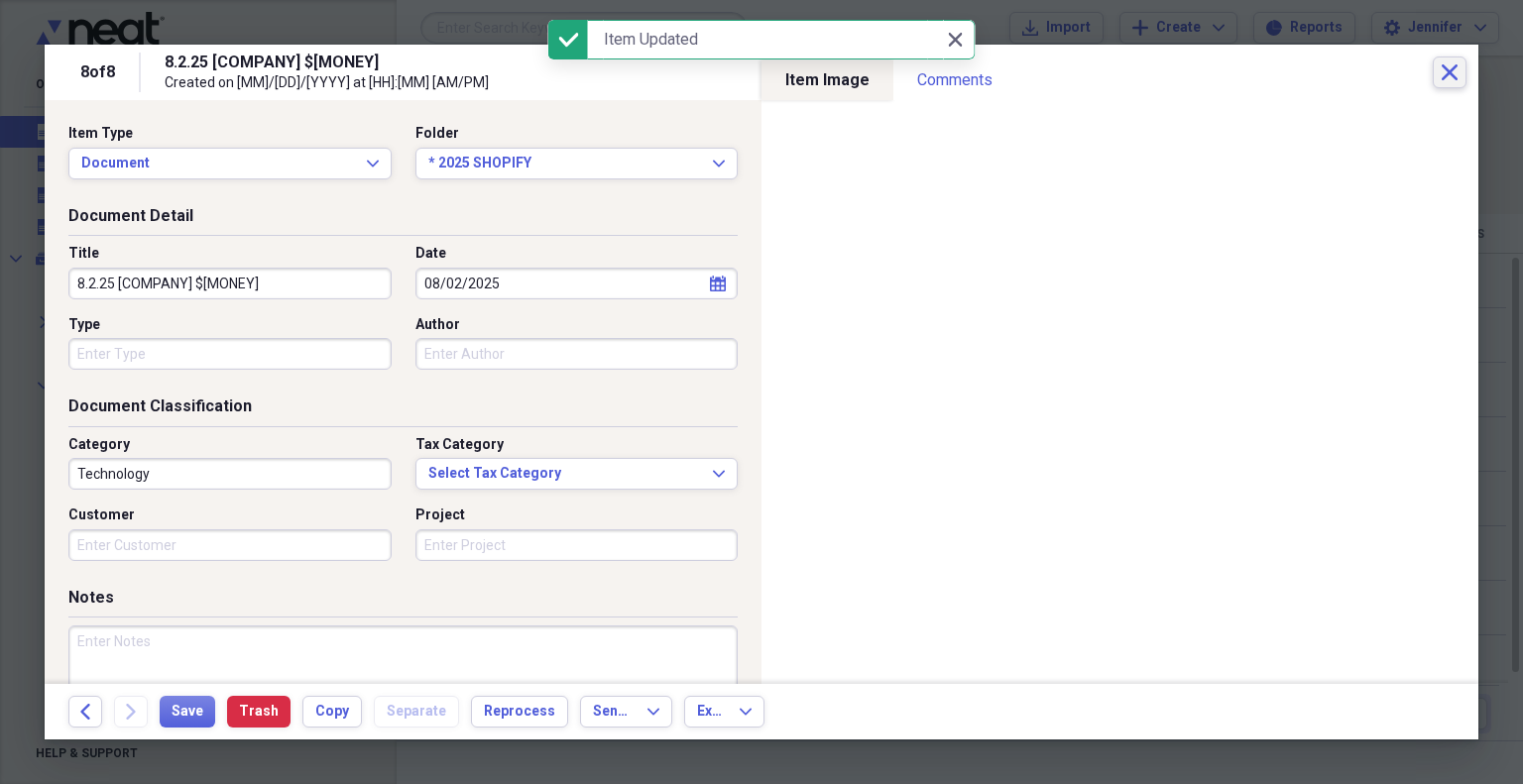 click 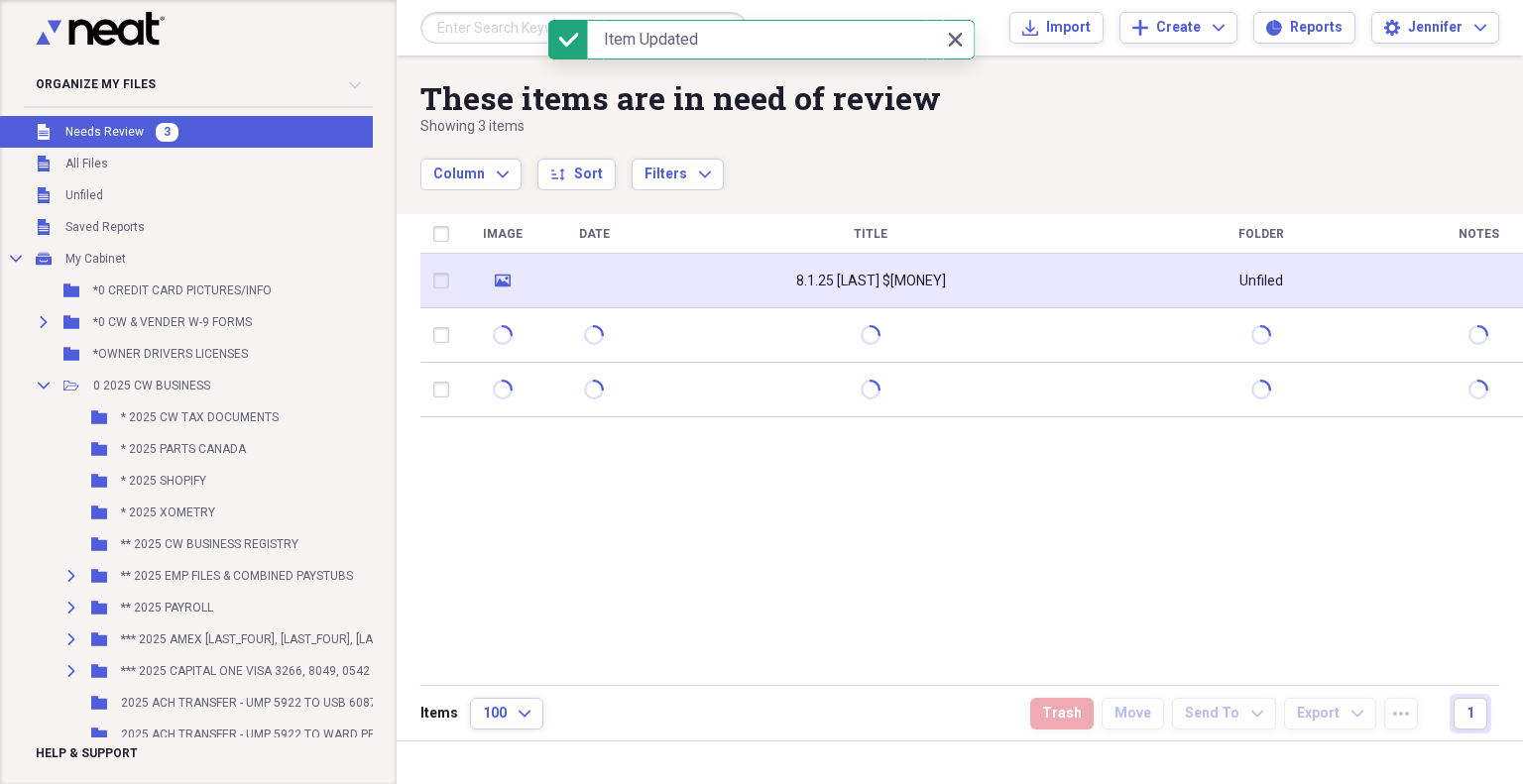 click on "8.1.25 [LAST] $[MONEY]" at bounding box center [871, 280] 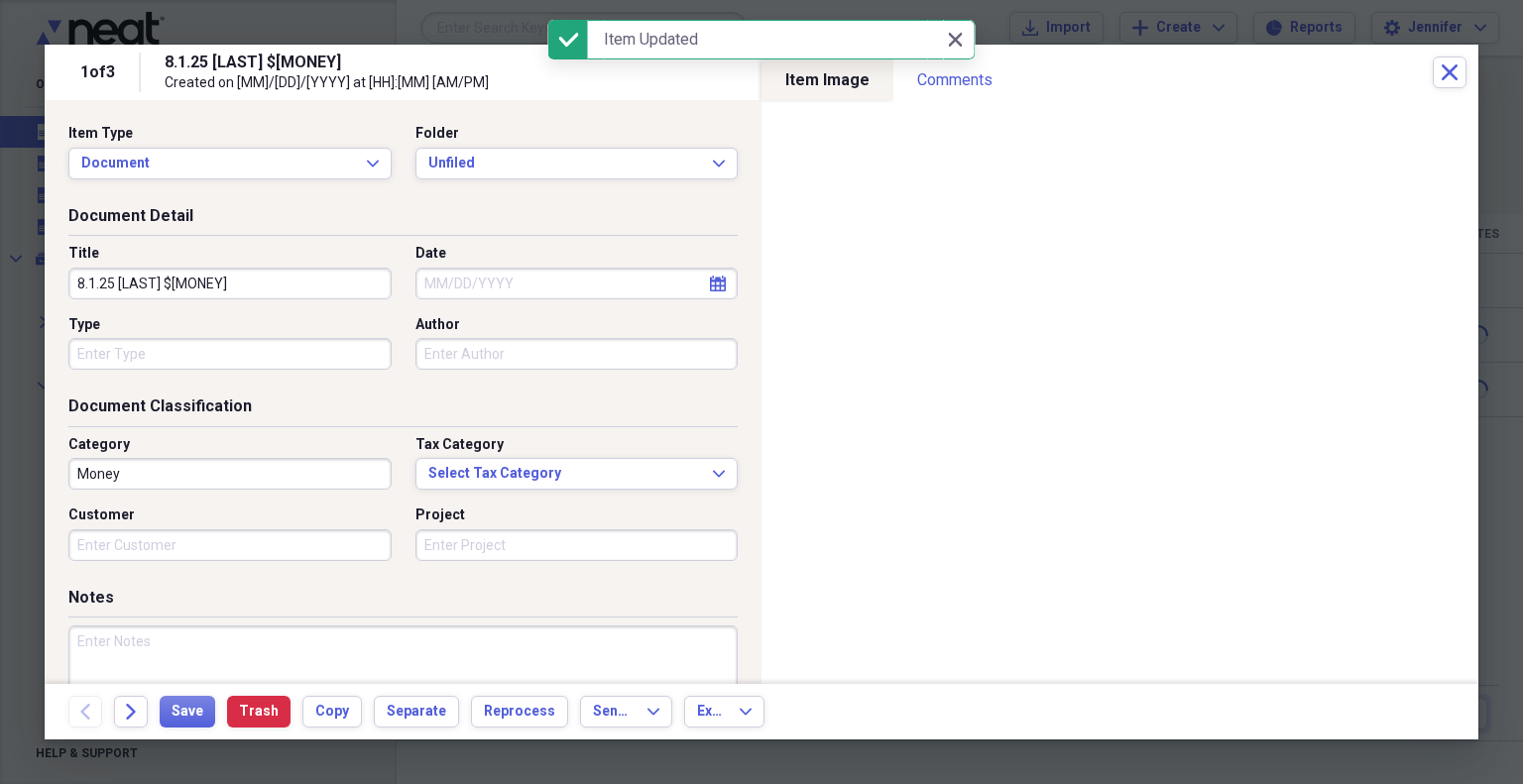 click on "Date" at bounding box center (577, 283) 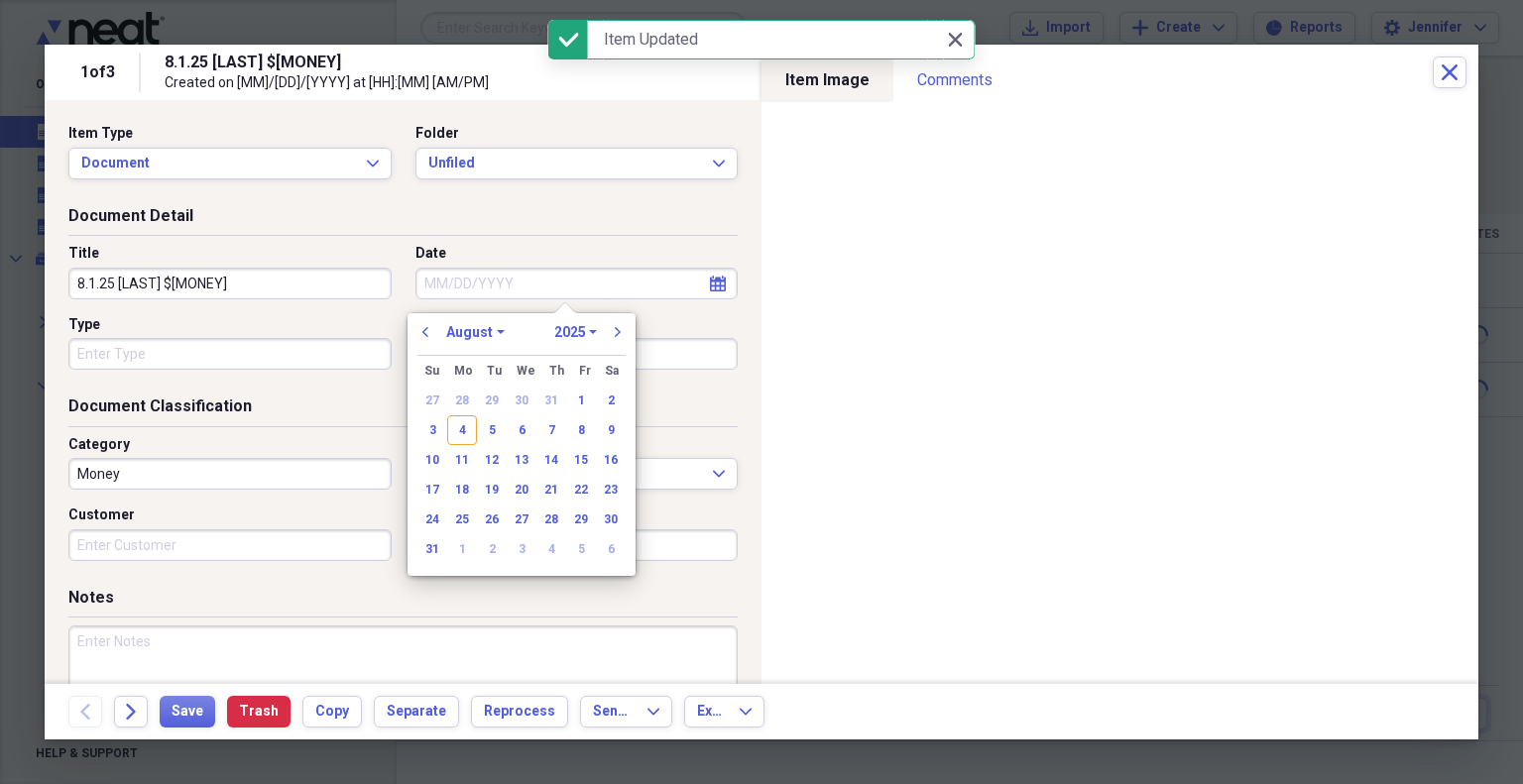 drag, startPoint x: 581, startPoint y: 393, endPoint x: 583, endPoint y: 358, distance: 35.0571 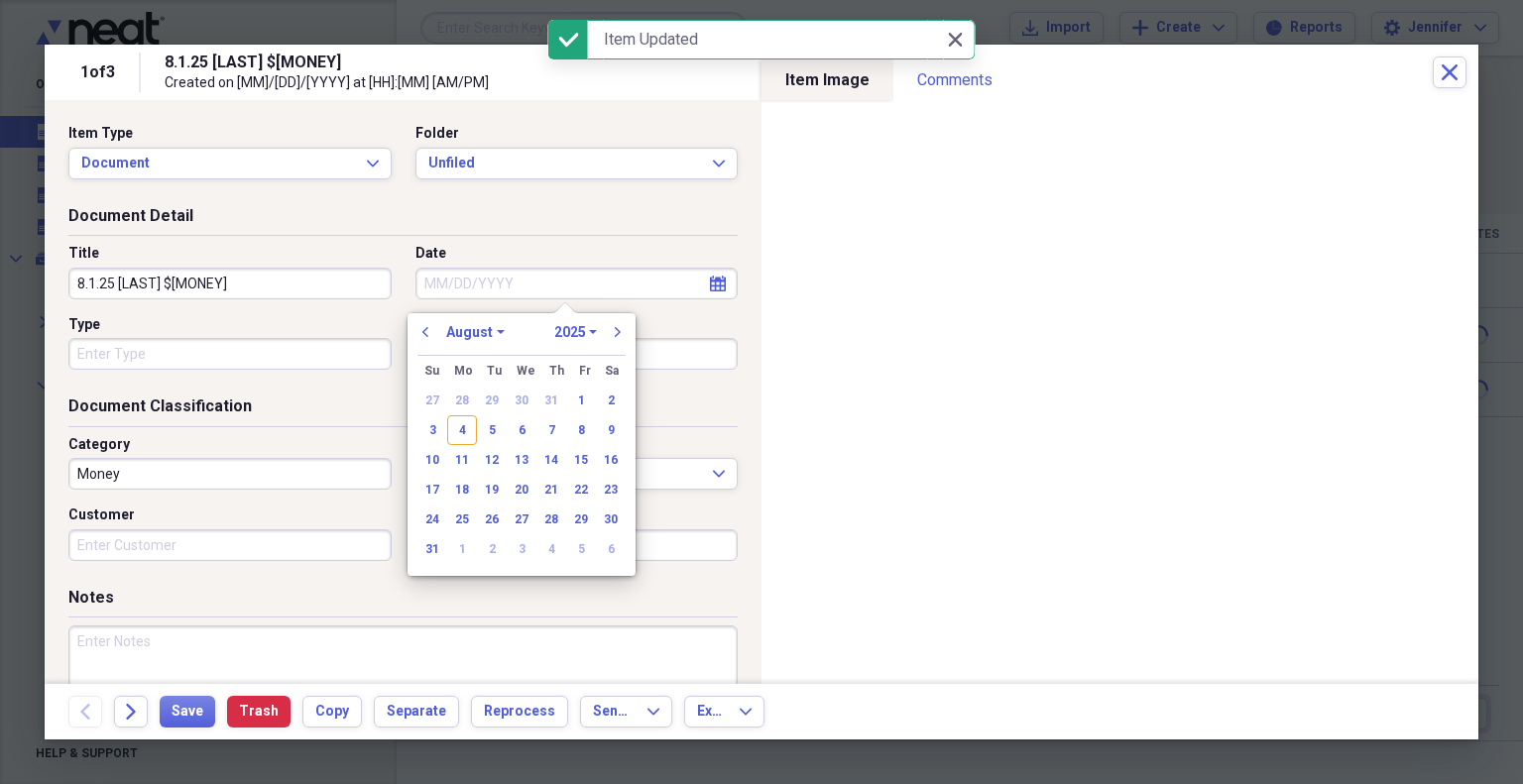 click on "1" at bounding box center [581, 400] 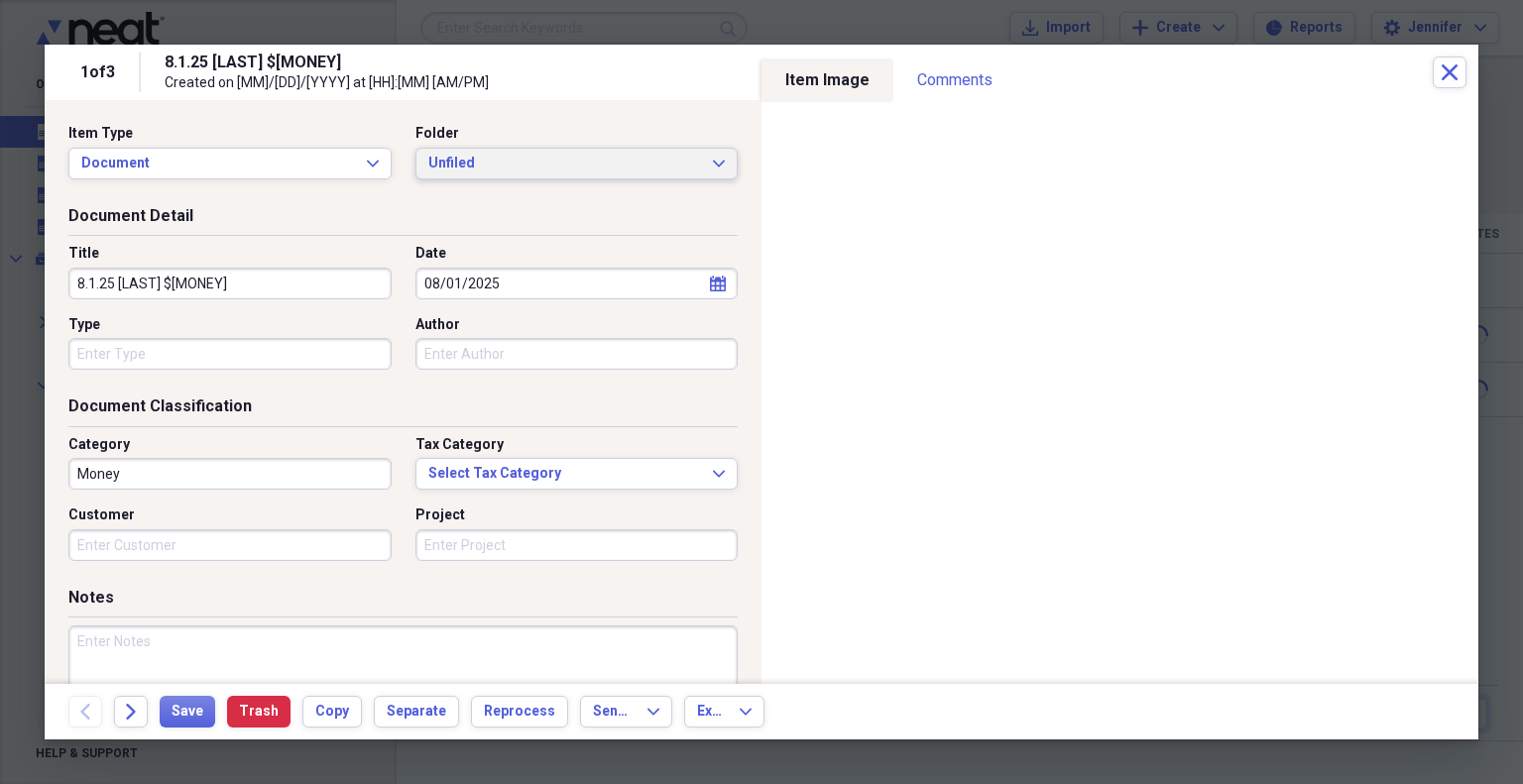 click on "Unfiled" at bounding box center (565, 164) 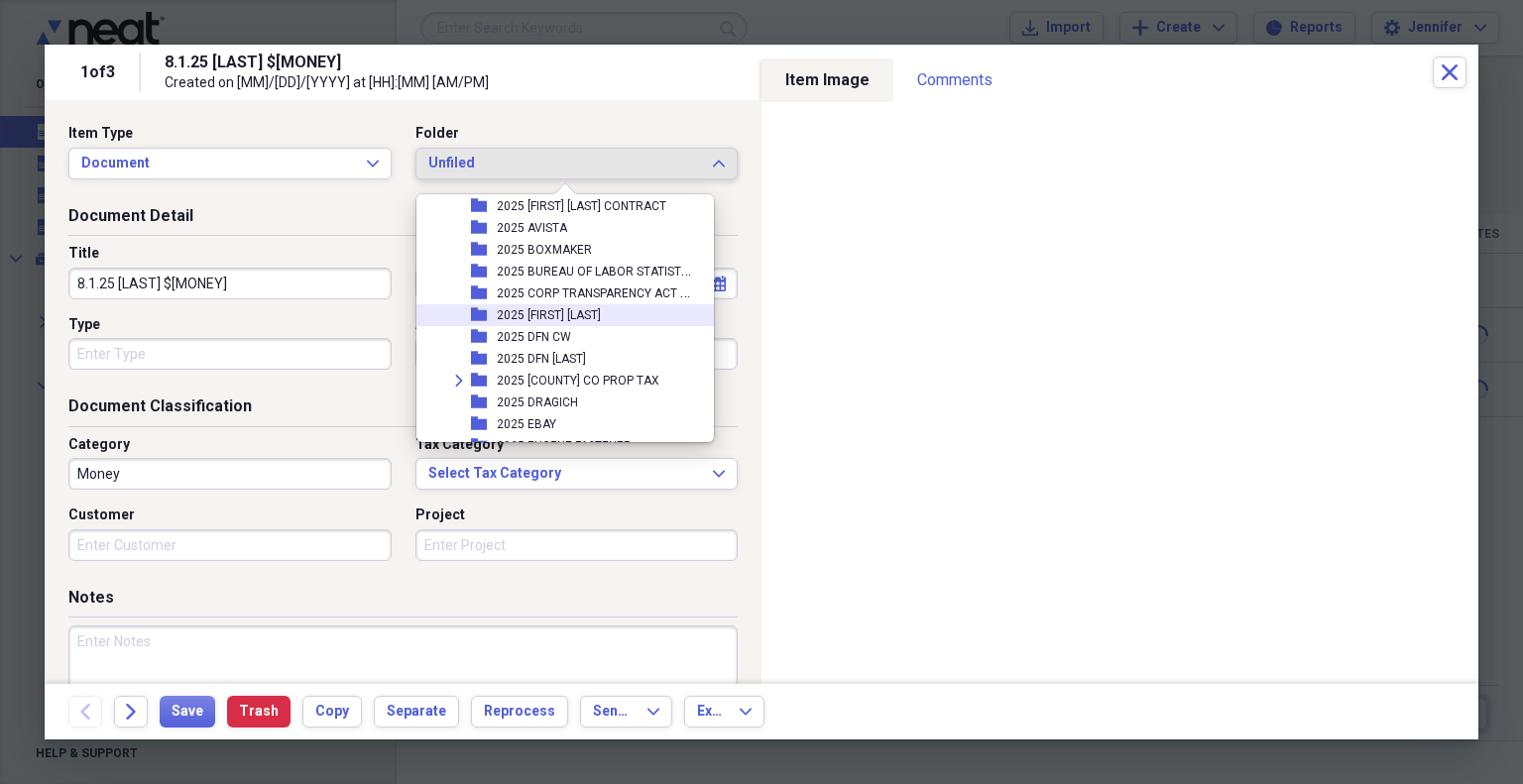 scroll, scrollTop: 496, scrollLeft: 0, axis: vertical 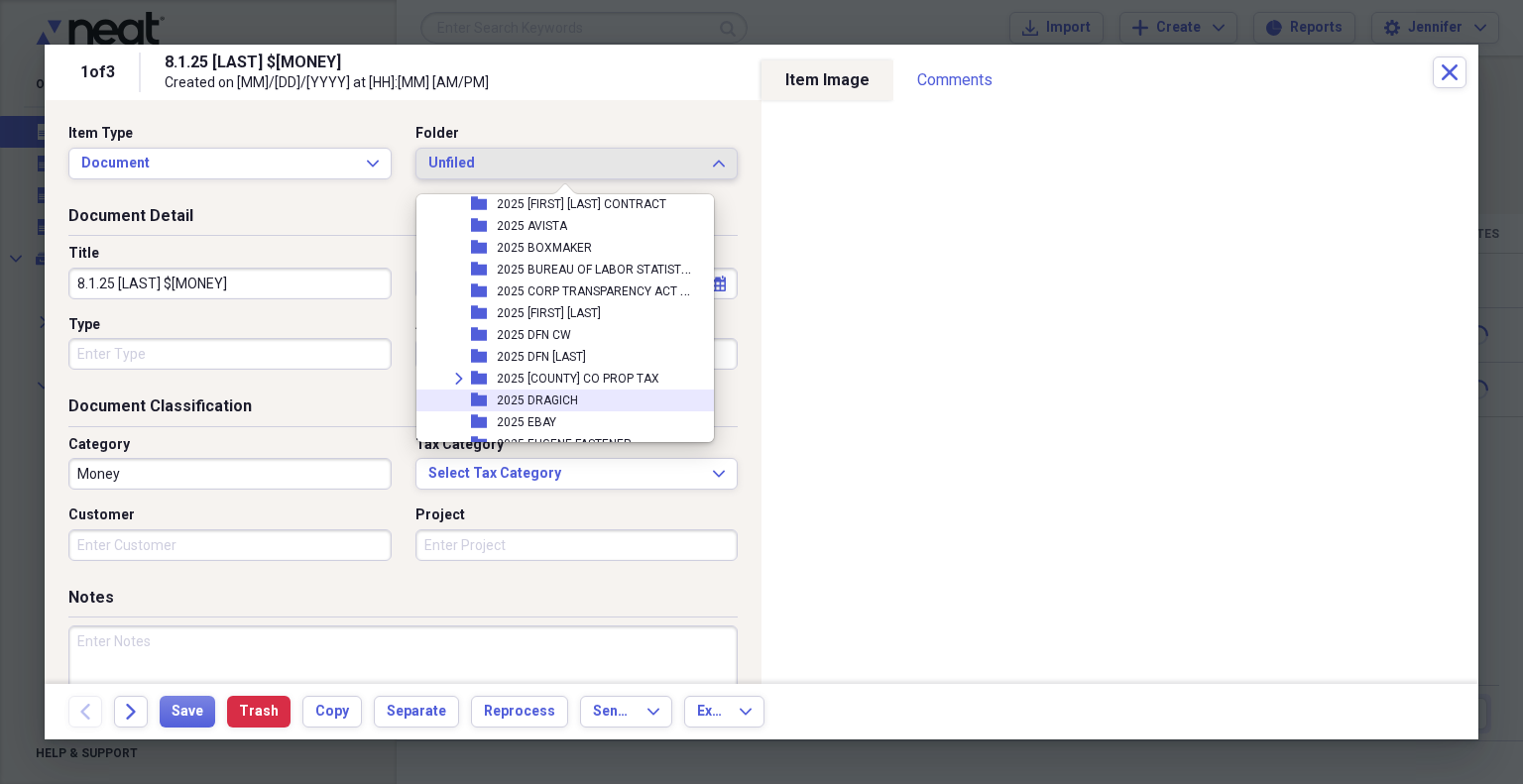 click on "2025 DRAGICH" at bounding box center (537, 400) 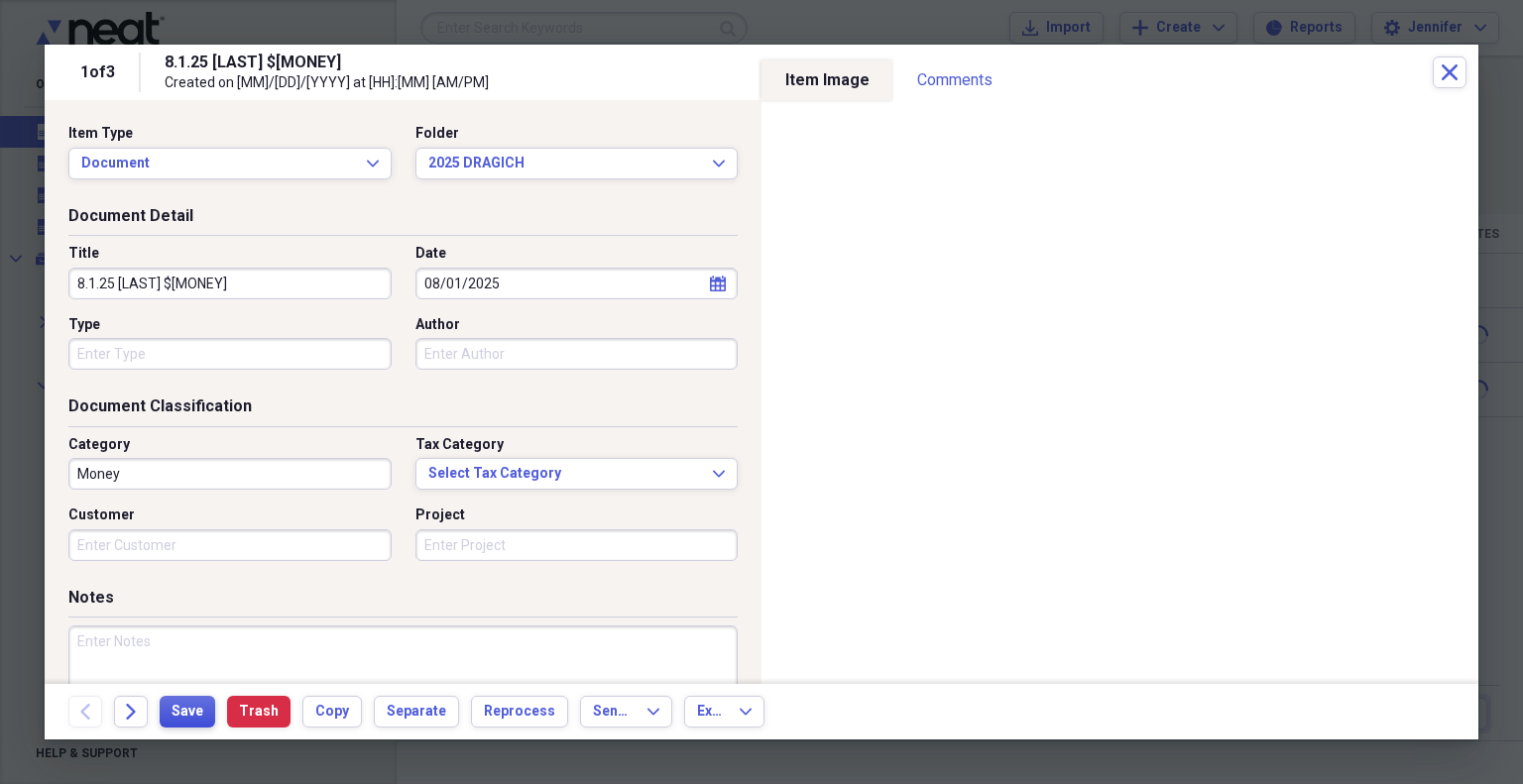 click on "Save" at bounding box center (187, 712) 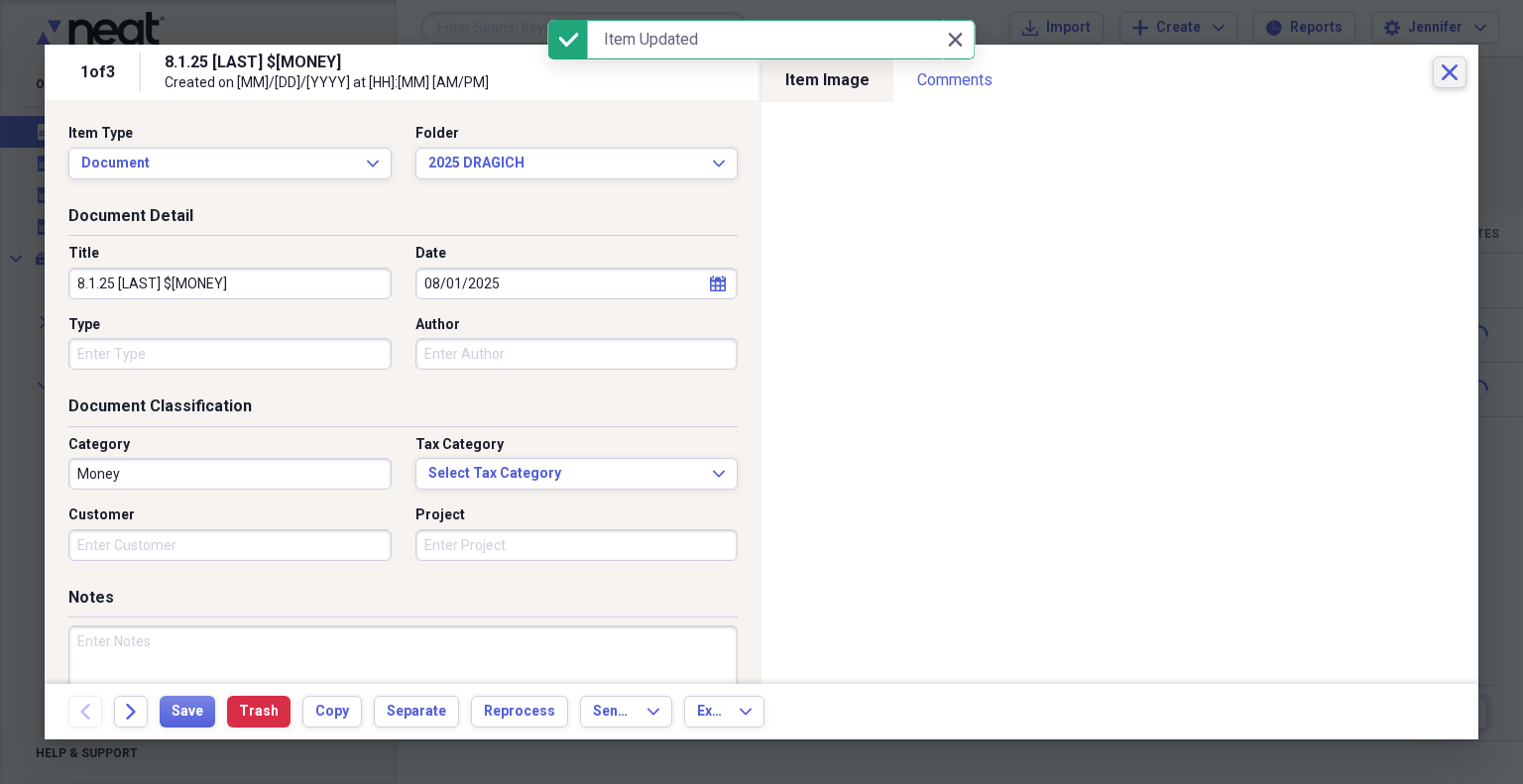 click on "Close" at bounding box center [1450, 72] 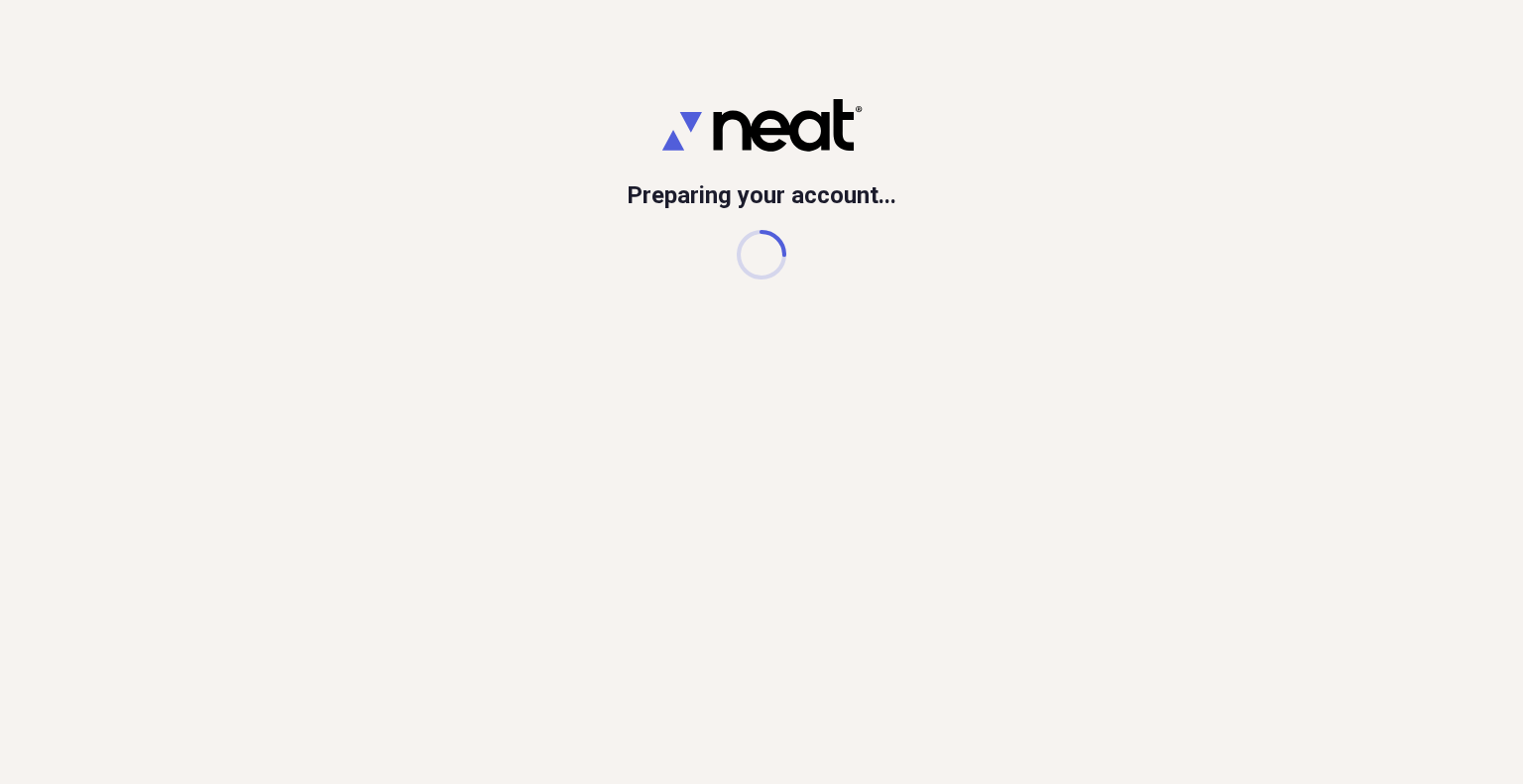 scroll, scrollTop: 0, scrollLeft: 0, axis: both 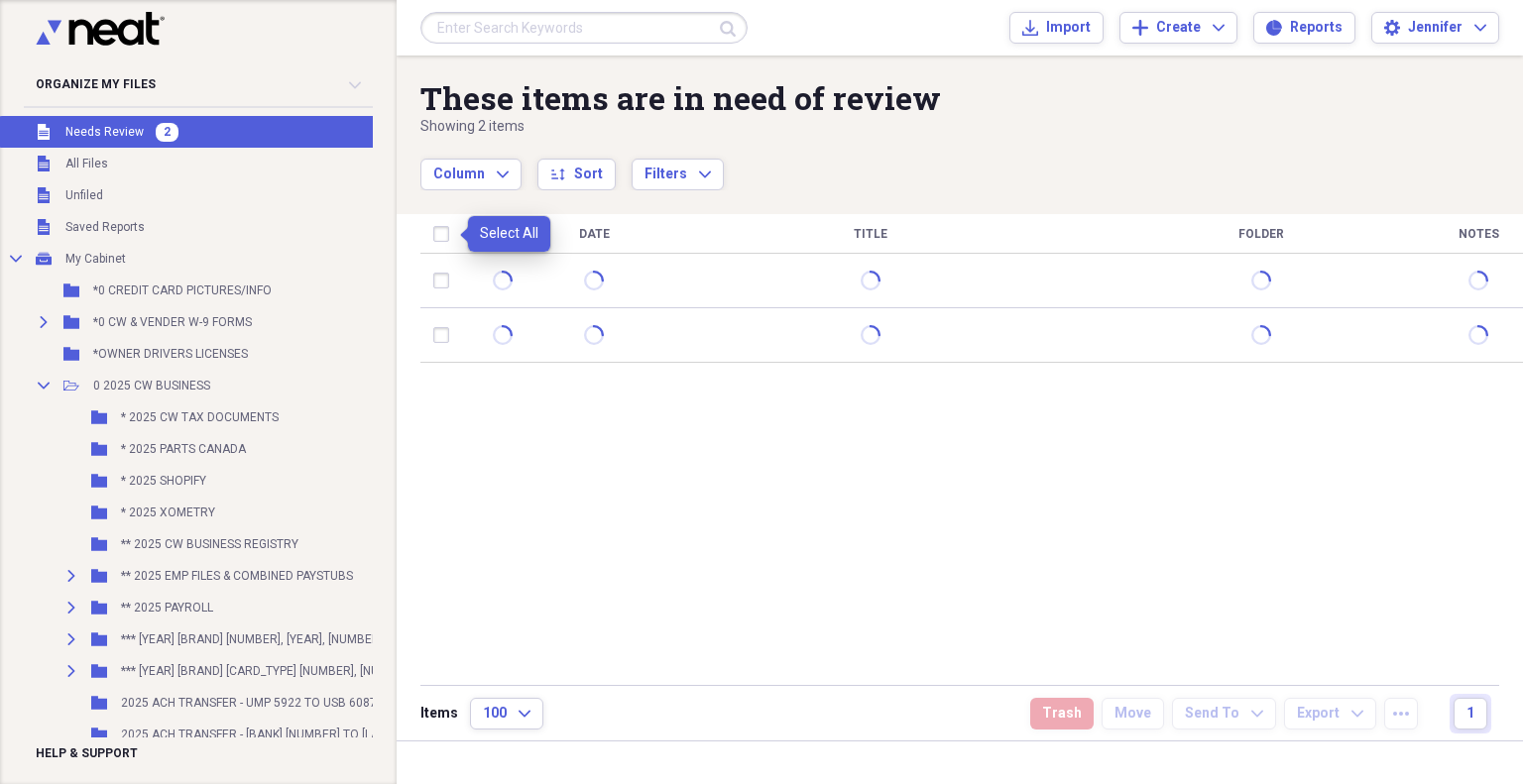 click at bounding box center (445, 234) 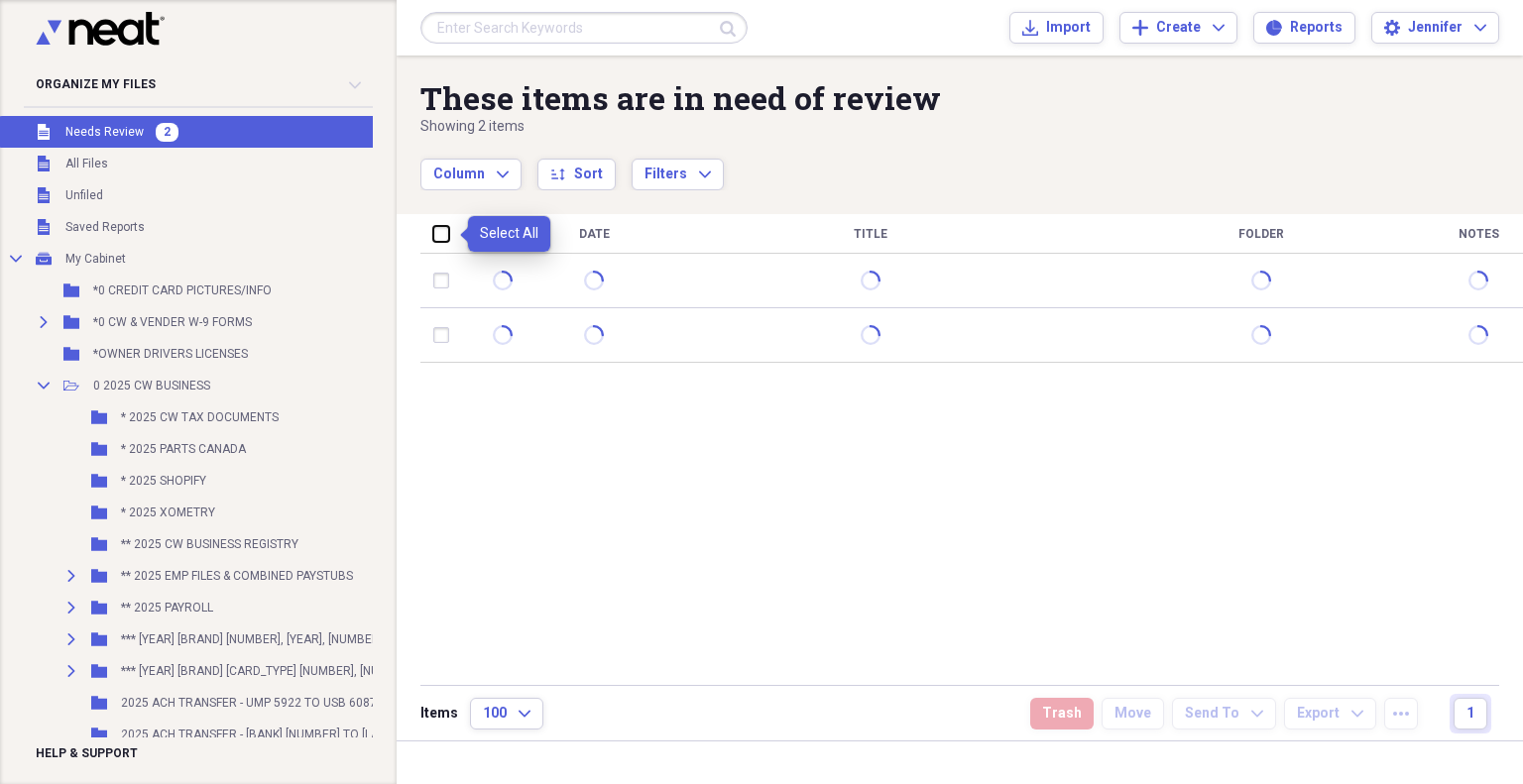 click at bounding box center (433, 233) 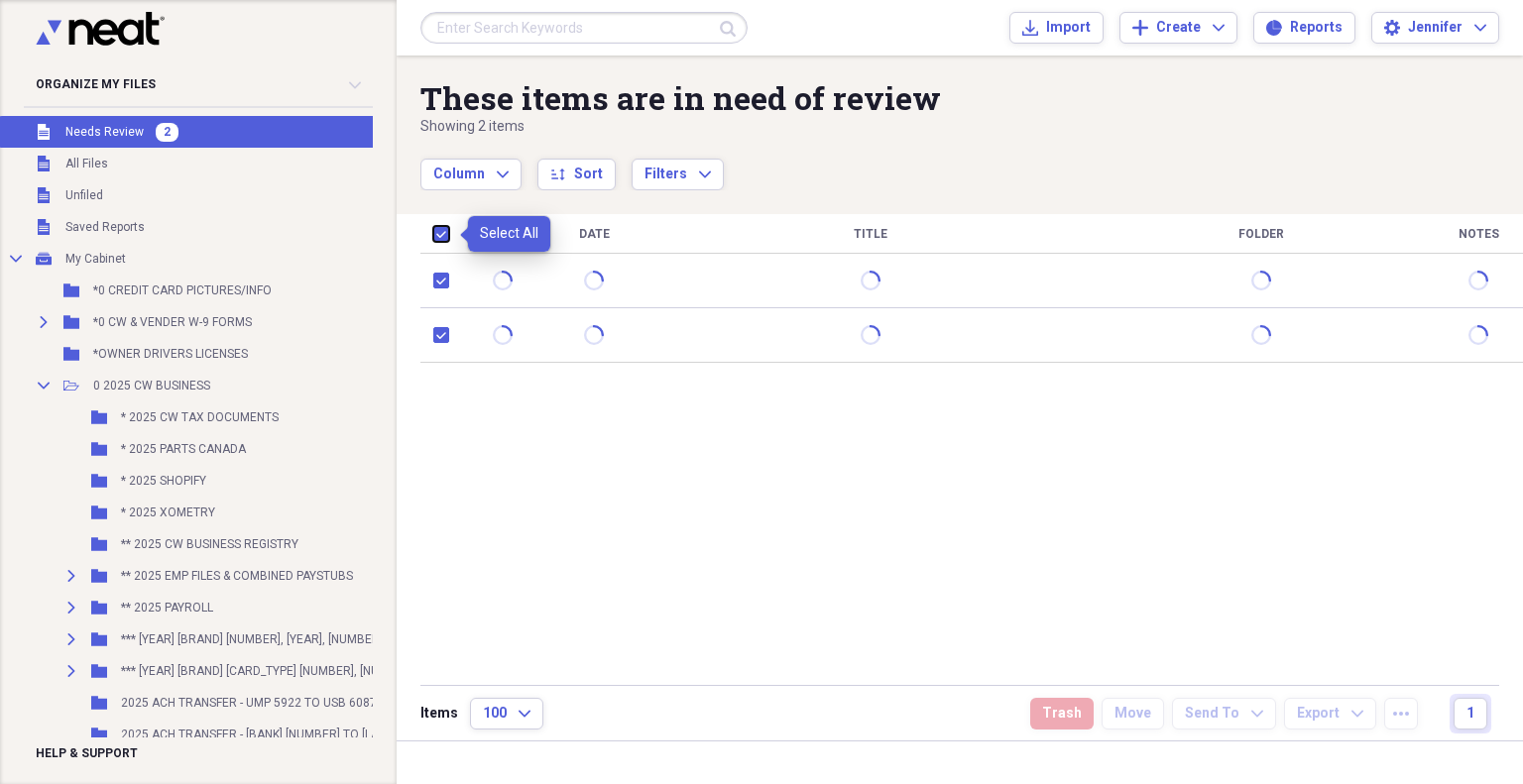 checkbox on "true" 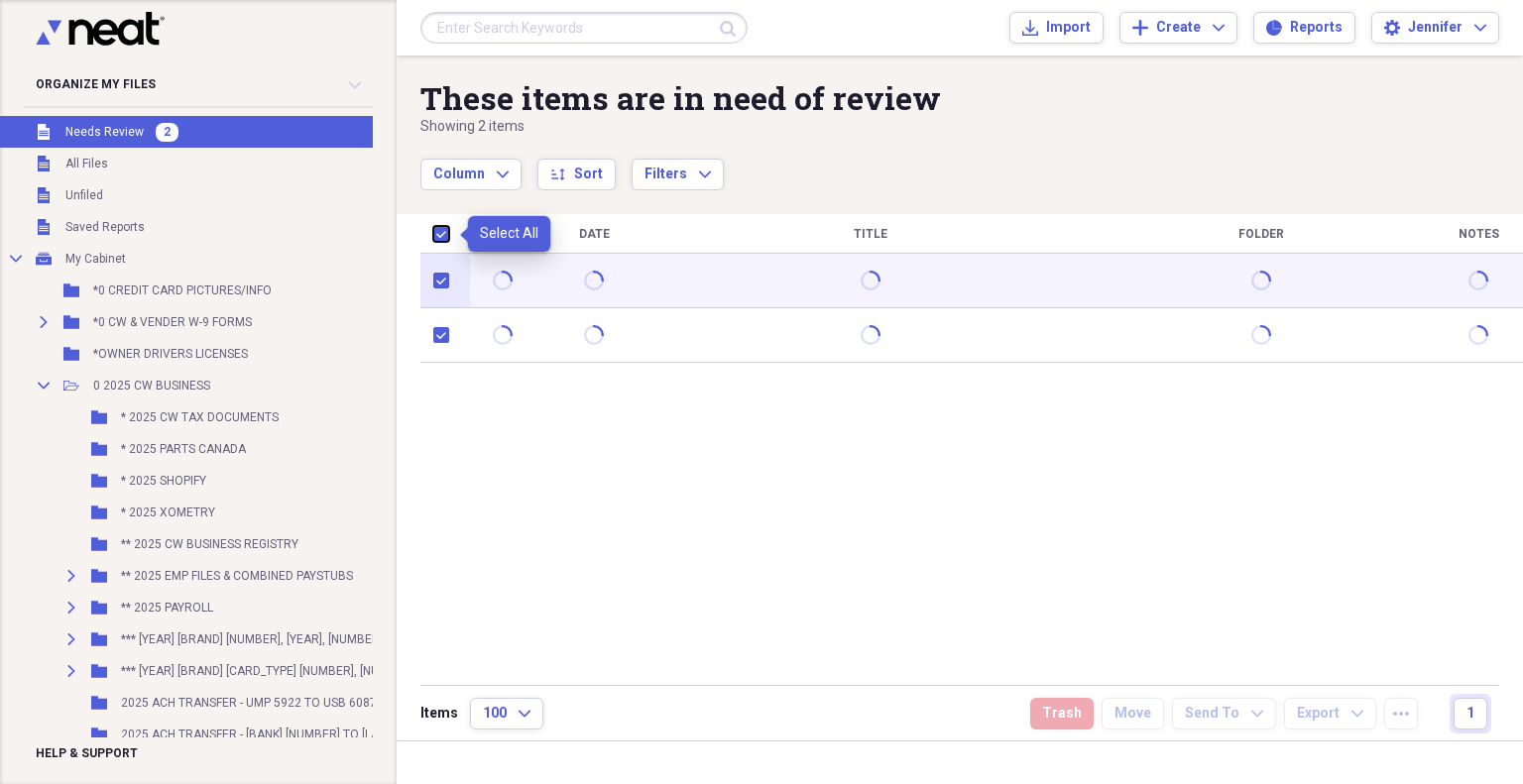checkbox on "true" 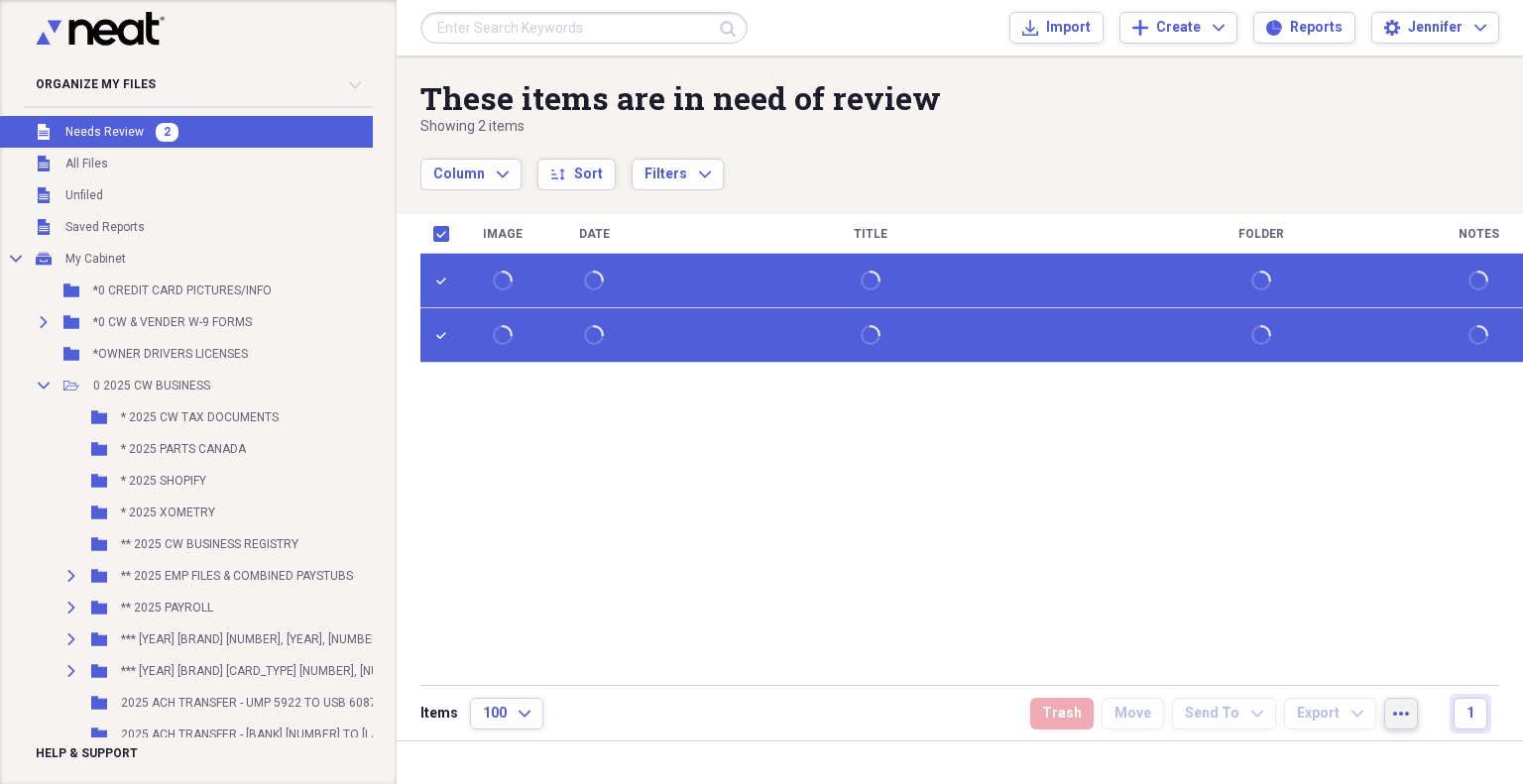 click on "more" 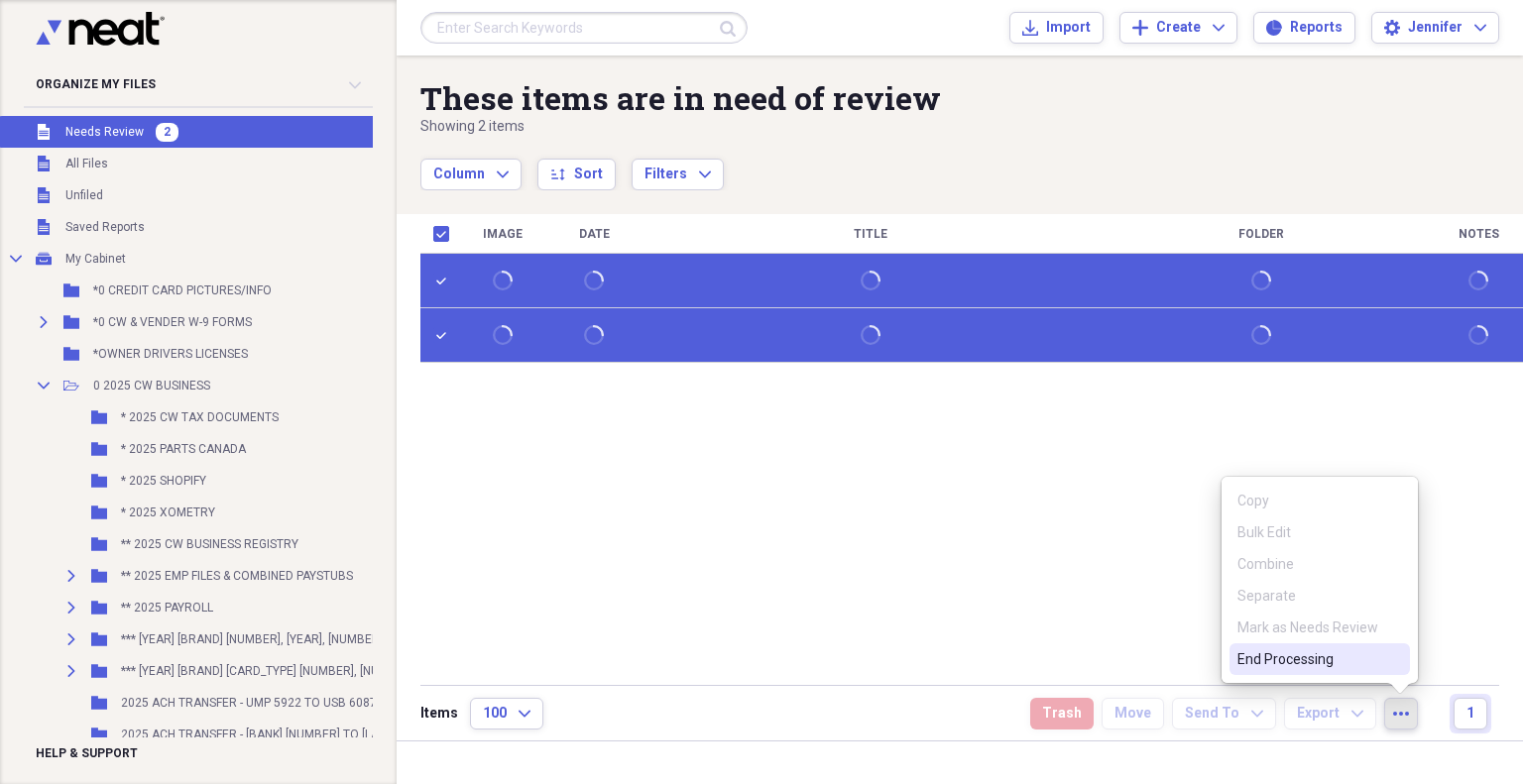 click on "End Processing" at bounding box center (1308, 659) 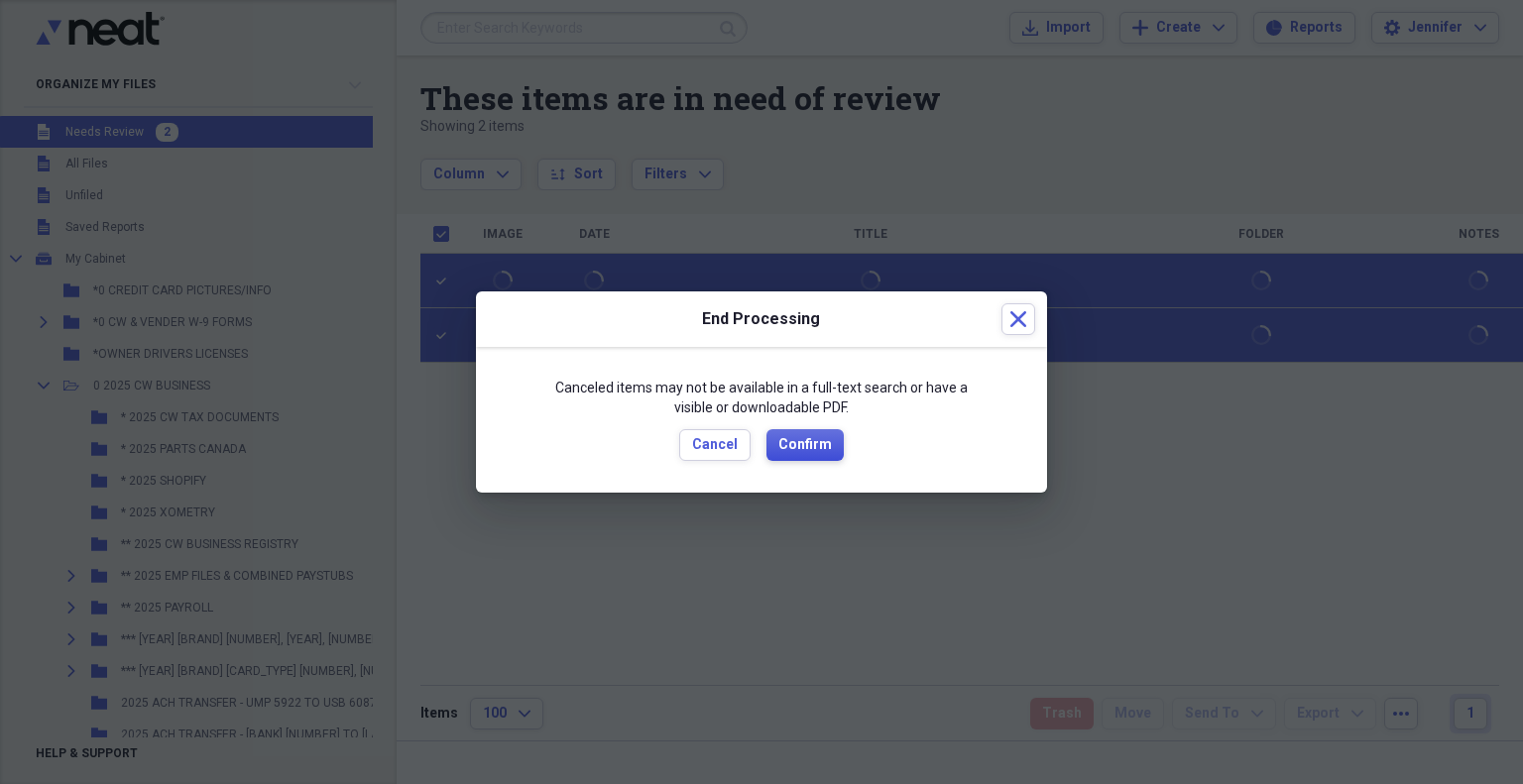 click on "Confirm" at bounding box center (805, 445) 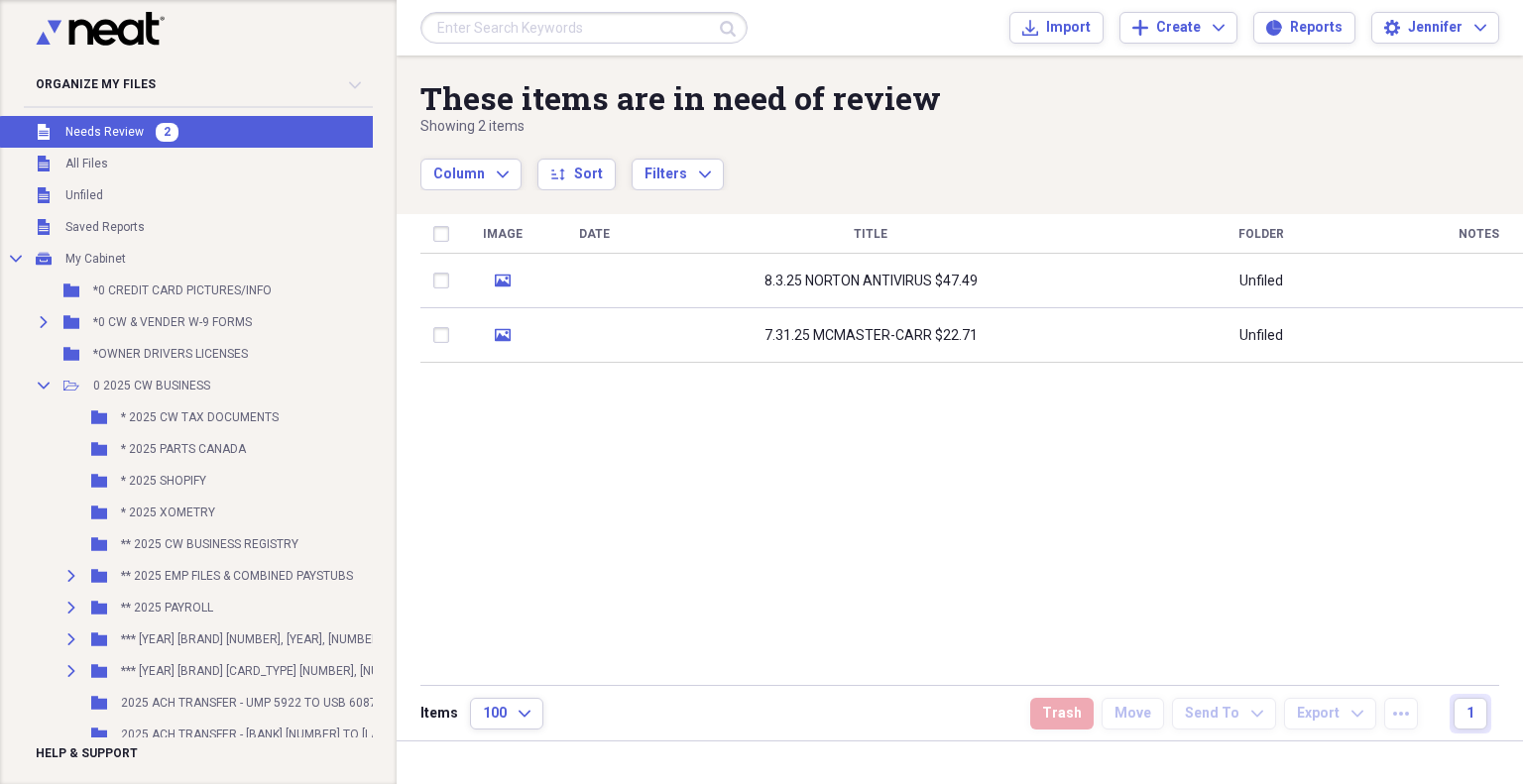 checkbox on "false" 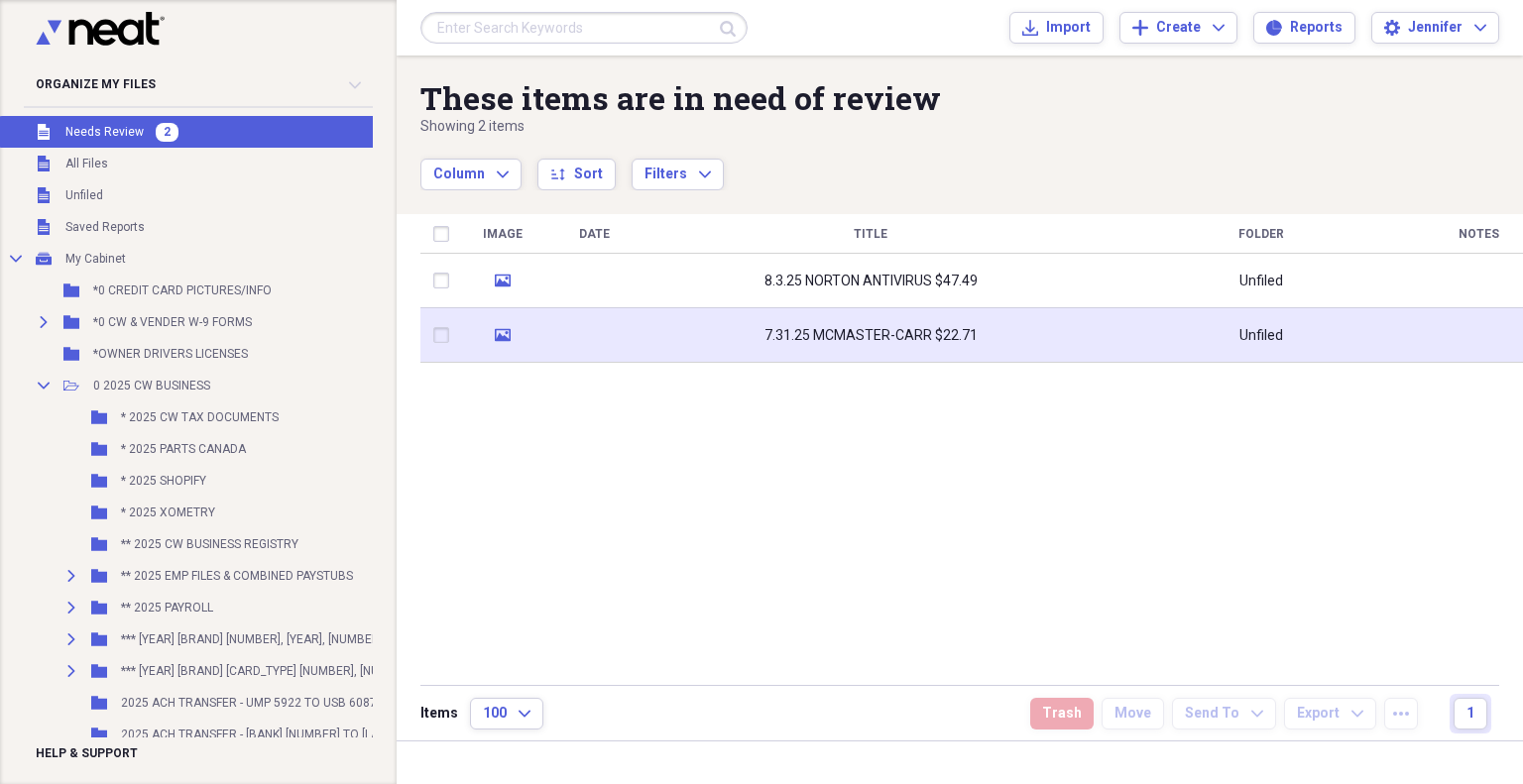 click at bounding box center (594, 335) 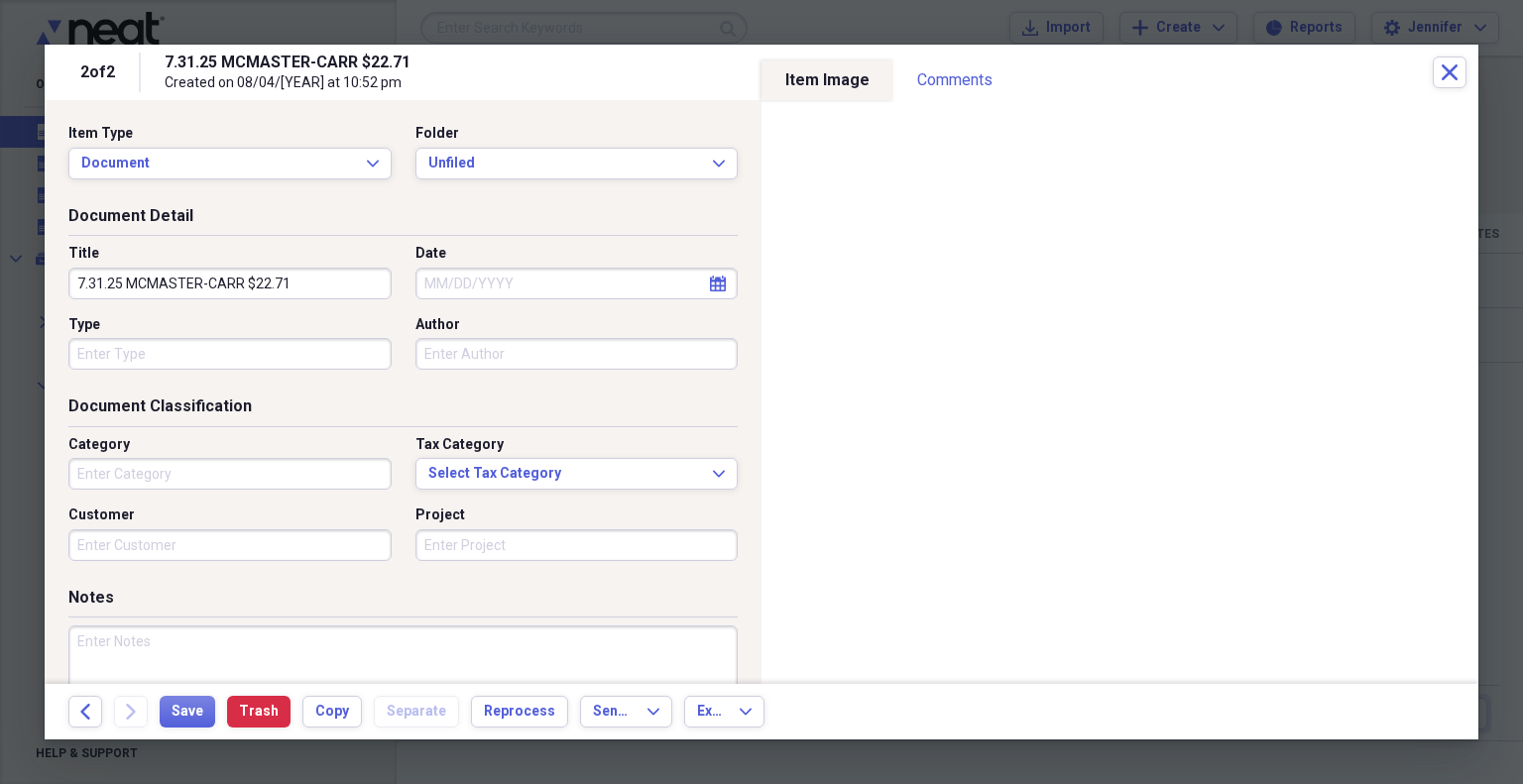 click at bounding box center (403, 690) 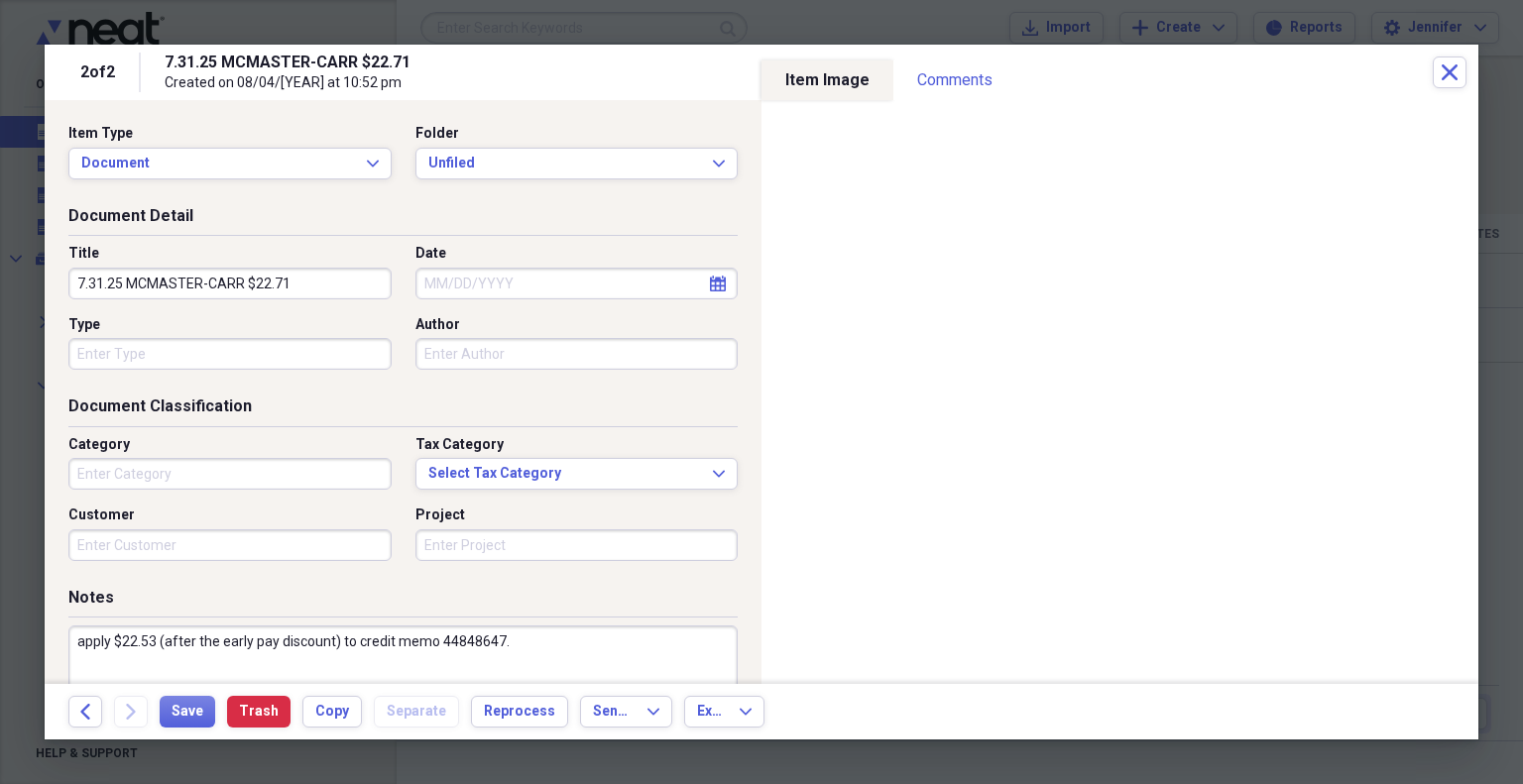 click on "apply $22.53 (after the early pay discount) to credit memo 44848647." at bounding box center [403, 690] 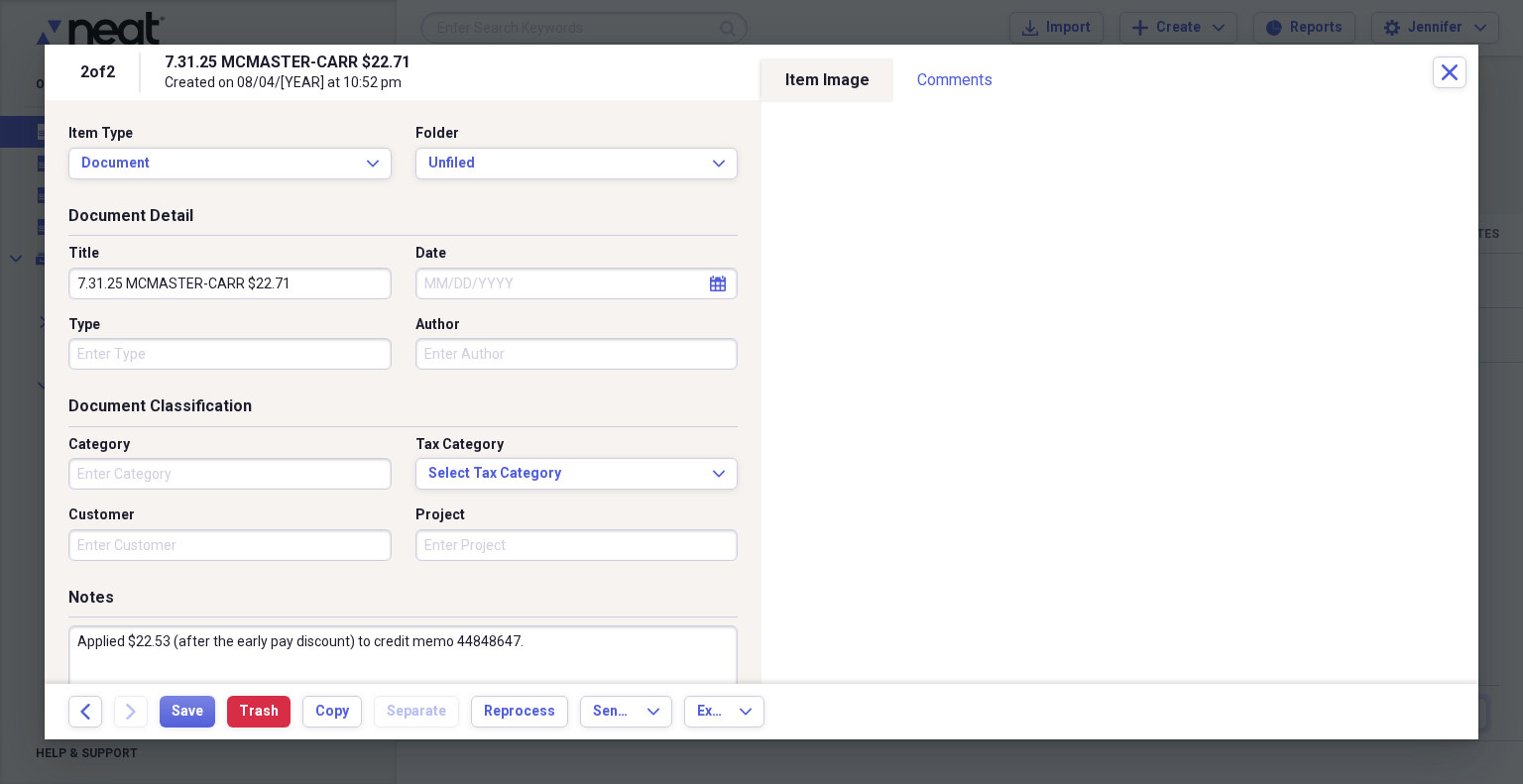 type on "Applied $22.53 (after the early pay discount) to credit memo 44848647." 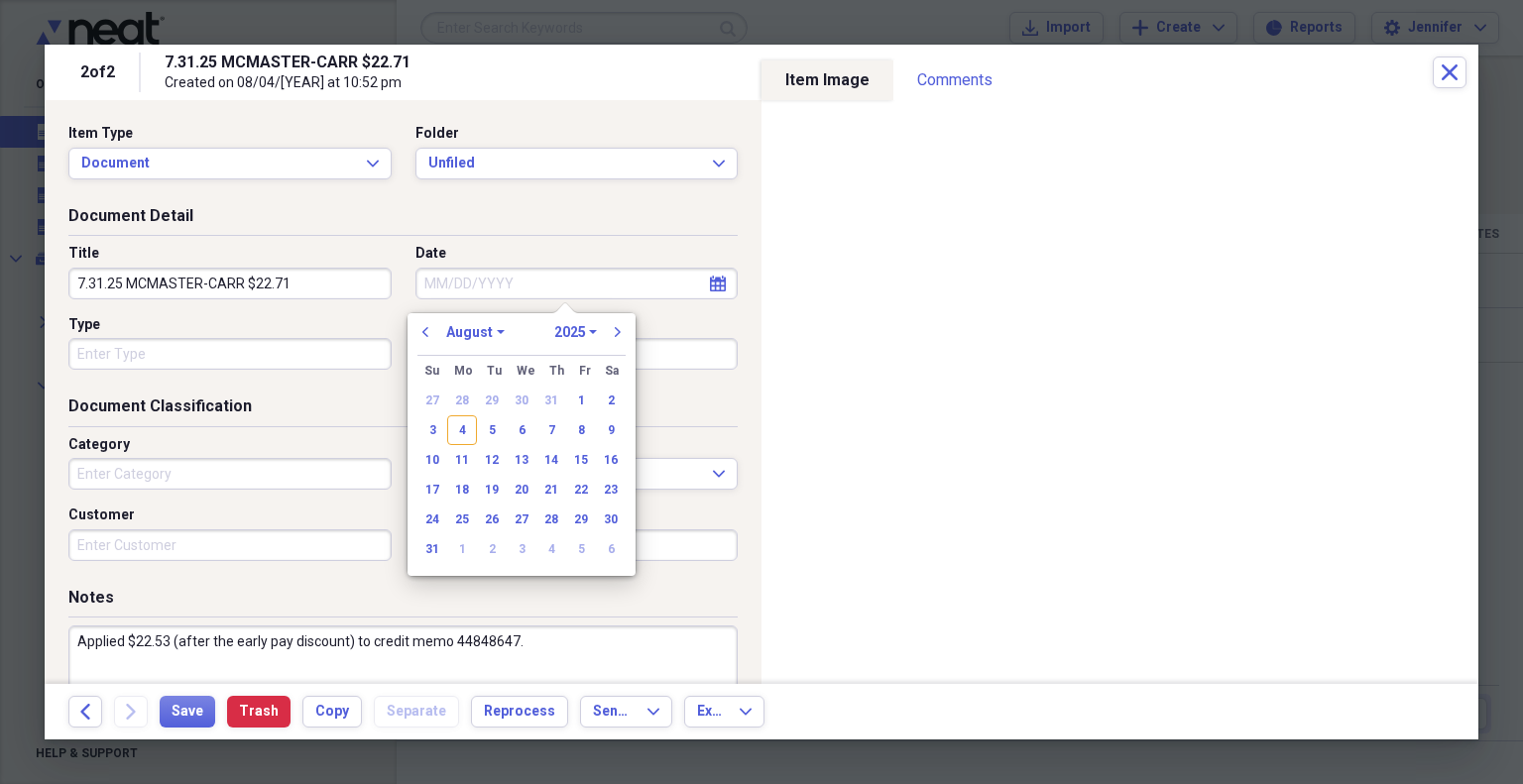 click on "Date" at bounding box center (577, 283) 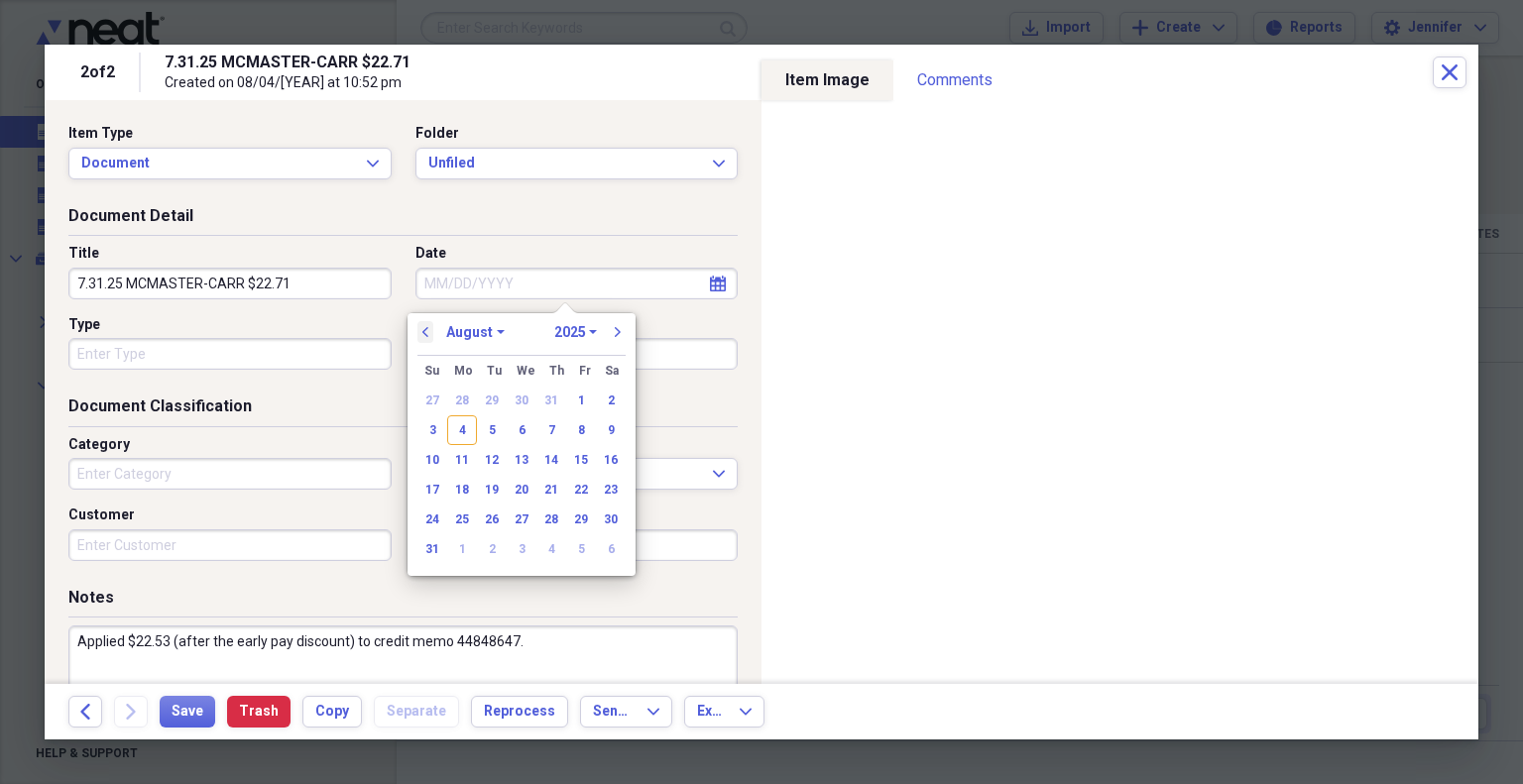 click on "previous" at bounding box center (425, 332) 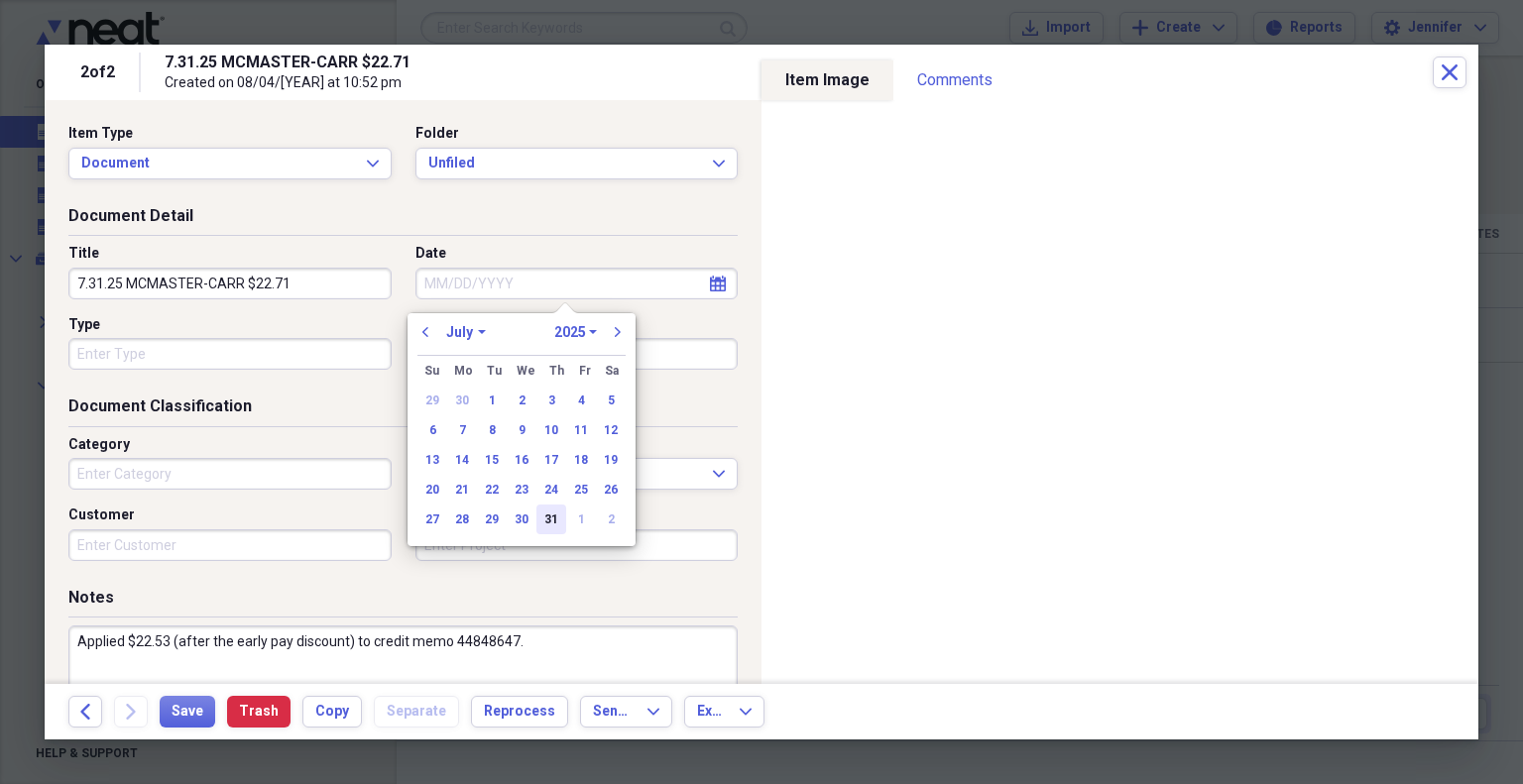 click on "31" at bounding box center [551, 519] 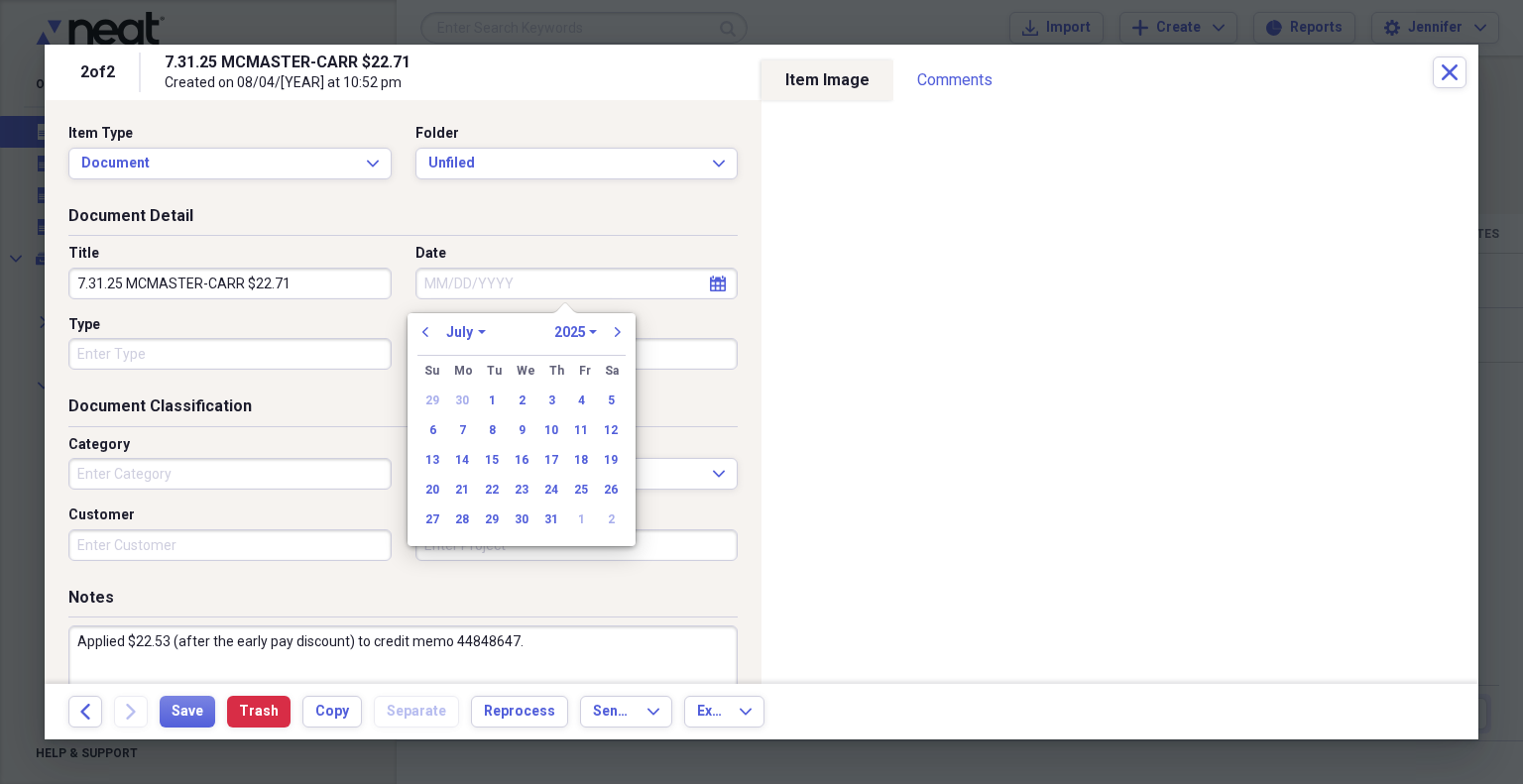 type on "07/31/2025" 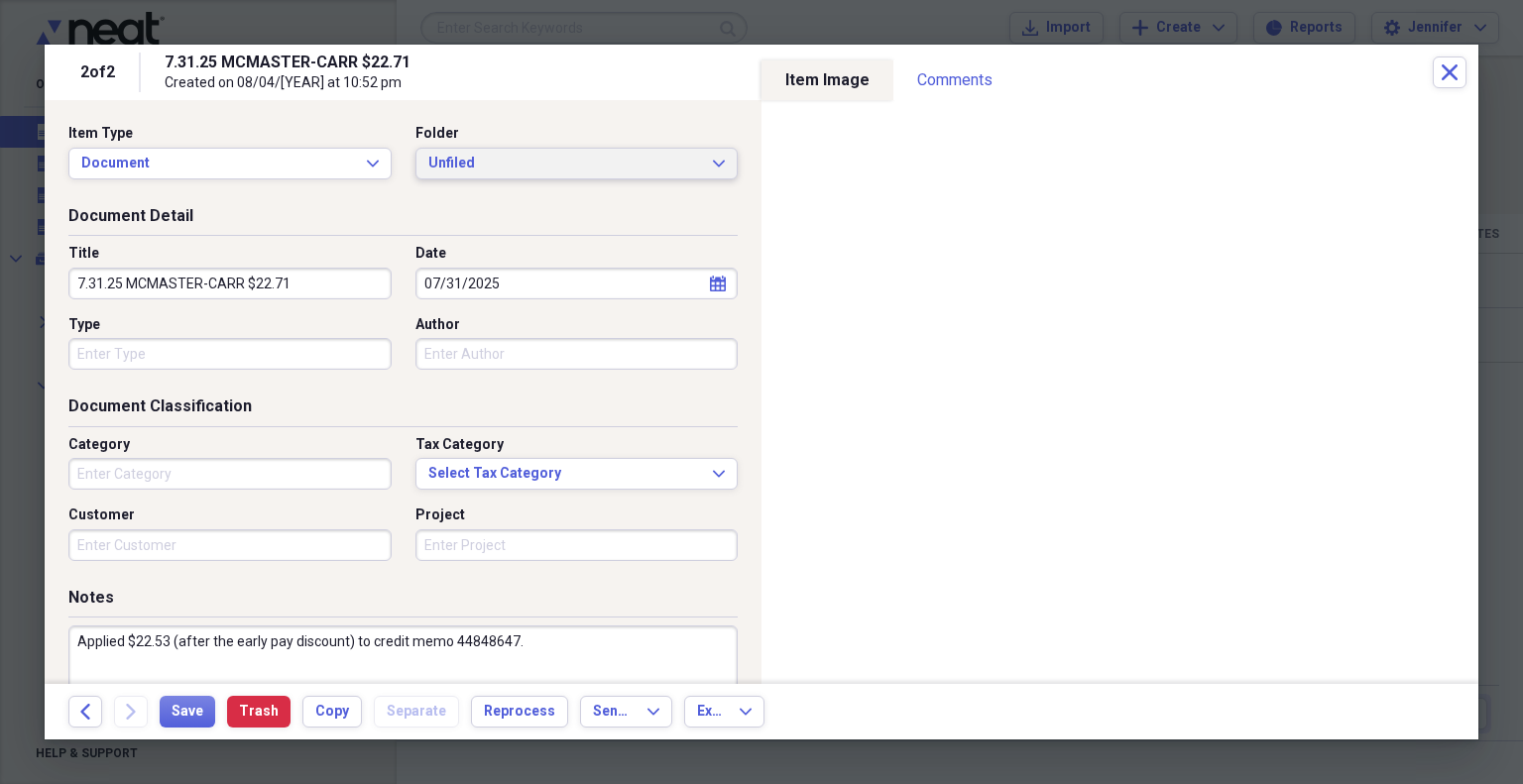 click on "Unfiled" at bounding box center (565, 164) 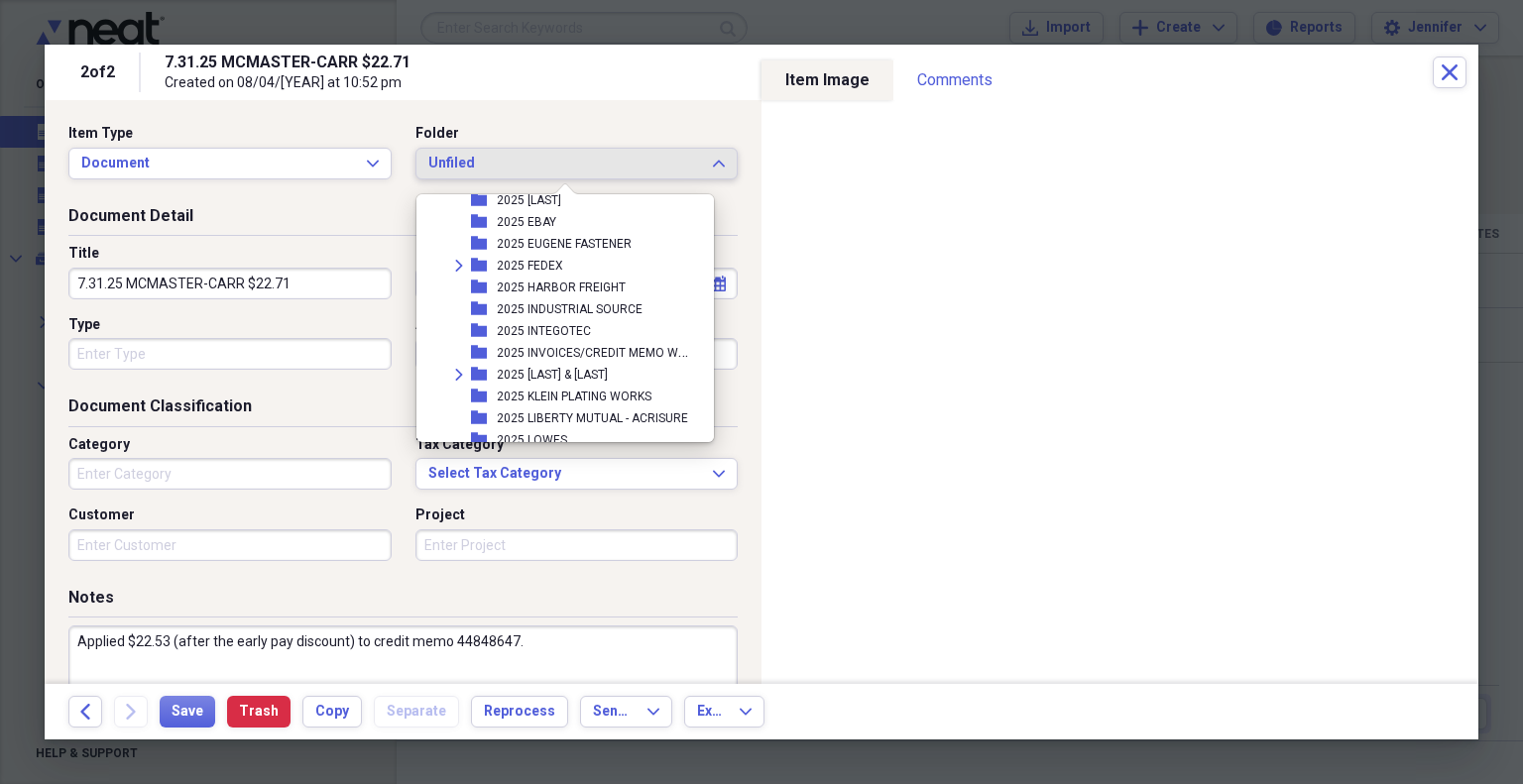 scroll, scrollTop: 793, scrollLeft: 0, axis: vertical 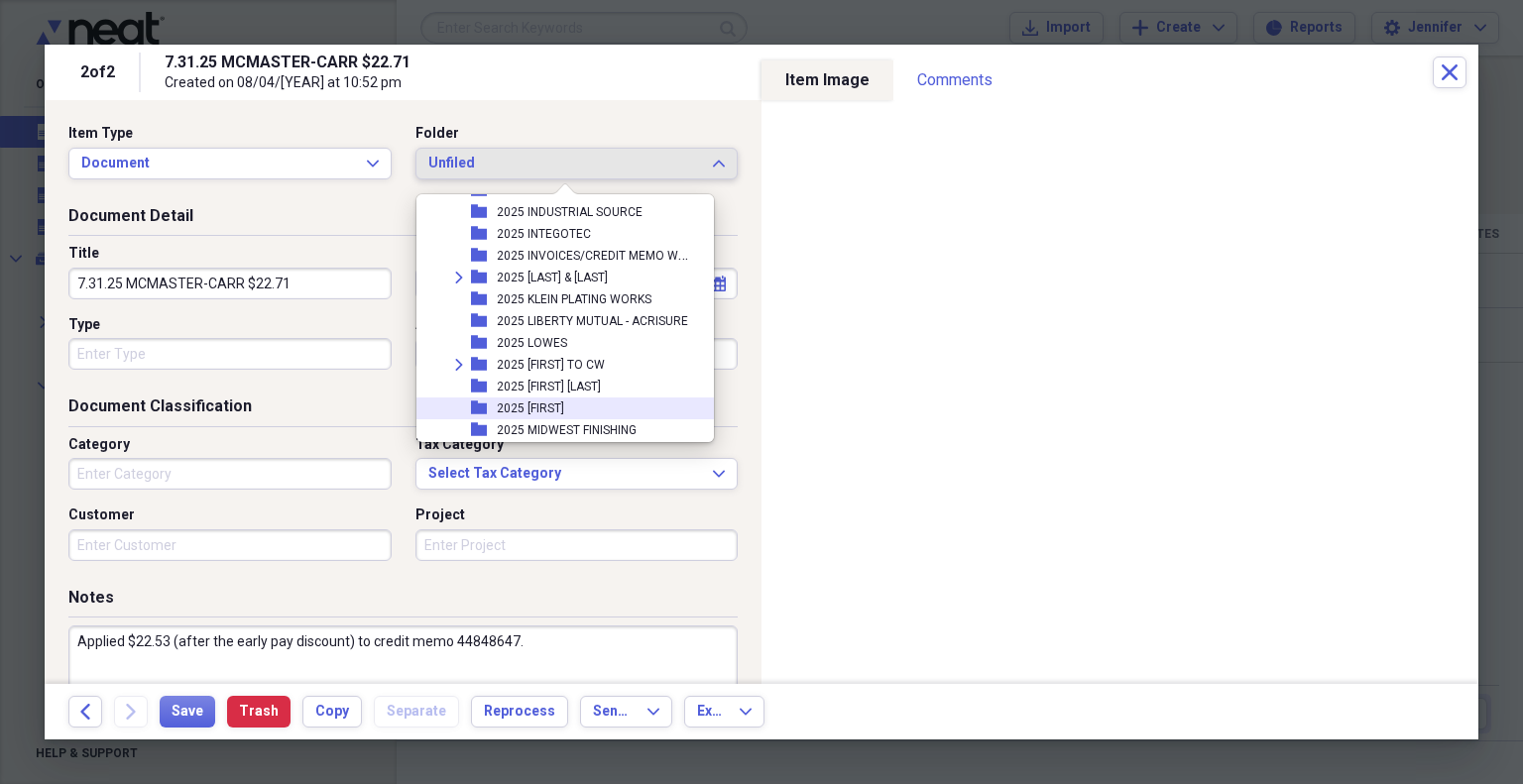 click on "2025 MCMASTER-CARR" at bounding box center (530, 408) 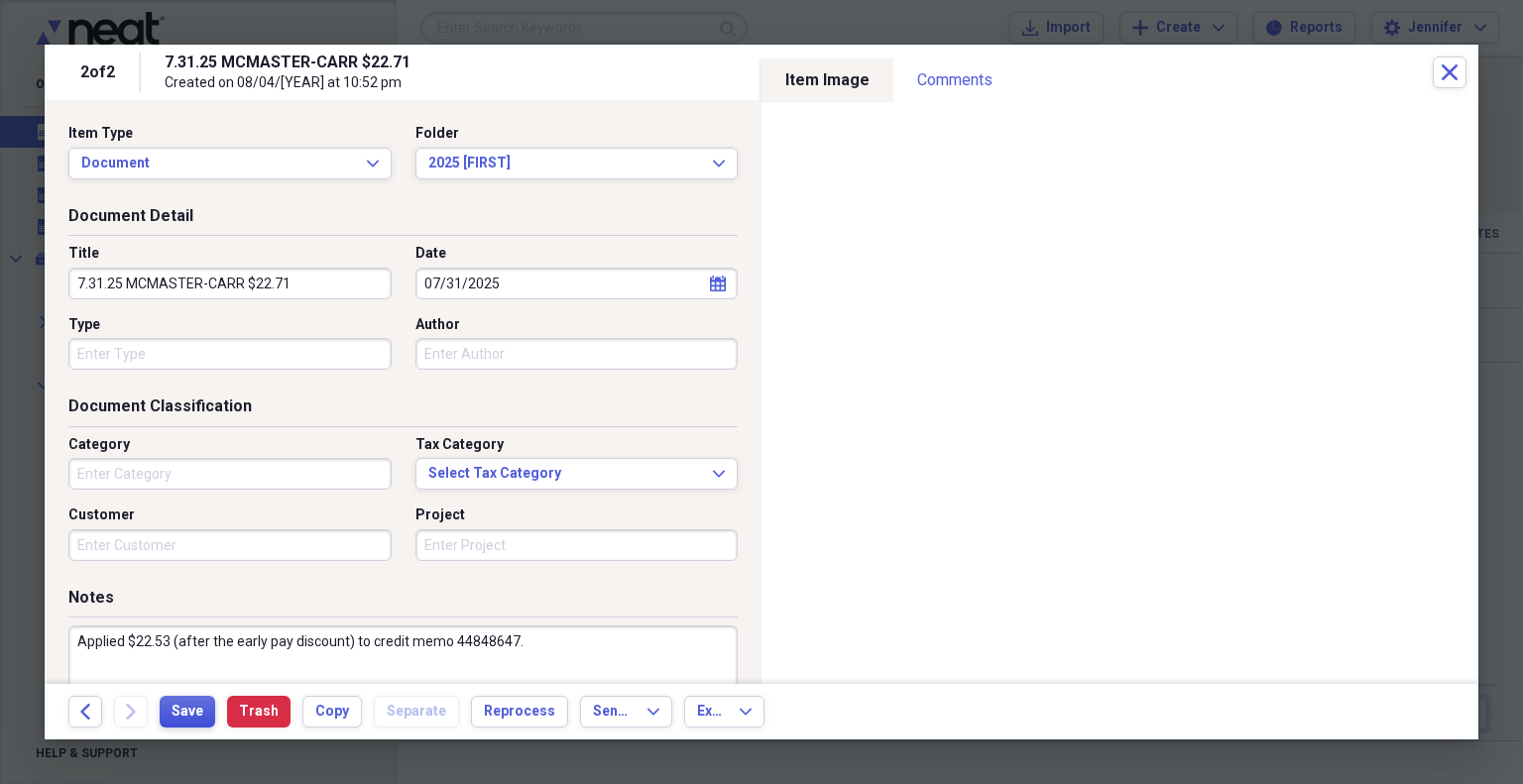 click on "Save" at bounding box center [187, 712] 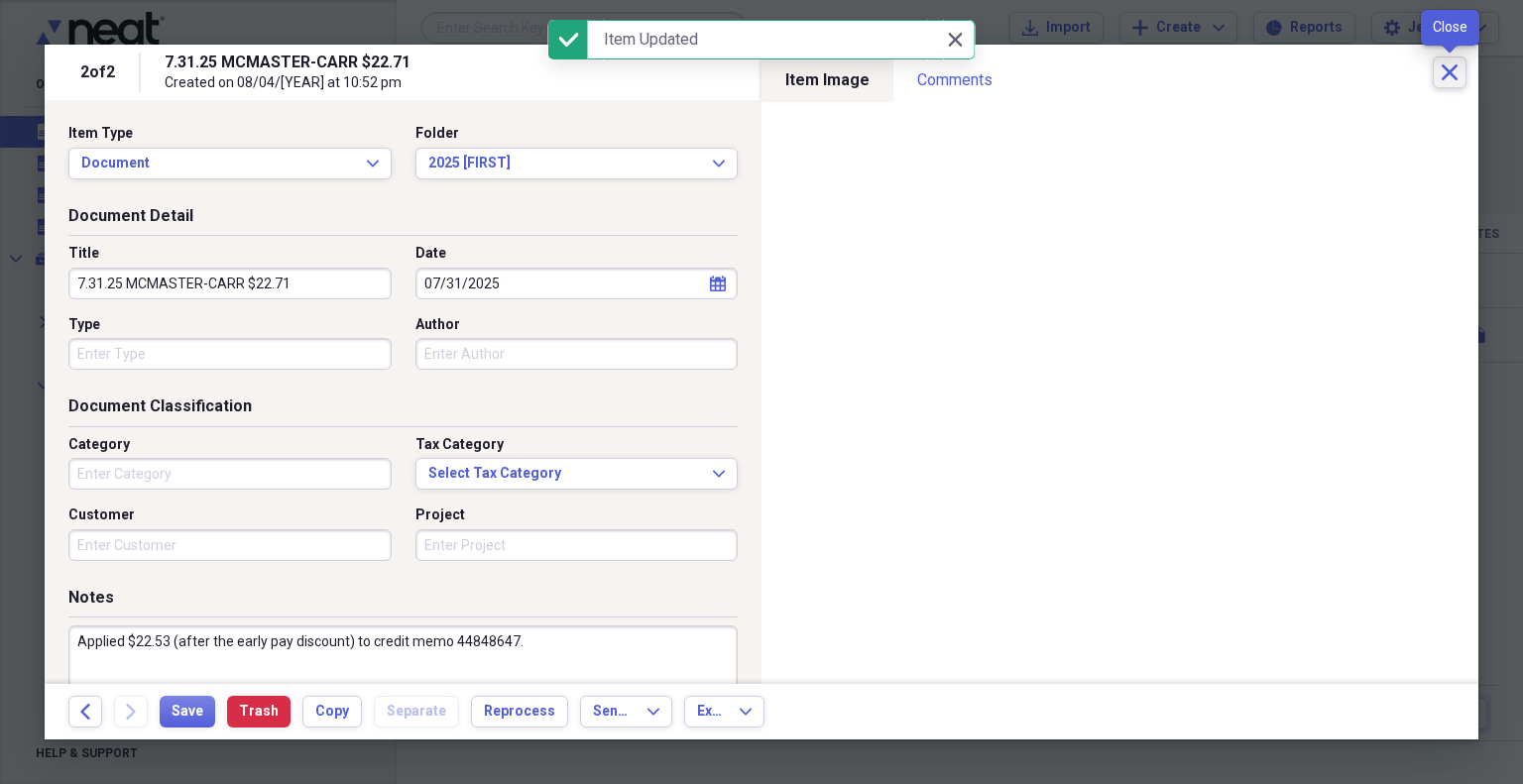 click on "Close" 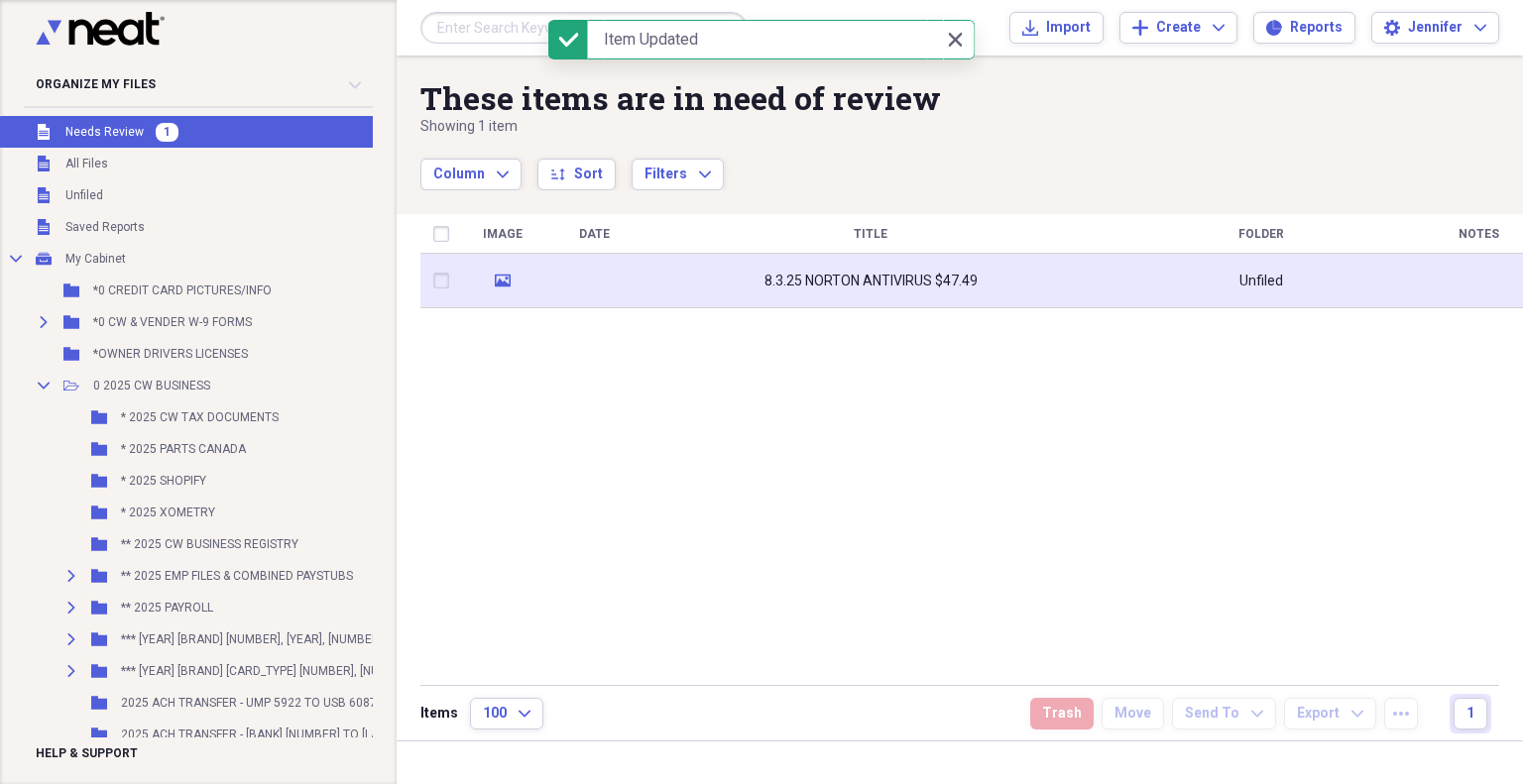 click on "8.3.25 NORTON ANTIVIRUS $47.49" at bounding box center (871, 280) 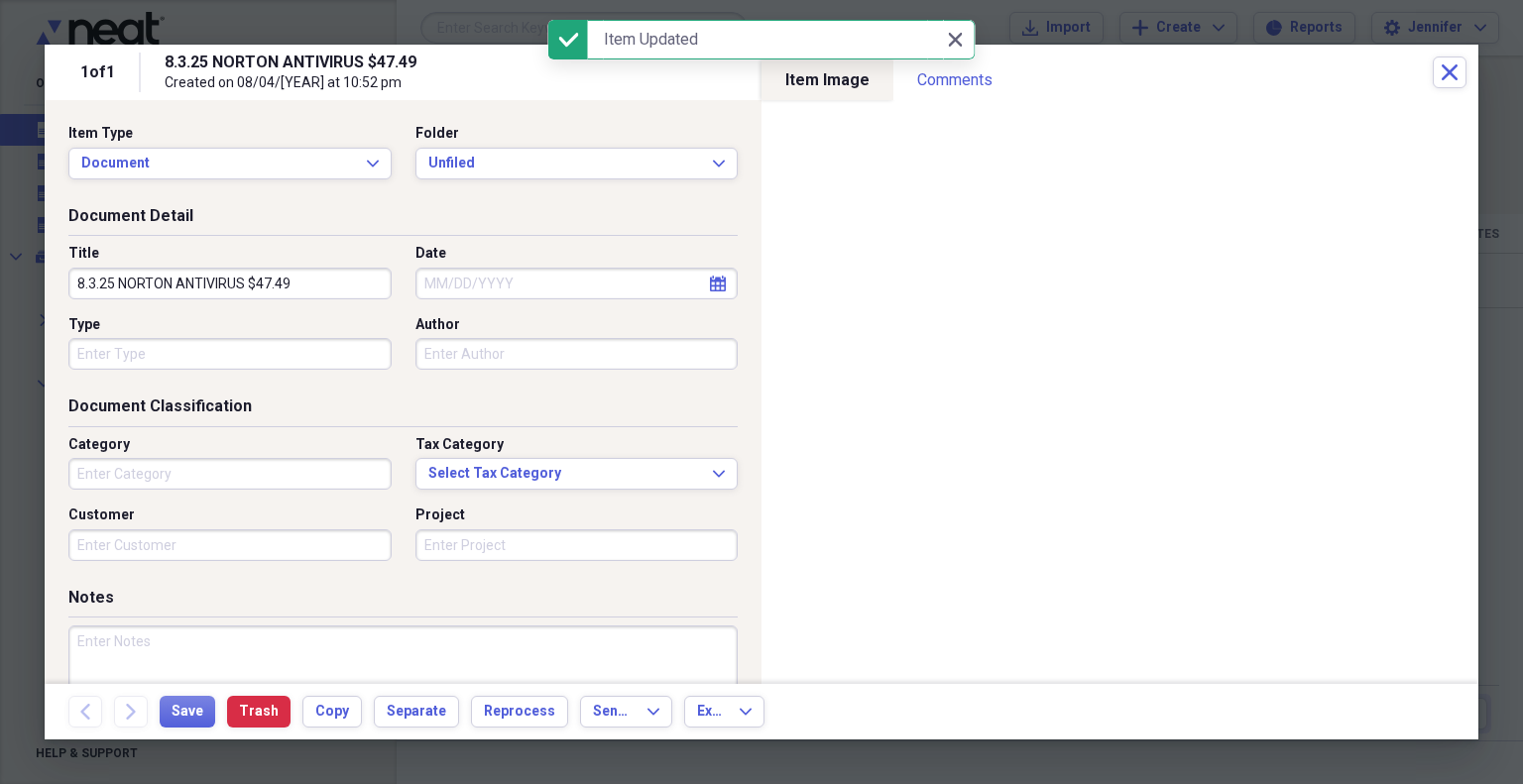 click on "Date" at bounding box center [577, 283] 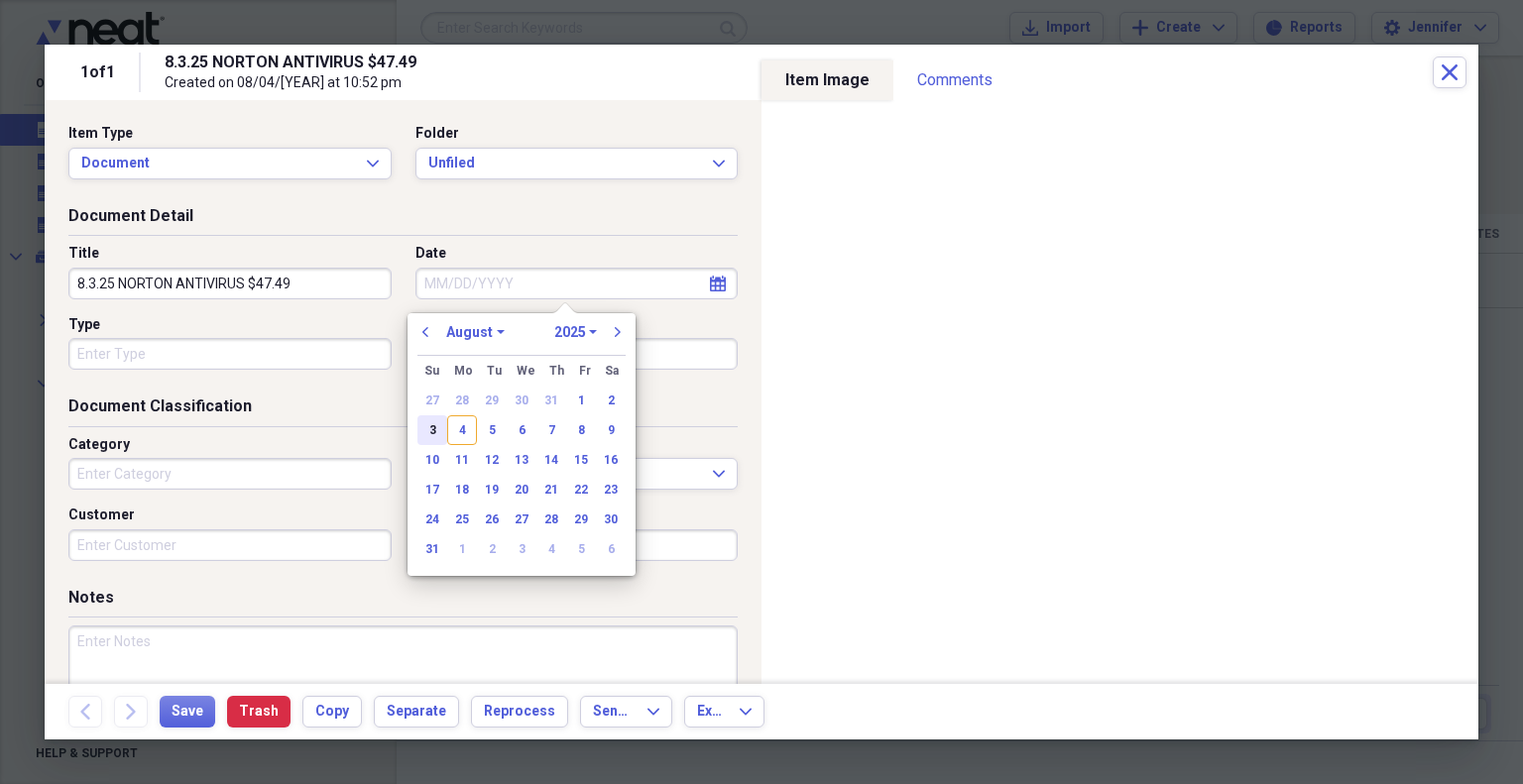 click on "3" at bounding box center (432, 430) 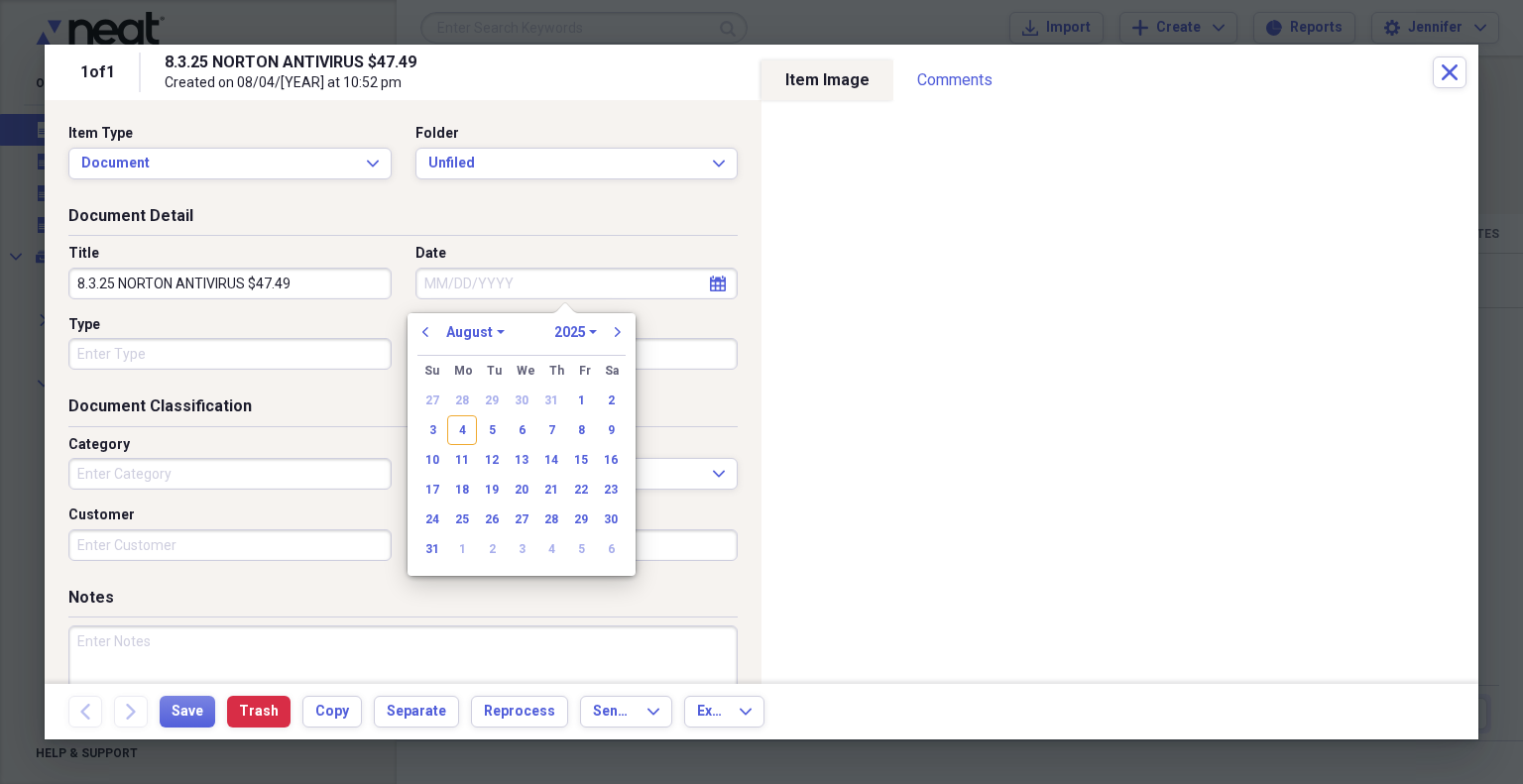 type on "08/03/2025" 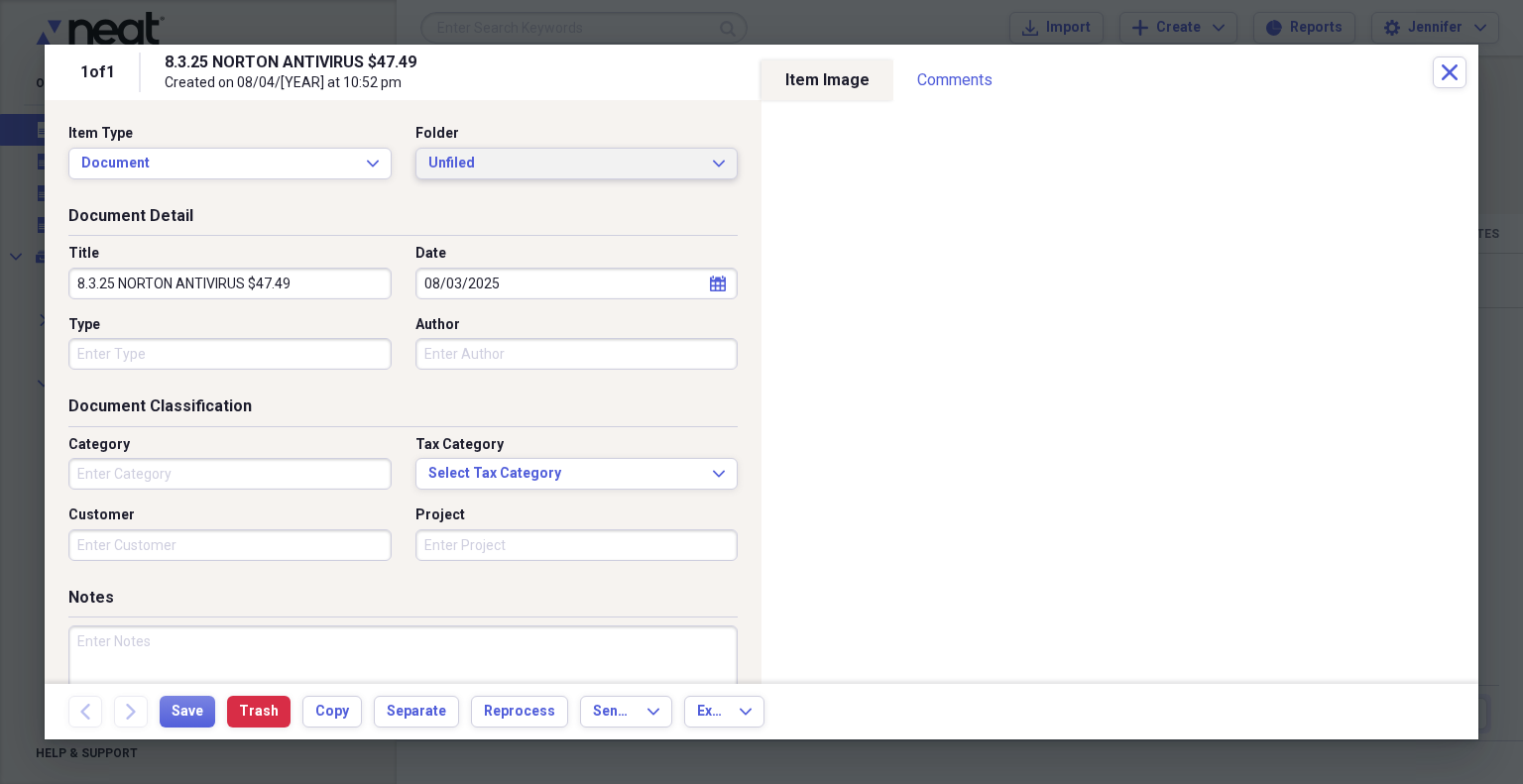 click on "Unfiled" at bounding box center (565, 164) 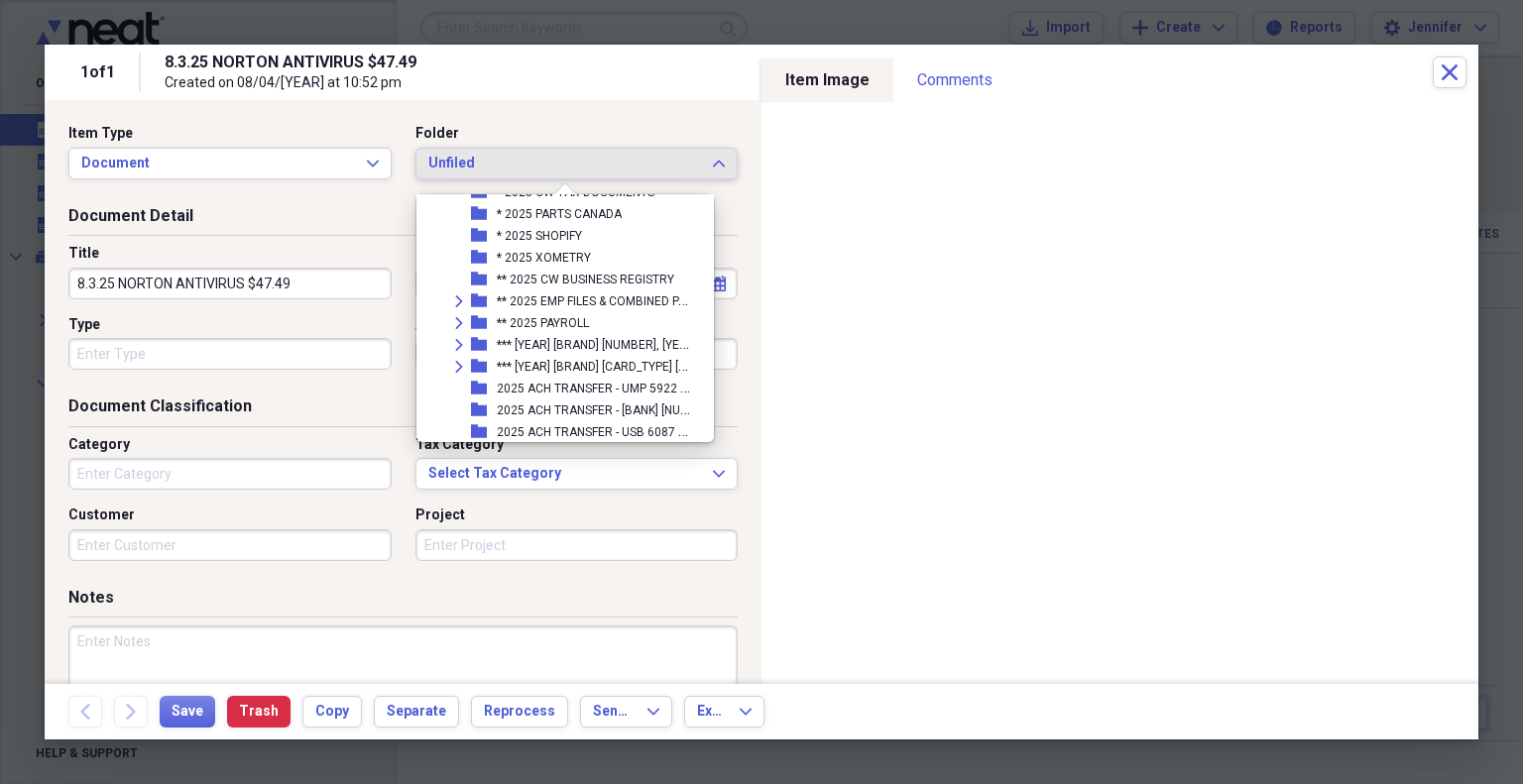 scroll, scrollTop: 198, scrollLeft: 0, axis: vertical 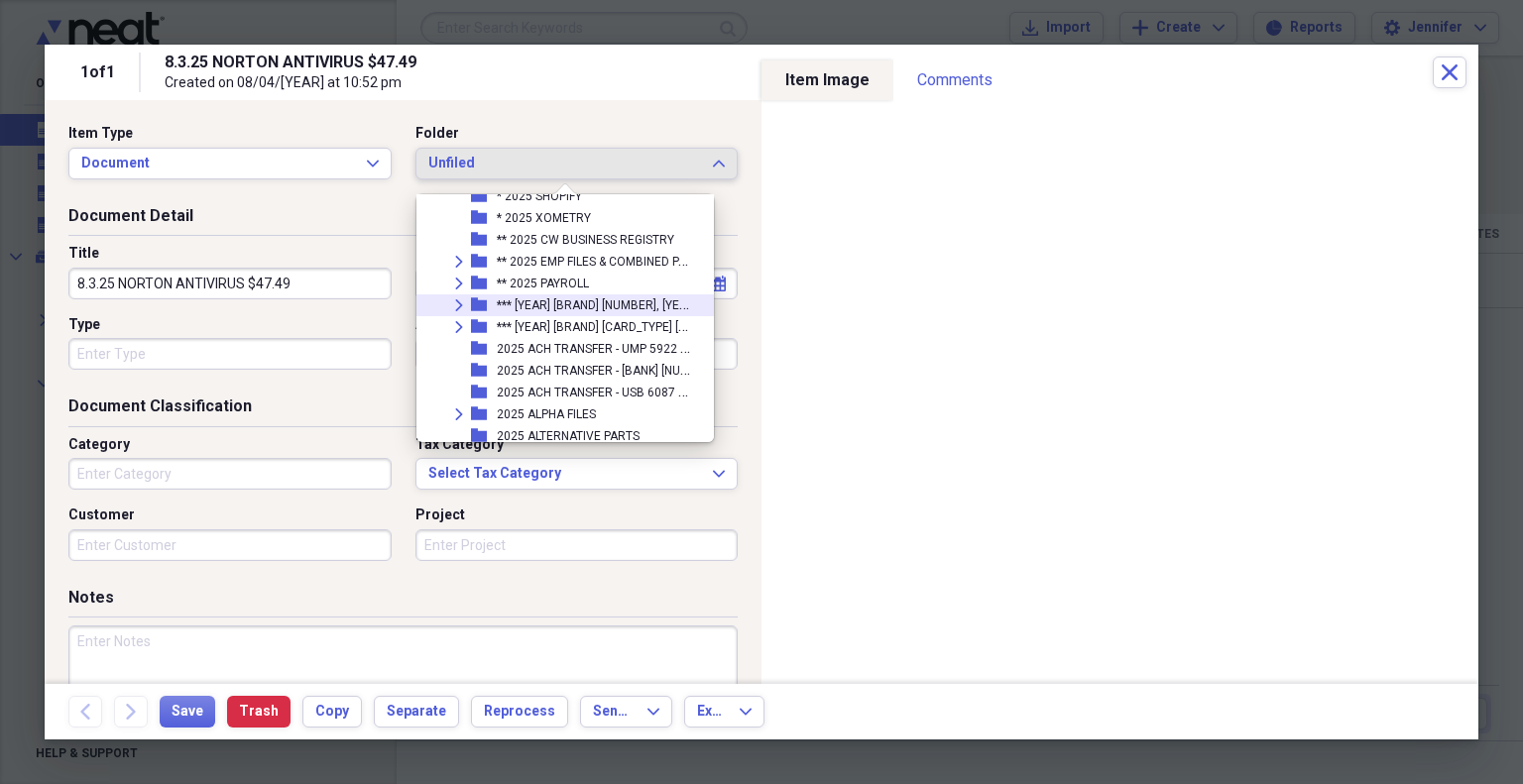 click on "*** 2025 AMEX [LAST_FOUR], [LAST_FOUR], [LAST_FOUR]" at bounding box center (628, 303) 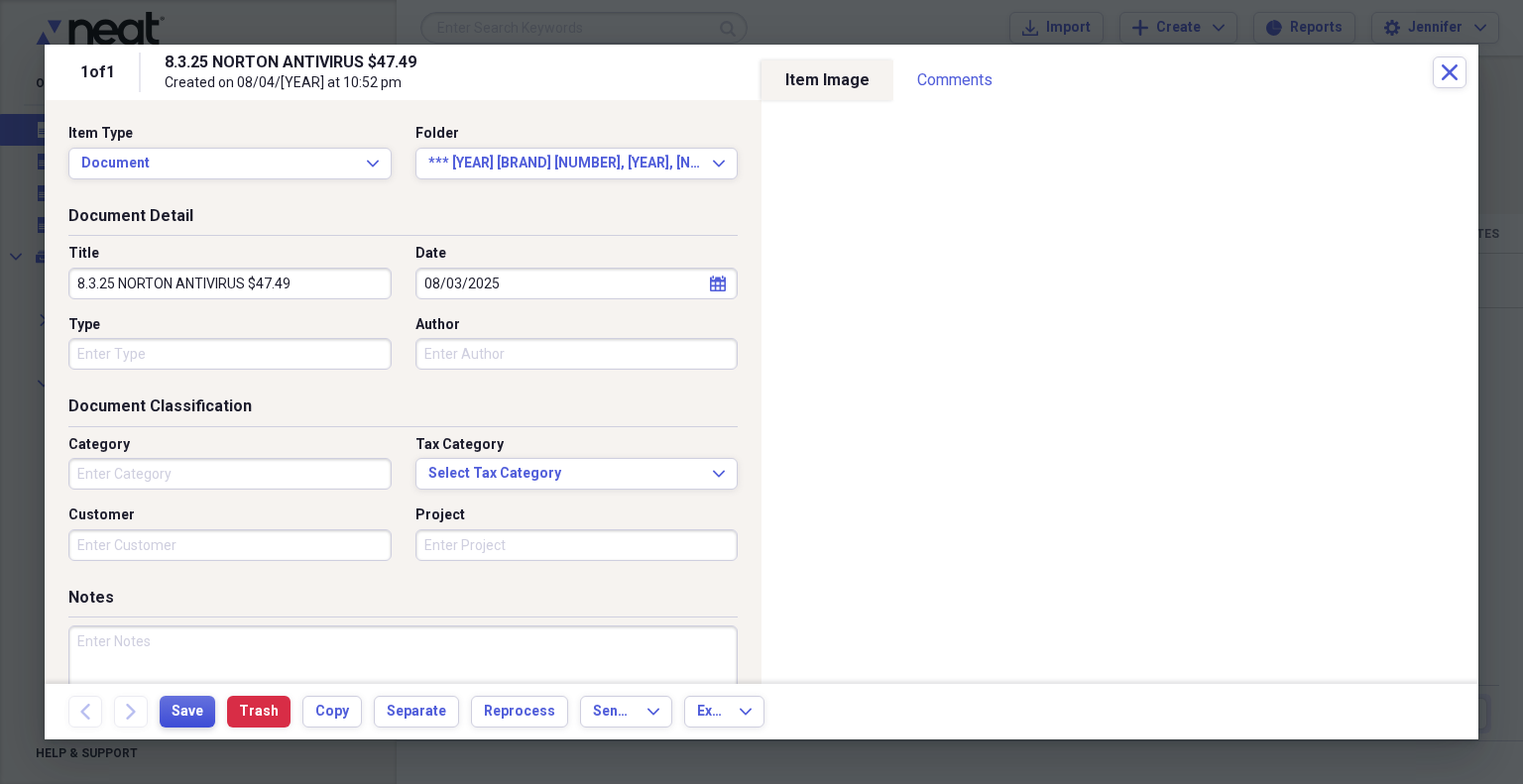 click on "Save" at bounding box center [187, 712] 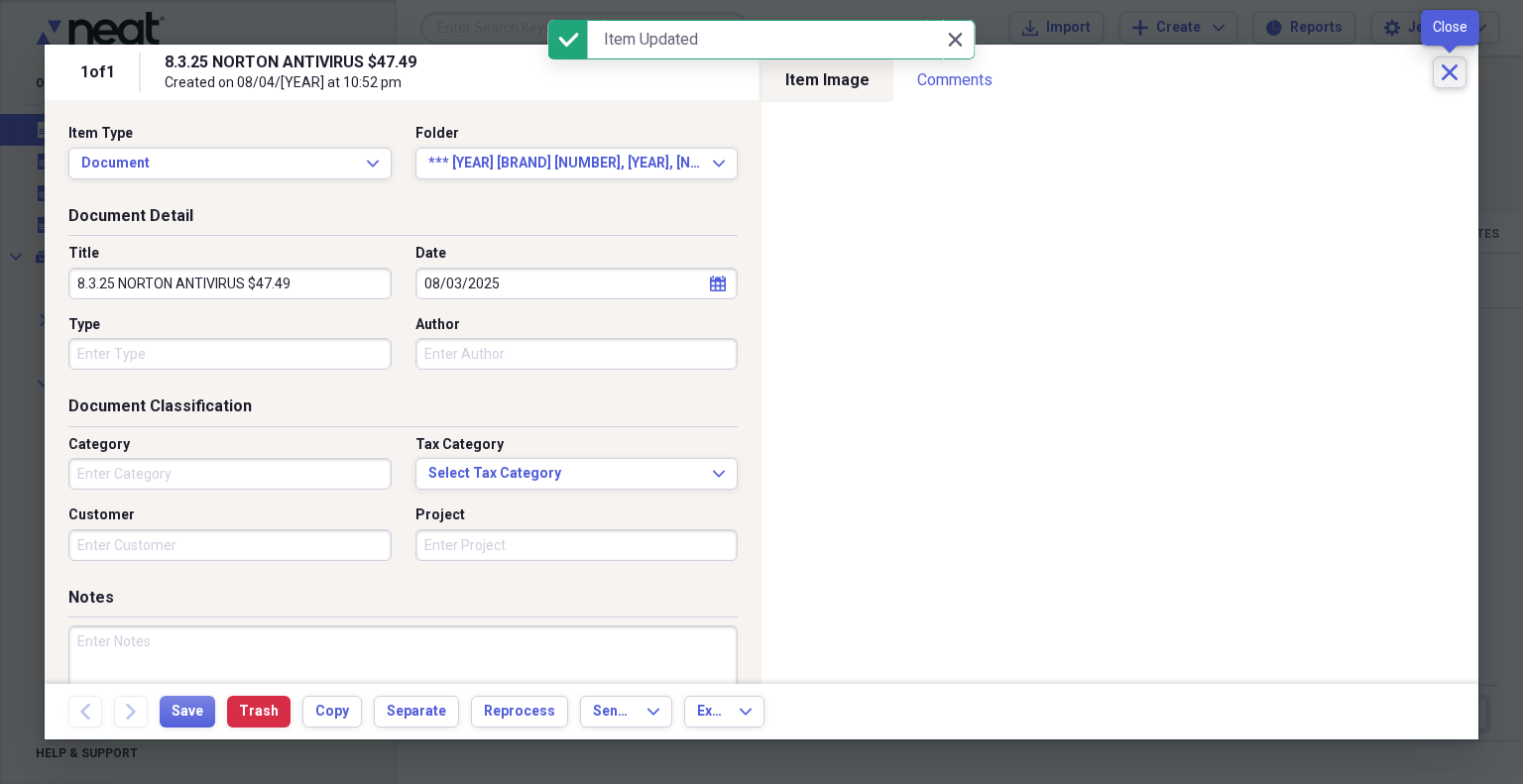 click on "Close" at bounding box center (1450, 72) 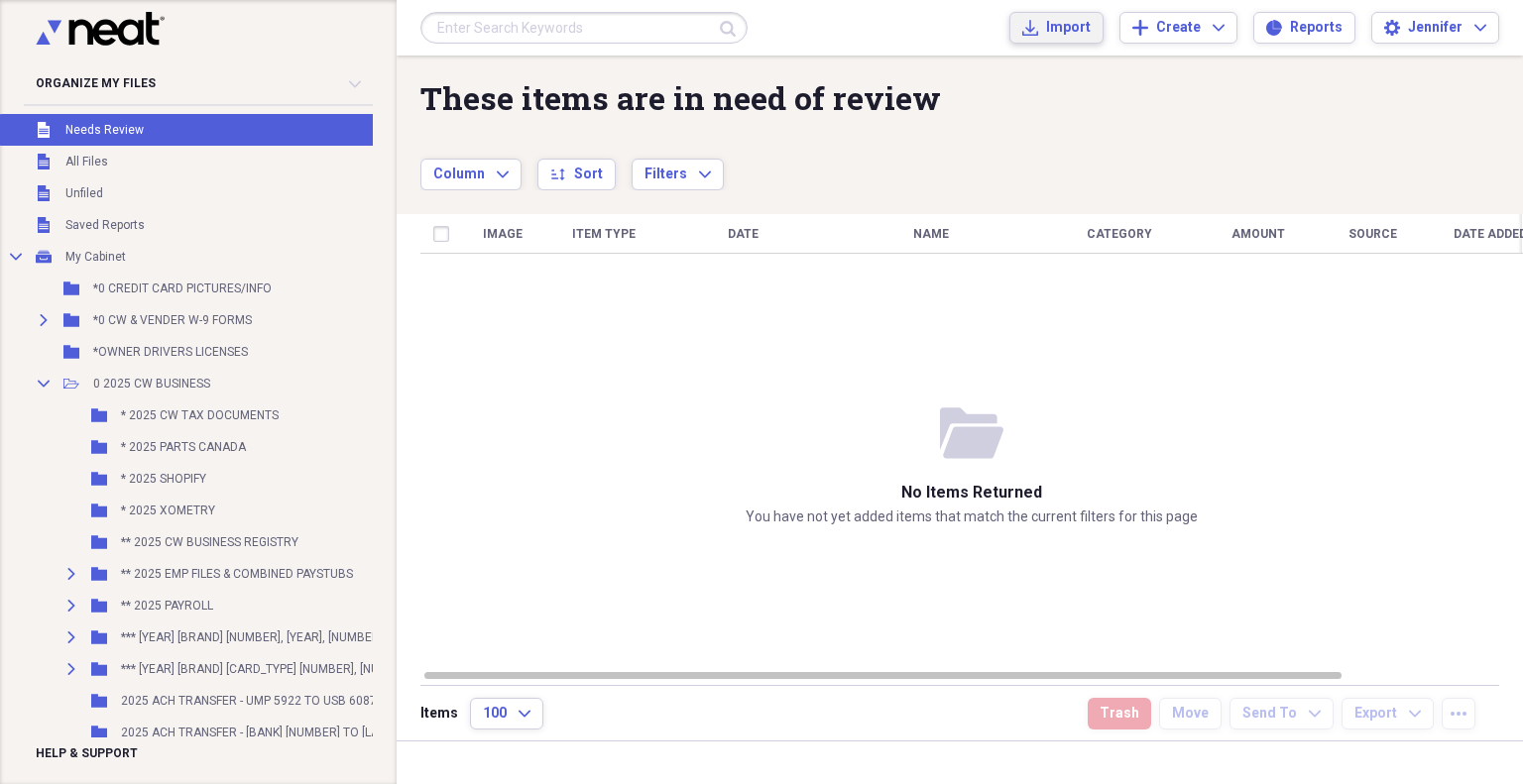 click on "Import" at bounding box center [1068, 28] 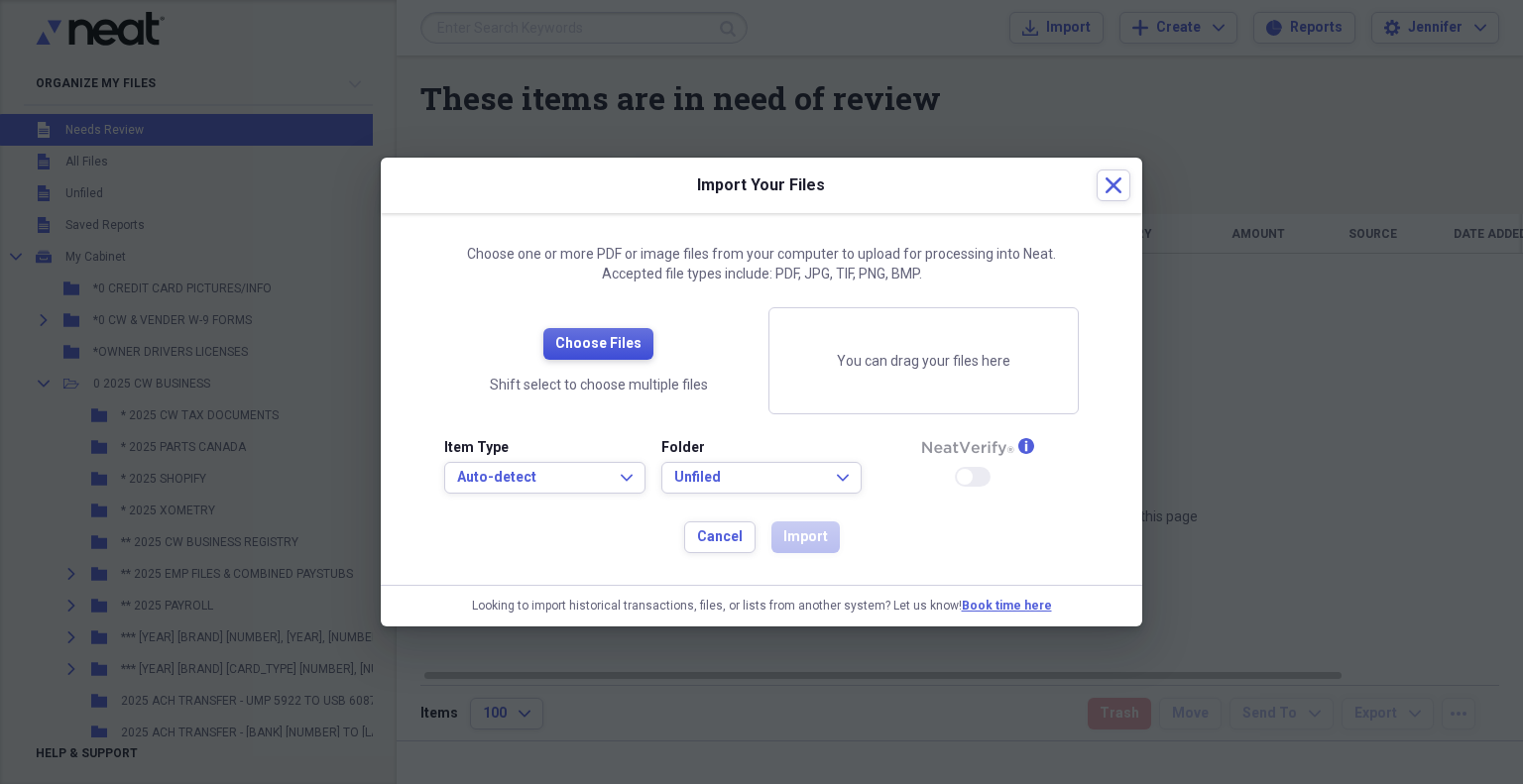 click on "Choose Files" at bounding box center [598, 344] 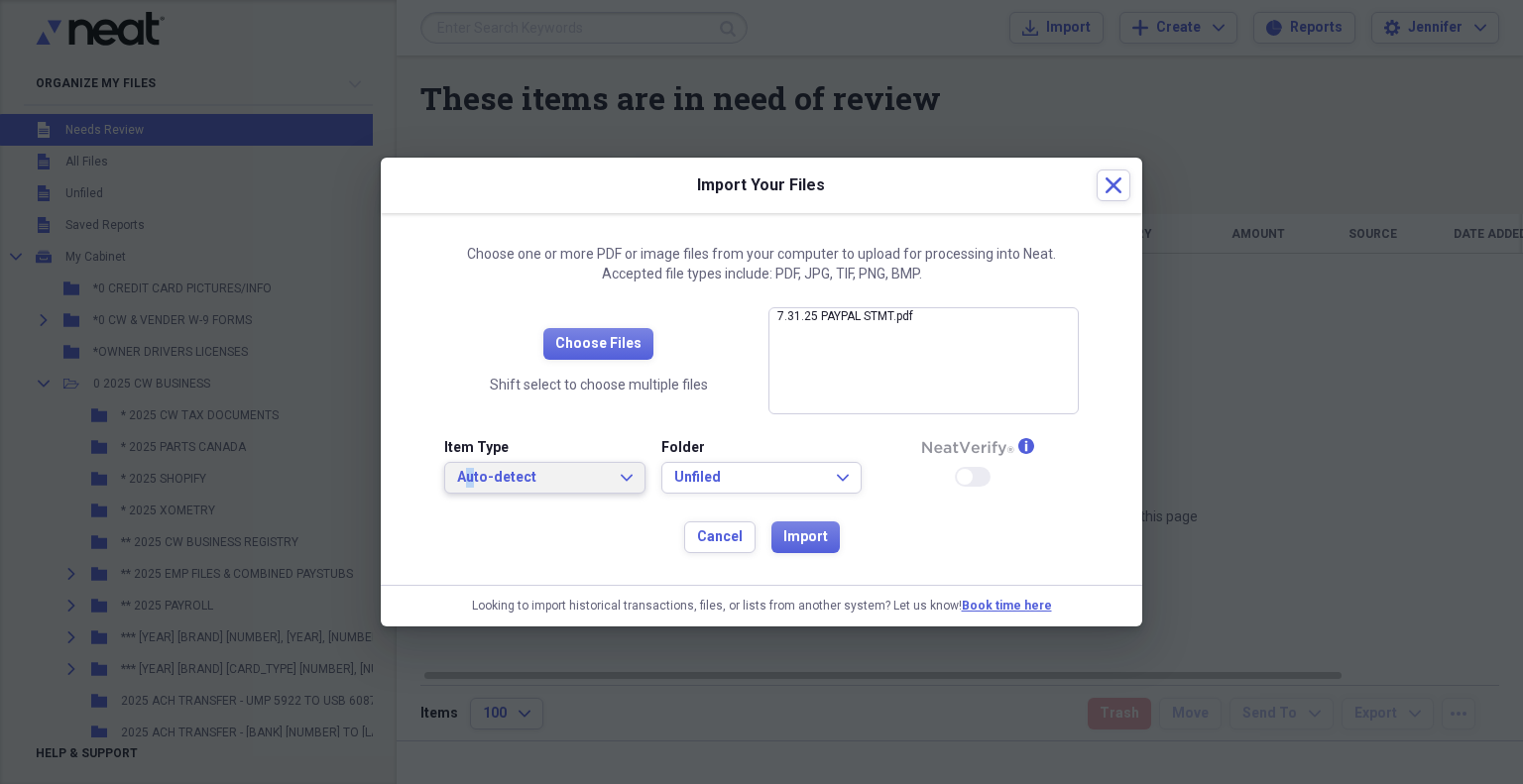 drag, startPoint x: 470, startPoint y: 478, endPoint x: 480, endPoint y: 455, distance: 25.079872 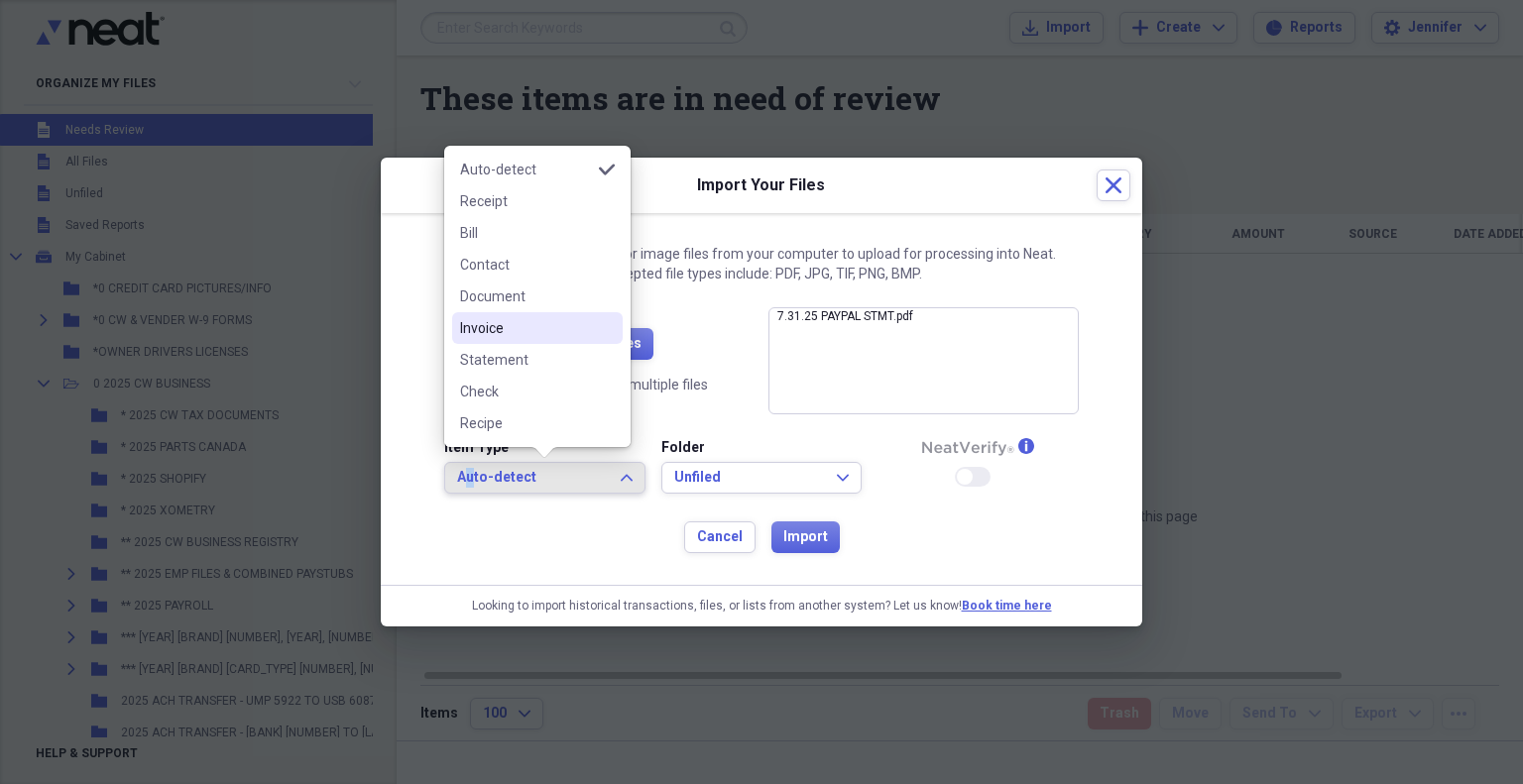 click on "Invoice" at bounding box center [537, 328] 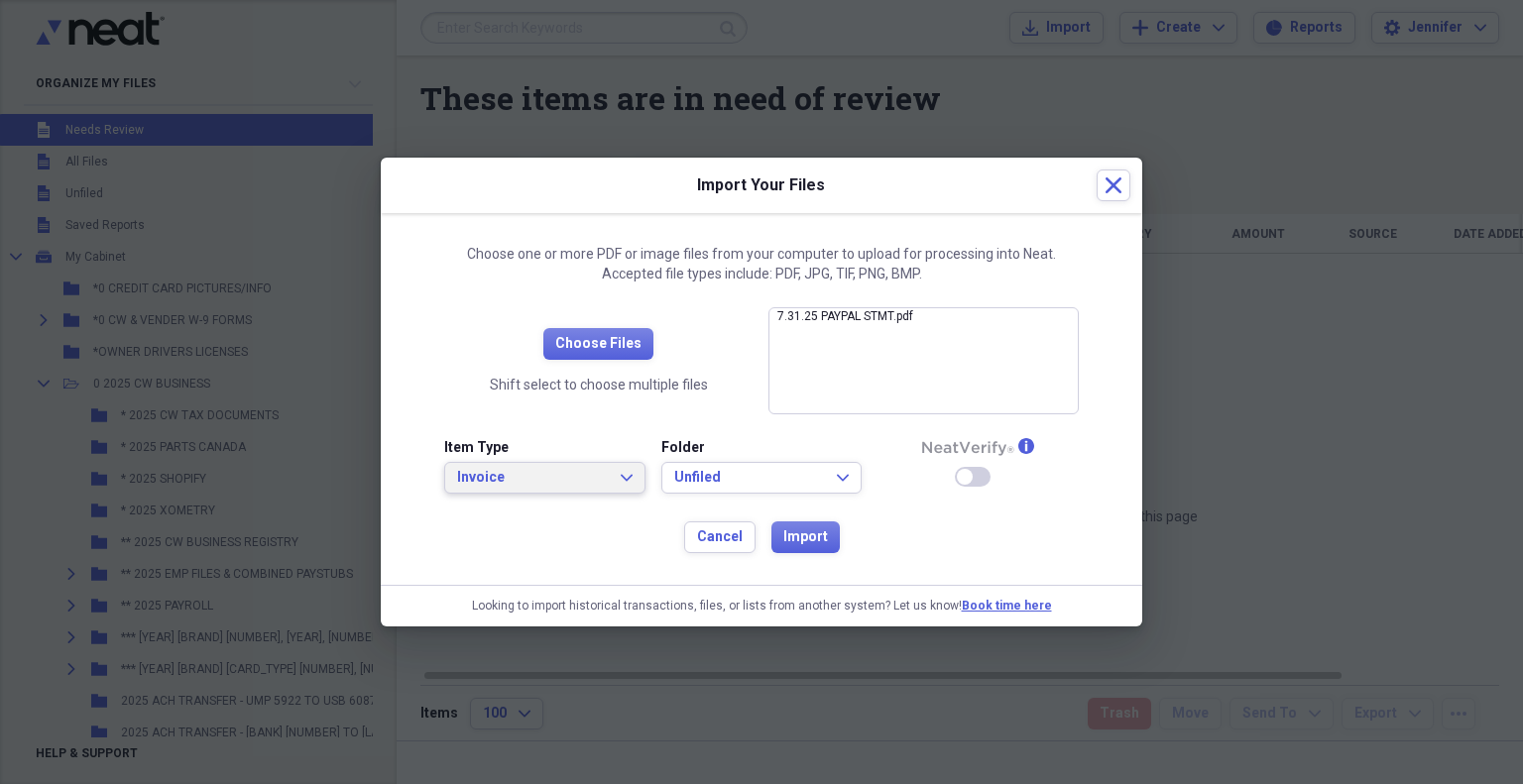 click on "Invoice" at bounding box center [532, 478] 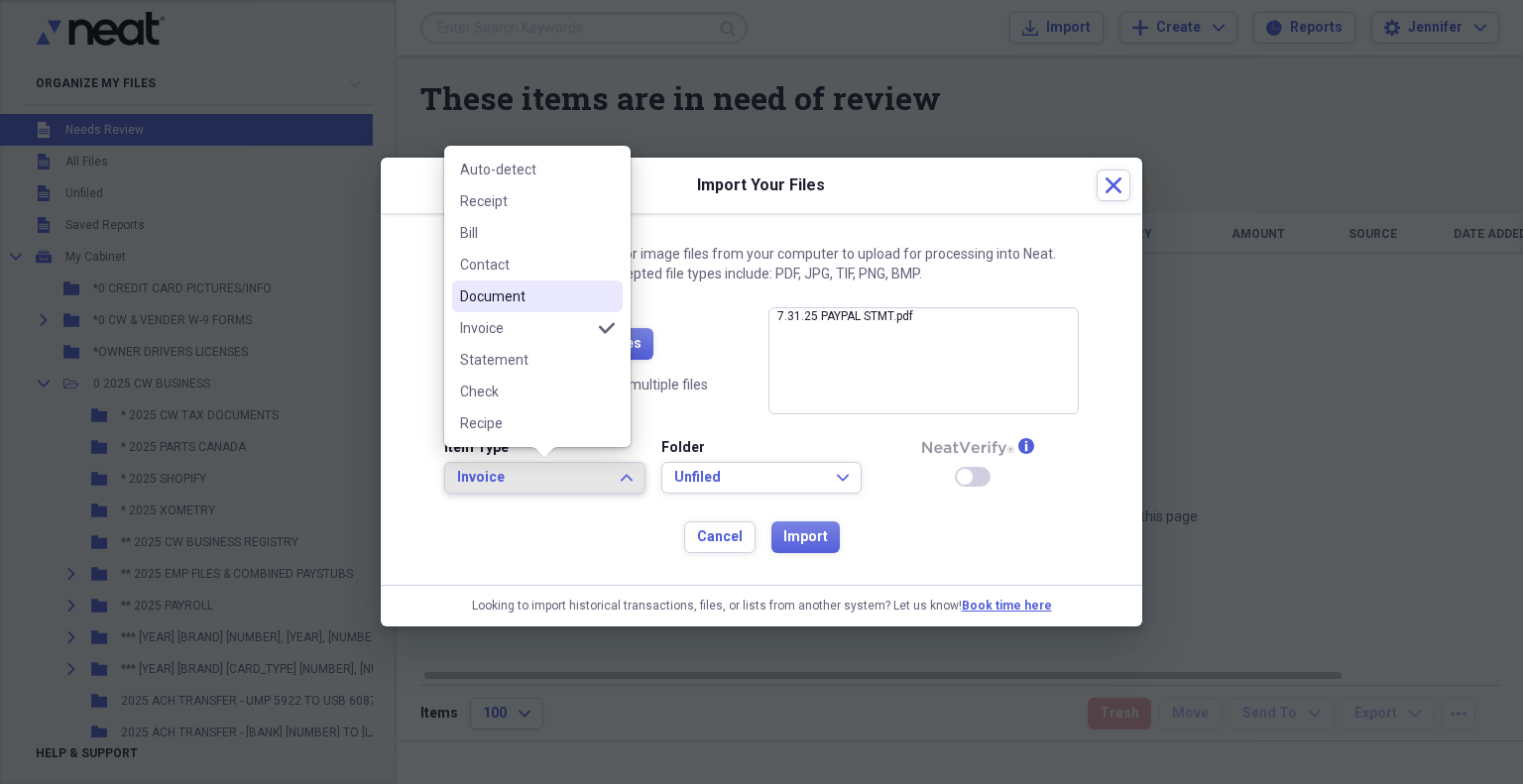 click on "Document" at bounding box center (526, 296) 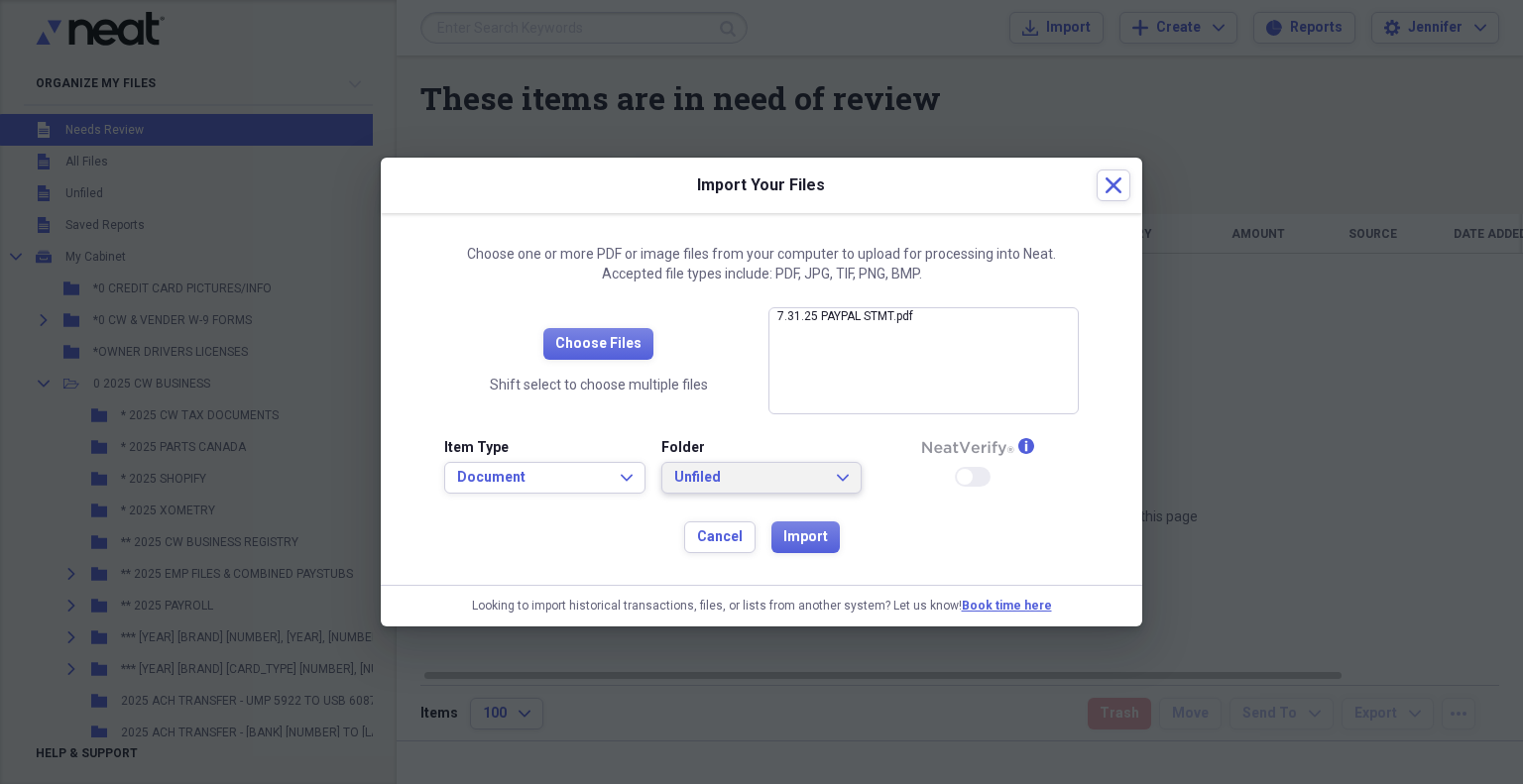 click on "Unfiled" at bounding box center (750, 478) 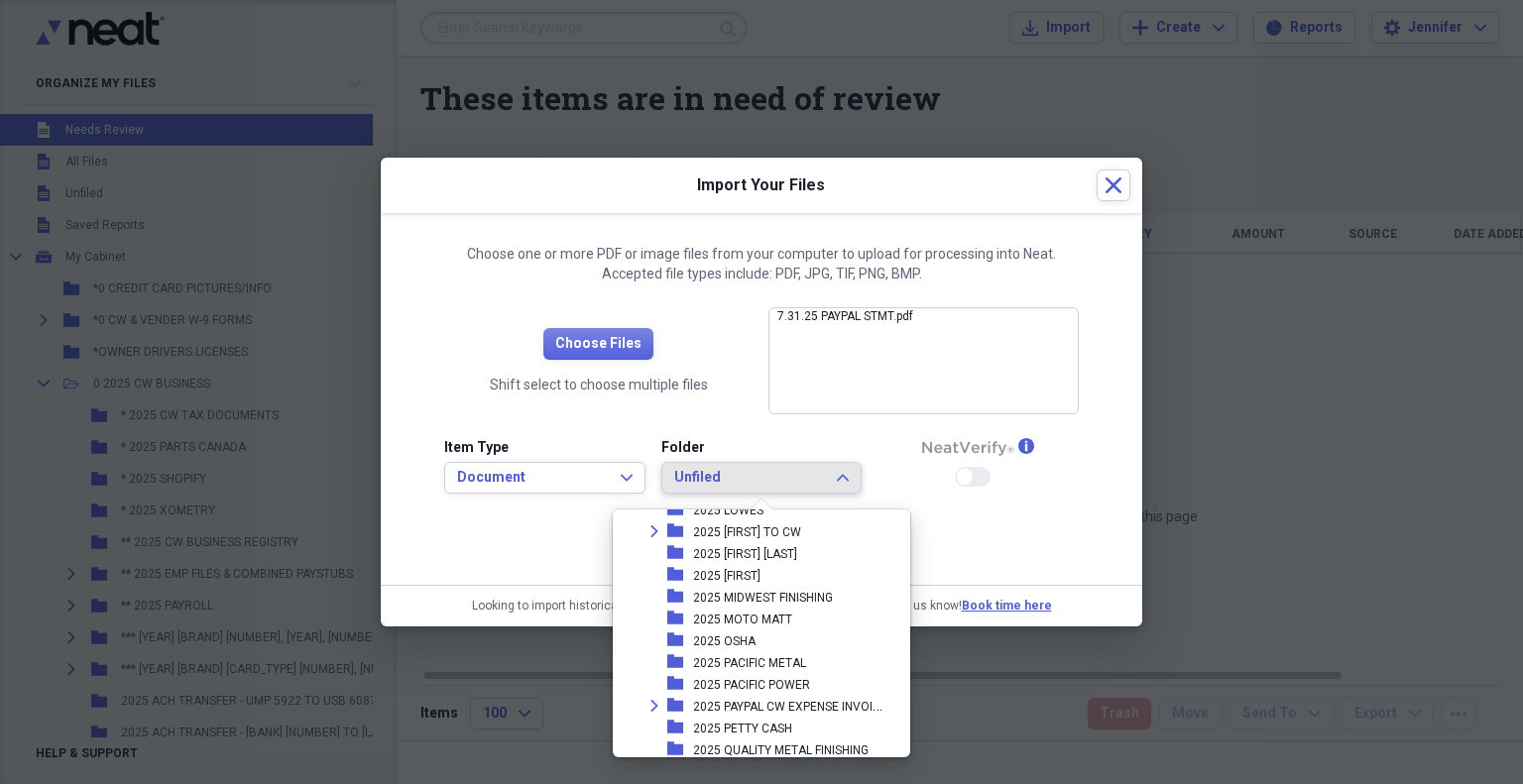 scroll, scrollTop: 991, scrollLeft: 0, axis: vertical 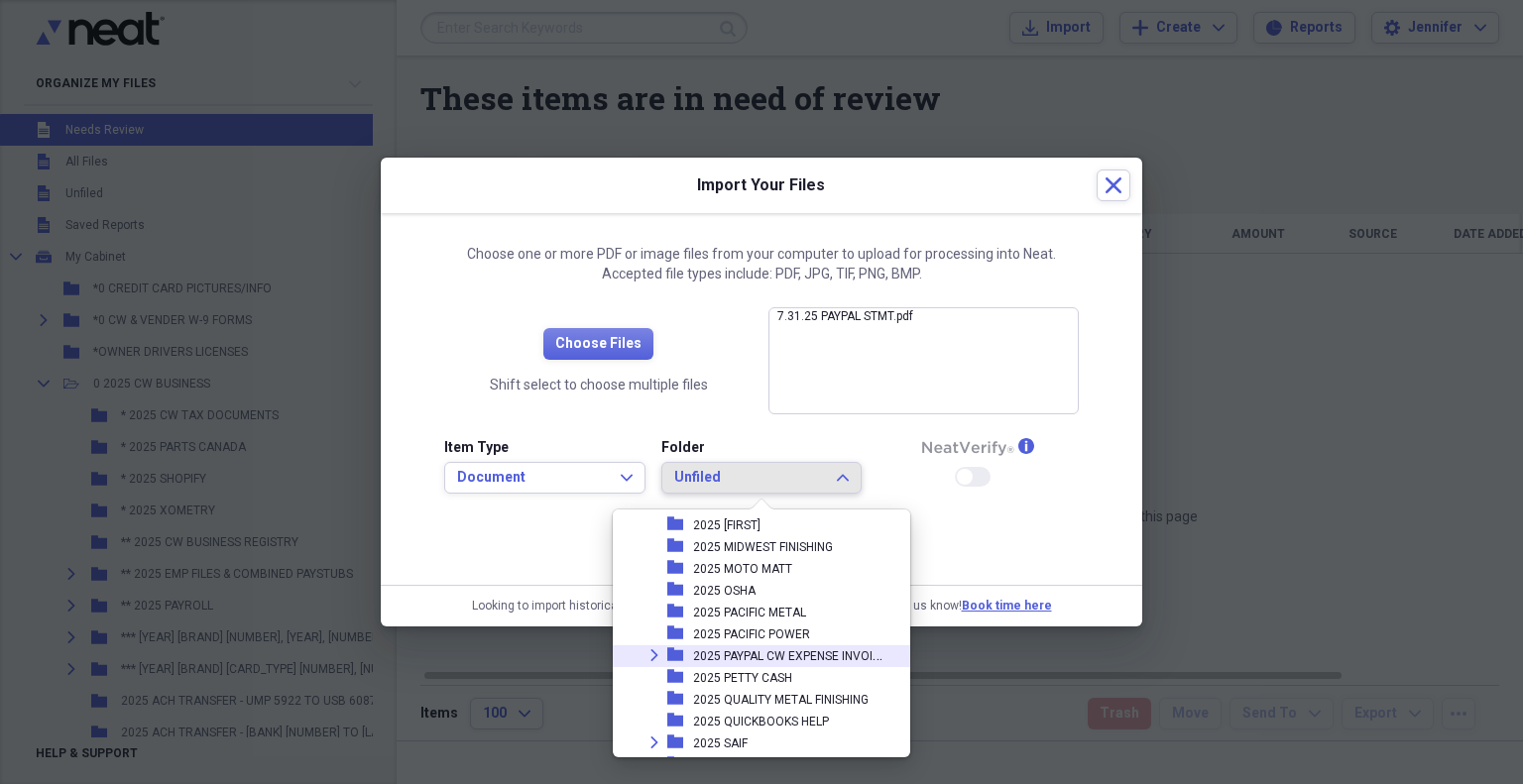 click 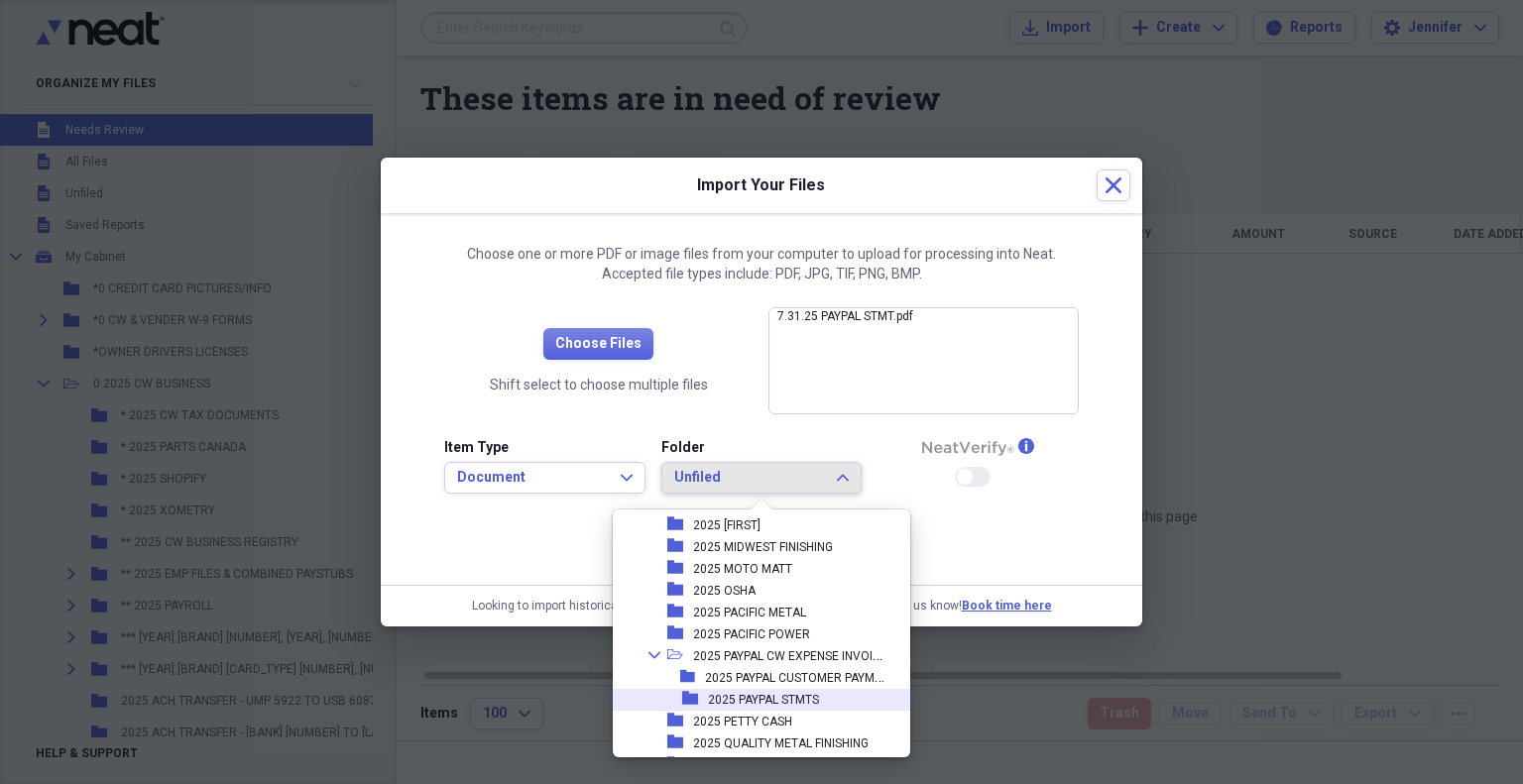 click on "2025 PAYPAL STMTS" at bounding box center (763, 700) 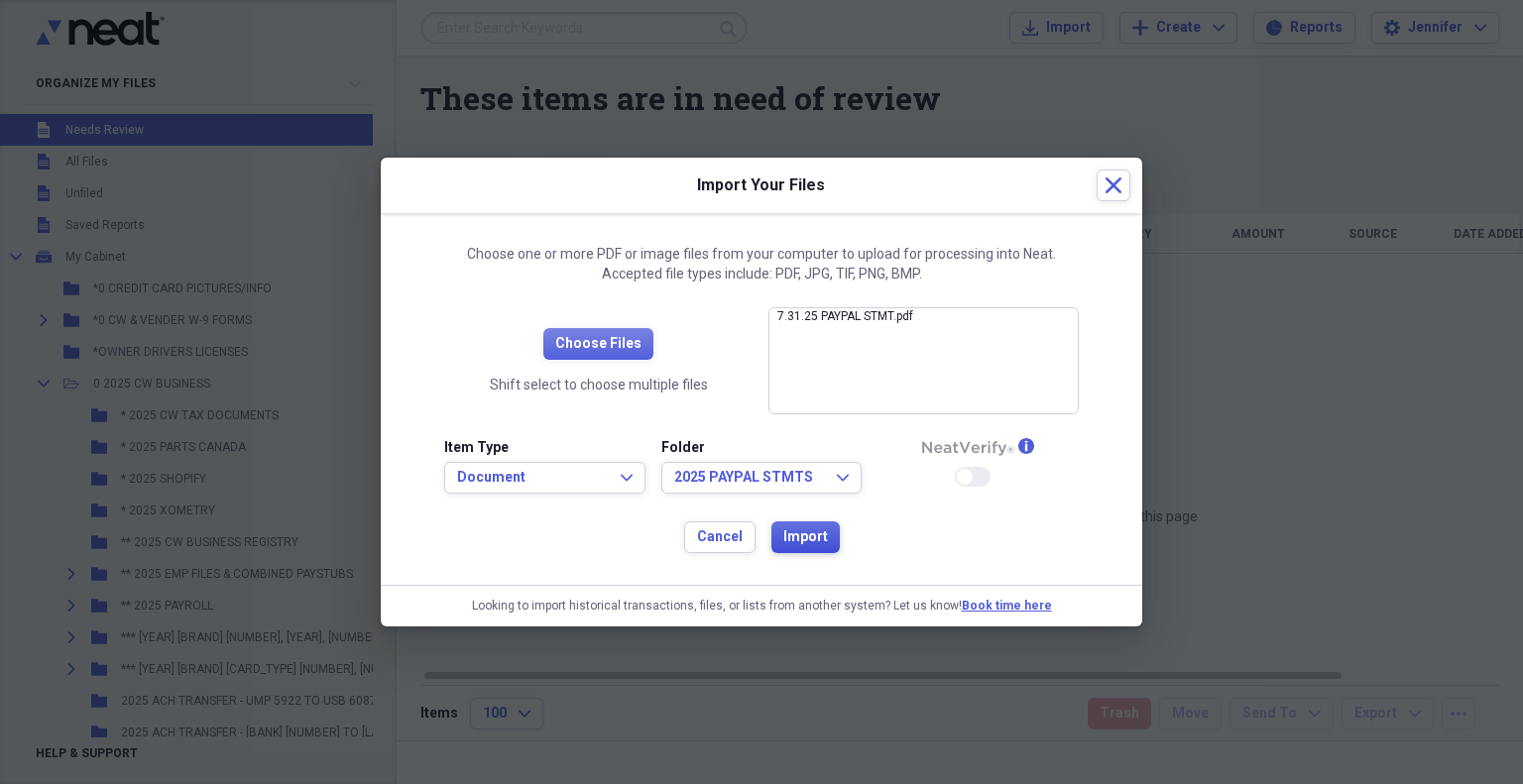 click on "Import" at bounding box center (805, 537) 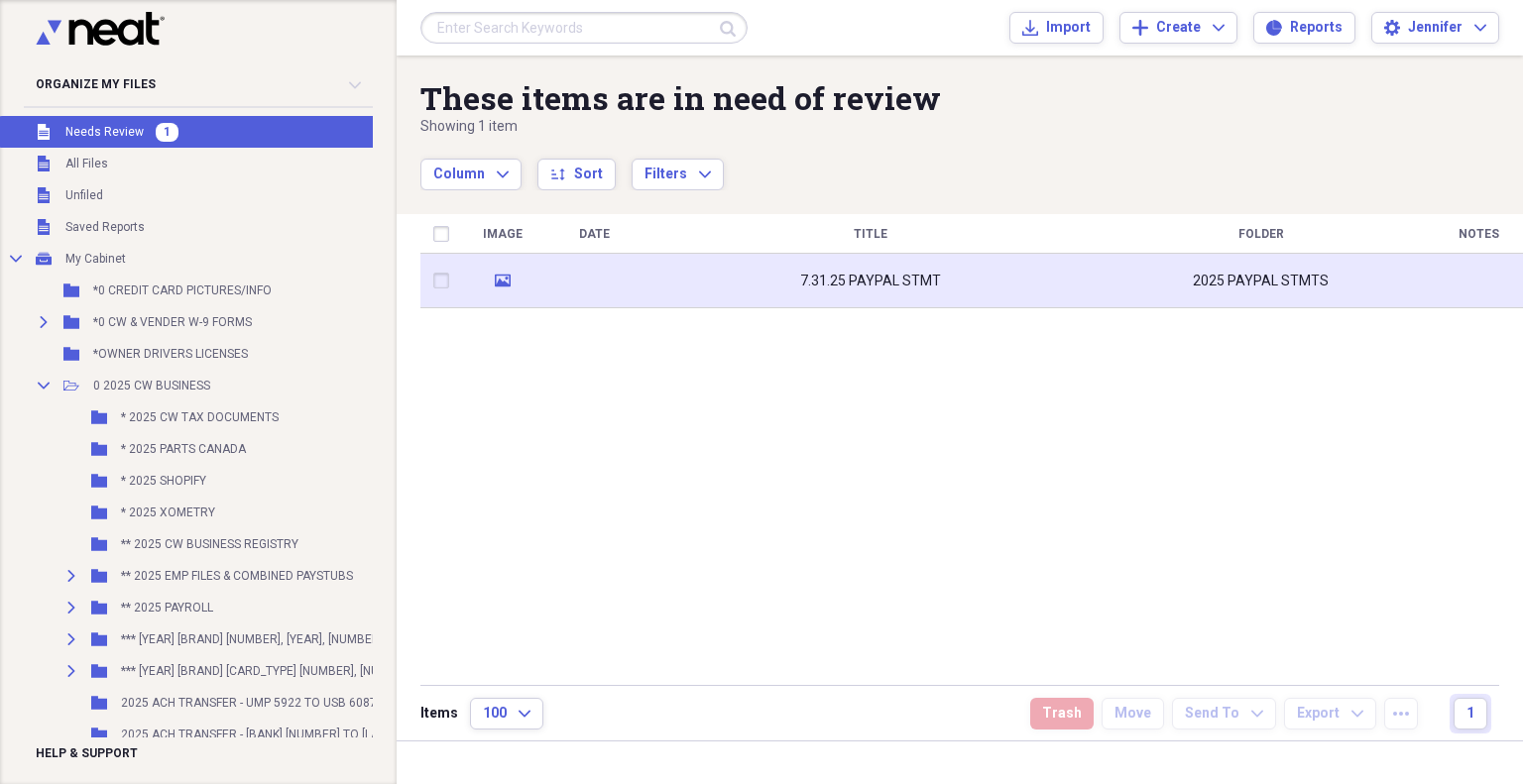 click on "7.31.25 PAYPAL STMT" at bounding box center (871, 280) 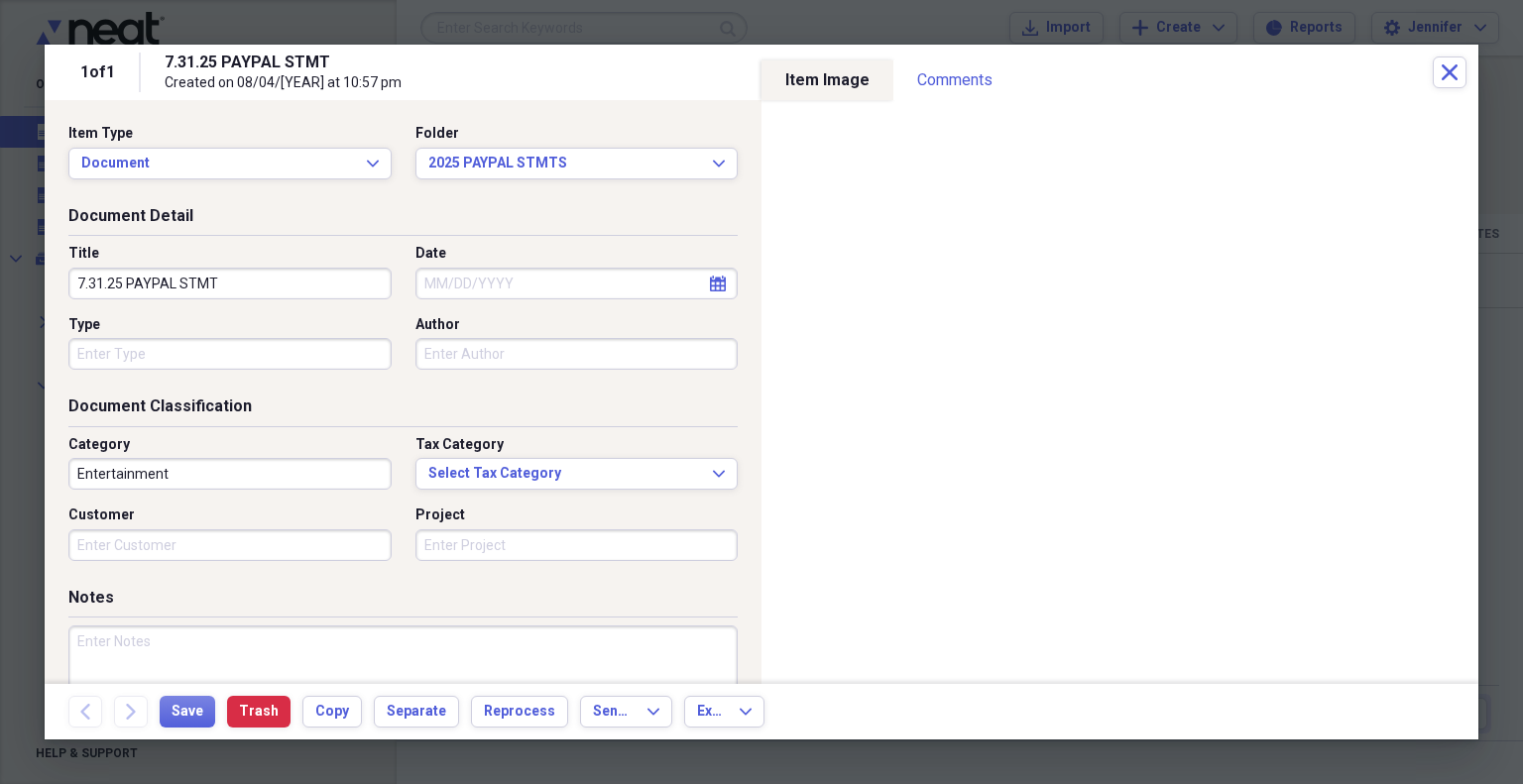 click on "Date" at bounding box center [577, 283] 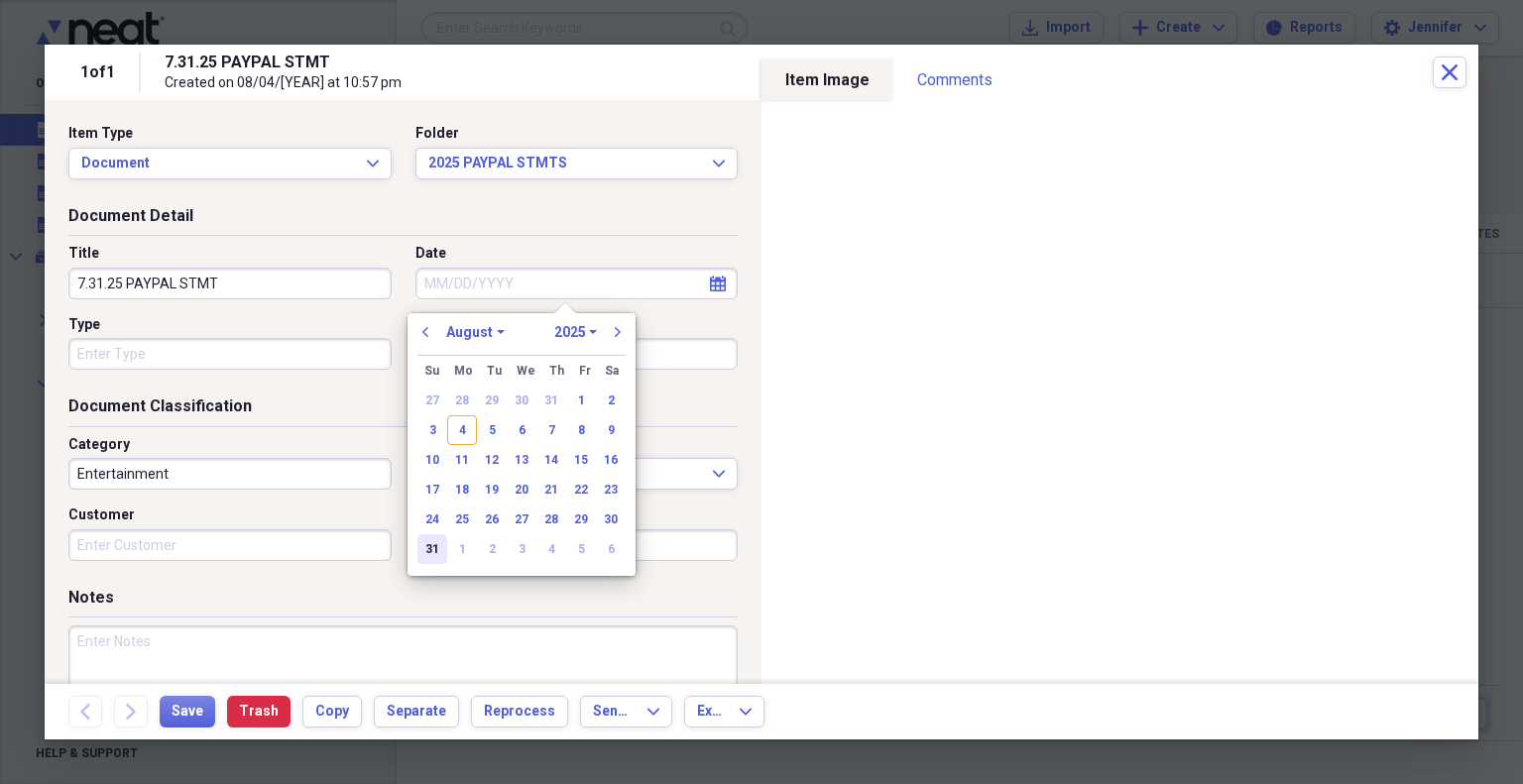 click on "31" at bounding box center [432, 549] 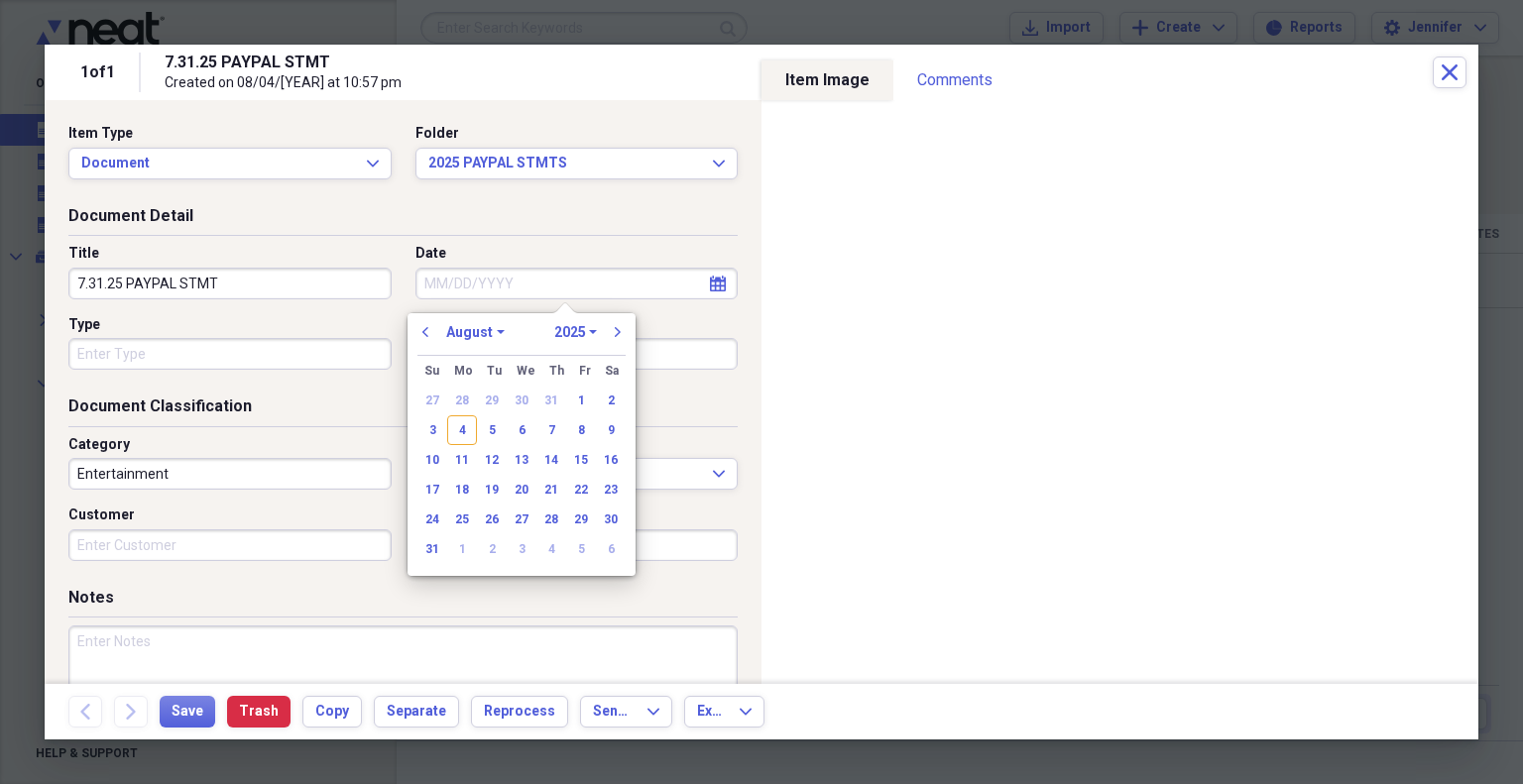 type on "08/31/2025" 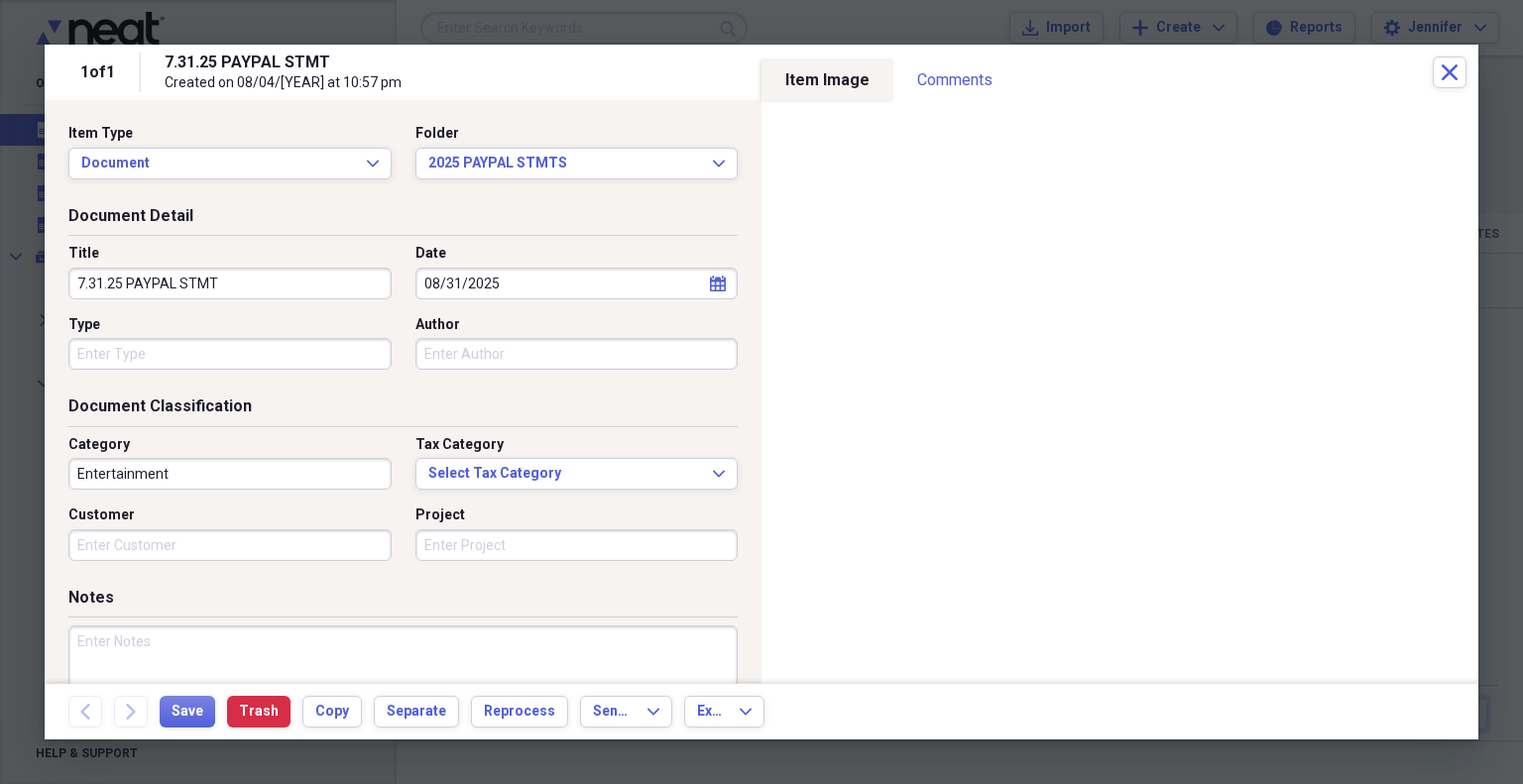click on "08/31/2025" at bounding box center (577, 283) 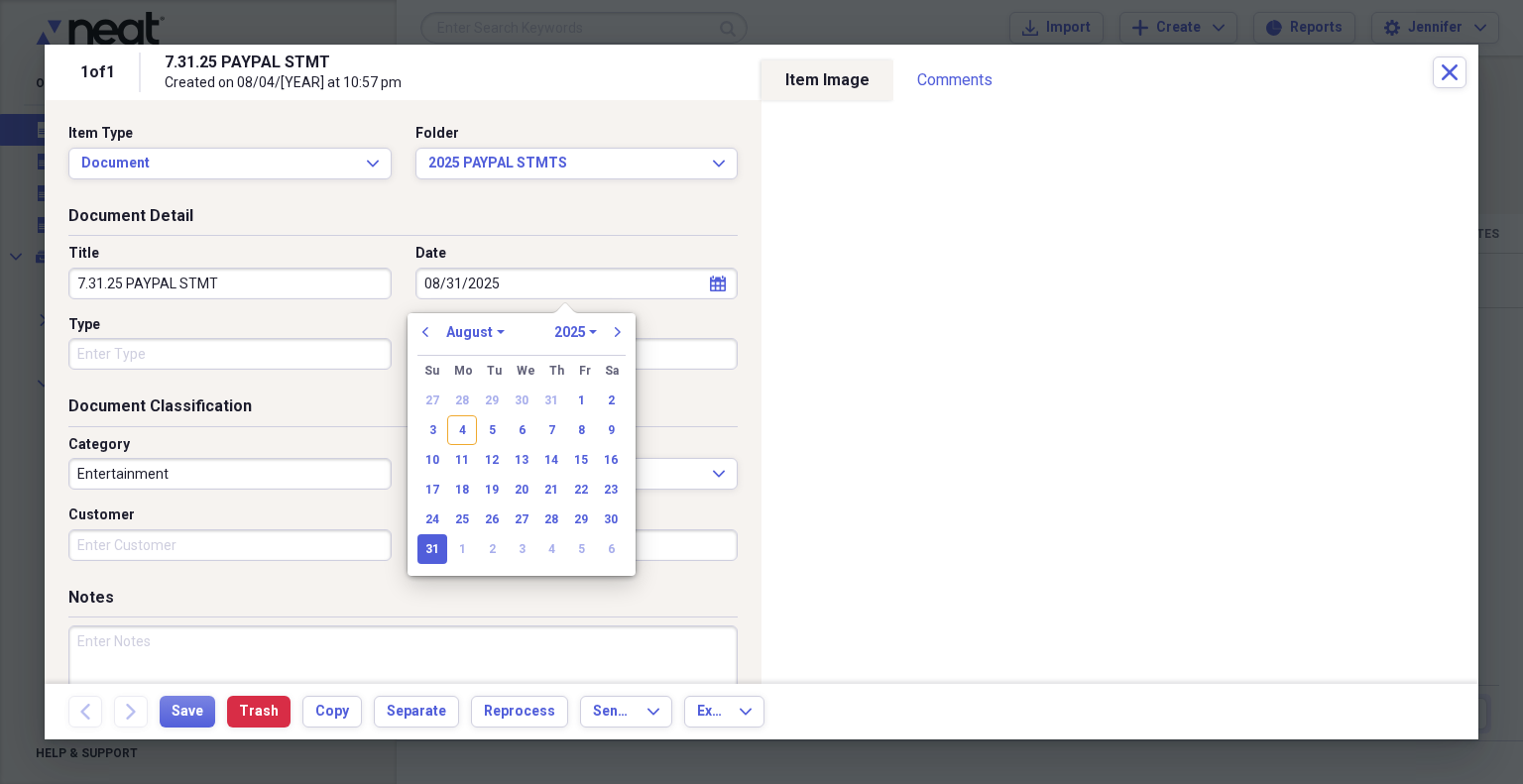 click on "08/31/2025" at bounding box center (577, 283) 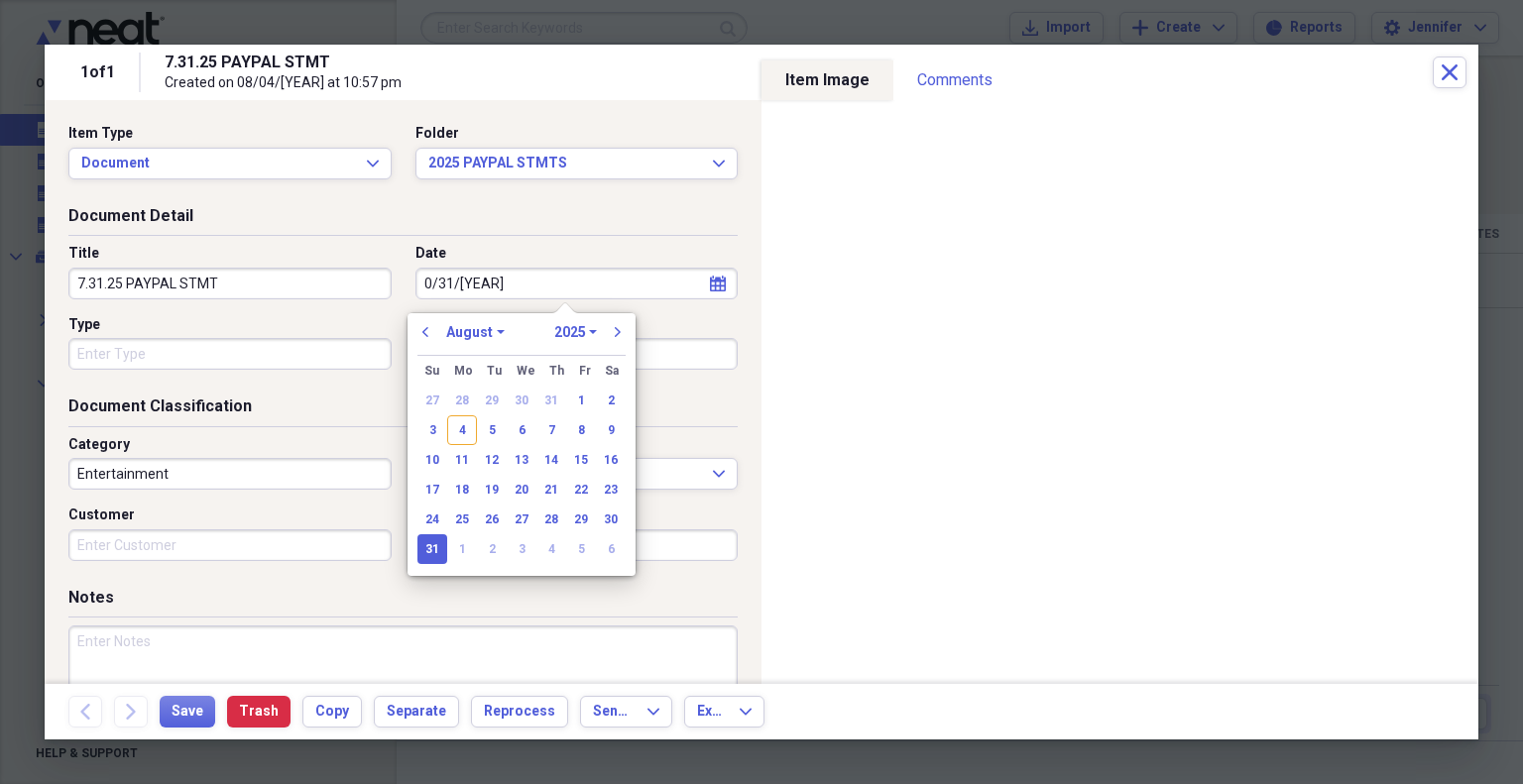 type on "07/31/2025" 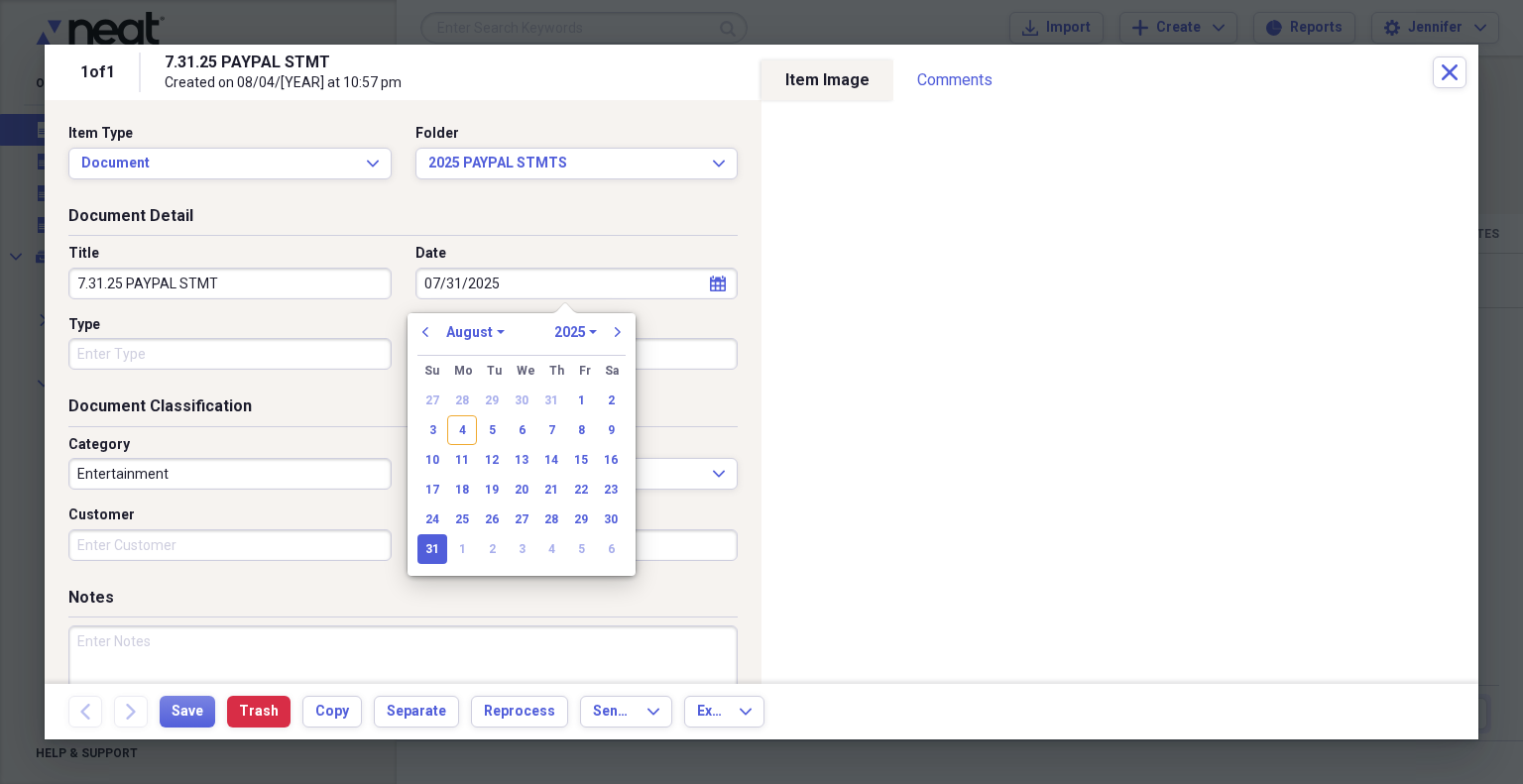 select on "6" 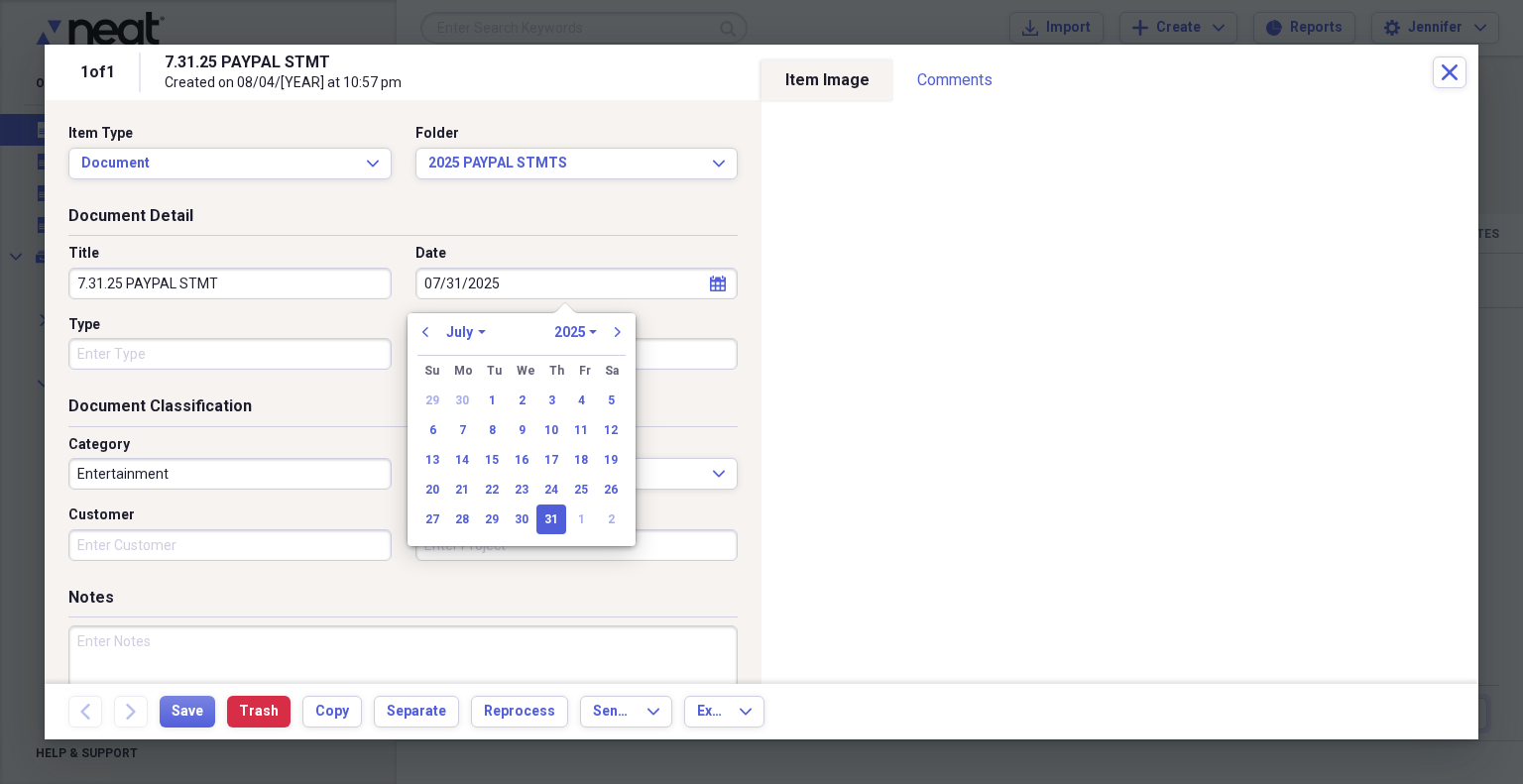 type on "07/31/2025" 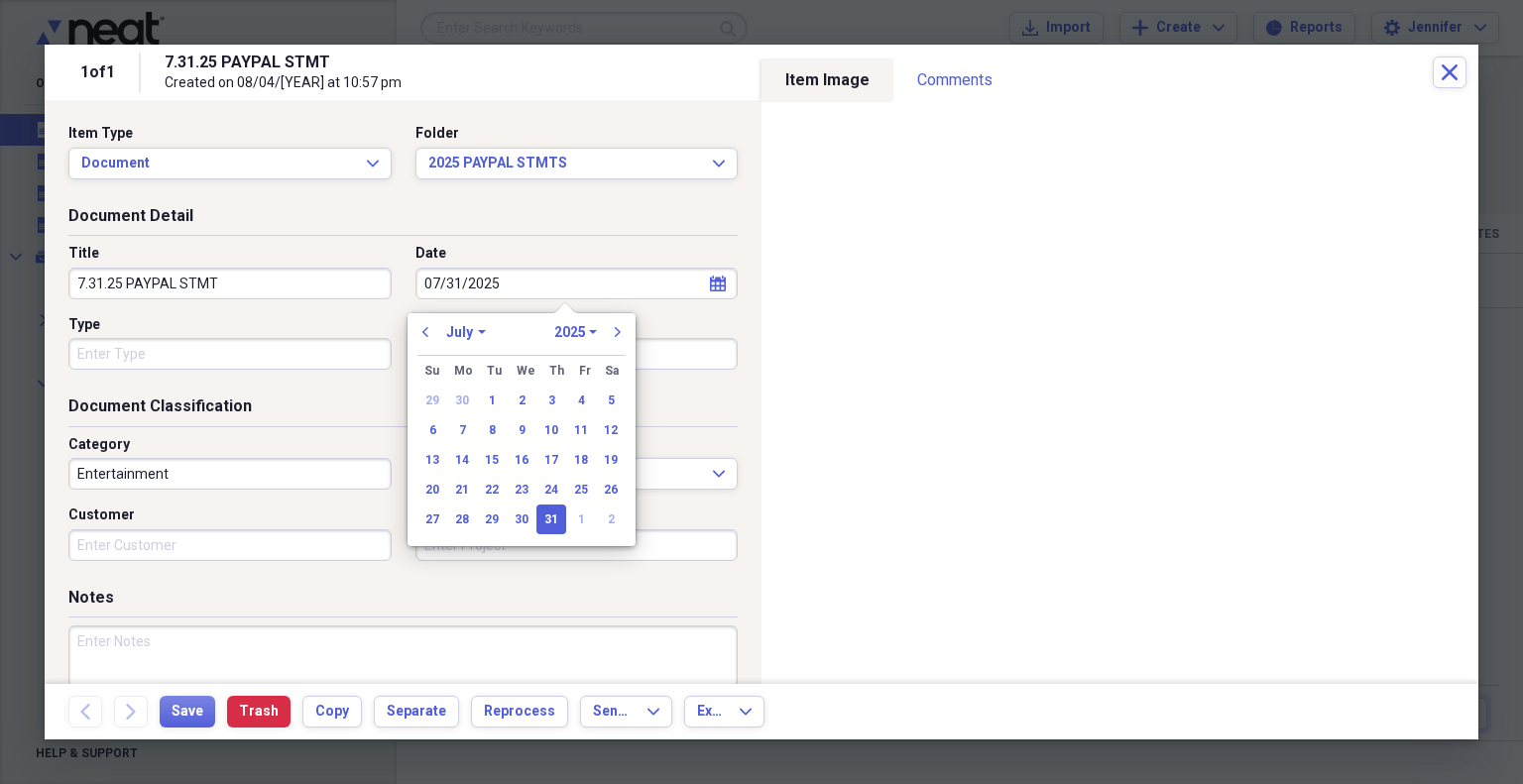 type 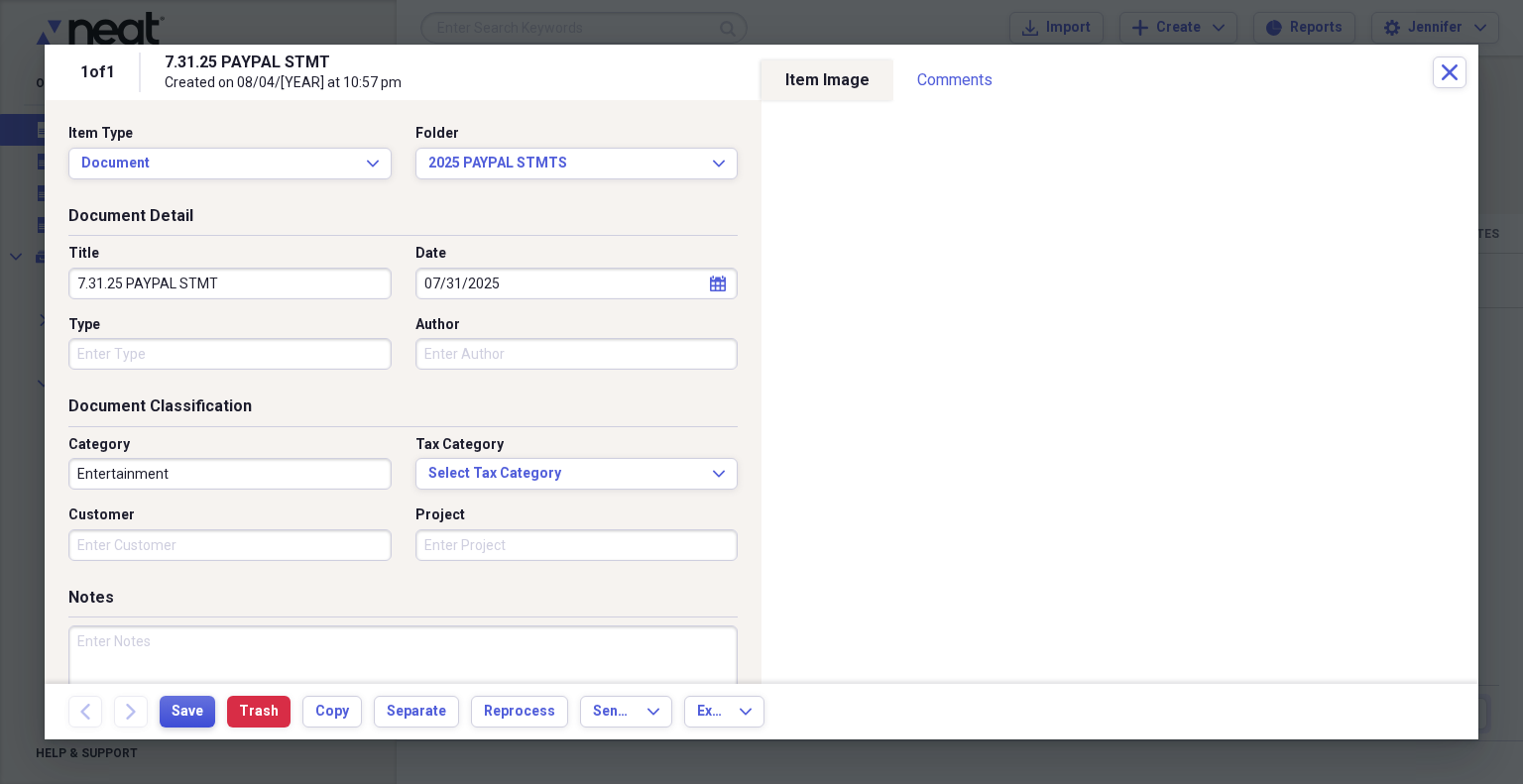 click on "Save" at bounding box center (187, 712) 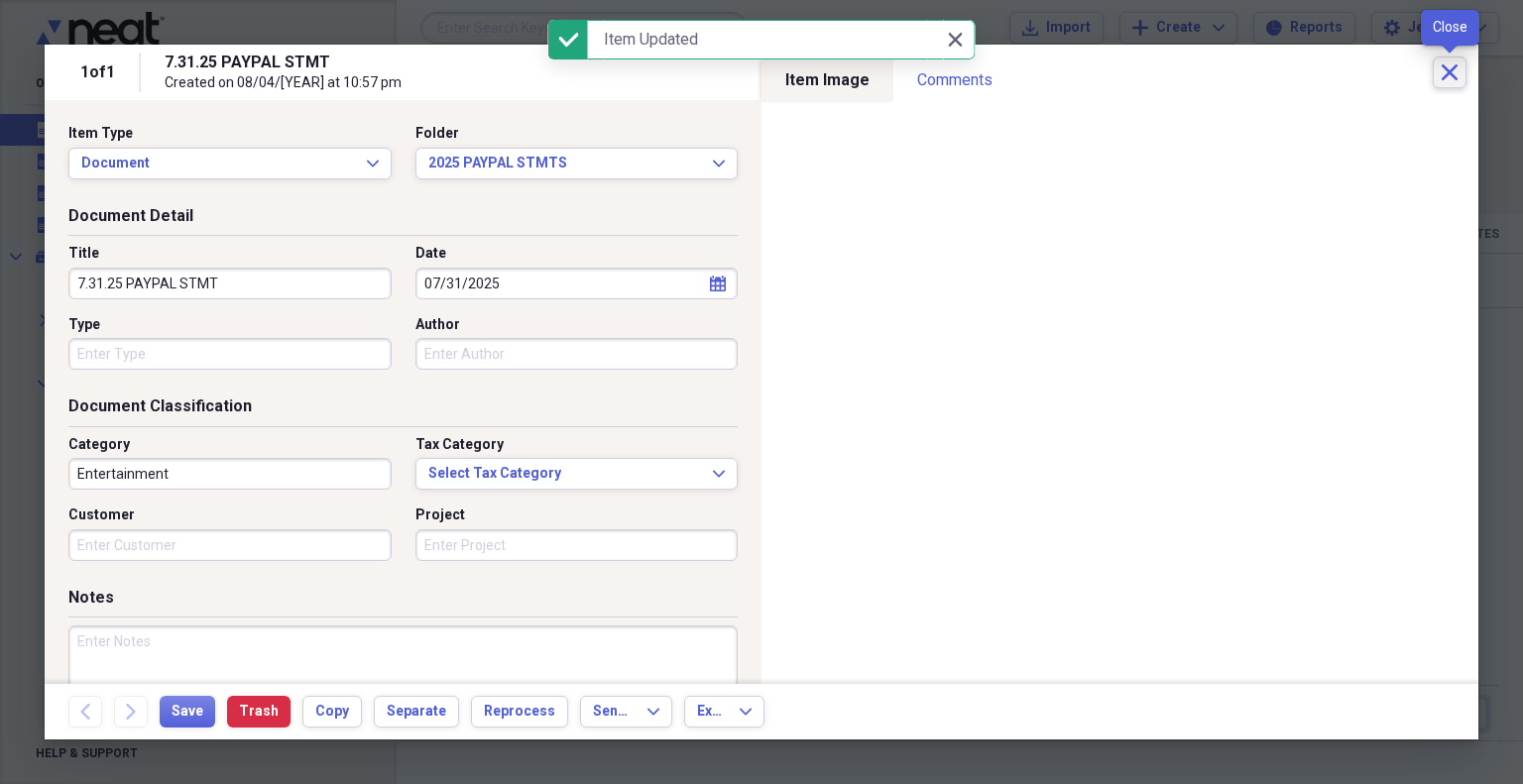click on "Close" 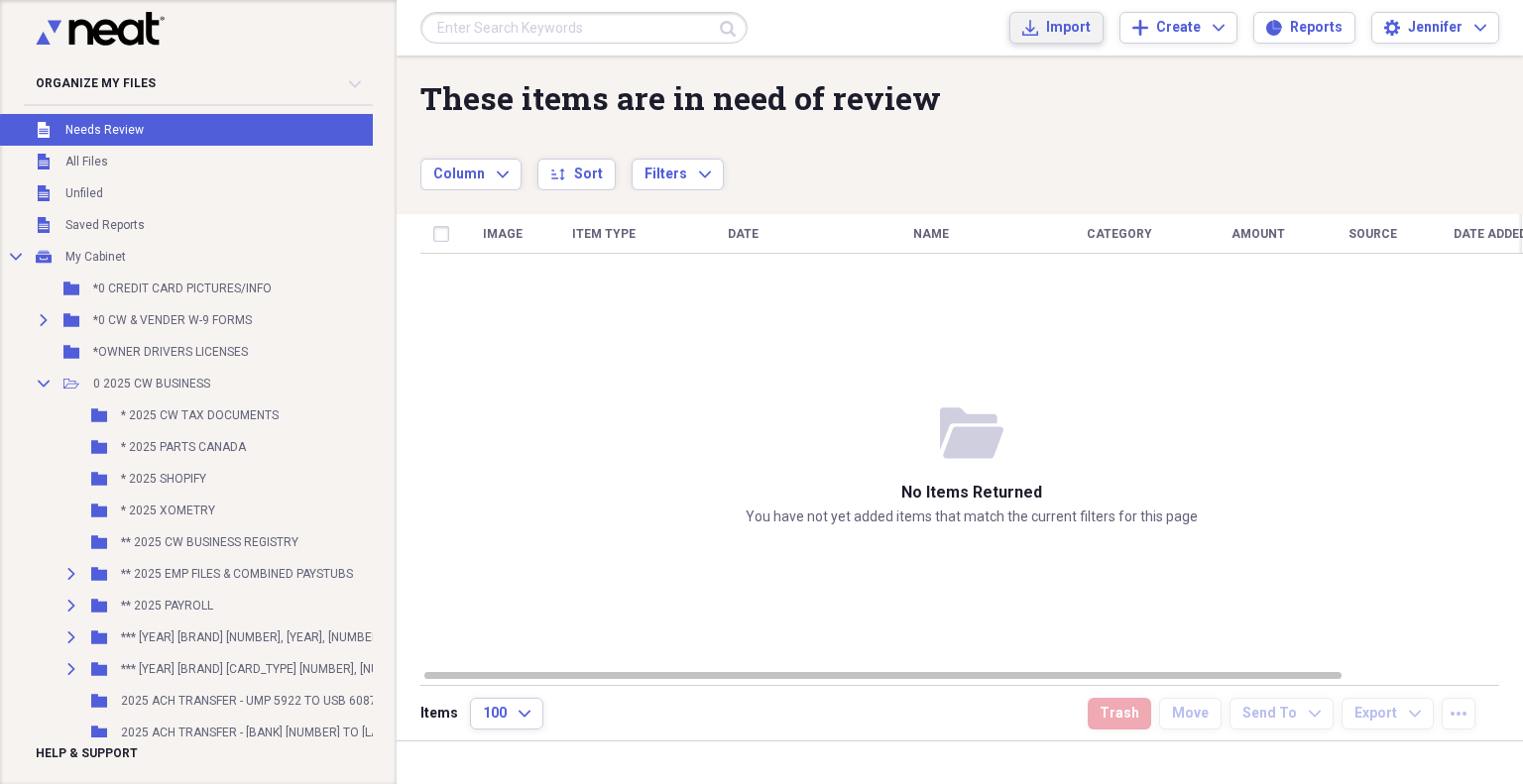 click on "Import" at bounding box center [1068, 28] 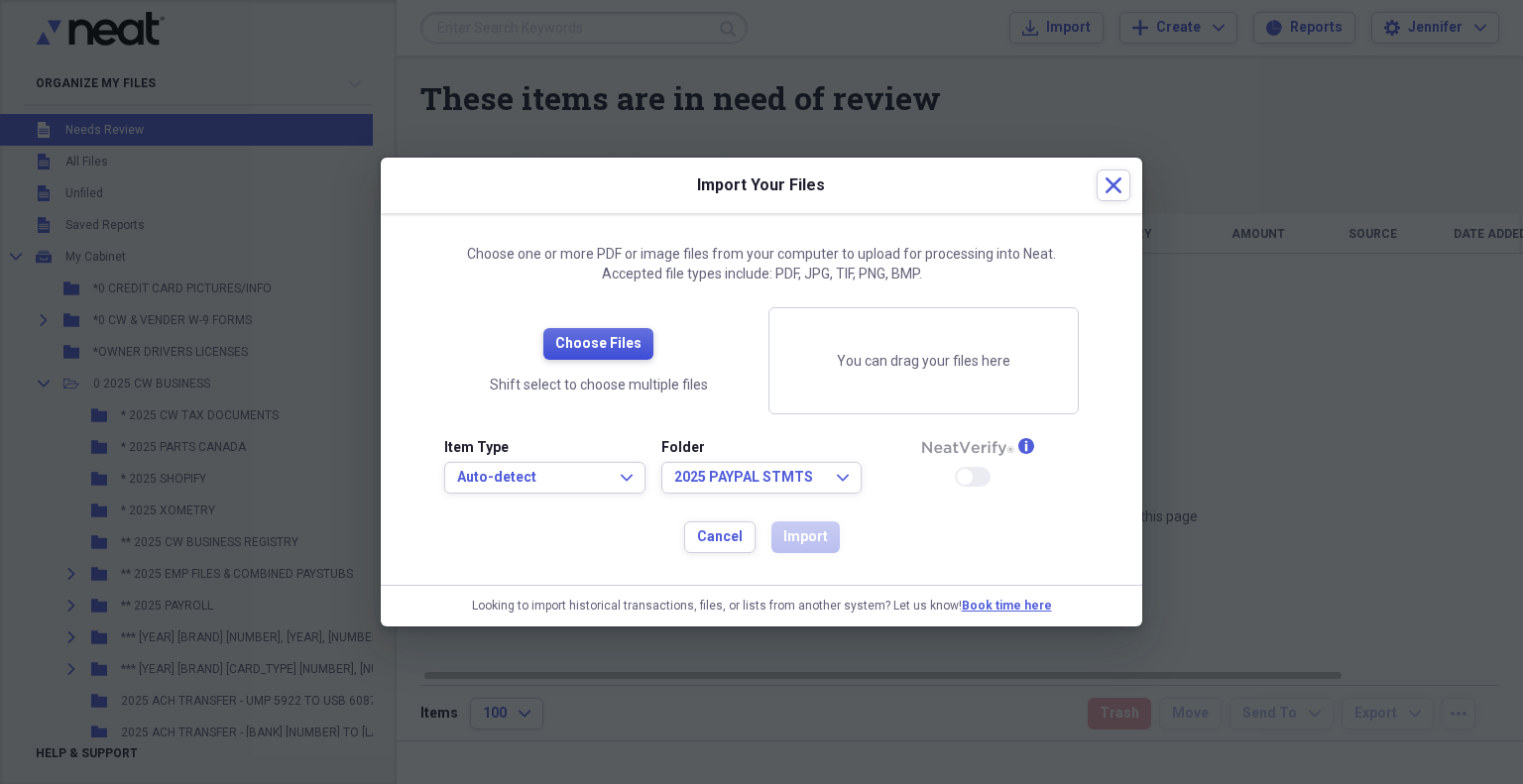 click on "Choose Files" at bounding box center [598, 344] 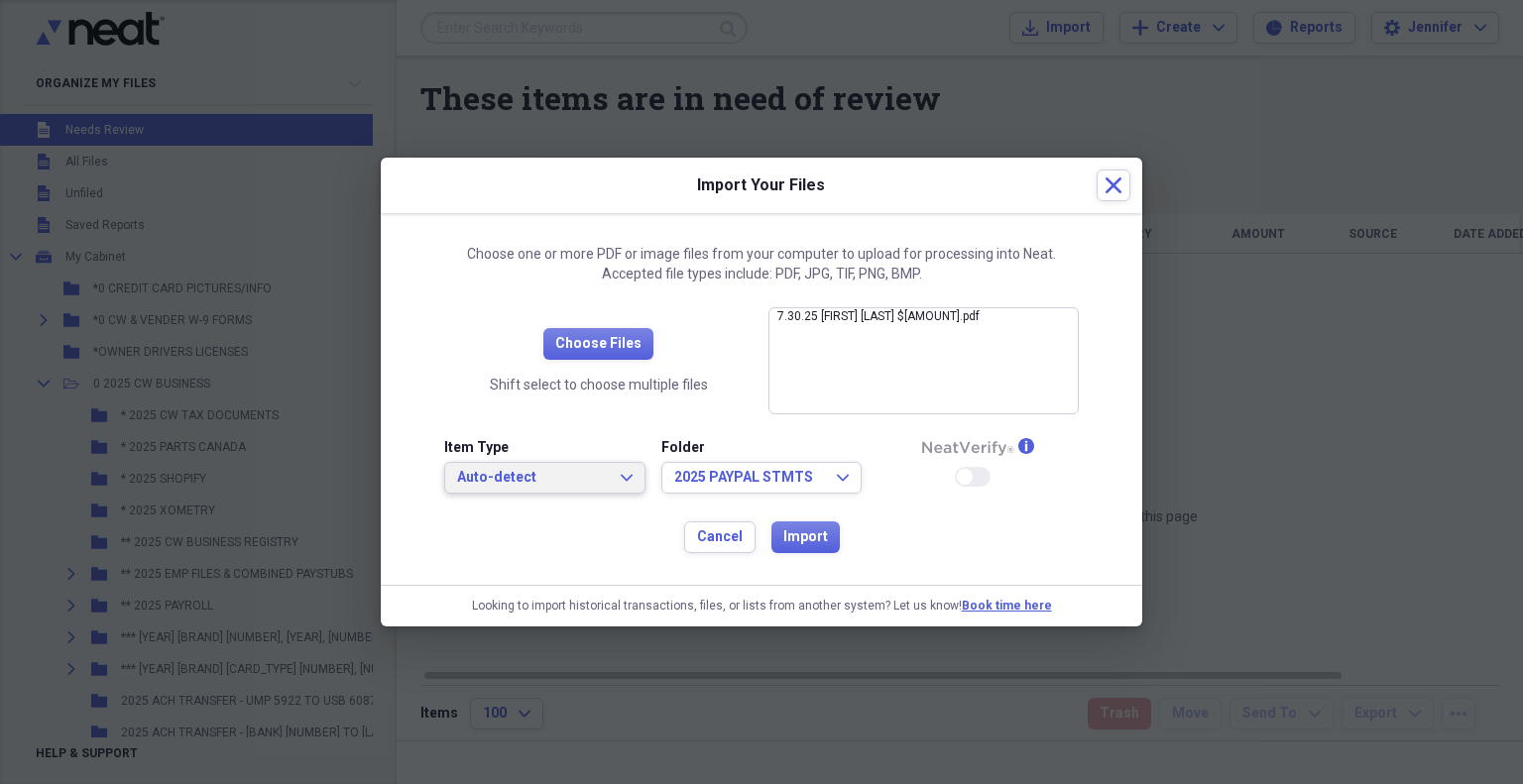 click on "Auto-detect Expand" at bounding box center (544, 478) 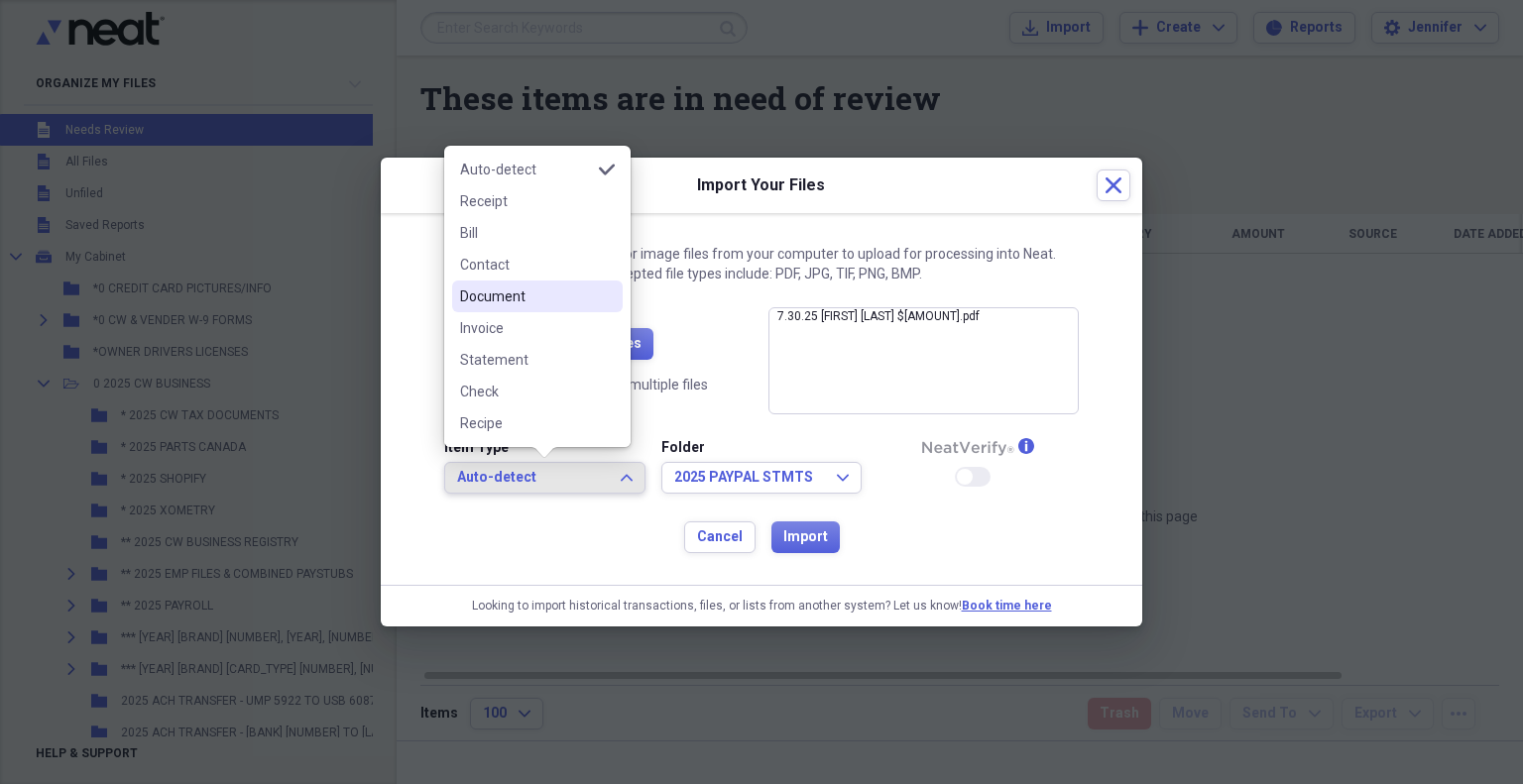 click on "Document" at bounding box center (526, 296) 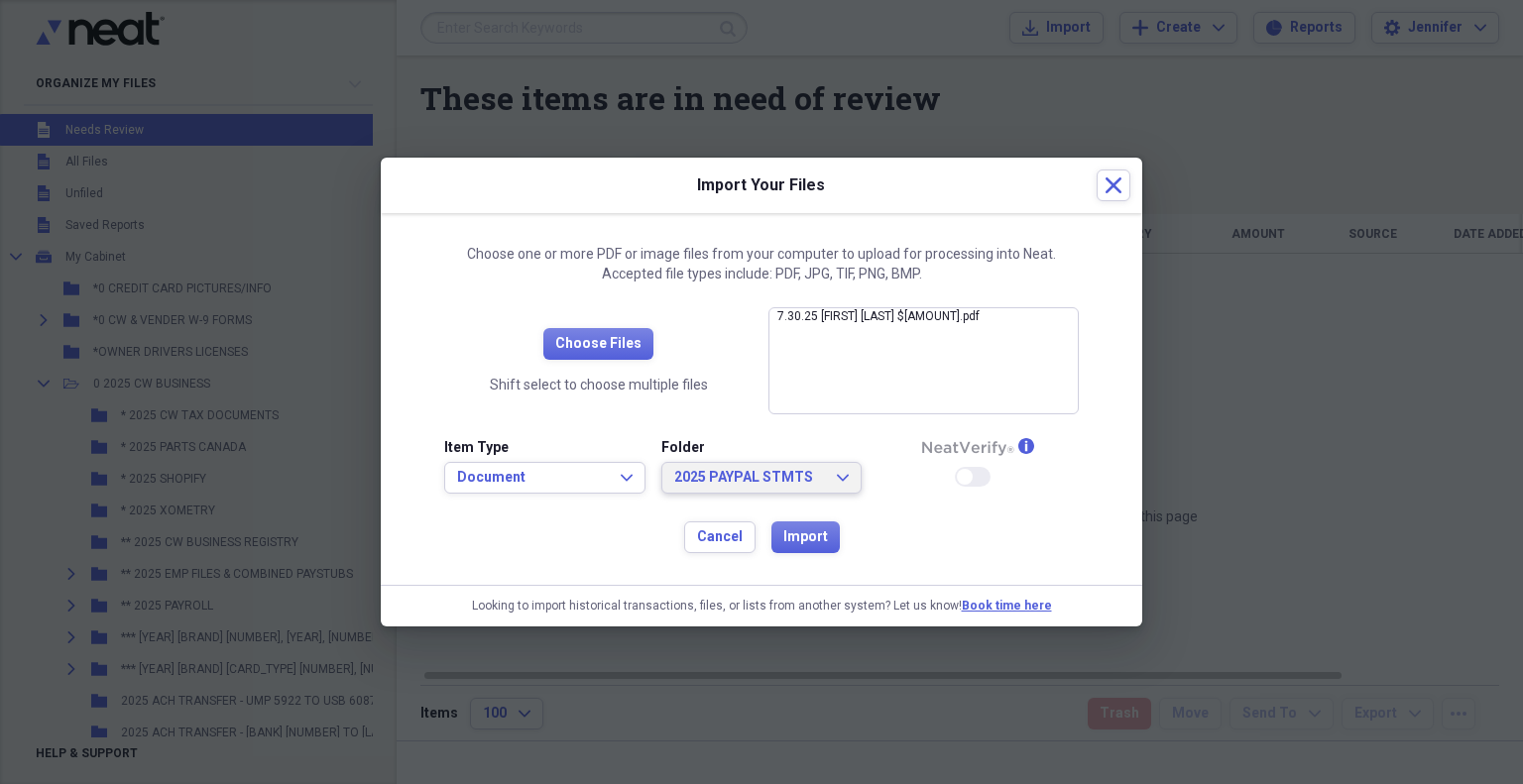 click on "2025 PAYPAL STMTS" at bounding box center (750, 478) 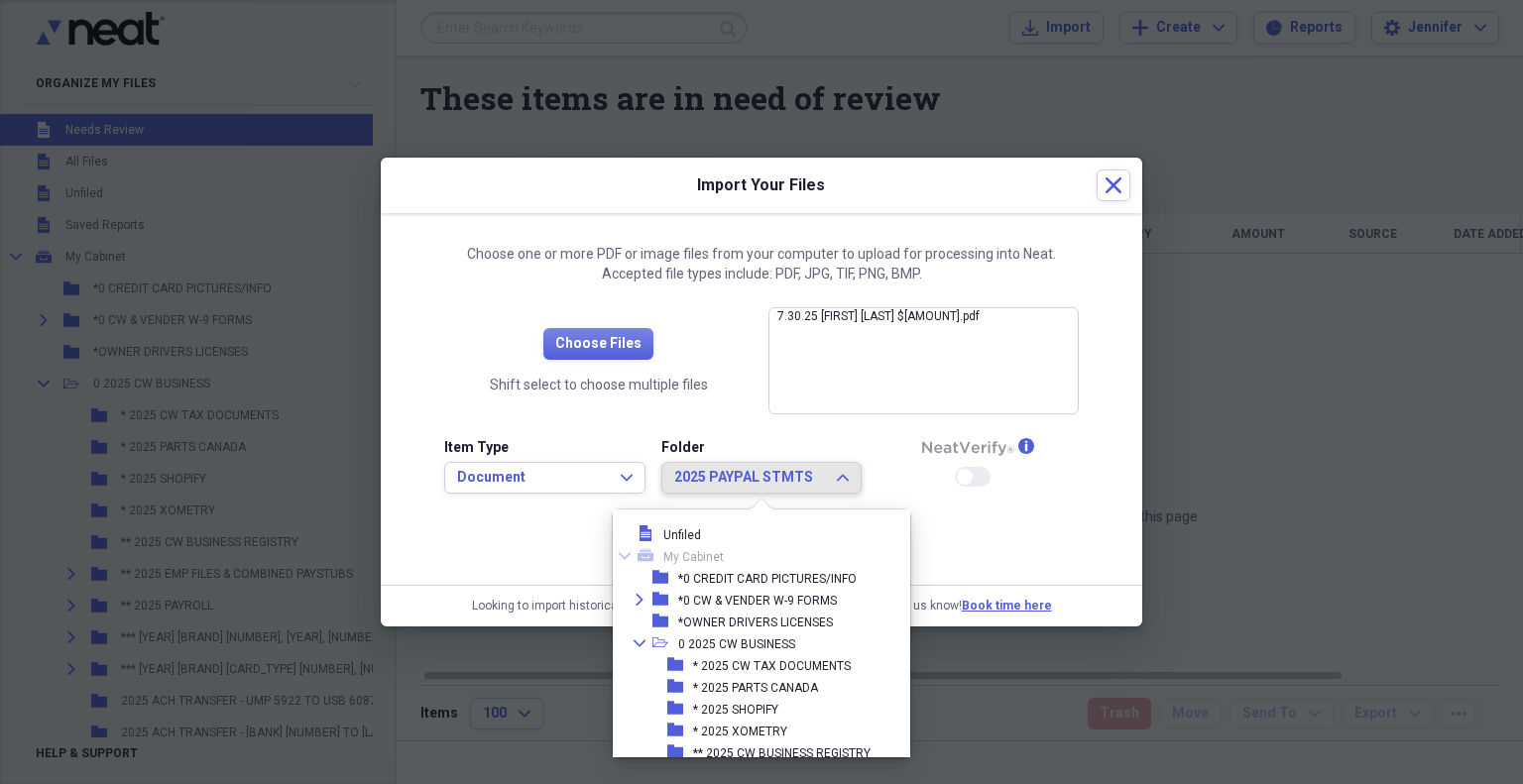 scroll, scrollTop: 1064, scrollLeft: 0, axis: vertical 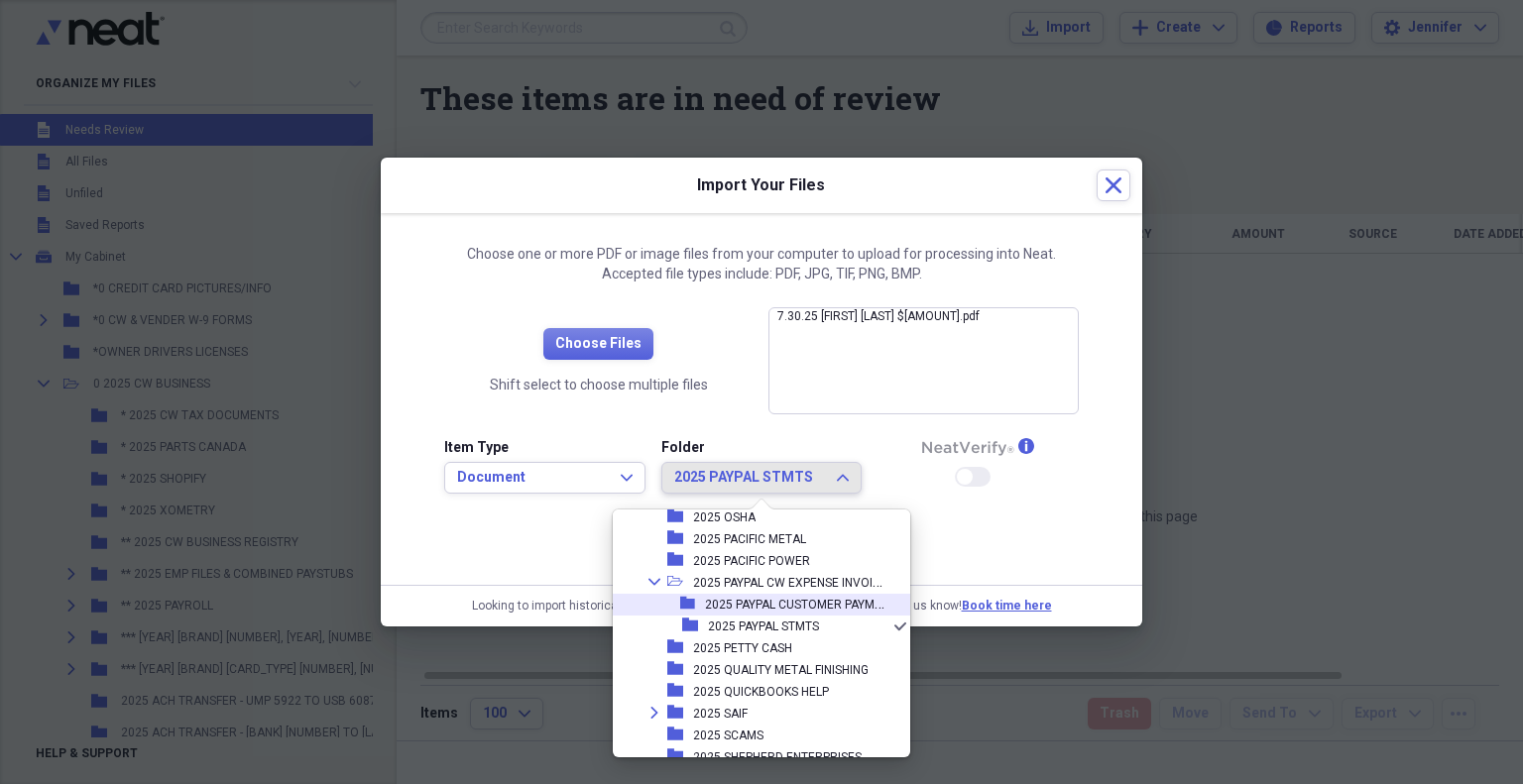 click on "Collapse" 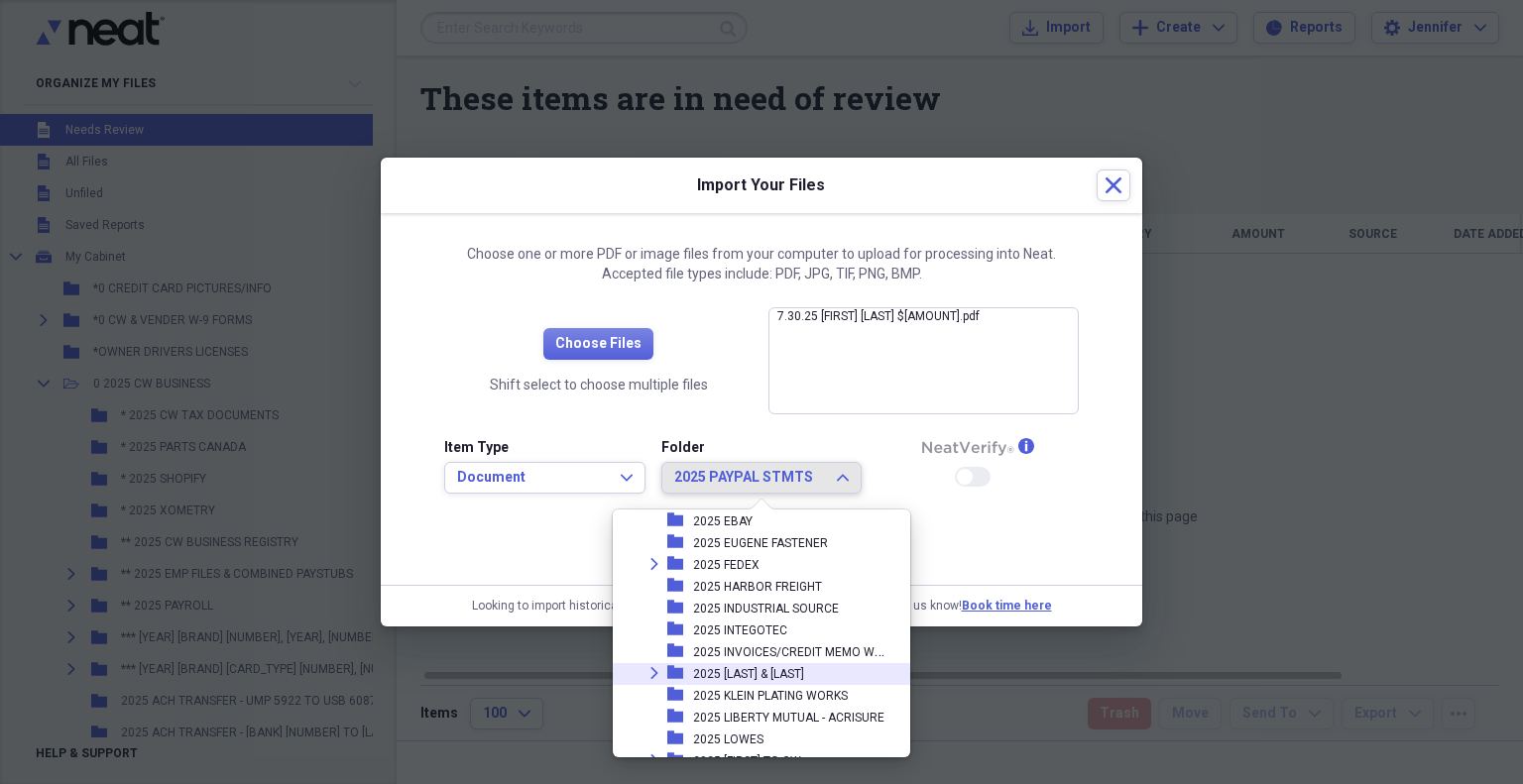 scroll, scrollTop: 668, scrollLeft: 0, axis: vertical 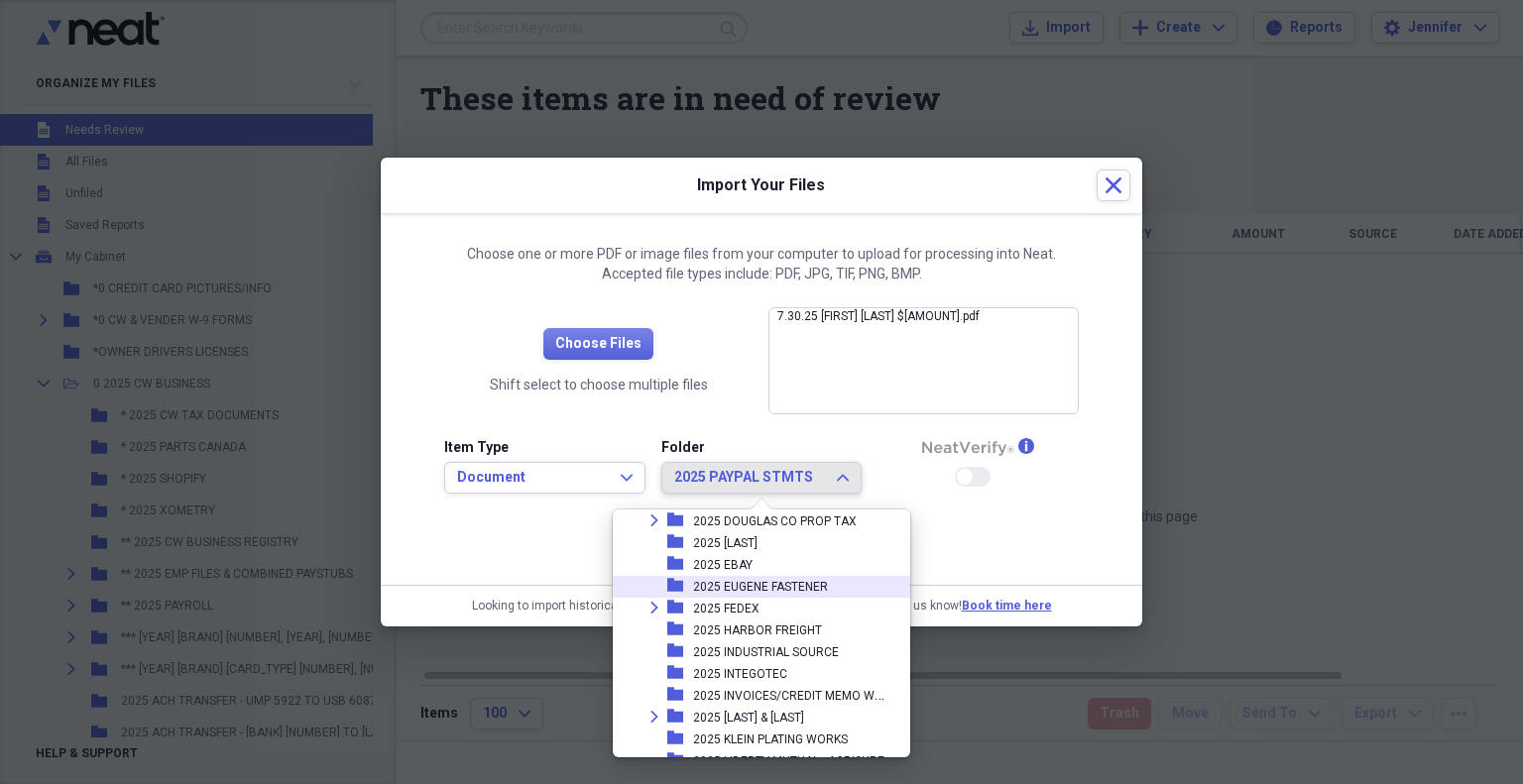 click on "2025 EUGENE FASTENER" at bounding box center (761, 587) 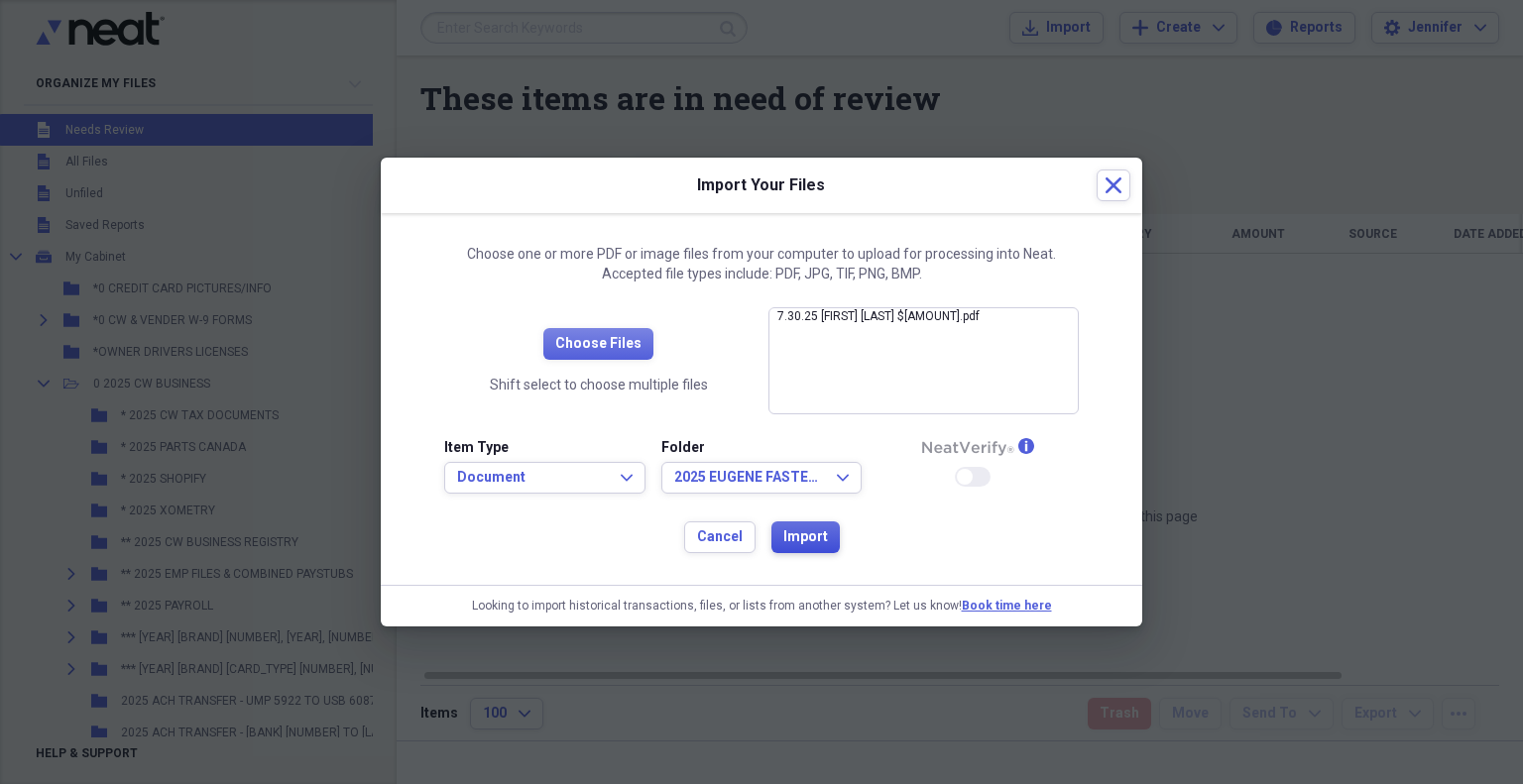 click on "Import" at bounding box center [805, 537] 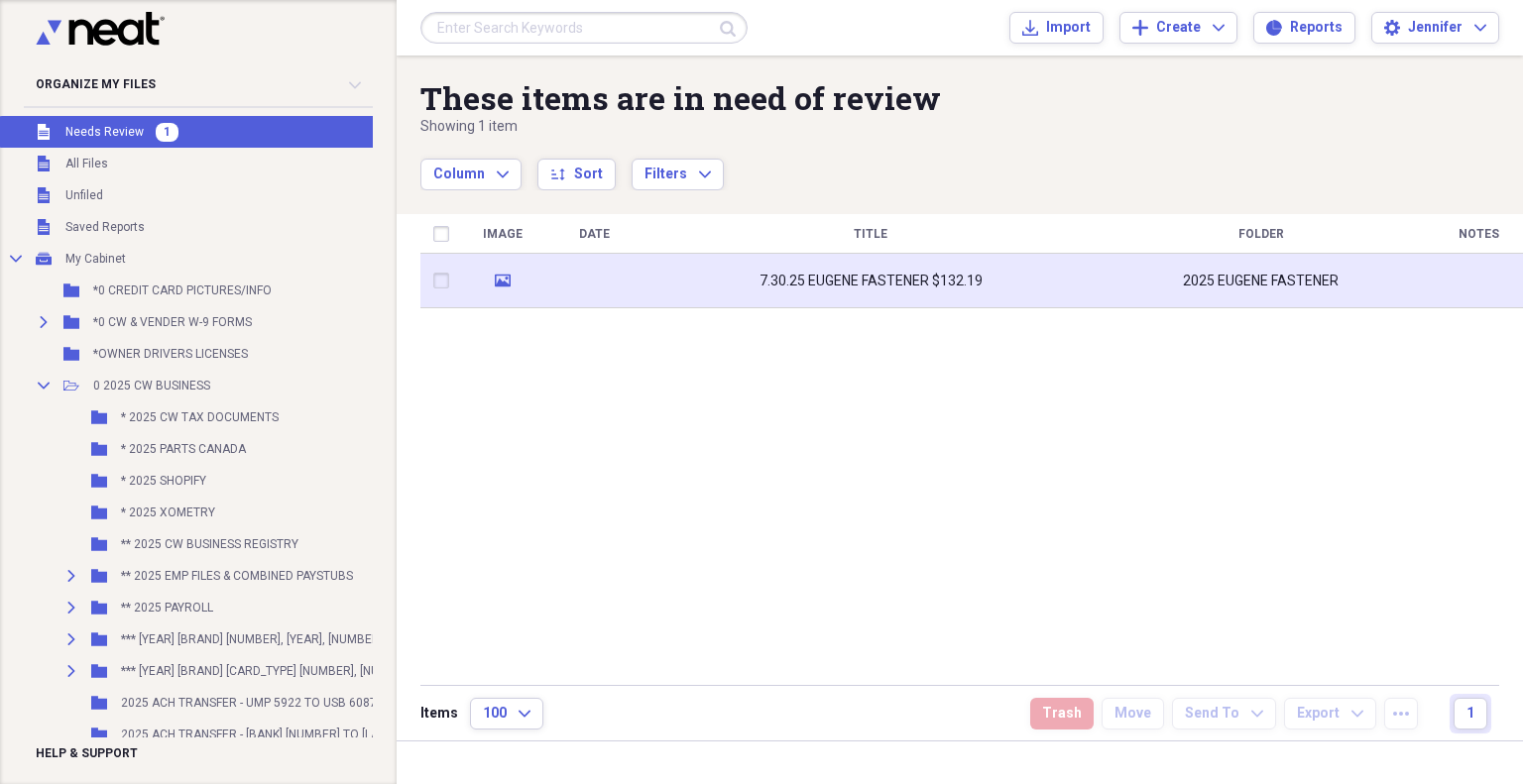click at bounding box center (594, 280) 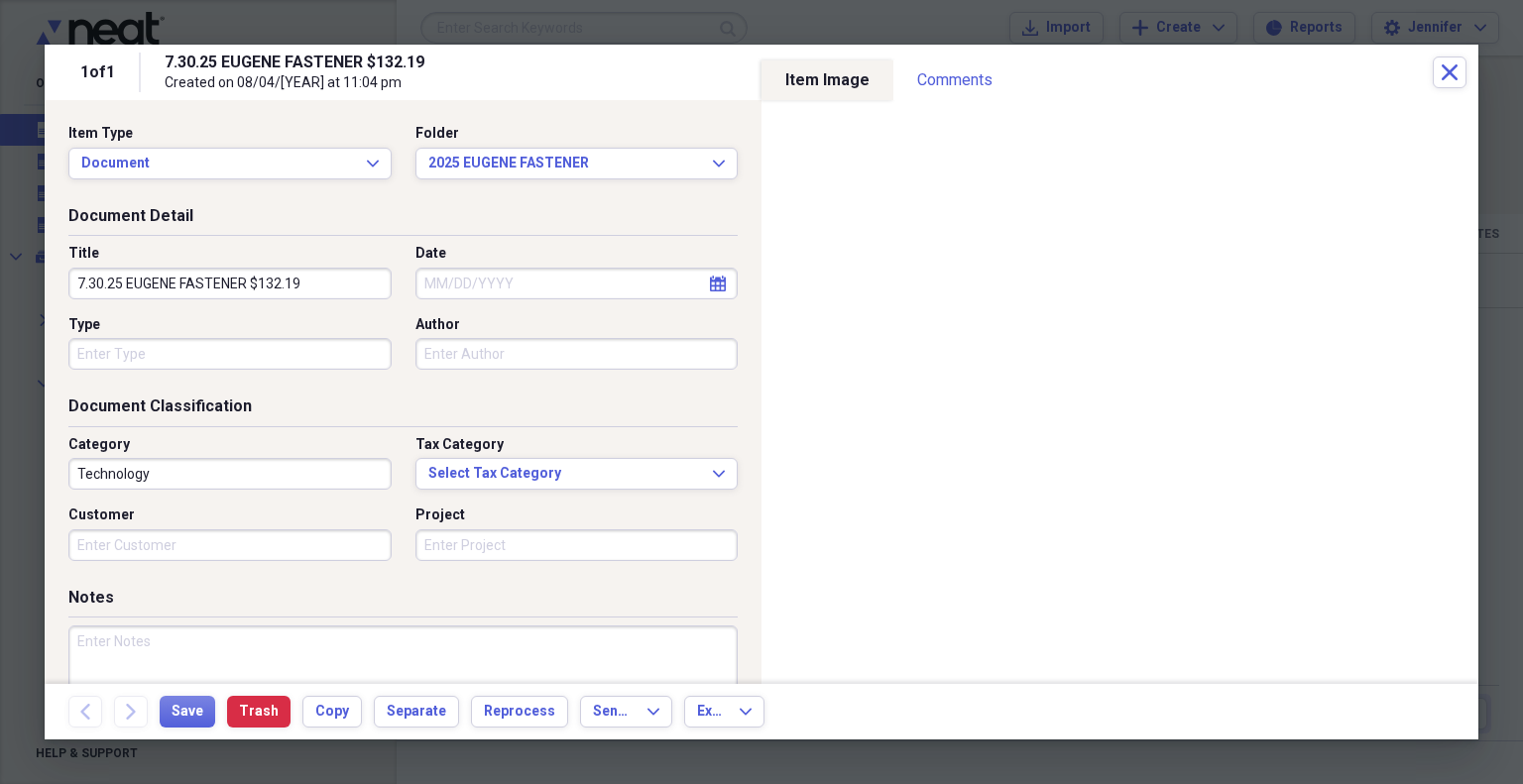 click on "Date" at bounding box center [577, 283] 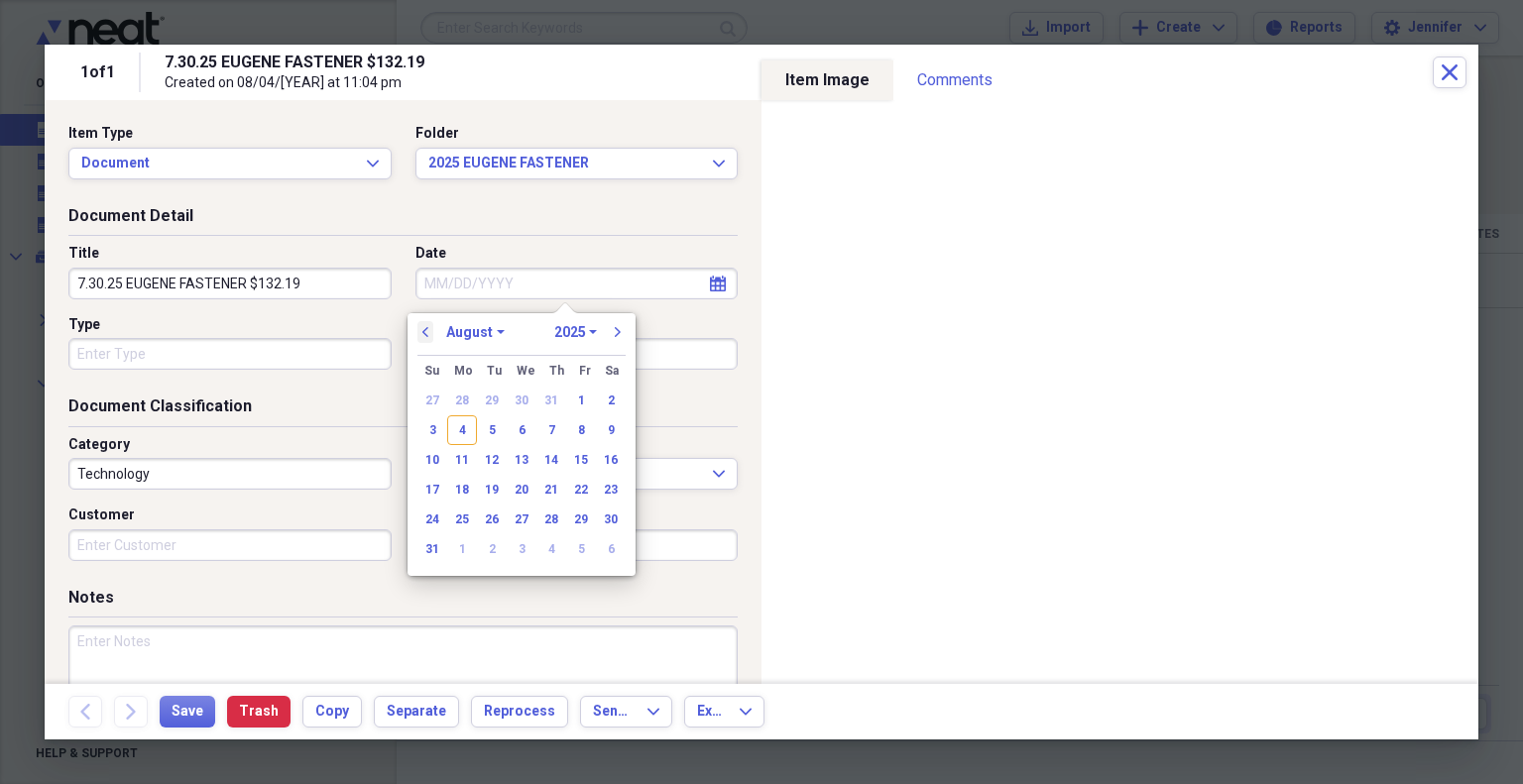 click on "previous" at bounding box center [425, 332] 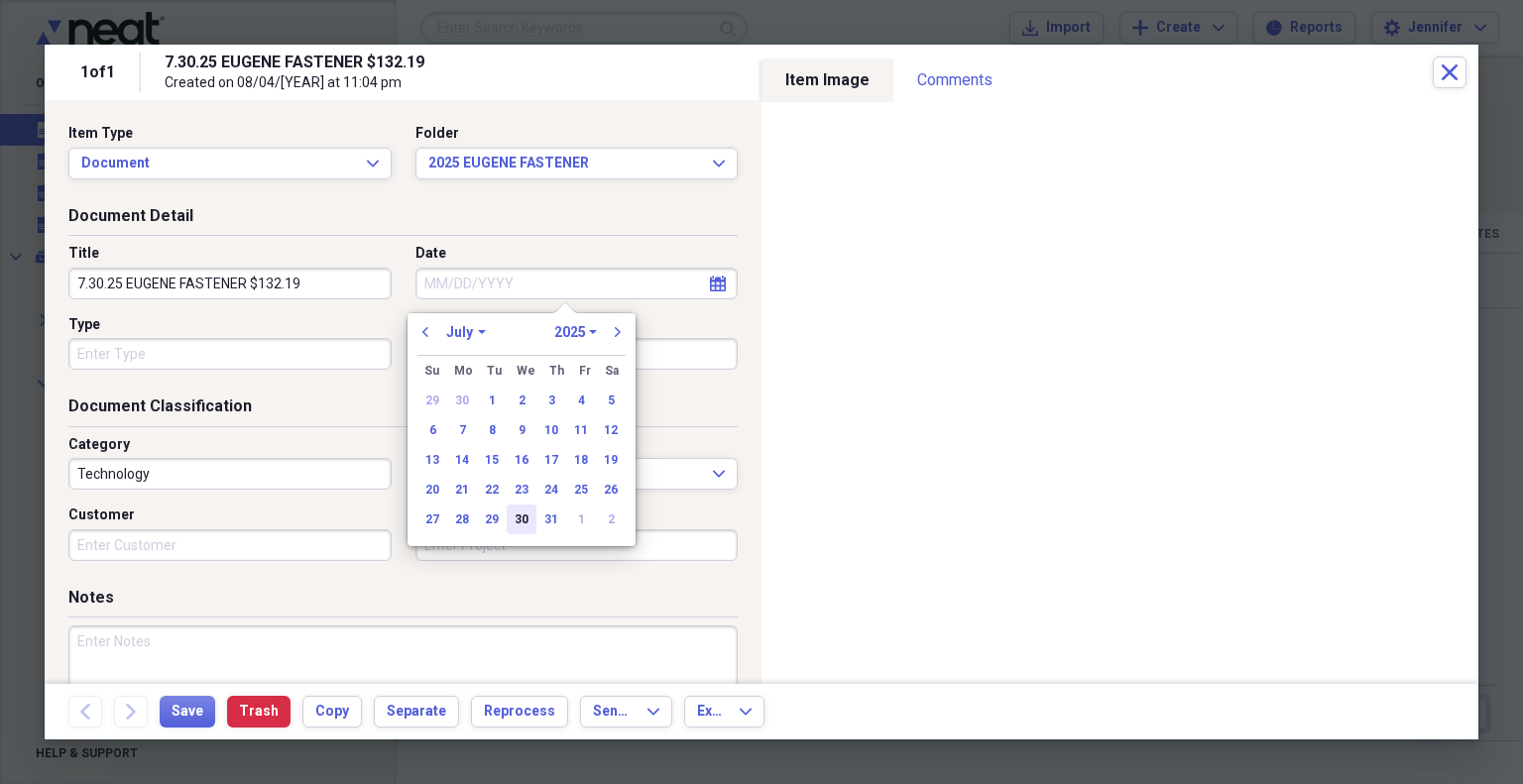 click on "30" at bounding box center [522, 519] 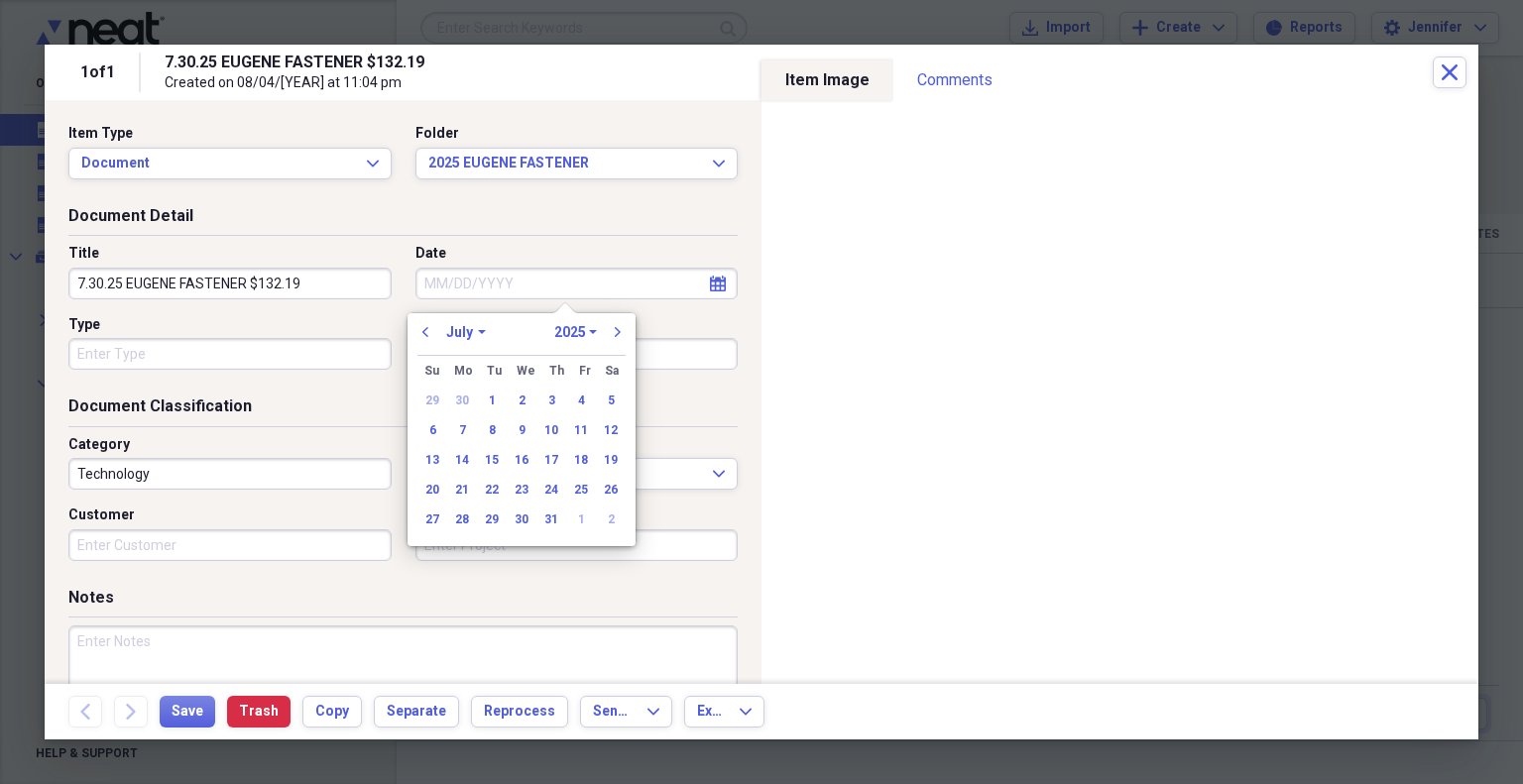 type on "07/30/2025" 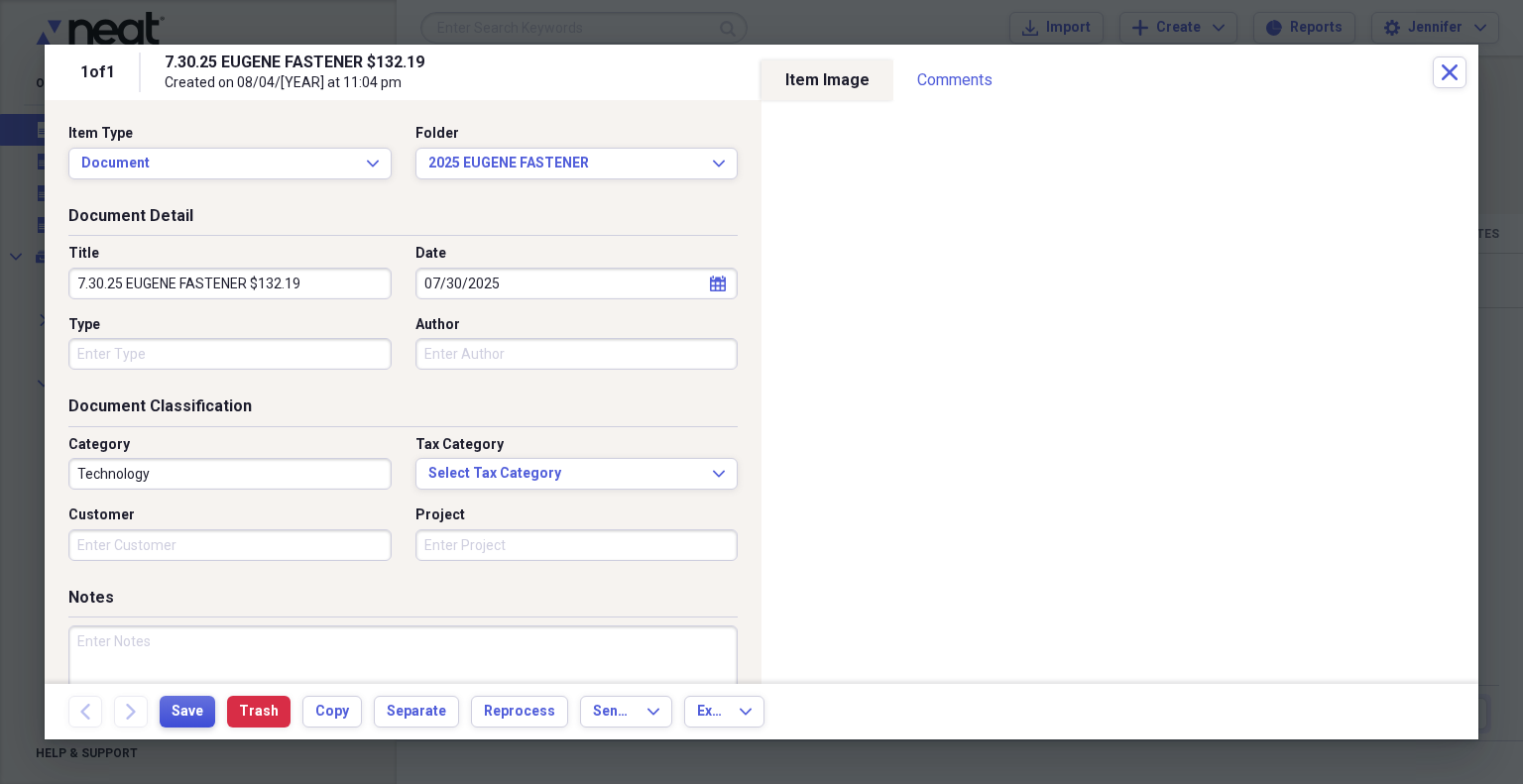 click on "Save" at bounding box center (187, 712) 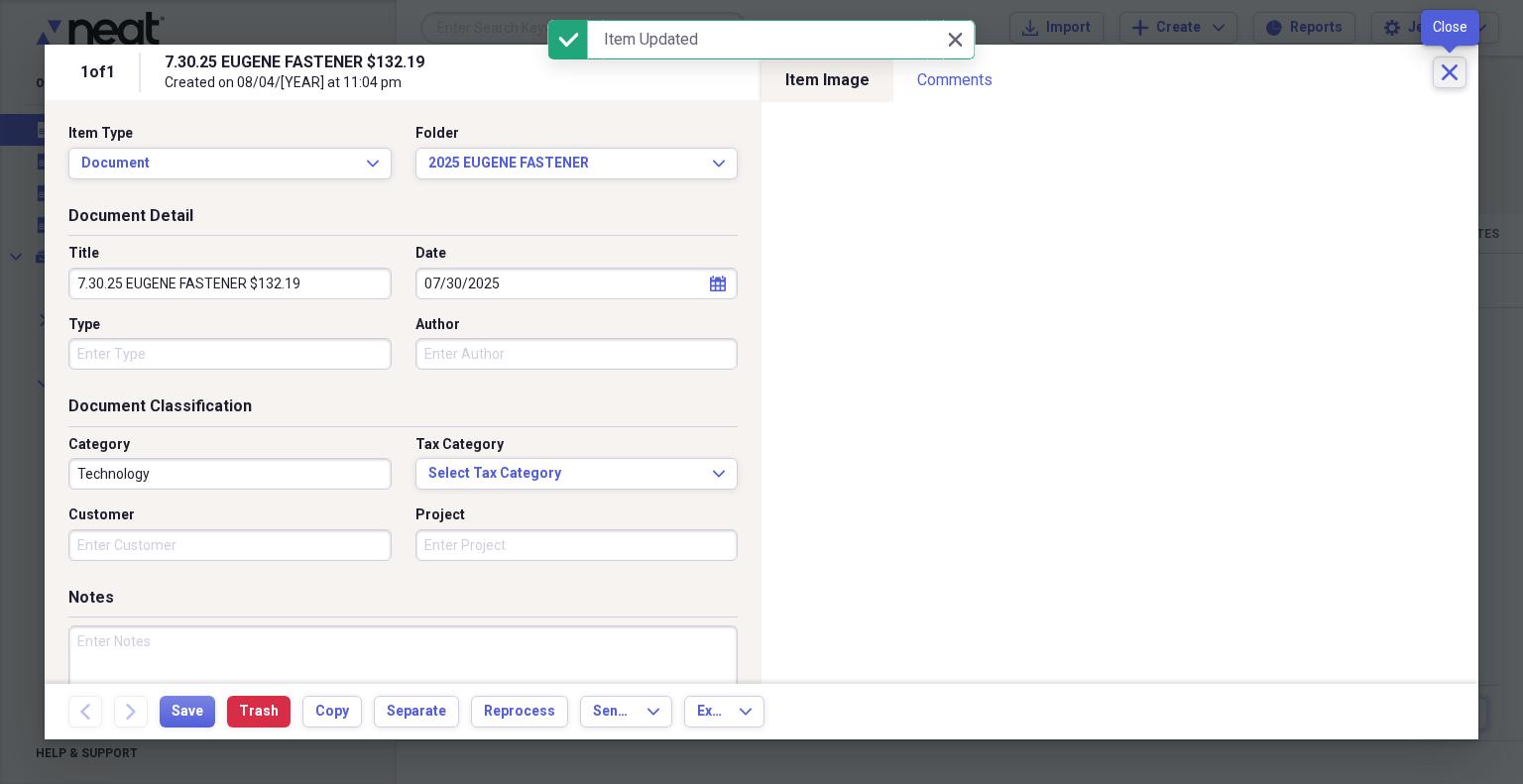 click on "Close" 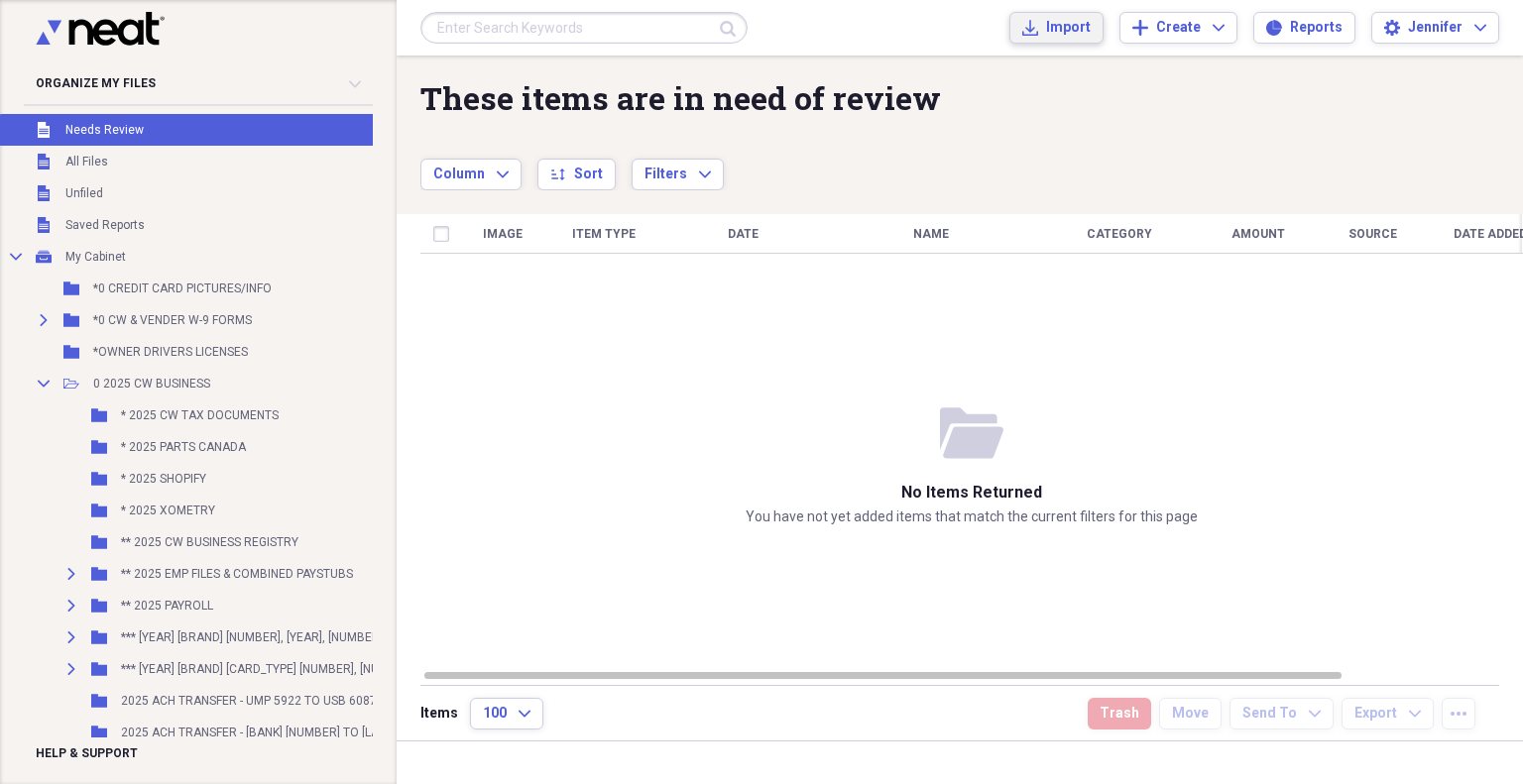 click on "Import" at bounding box center (1068, 28) 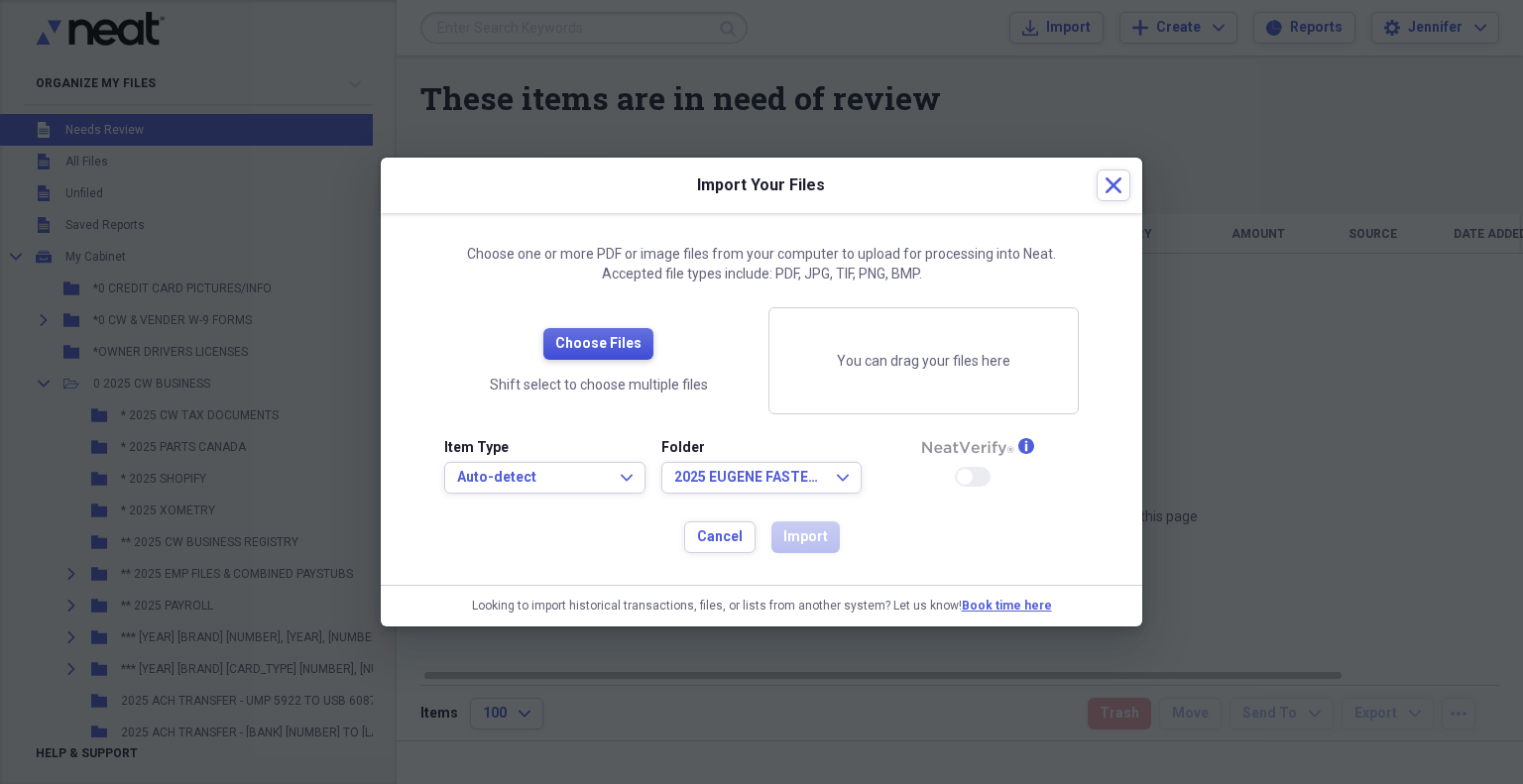 click on "Choose Files" at bounding box center [598, 344] 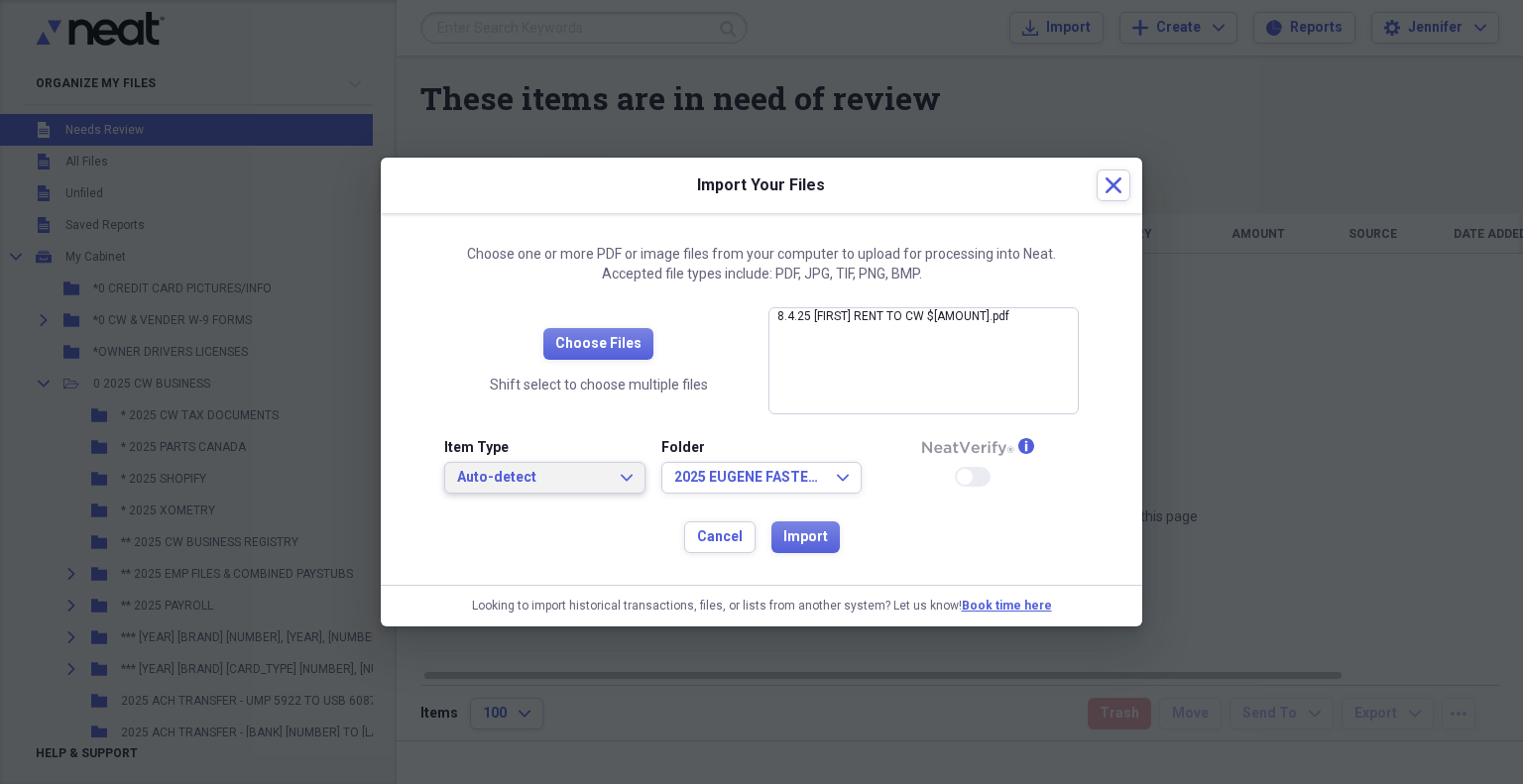 click on "Auto-detect" at bounding box center (532, 478) 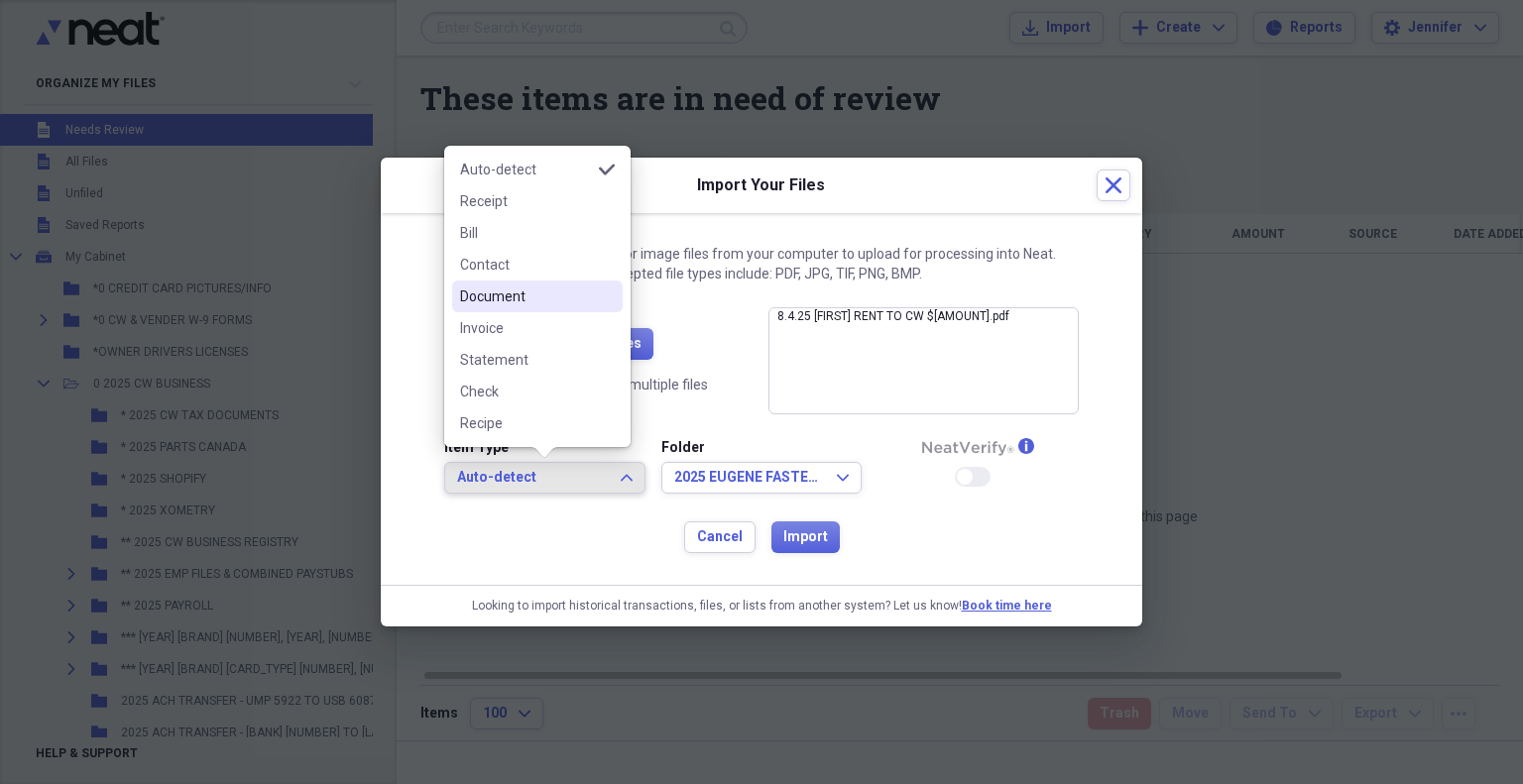 click on "Document" at bounding box center (526, 296) 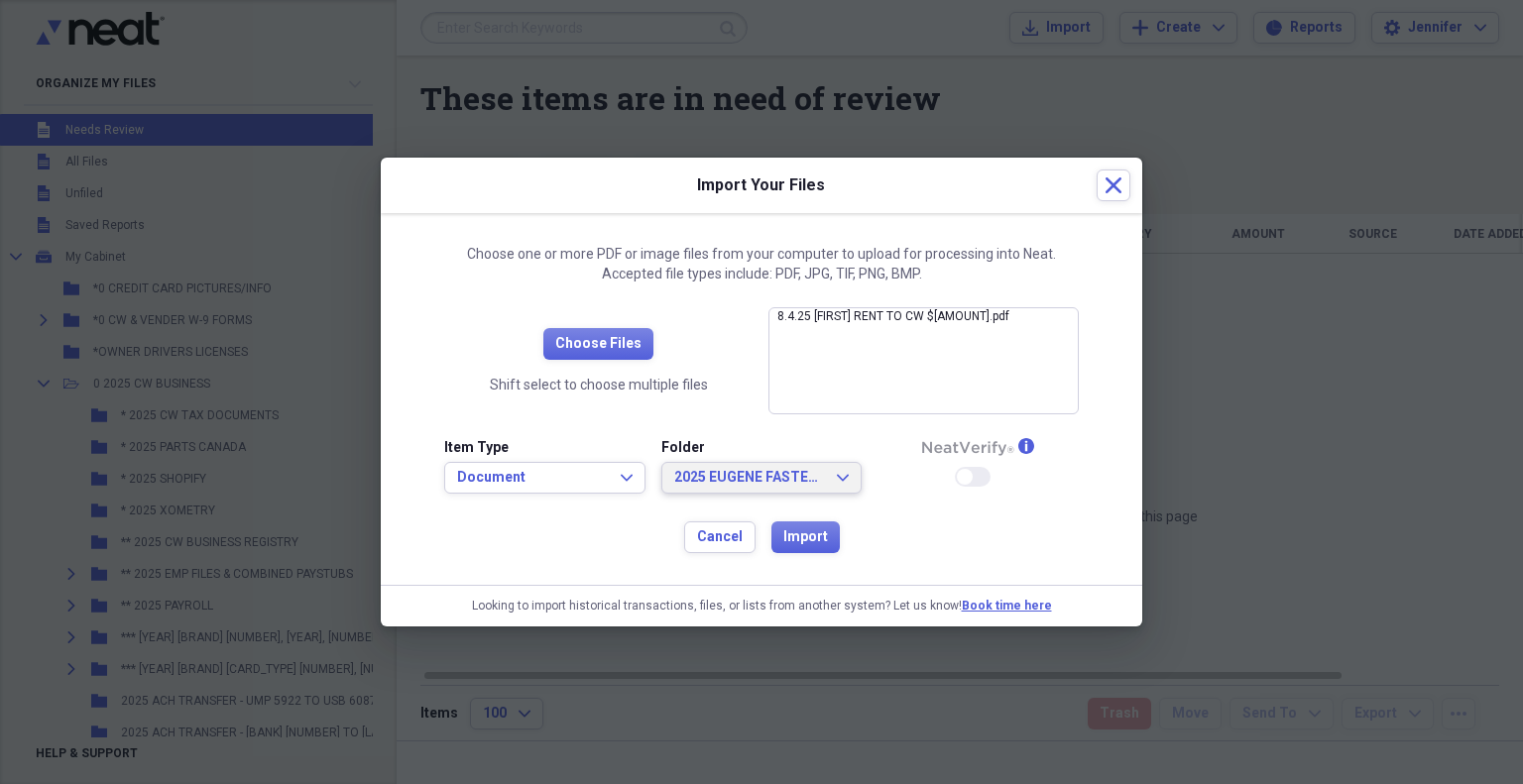 drag, startPoint x: 760, startPoint y: 474, endPoint x: 758, endPoint y: 486, distance: 12.165525 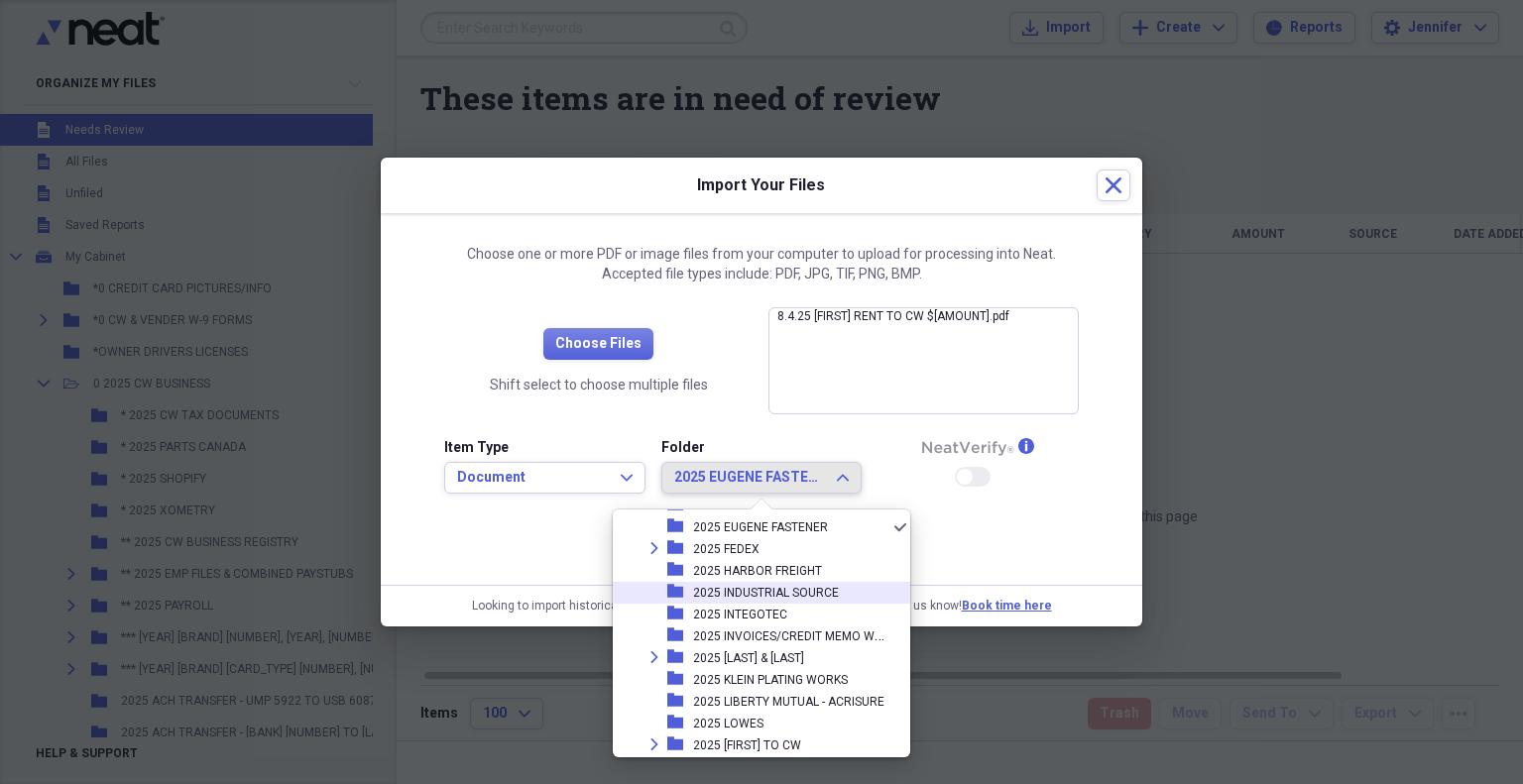 scroll, scrollTop: 827, scrollLeft: 0, axis: vertical 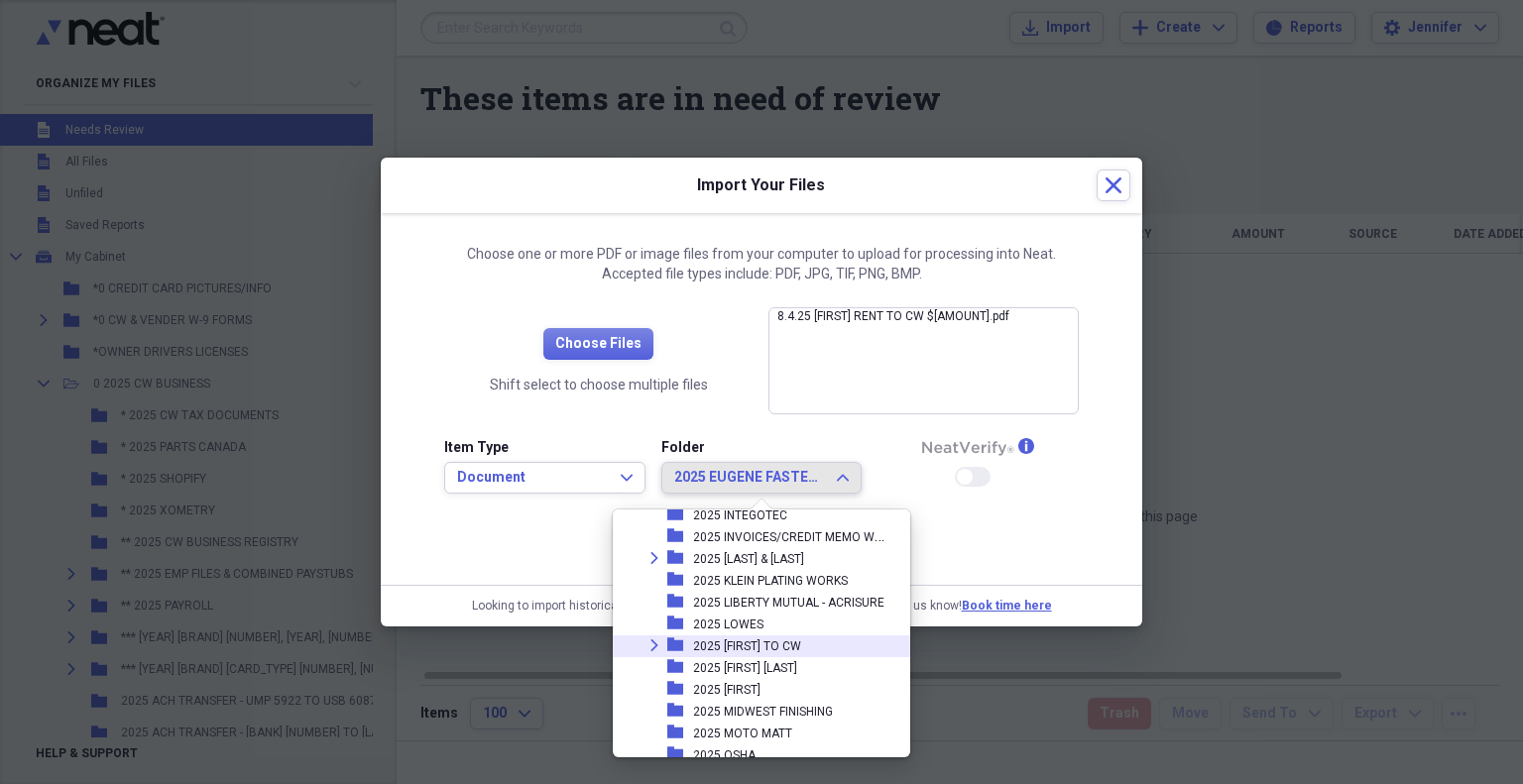 click on "Expand" 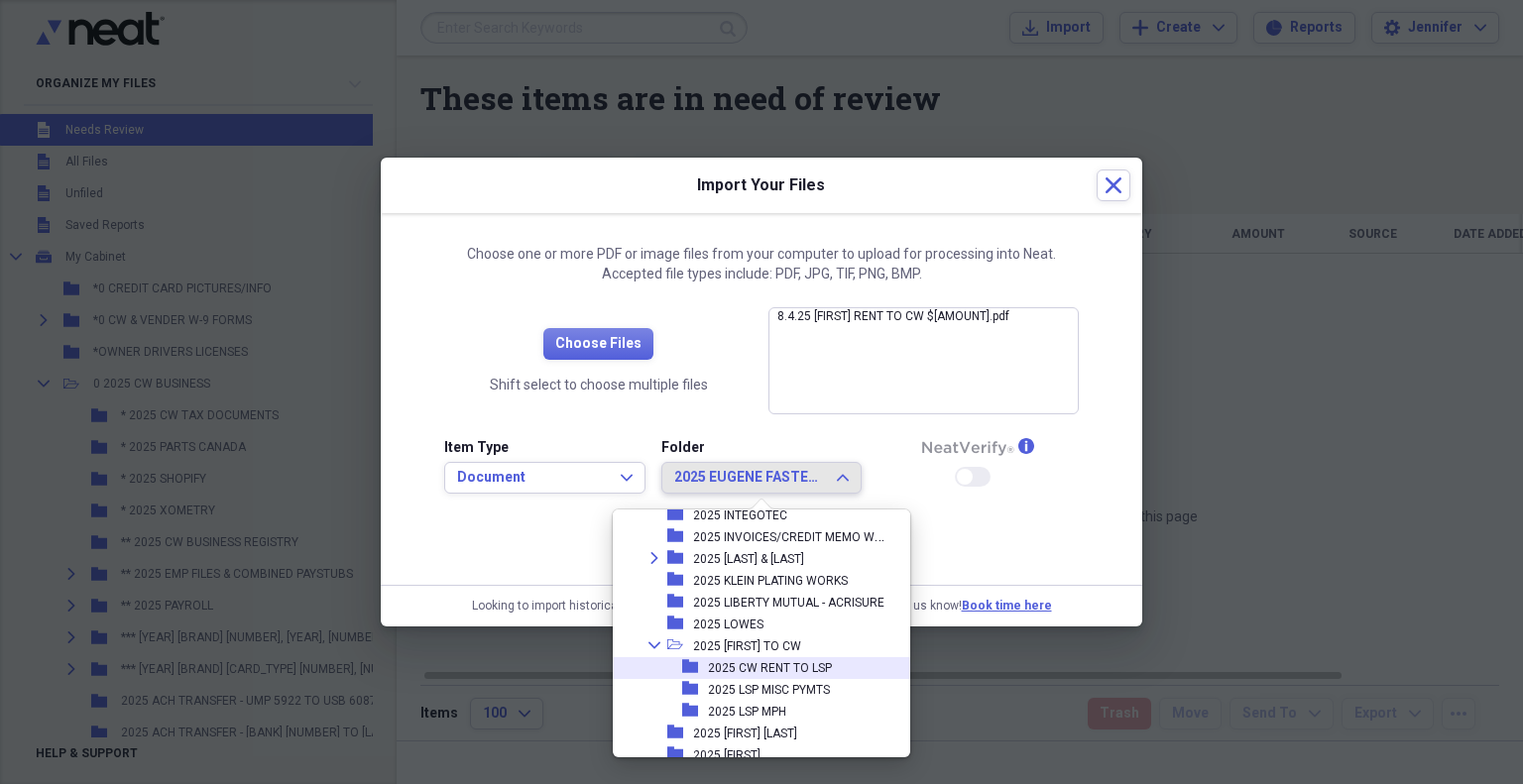 click on "2025 CW RENT TO LSP" at bounding box center [769, 668] 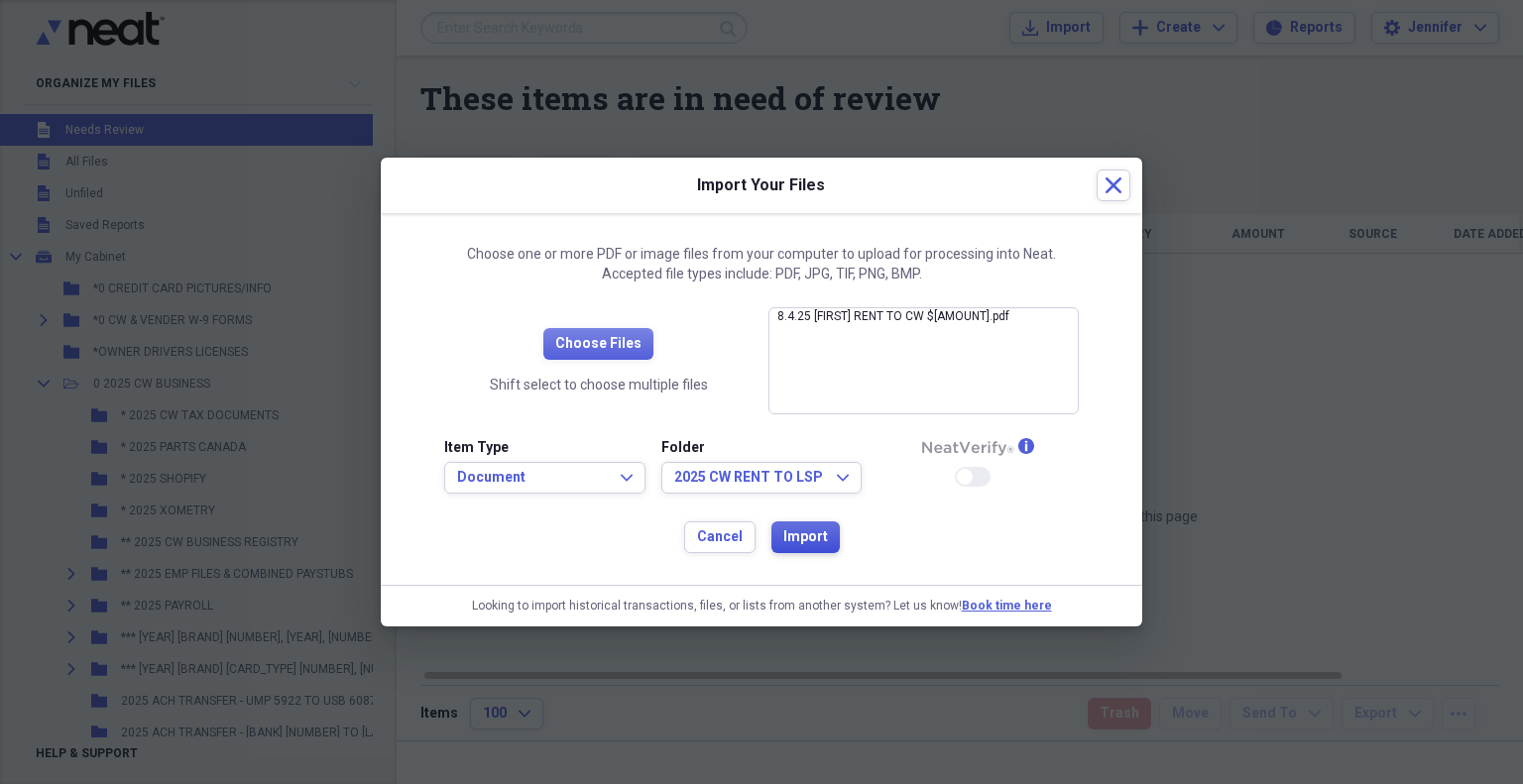 click on "Import" at bounding box center [805, 537] 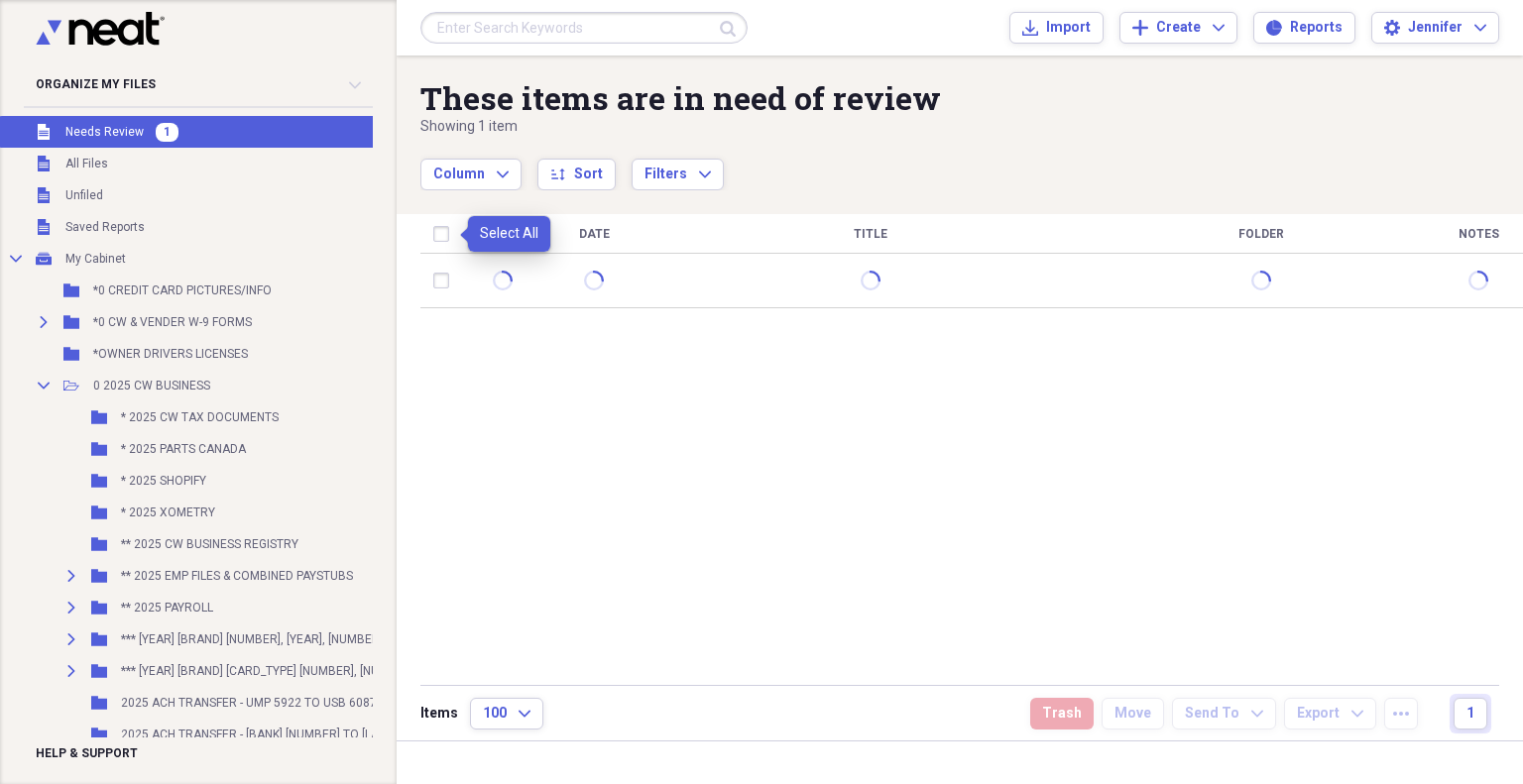 click at bounding box center [445, 234] 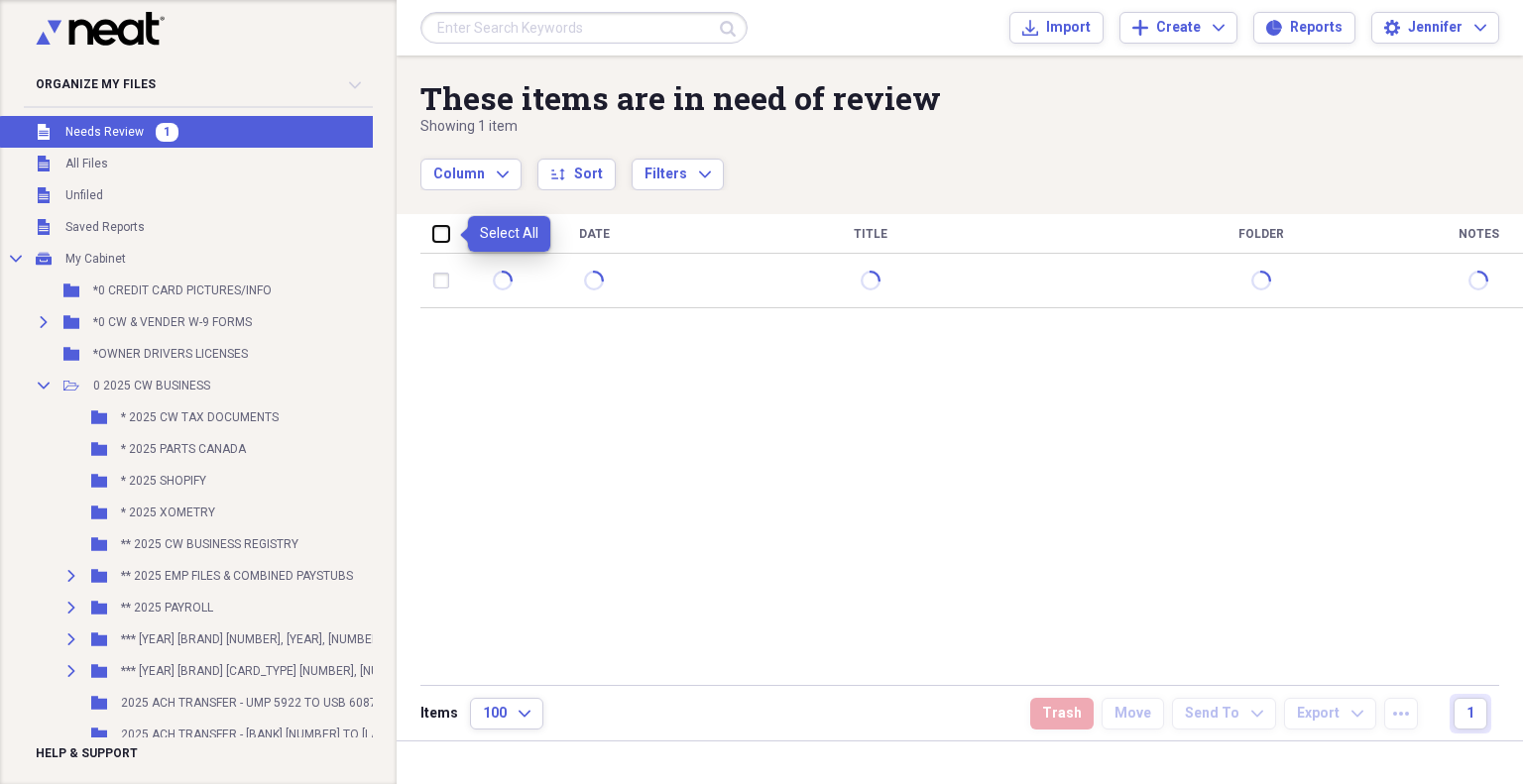 click at bounding box center (433, 233) 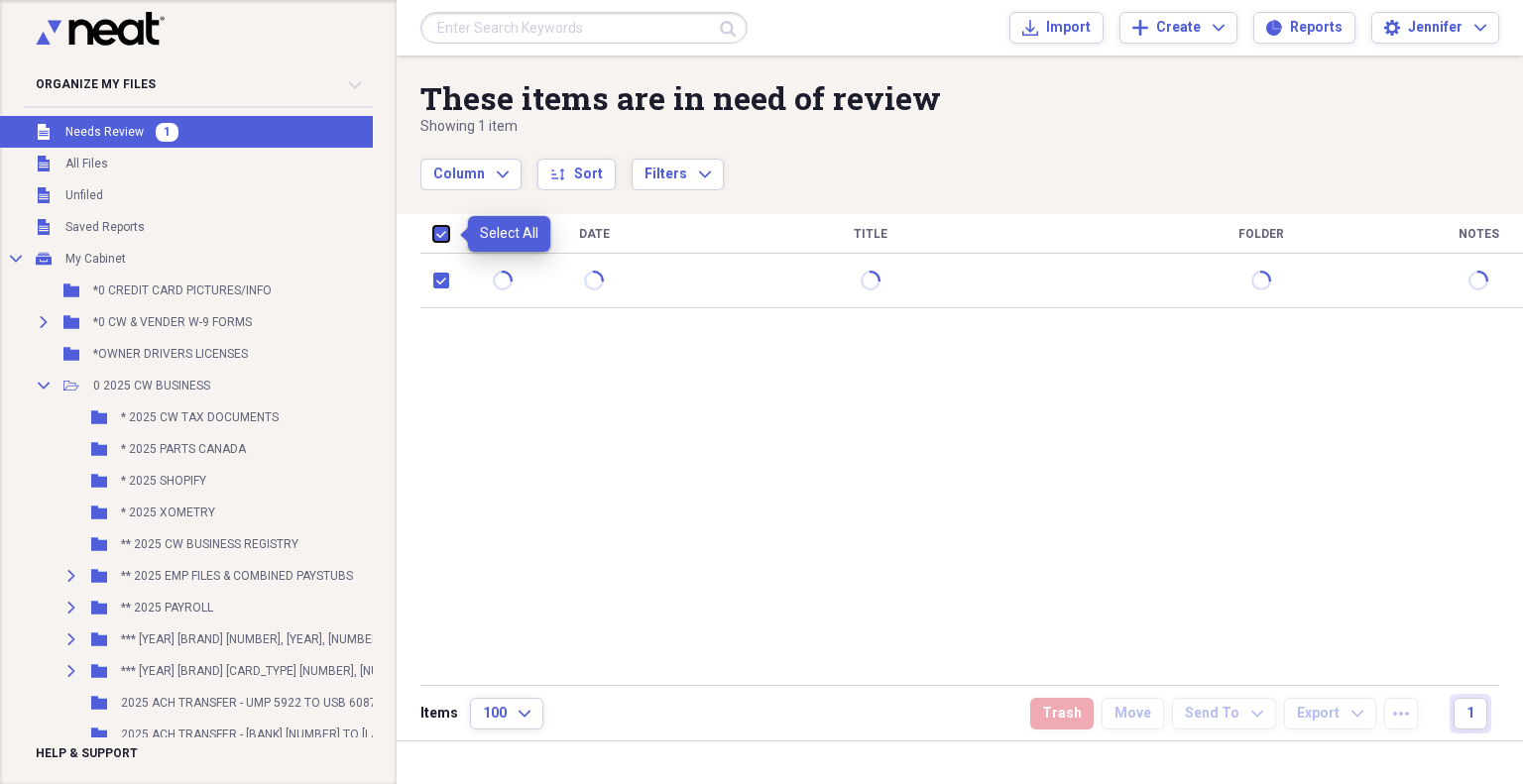 checkbox on "true" 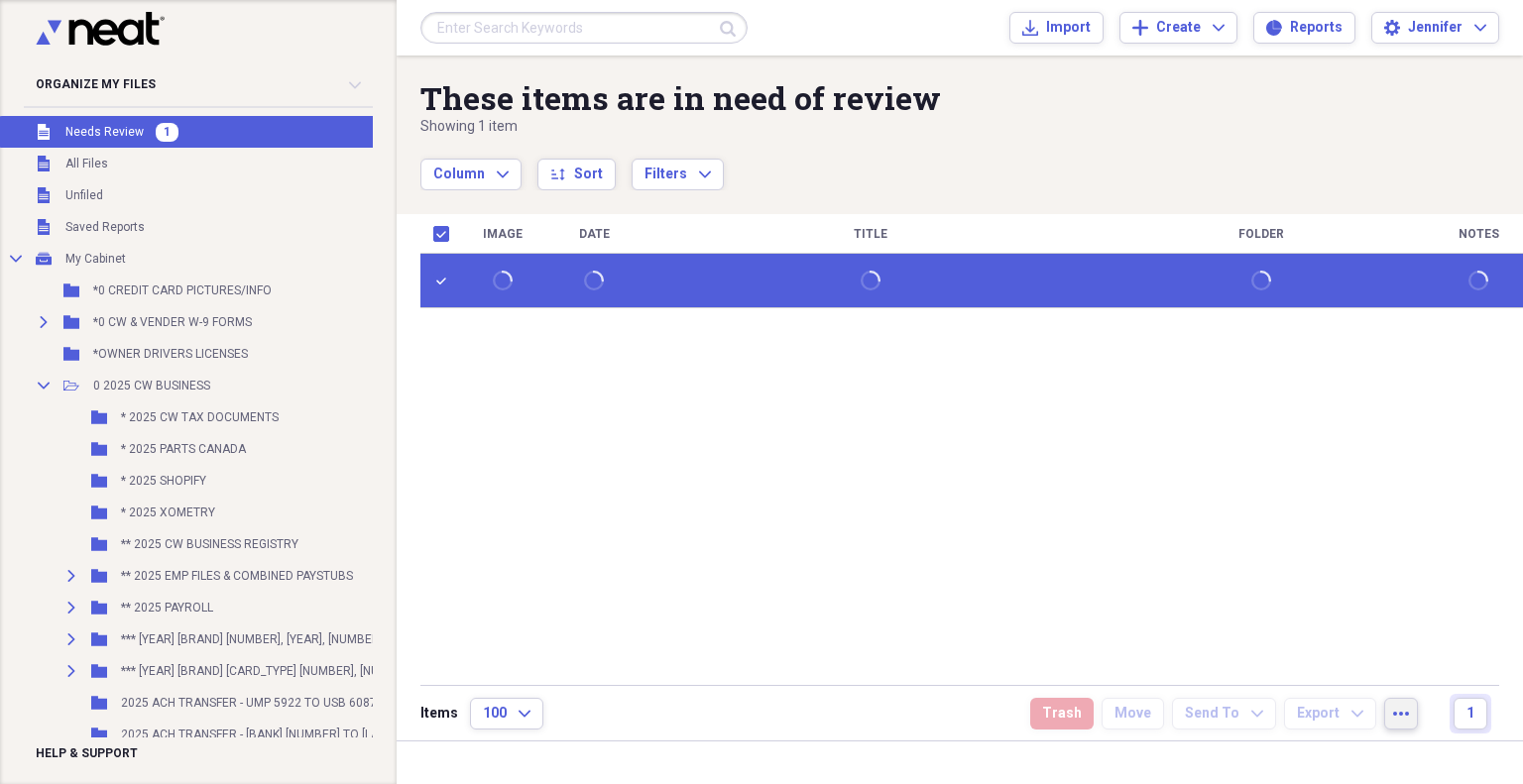 click on "more" at bounding box center [1401, 714] 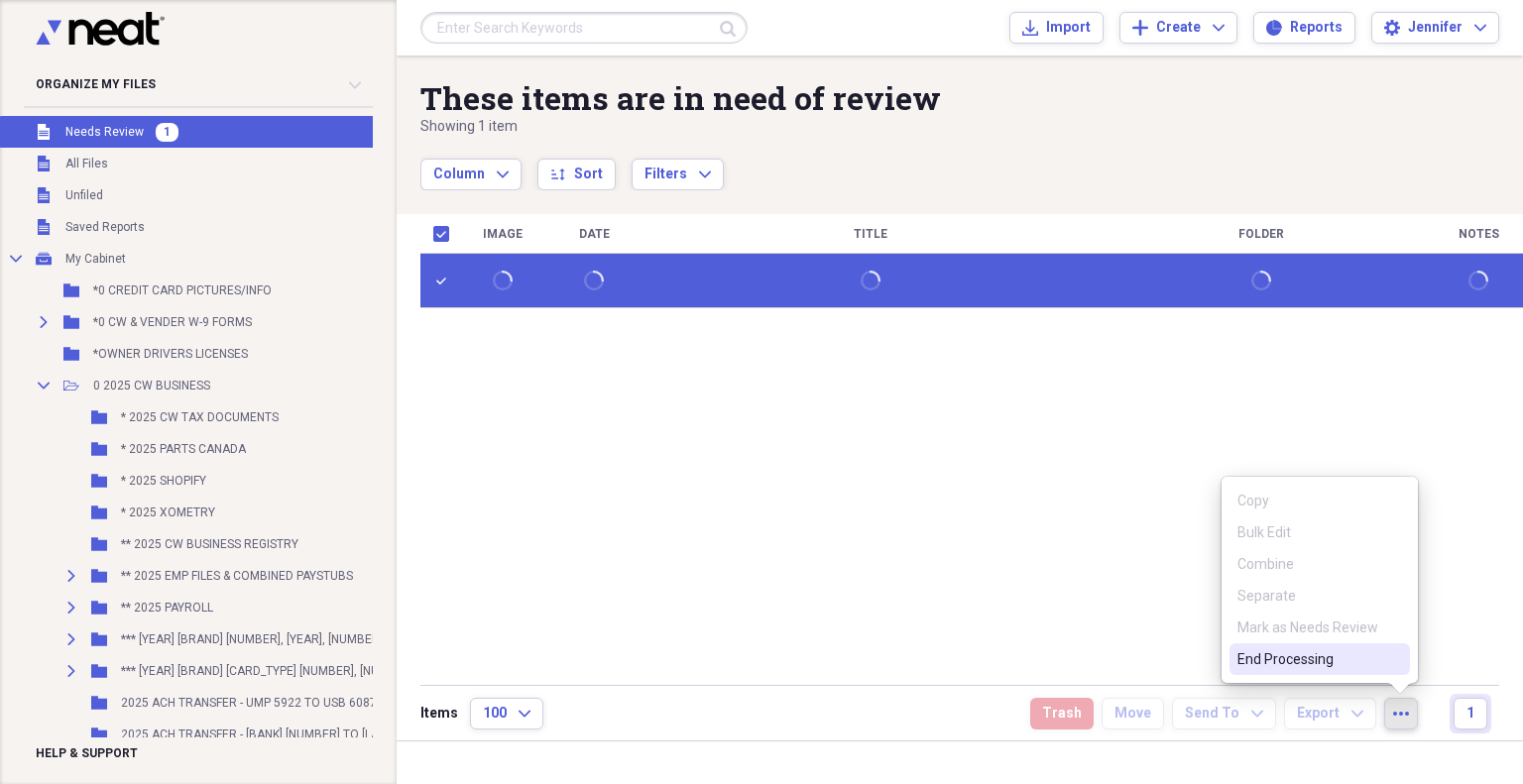 click on "End Processing" at bounding box center (1320, 659) 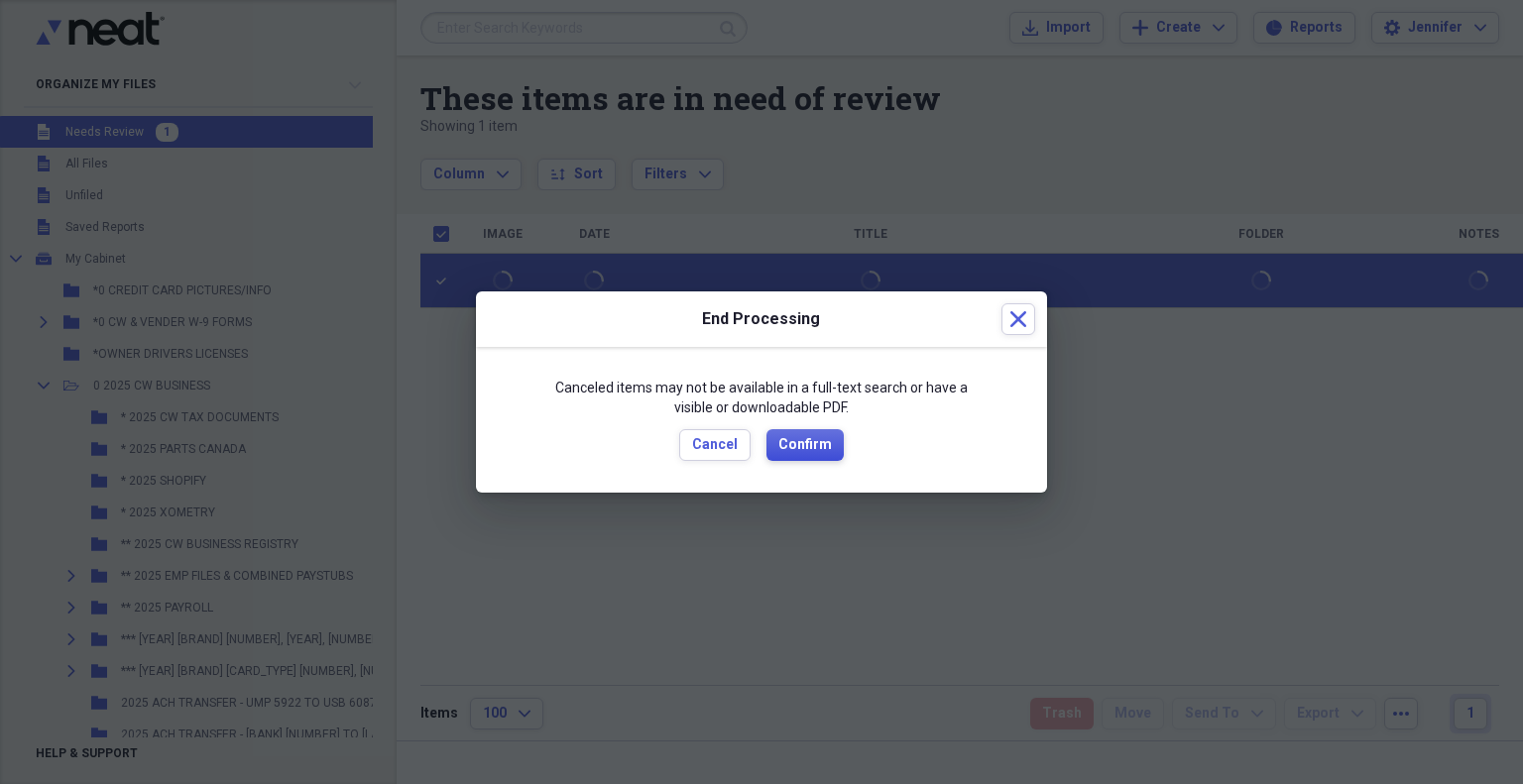 click on "Confirm" at bounding box center (805, 445) 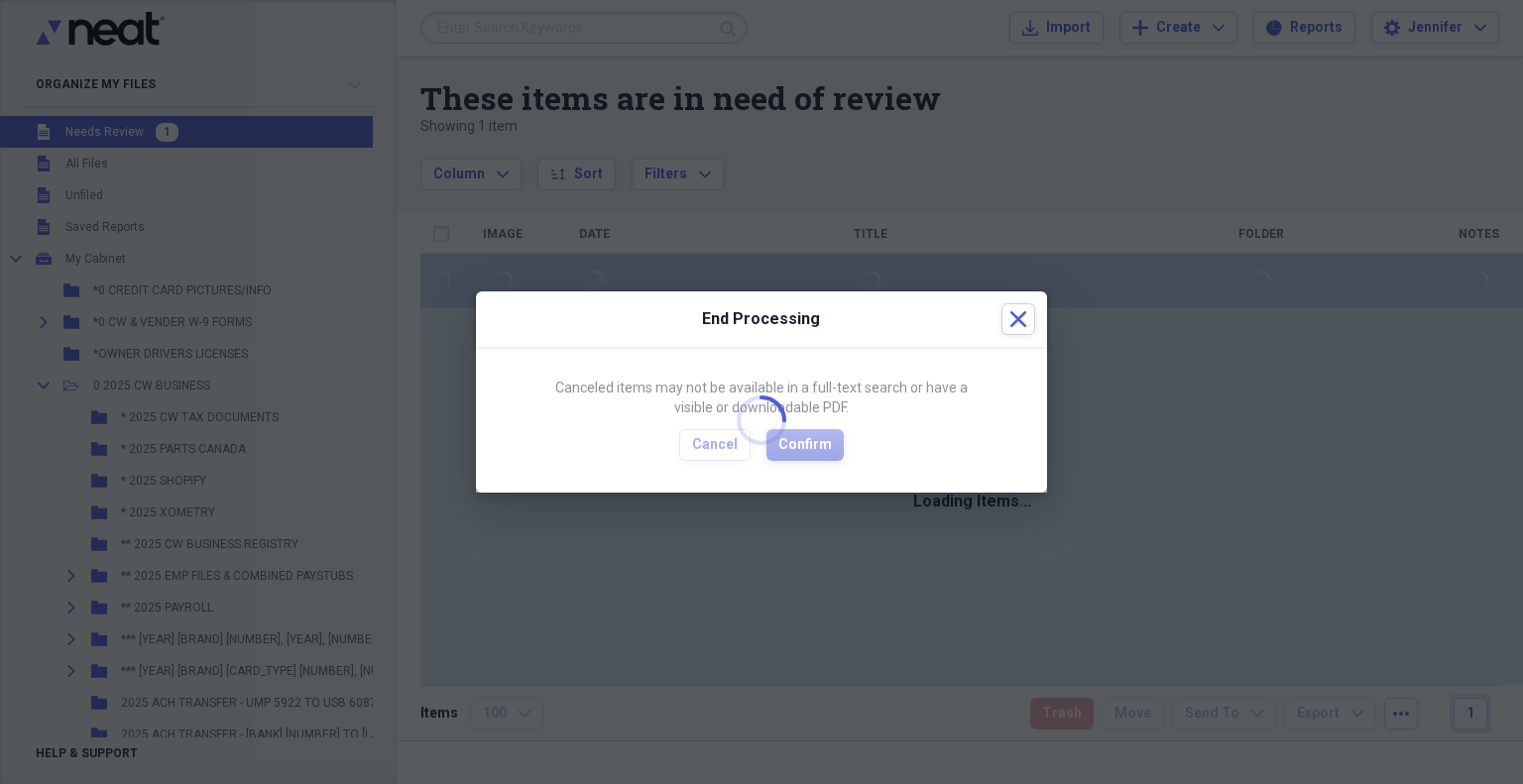 checkbox on "false" 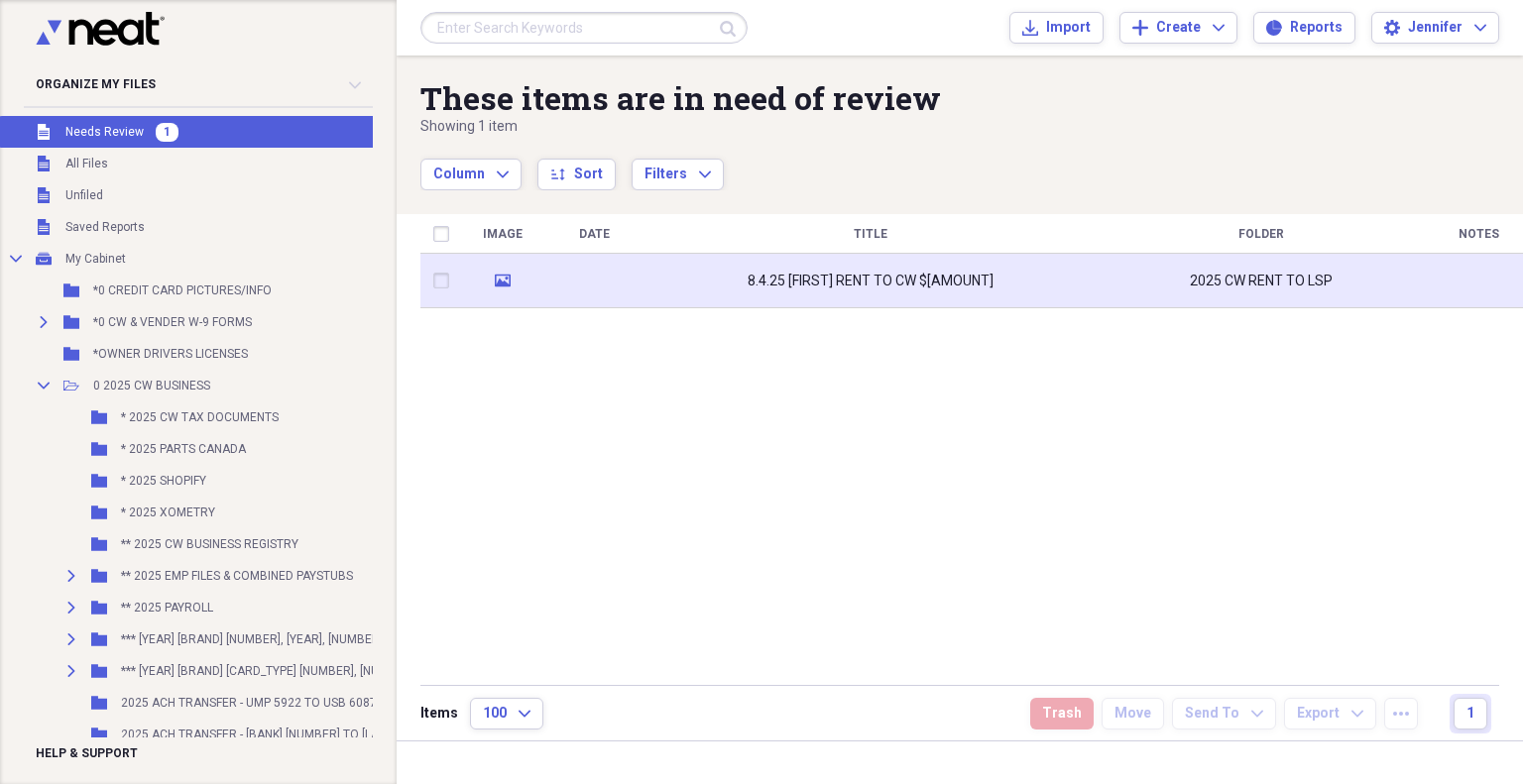 click on "8.4.25 LSP RENT TO CW $895.72" at bounding box center [871, 280] 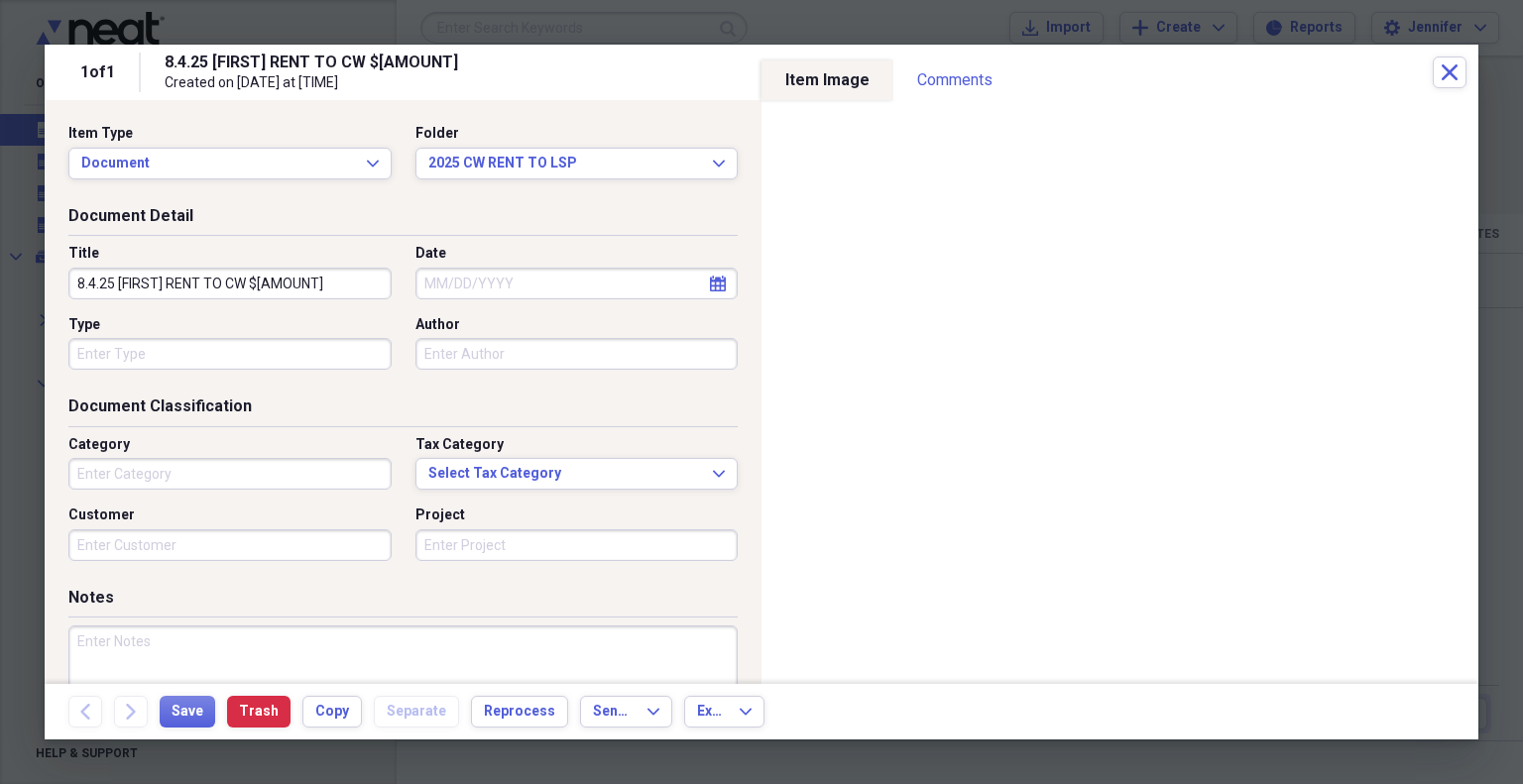 click on "8.4.25 LSP RENT TO CW $895.72" at bounding box center (230, 283) 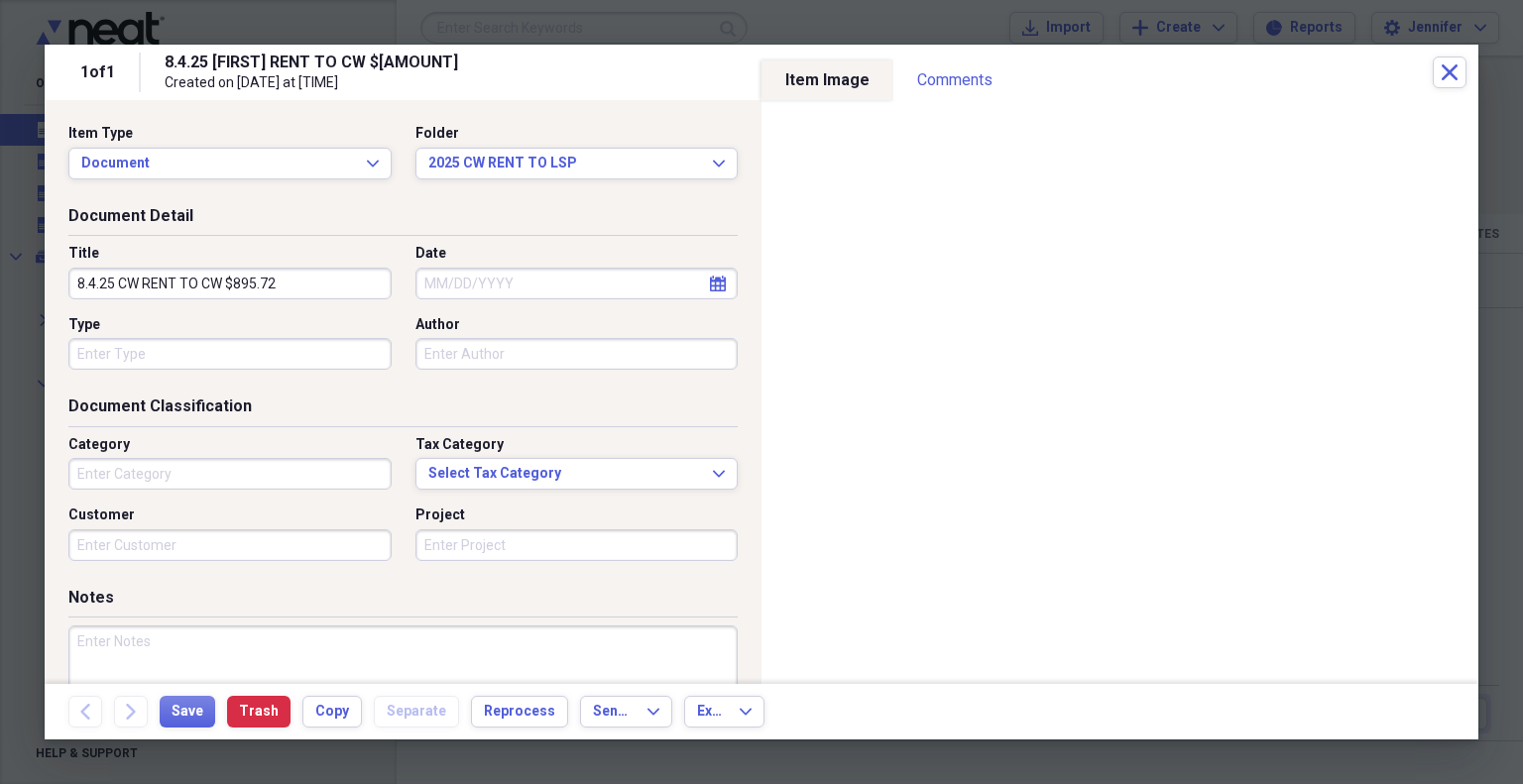 click on "8.4.25 CW RENT TO CW $895.72" at bounding box center [230, 283] 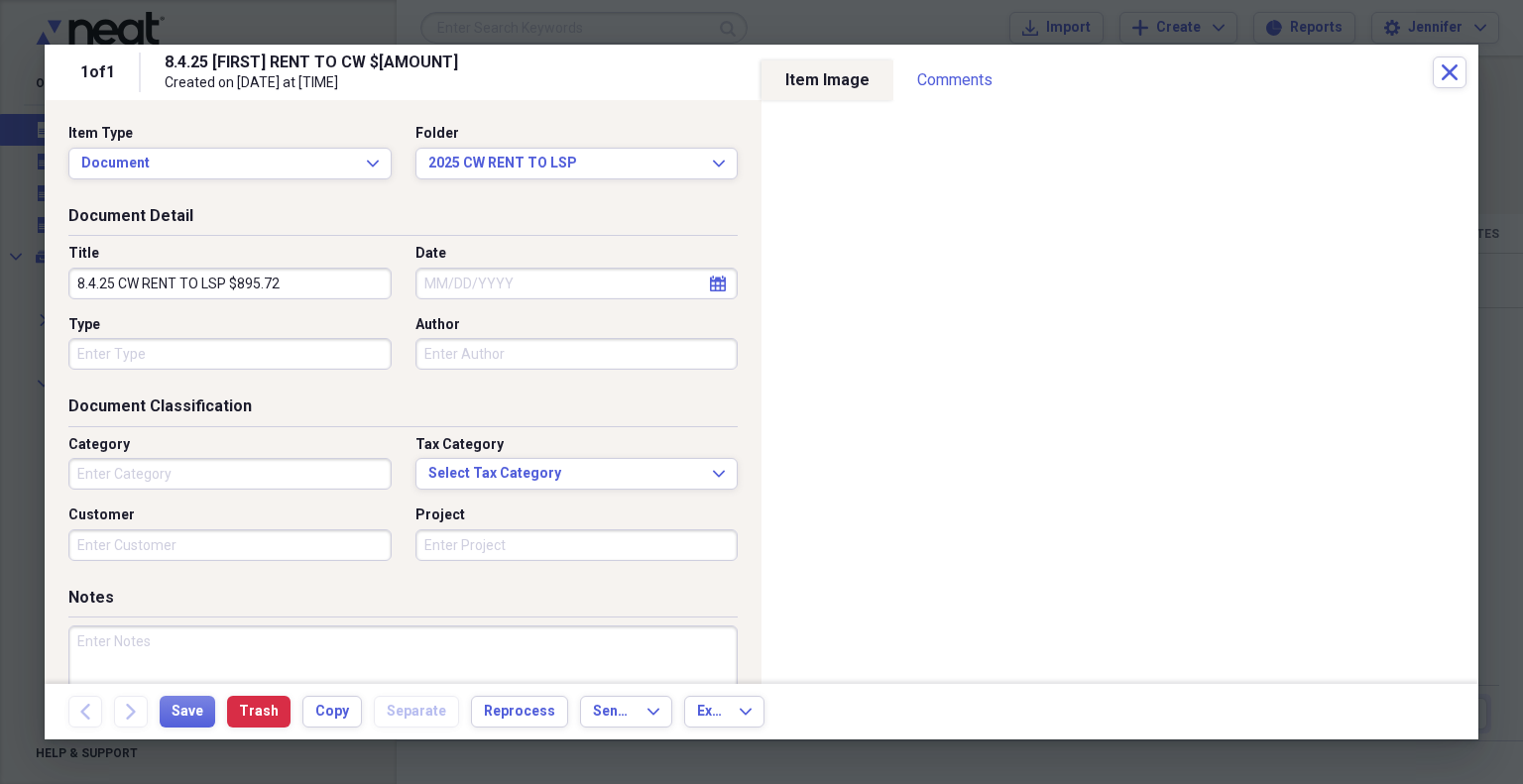 type on "8.4.25 CW RENT TO LSP $895.72" 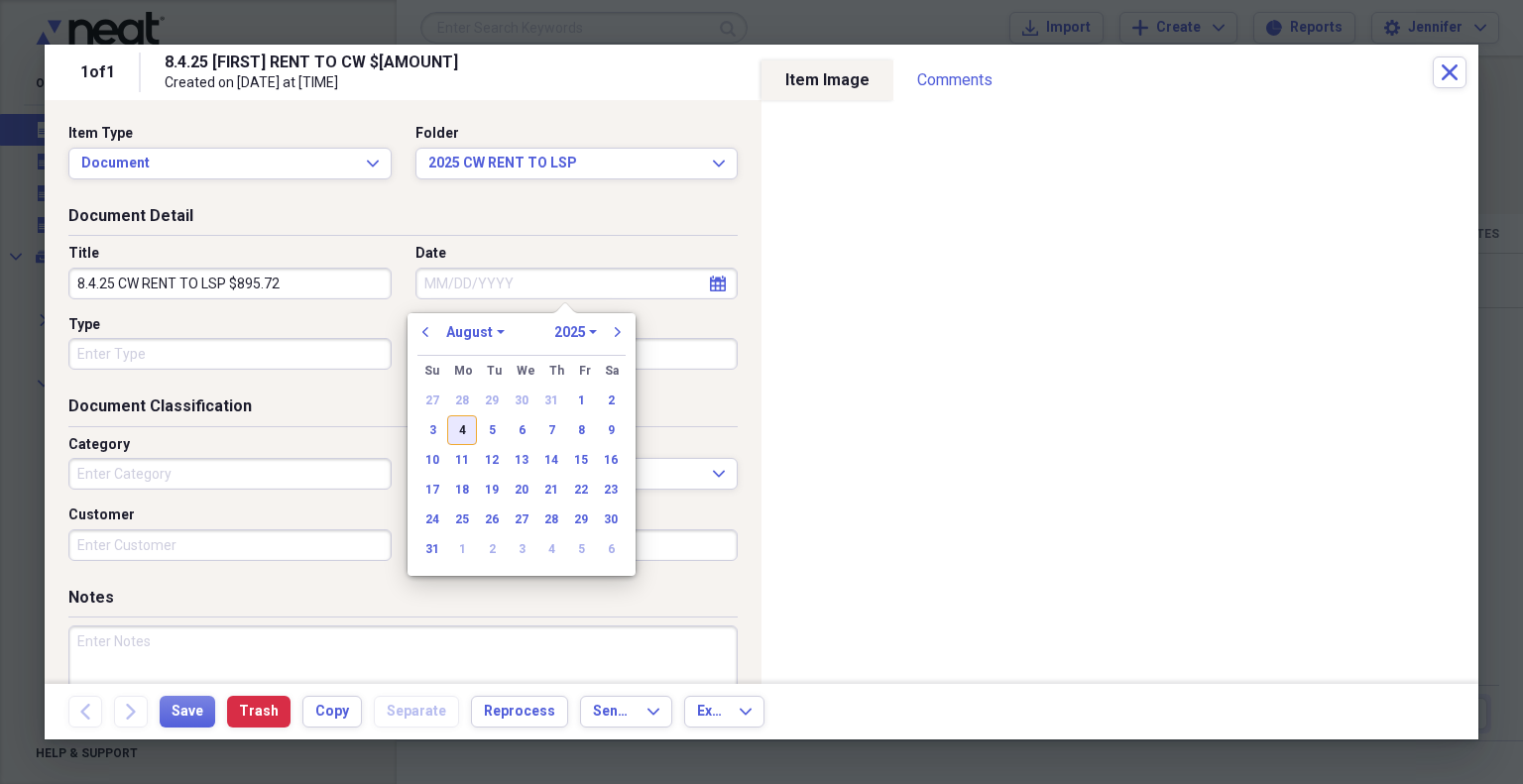 click on "4" at bounding box center (462, 430) 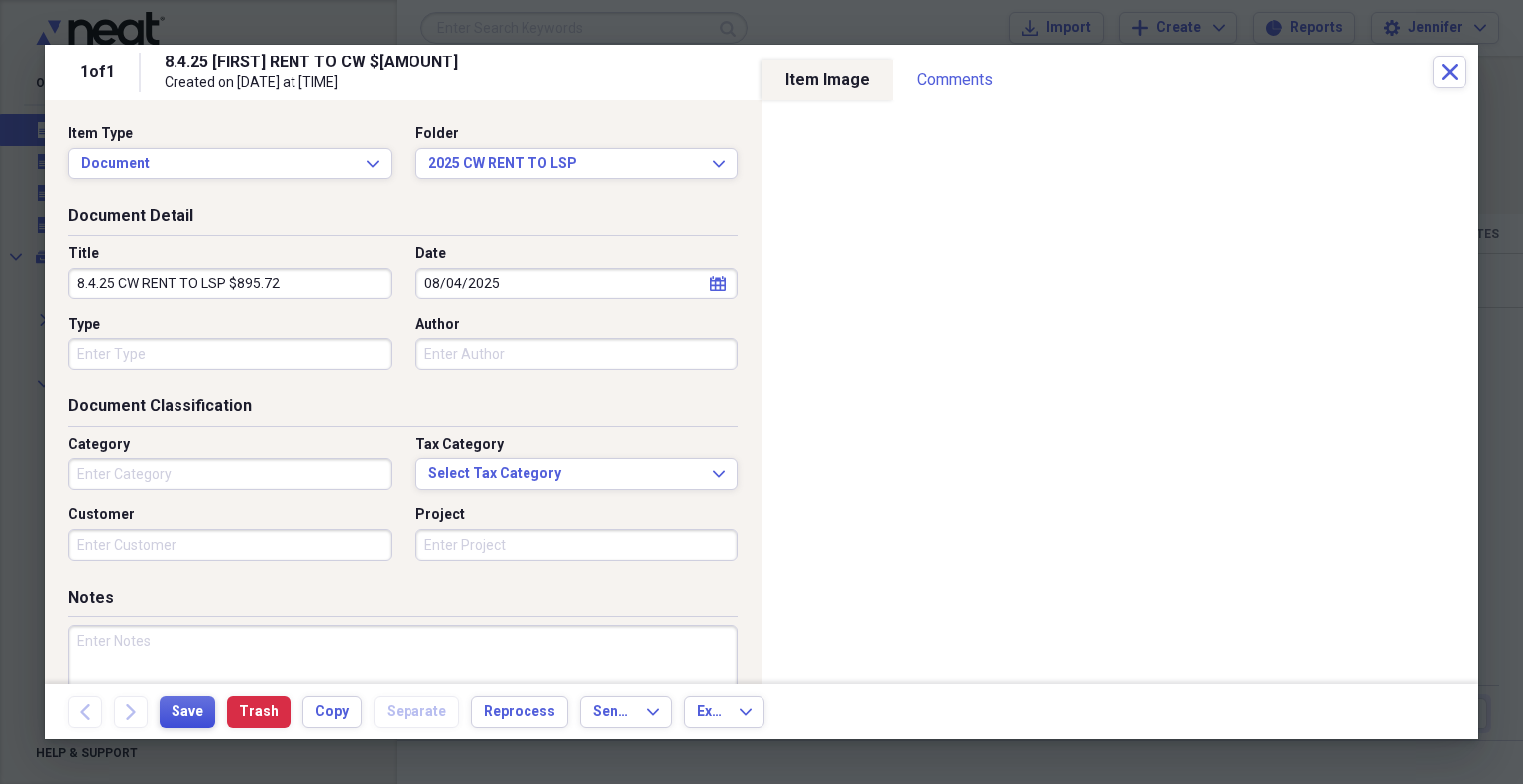 click on "Save" at bounding box center [187, 712] 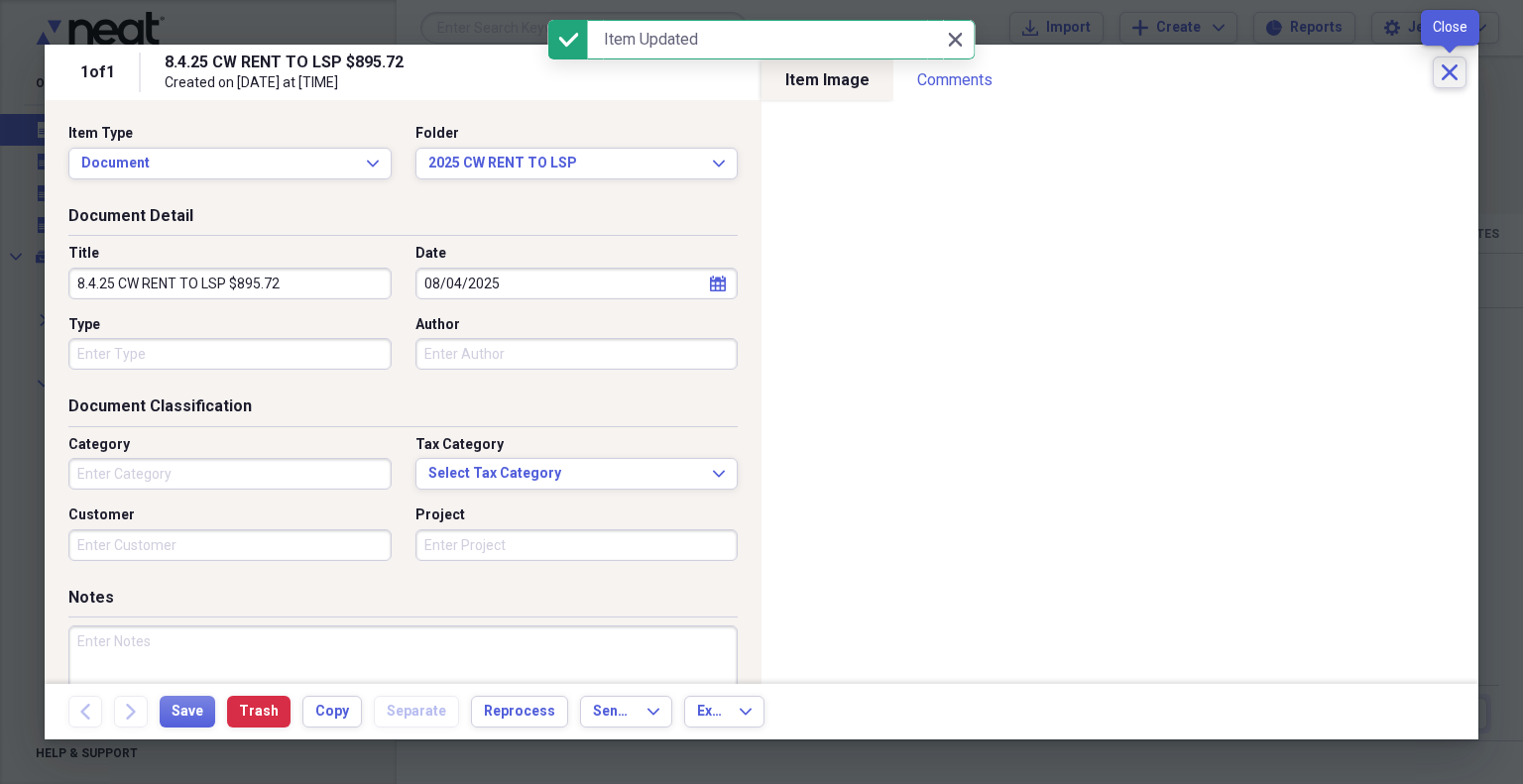 click 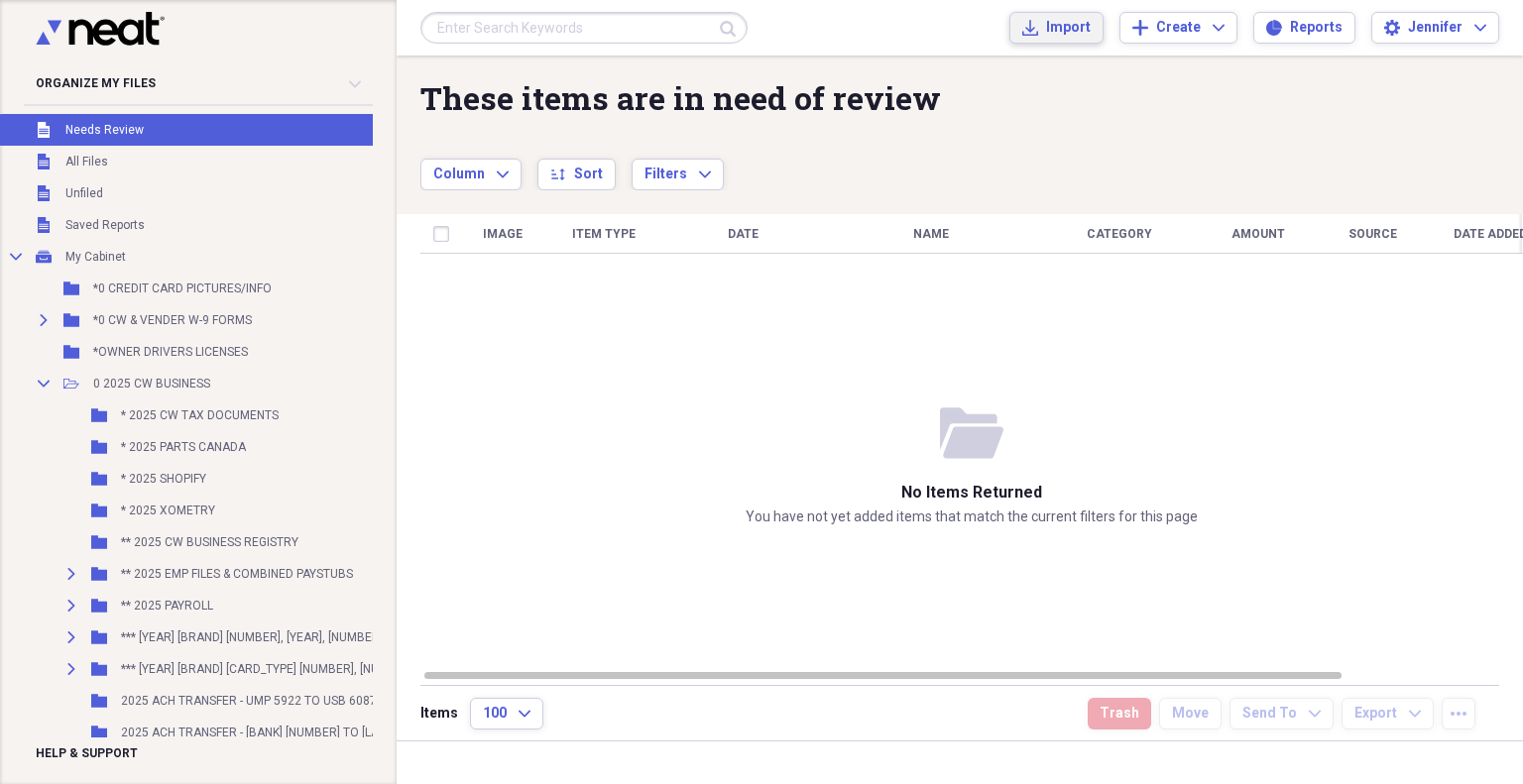 click 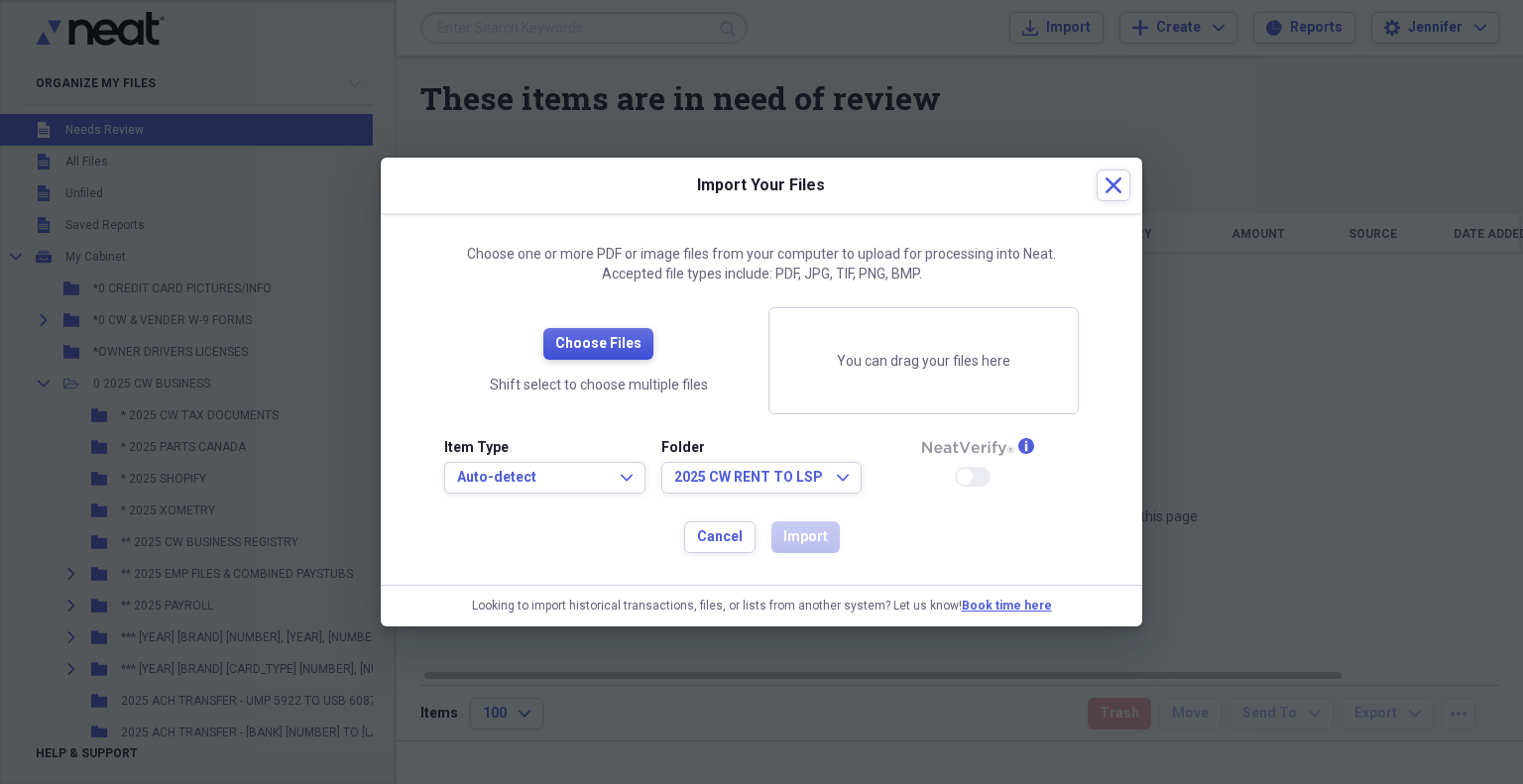 click on "Choose Files" at bounding box center [598, 344] 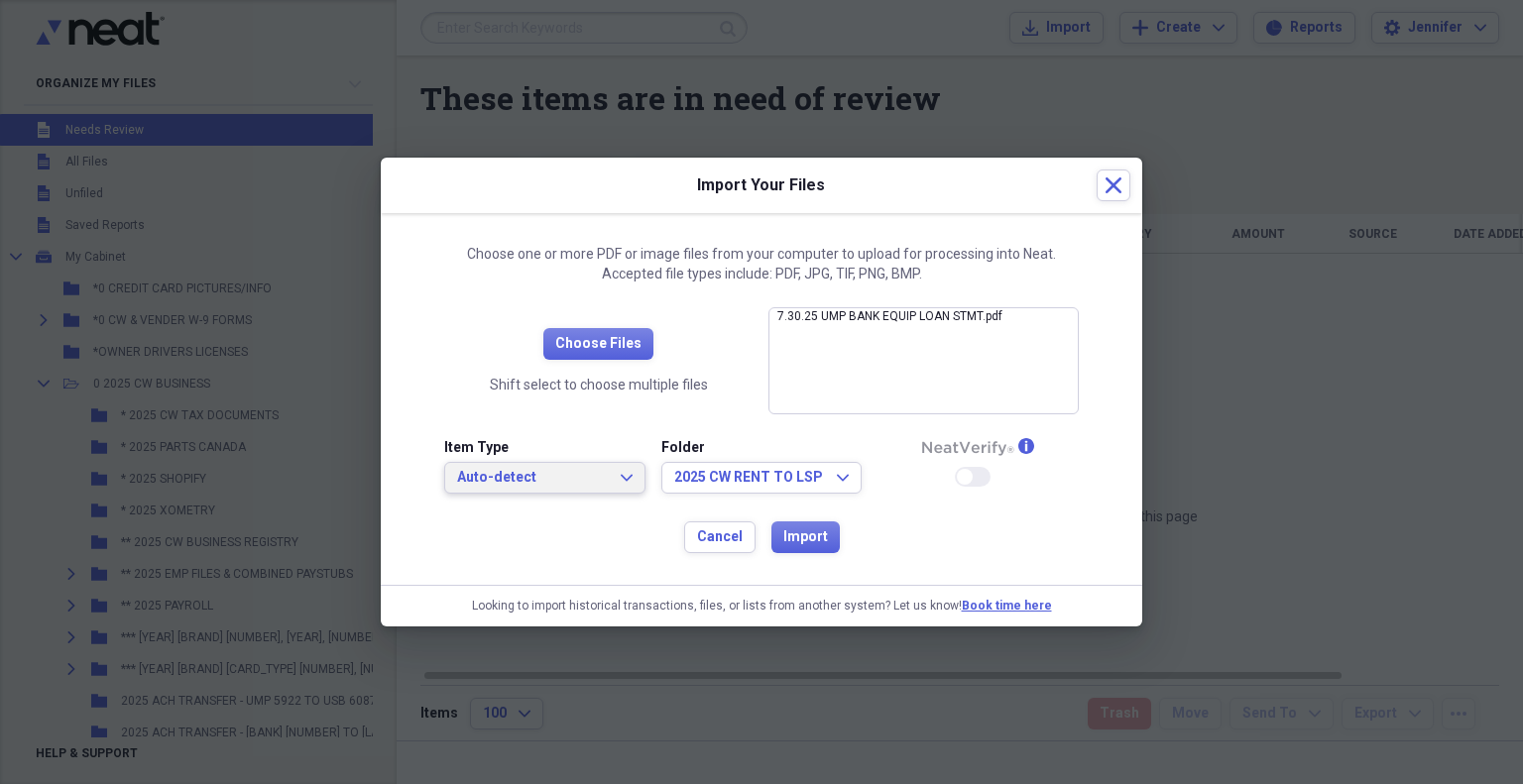click on "Auto-detect" at bounding box center (532, 478) 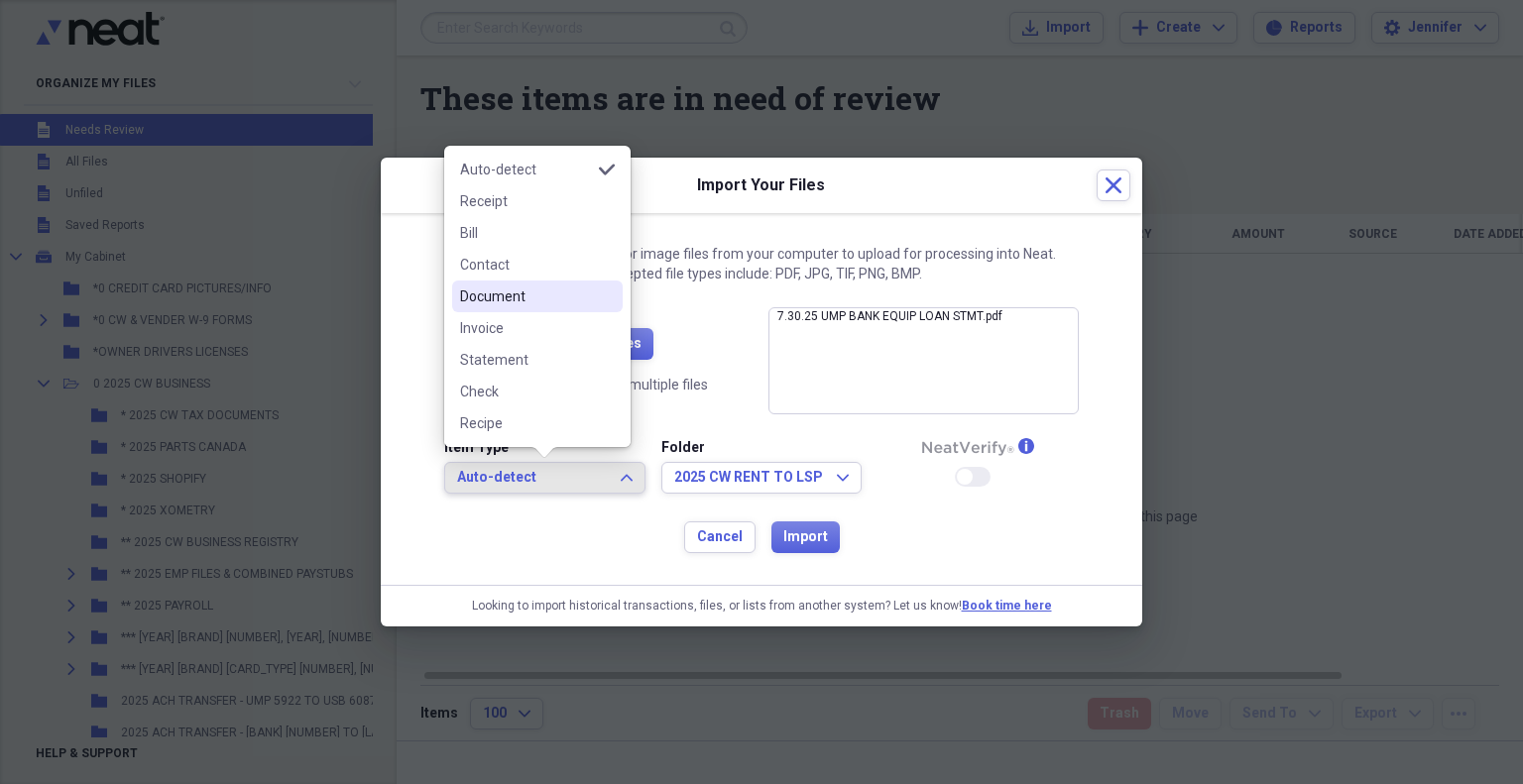click on "Document" at bounding box center [526, 296] 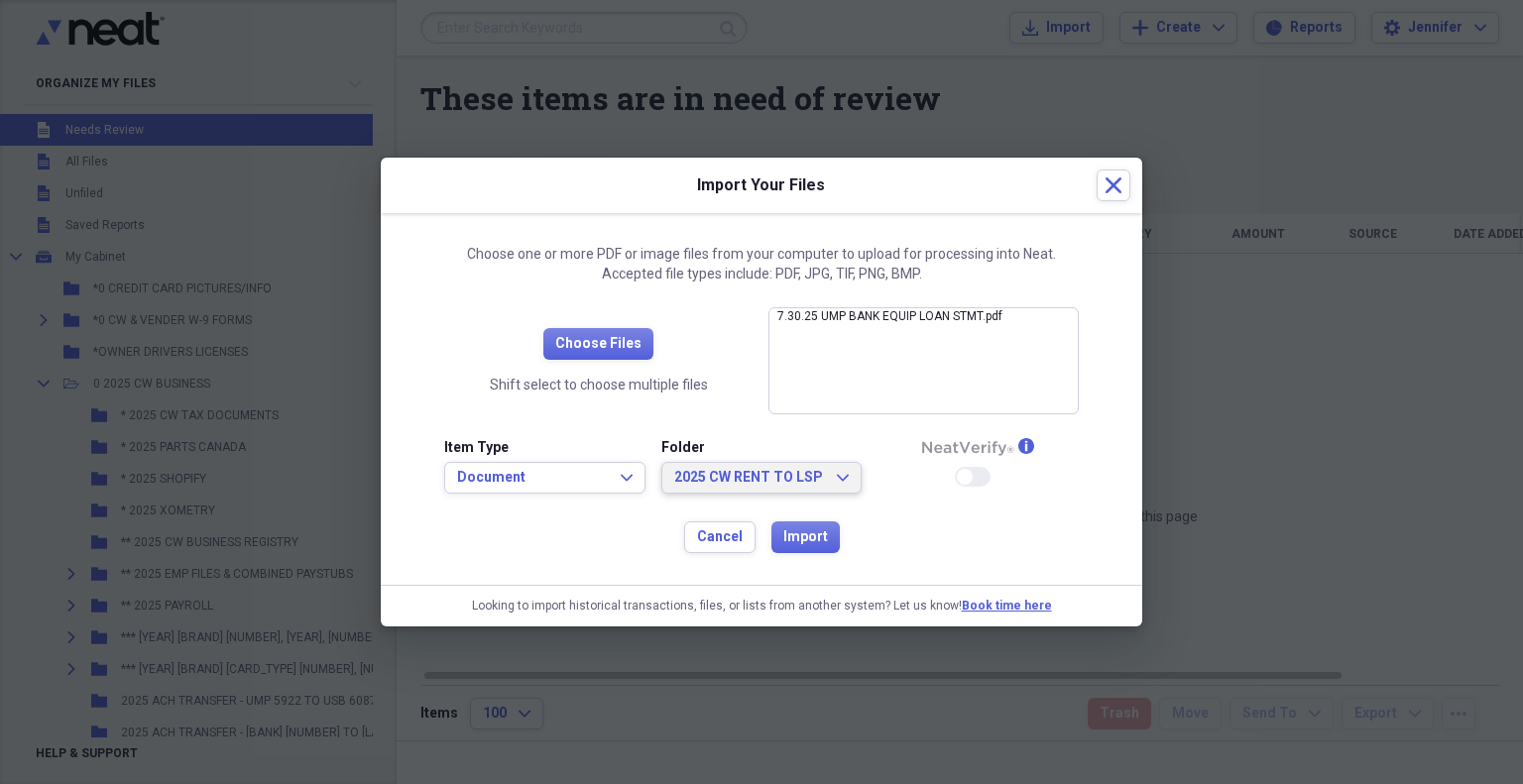 click on "2025 CW RENT TO LSP" at bounding box center (750, 478) 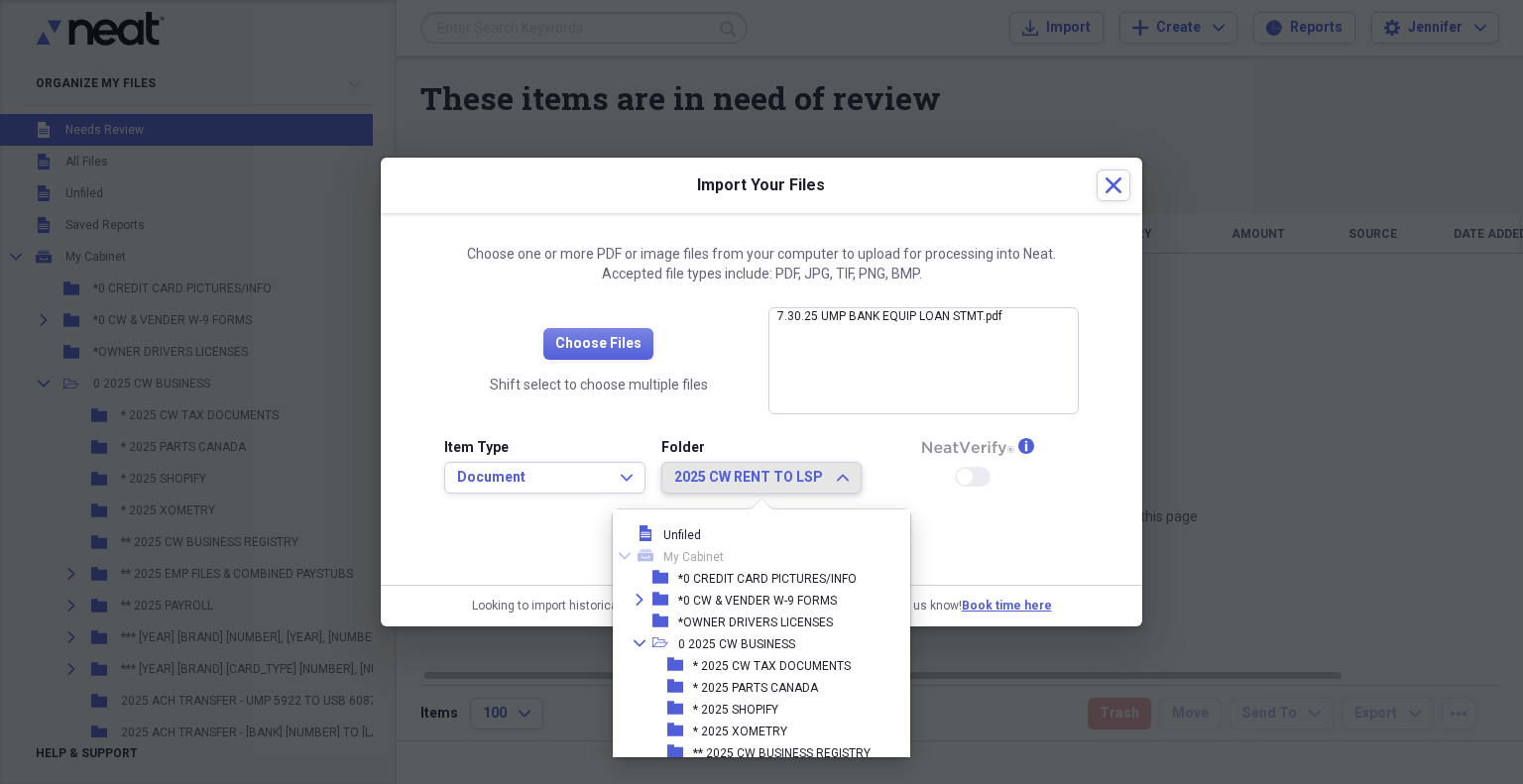 scroll, scrollTop: 868, scrollLeft: 0, axis: vertical 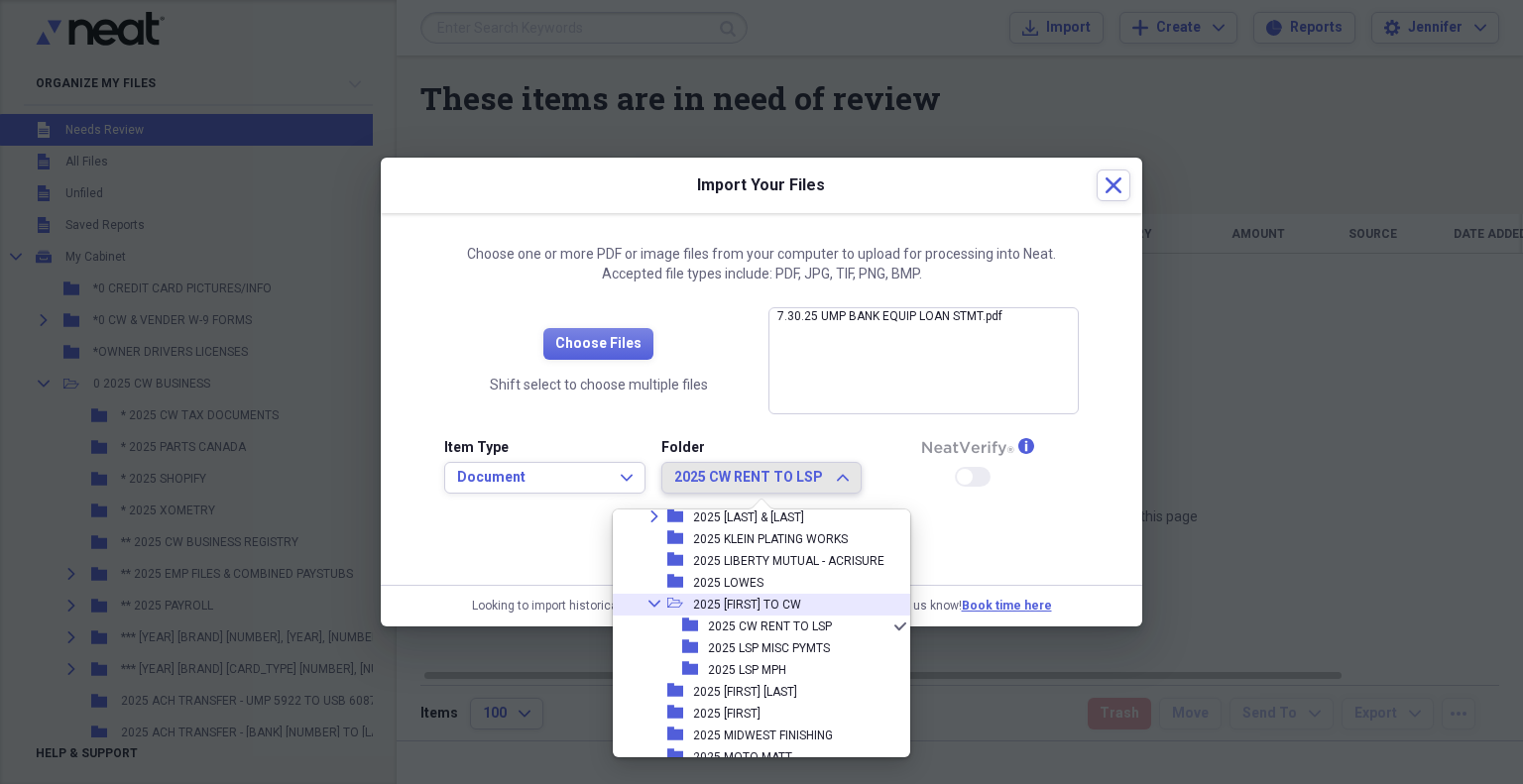 click on "Collapse" at bounding box center [654, 604] 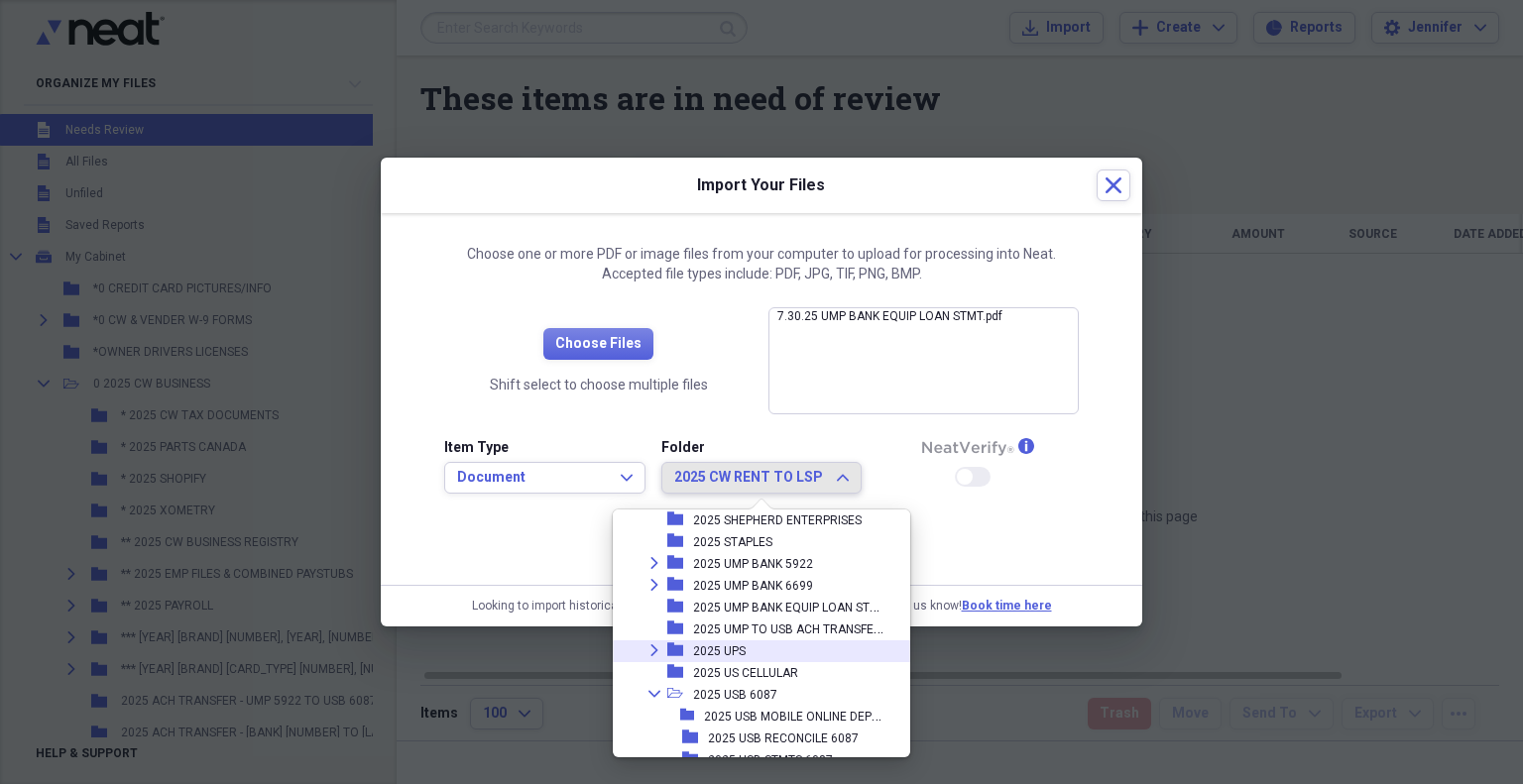 scroll, scrollTop: 1265, scrollLeft: 0, axis: vertical 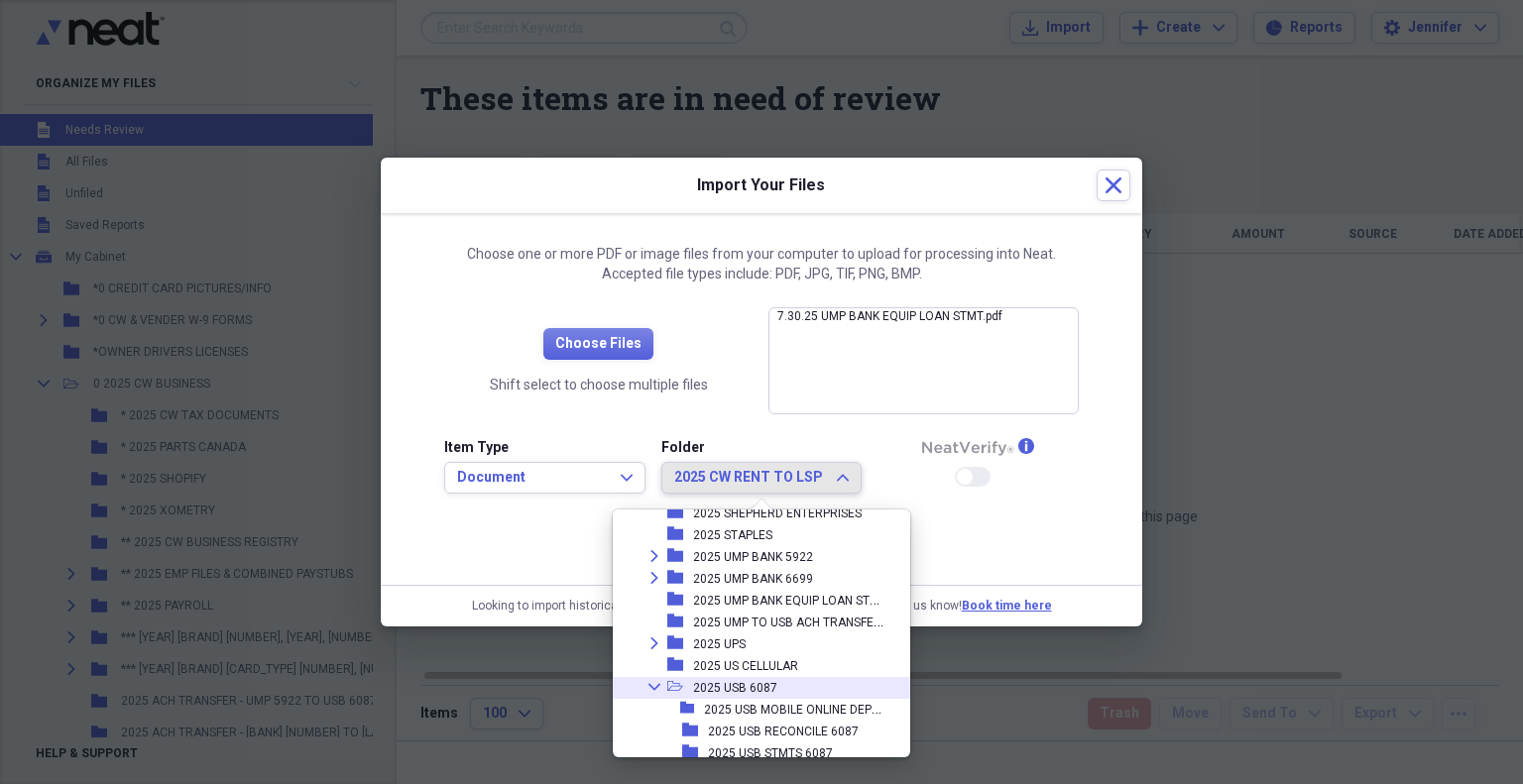 click on "Collapse" 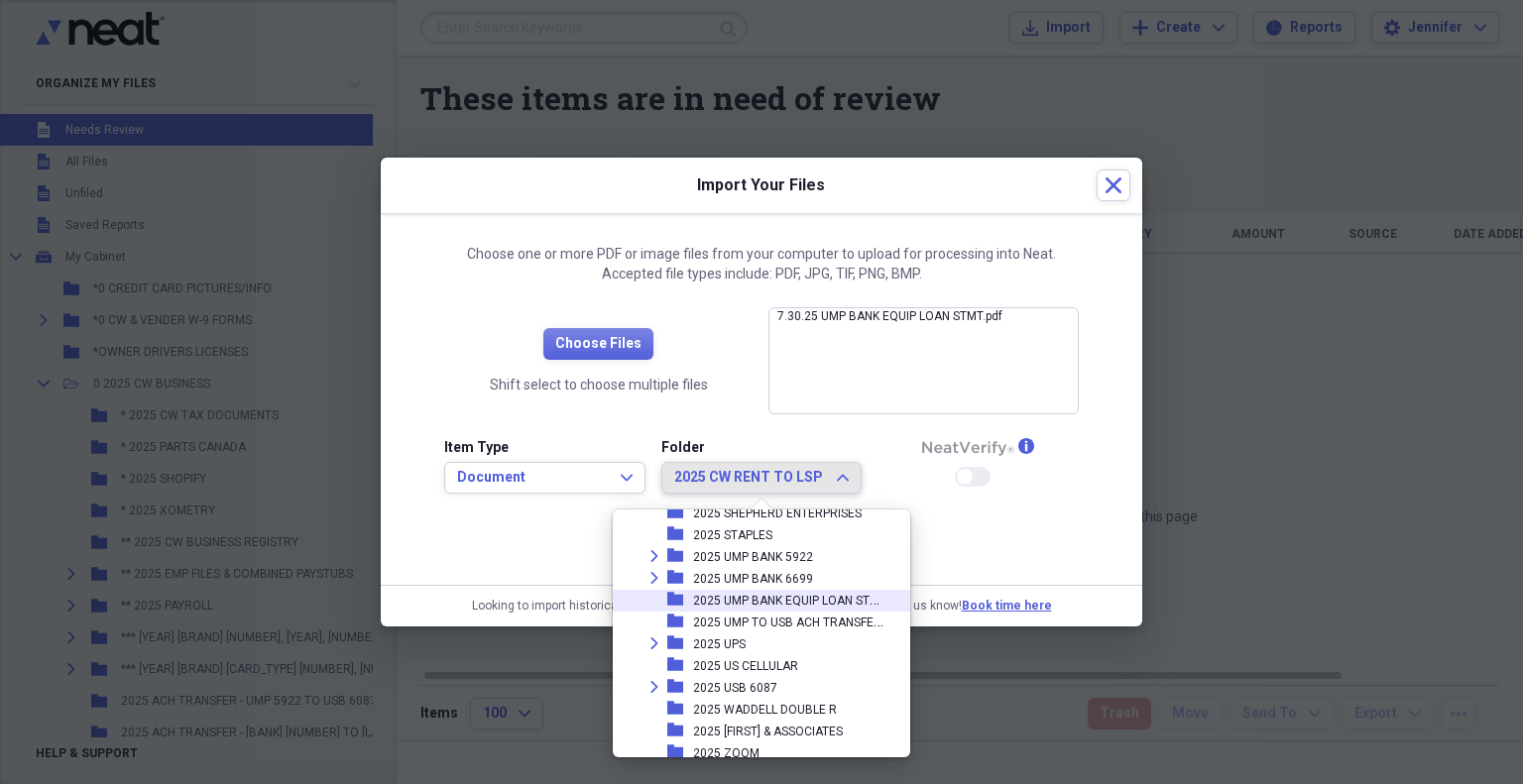 click on "2025 UMP BANK EQUIP LOAN STMTS" at bounding box center (793, 599) 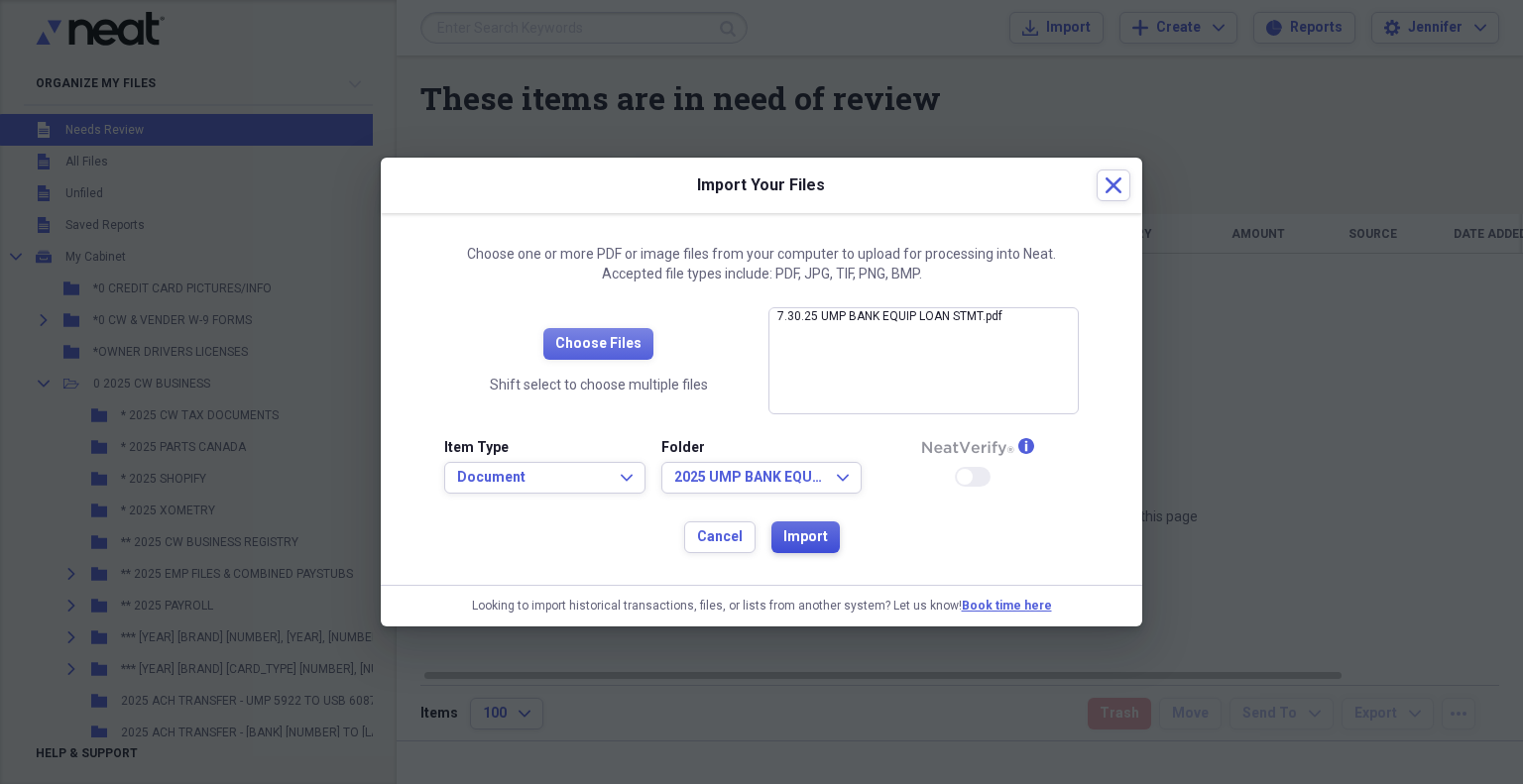 click on "Import" at bounding box center [805, 537] 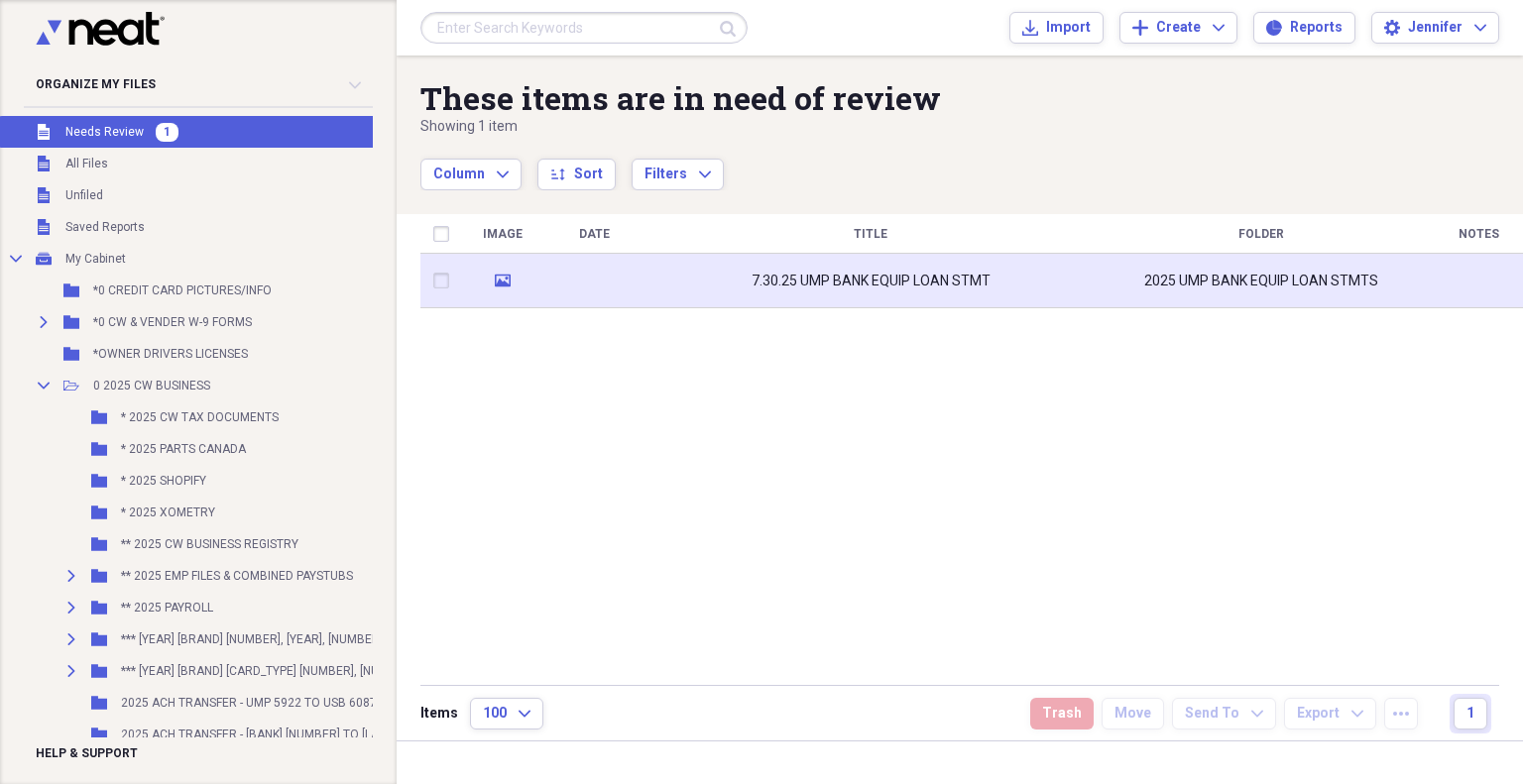 click at bounding box center [594, 280] 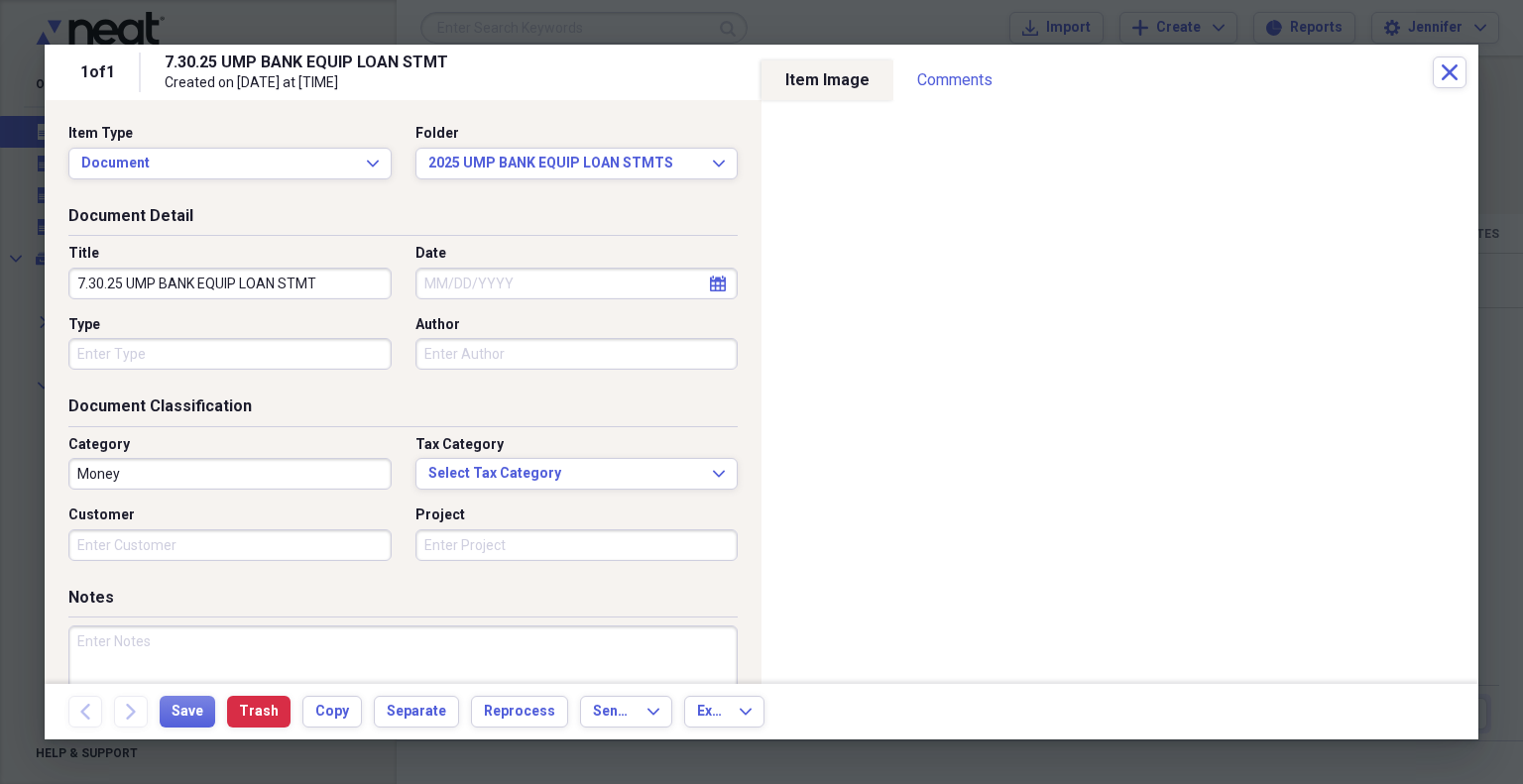 select on "7" 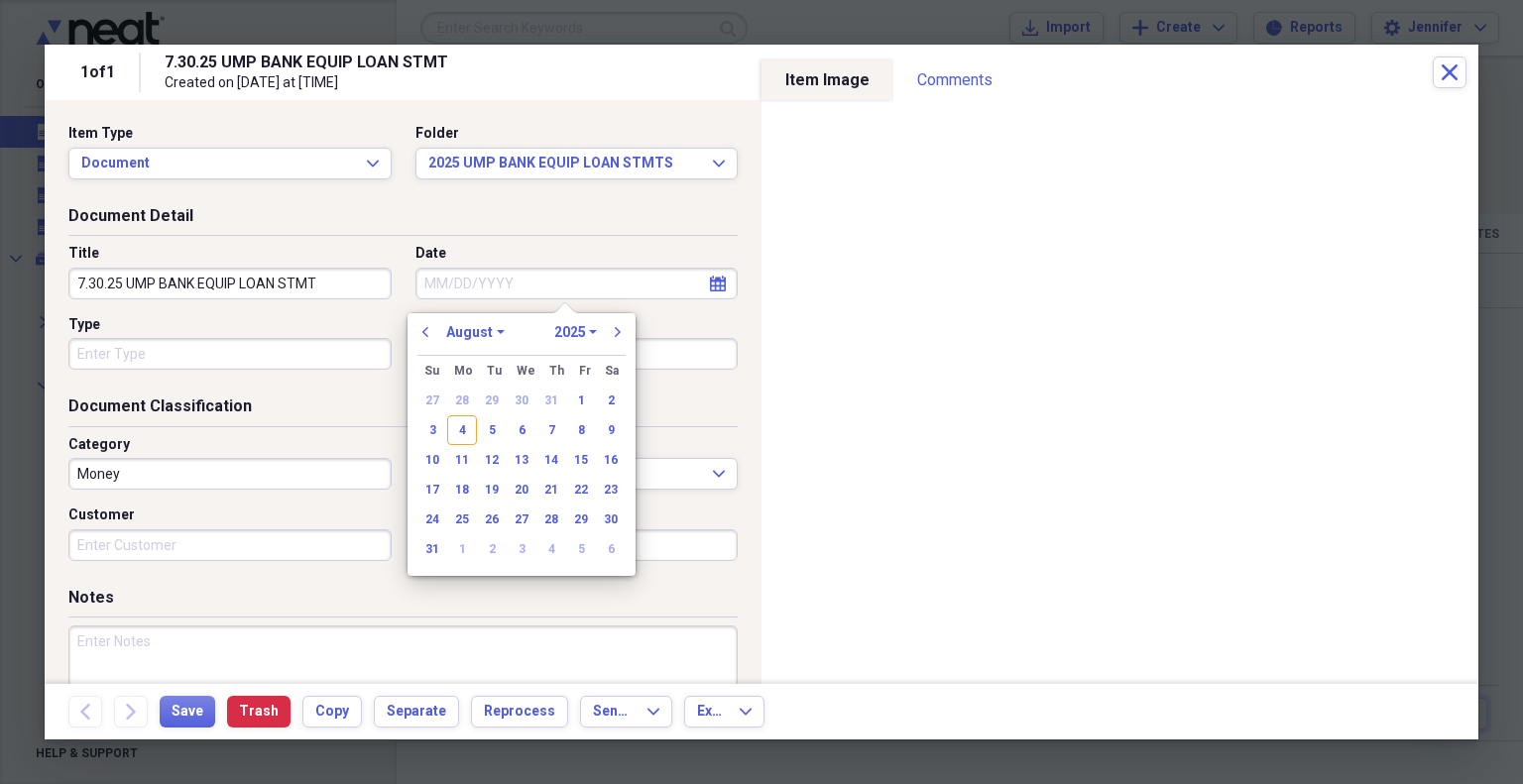 click on "Date" at bounding box center (577, 283) 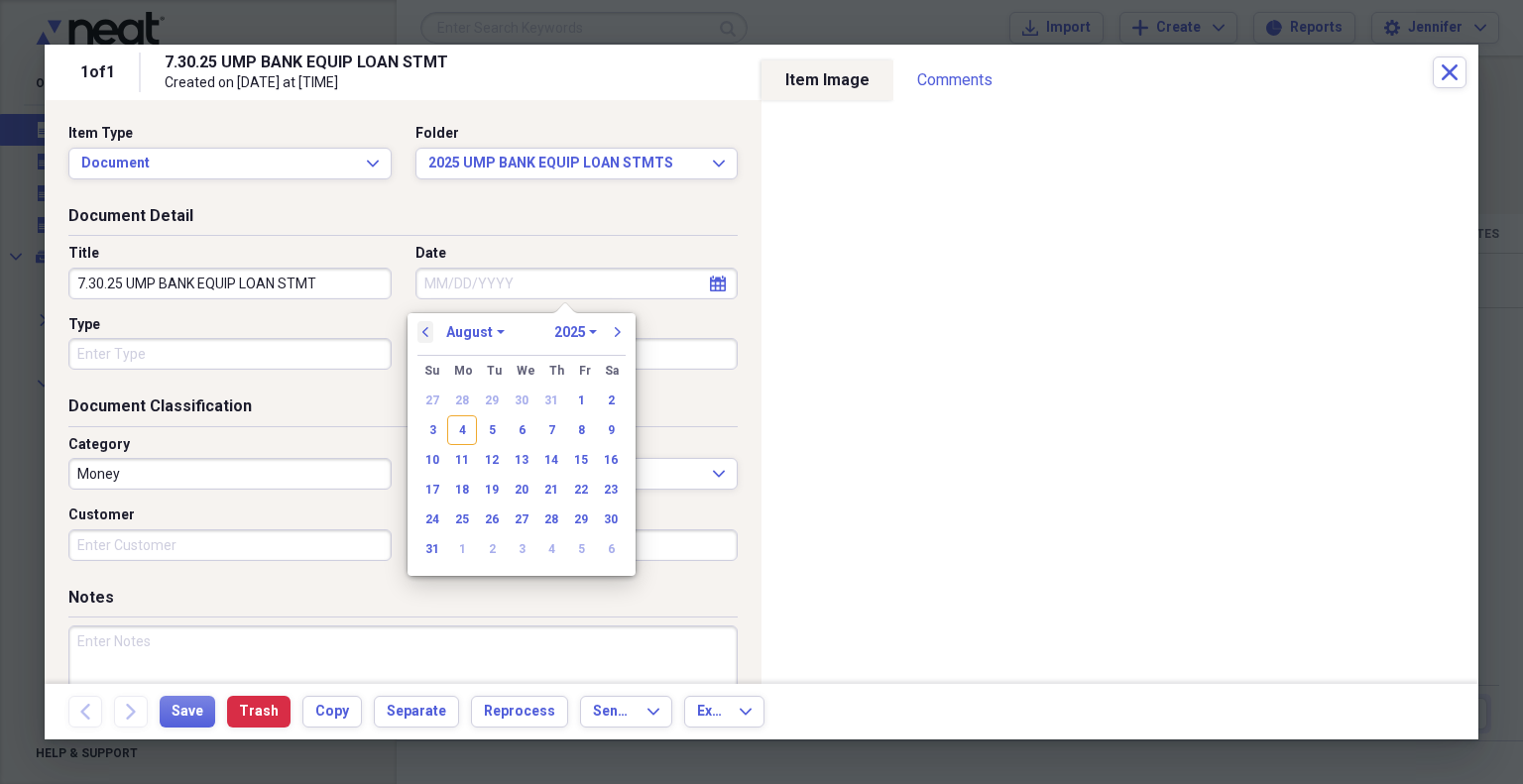 click on "previous" at bounding box center (425, 332) 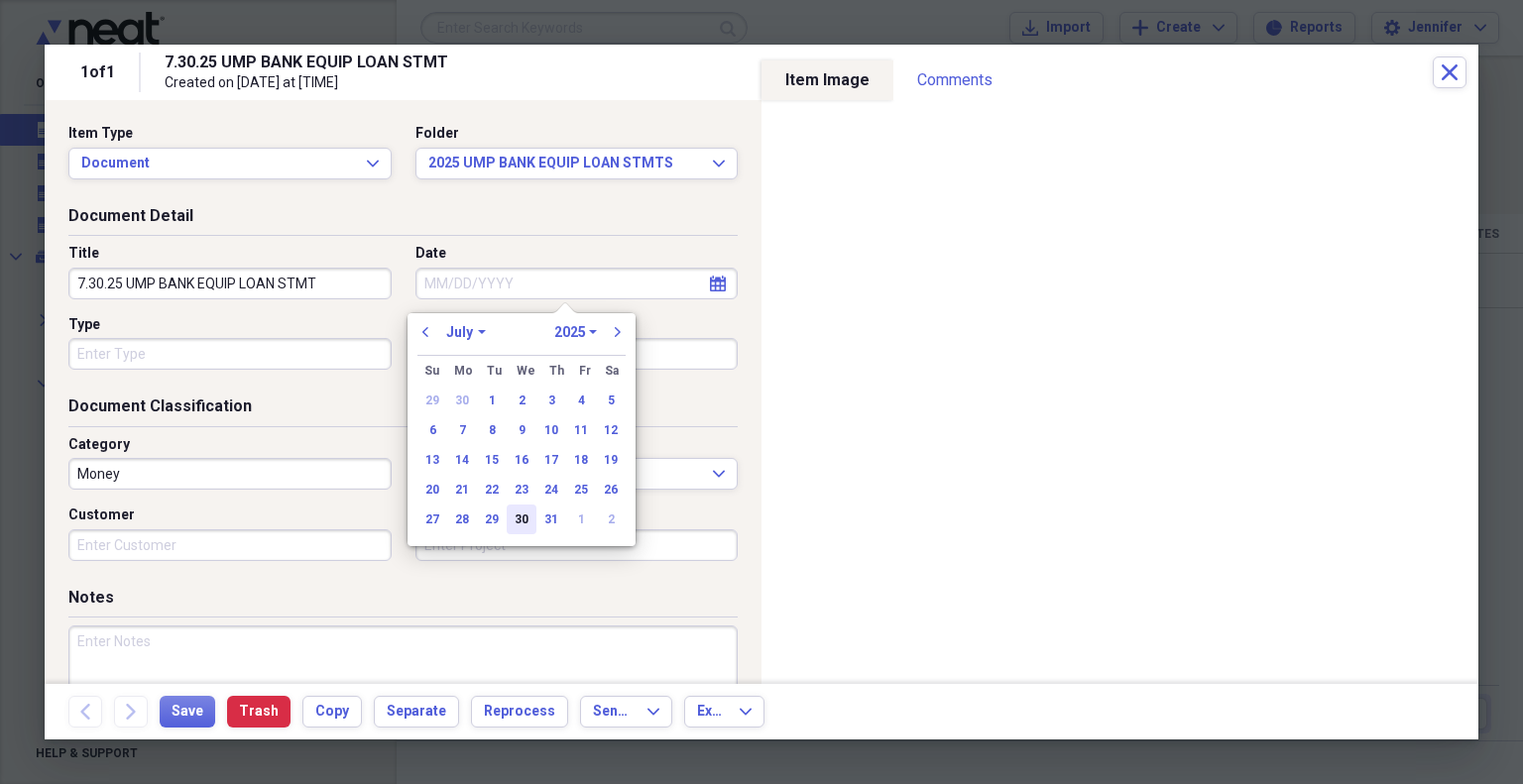 click on "30" at bounding box center [522, 519] 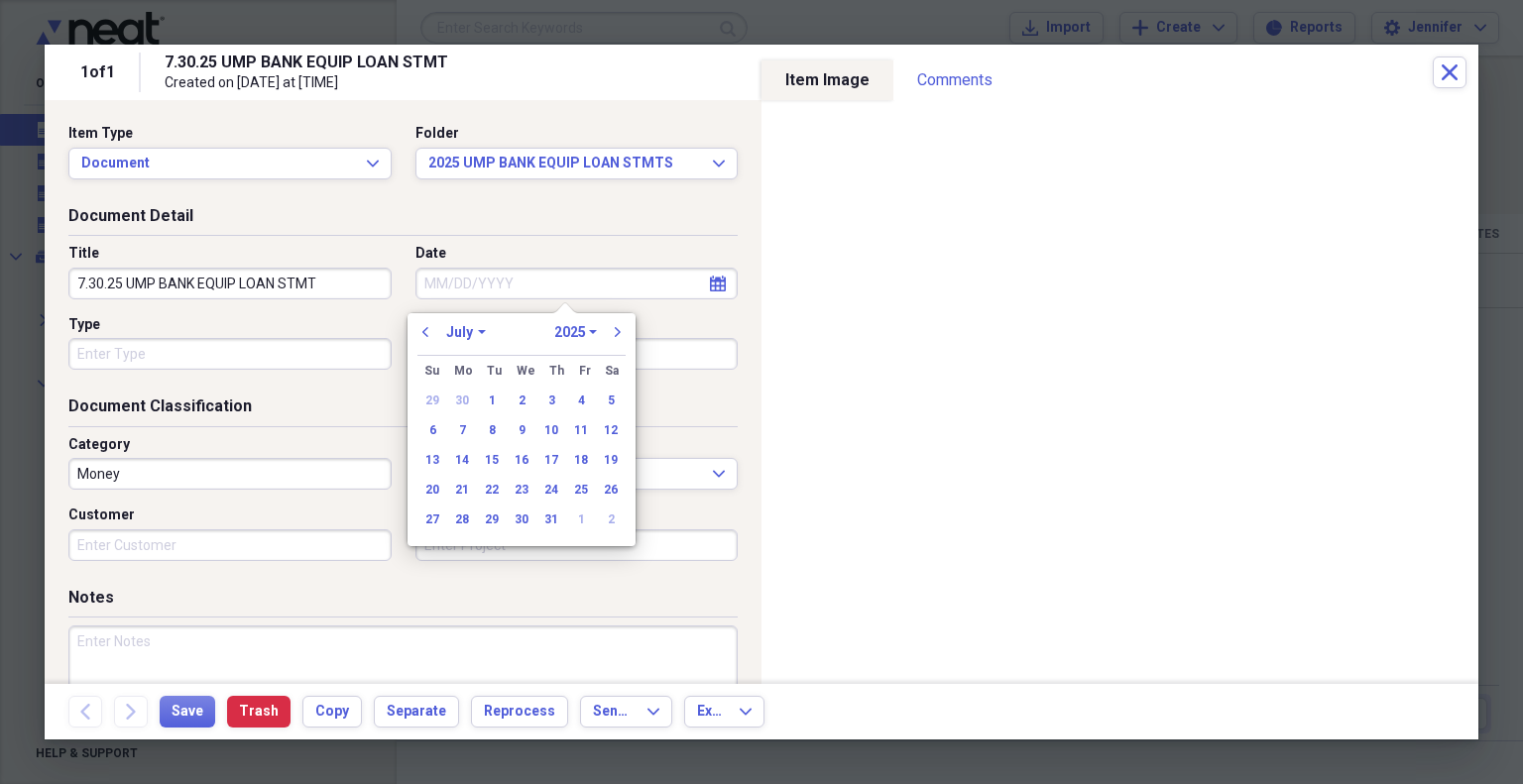 type on "07/30/2025" 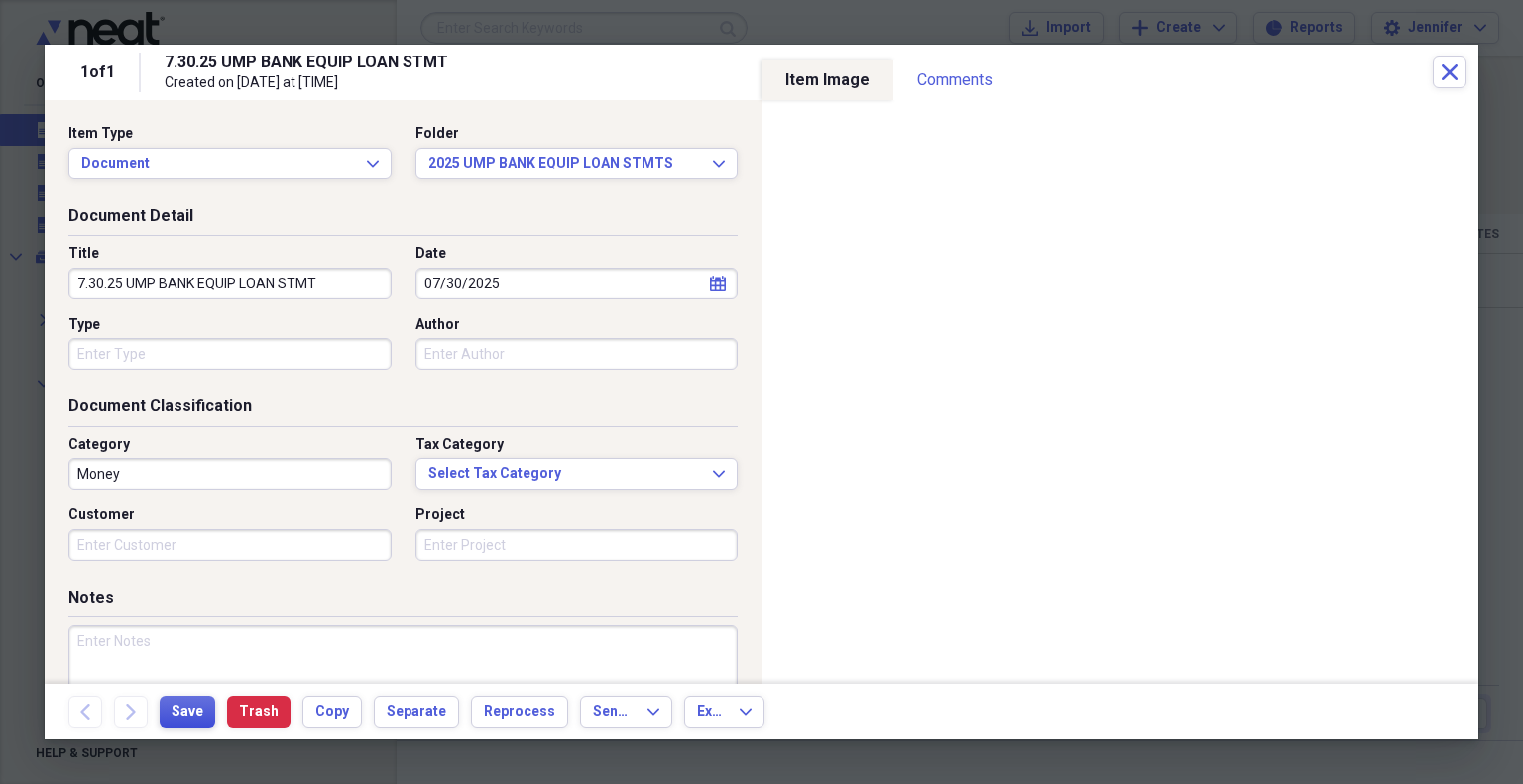 click on "Save" at bounding box center (187, 712) 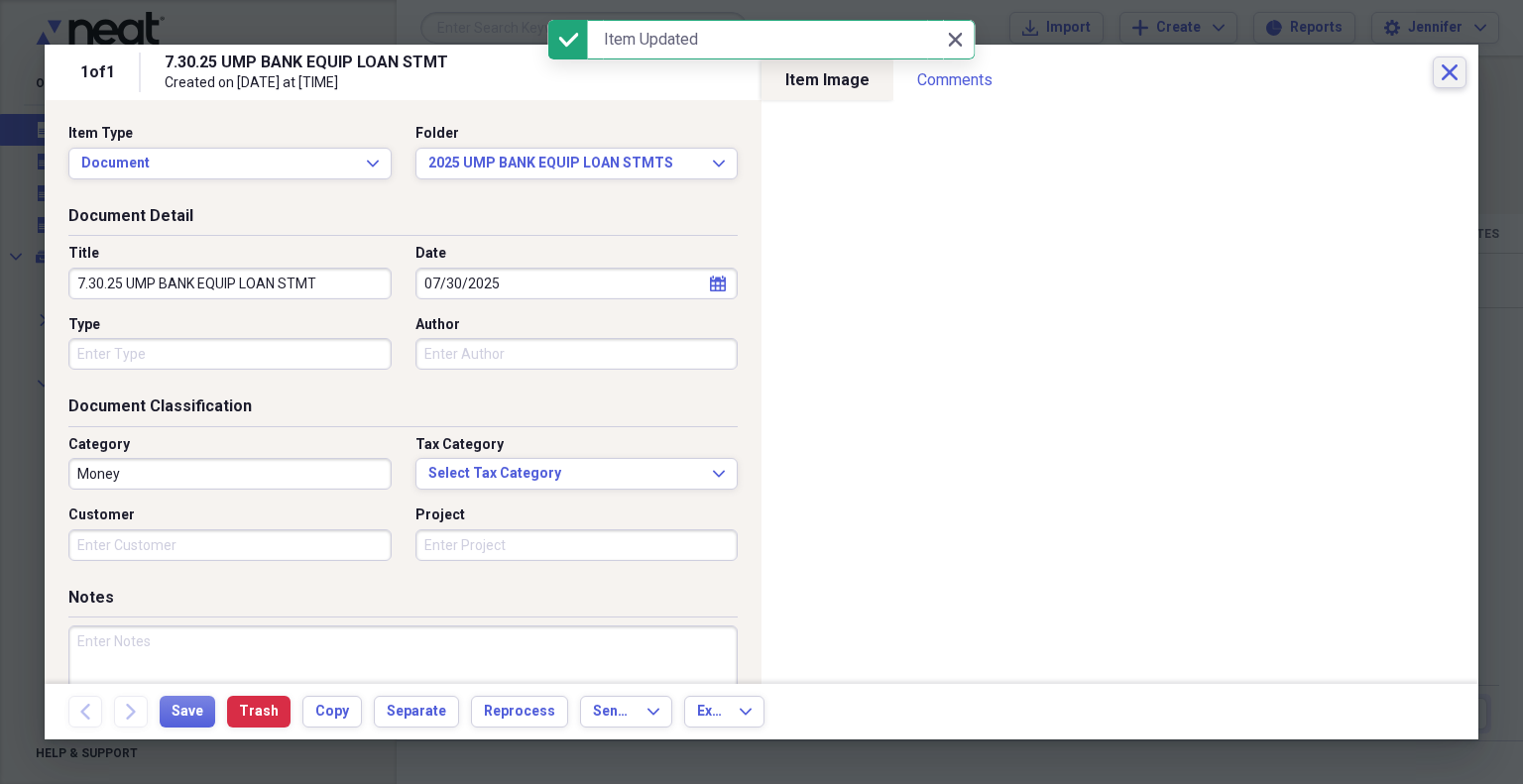 click on "Close" at bounding box center (1450, 72) 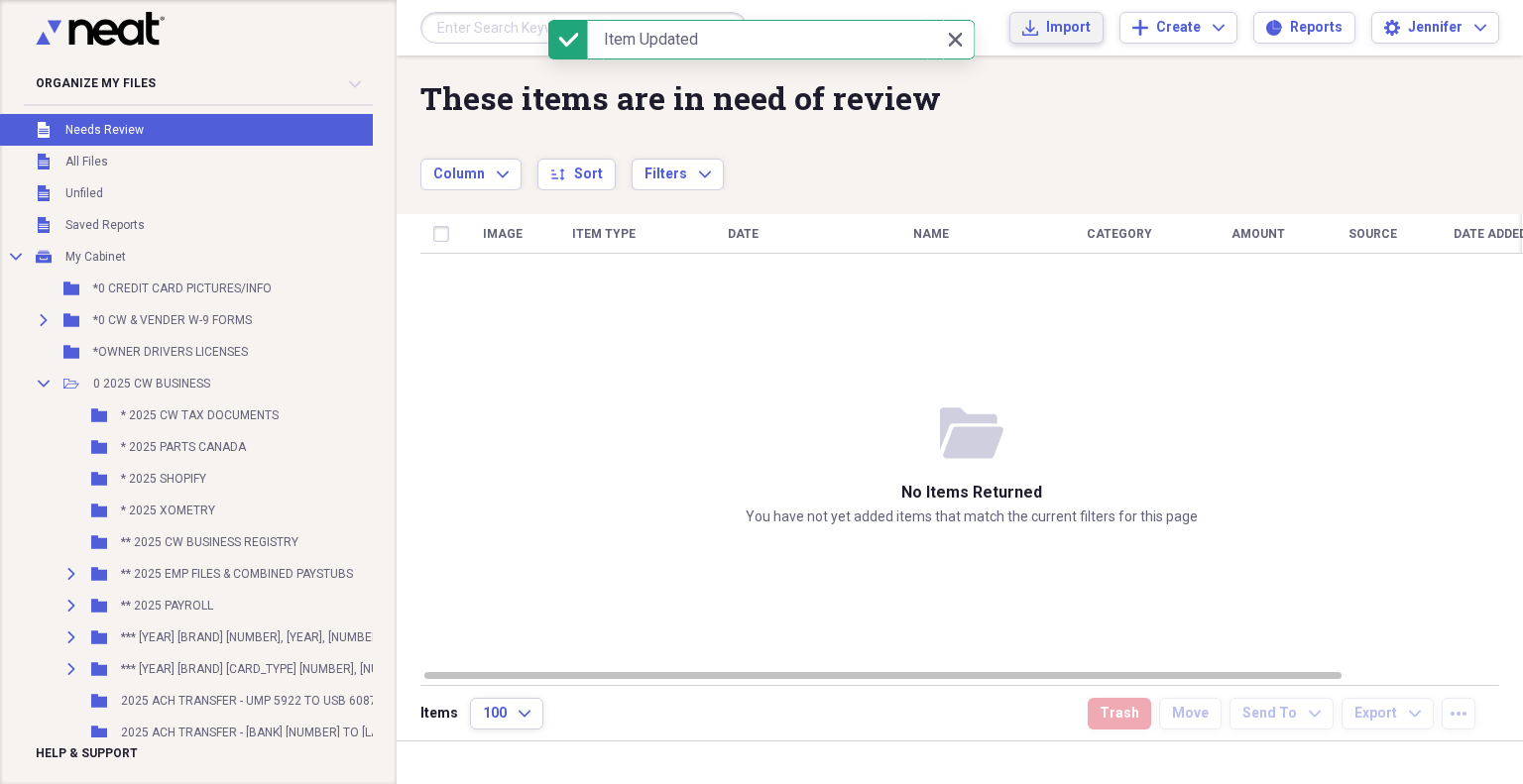 click on "Import" at bounding box center [1068, 28] 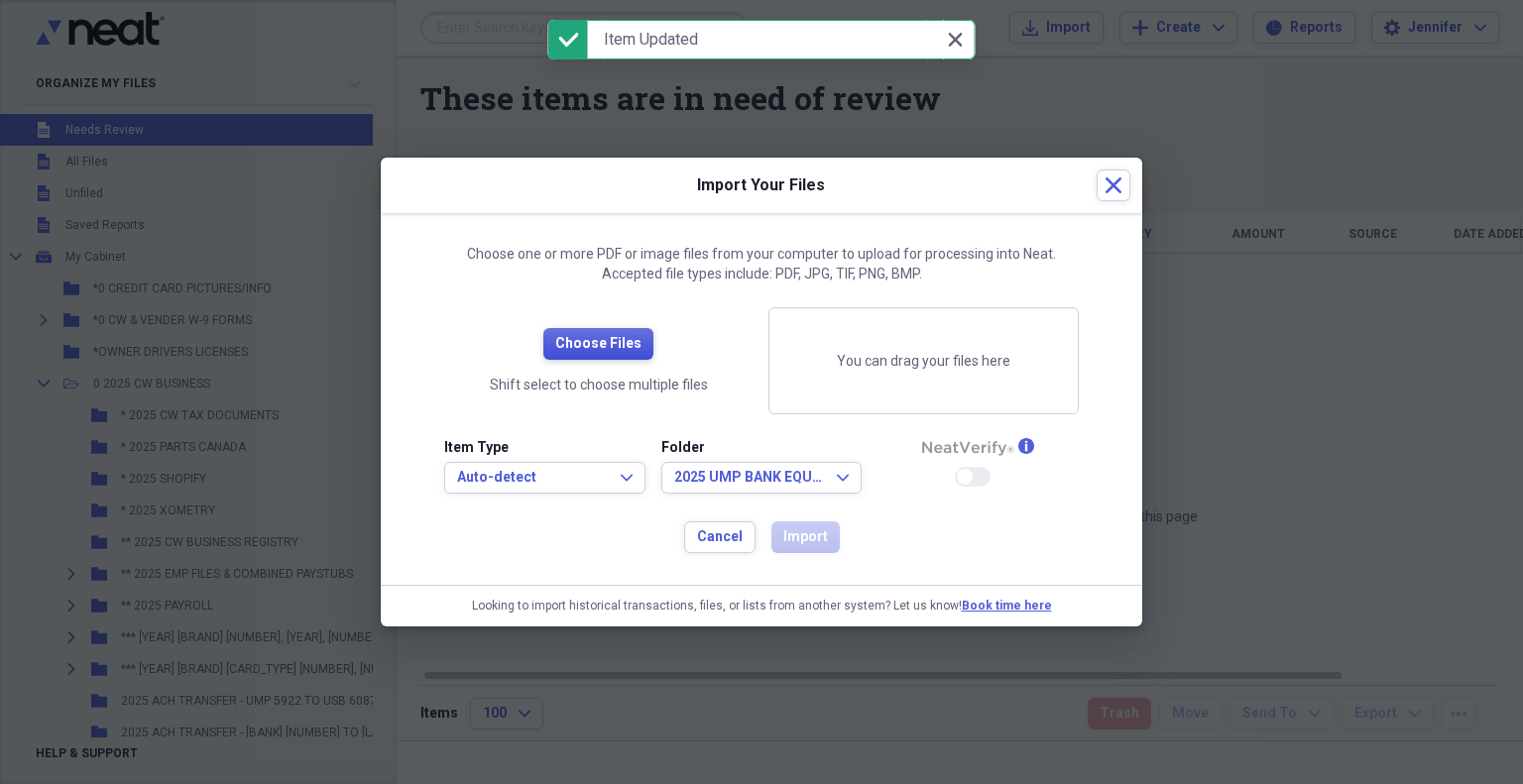 click on "Choose Files" at bounding box center [598, 344] 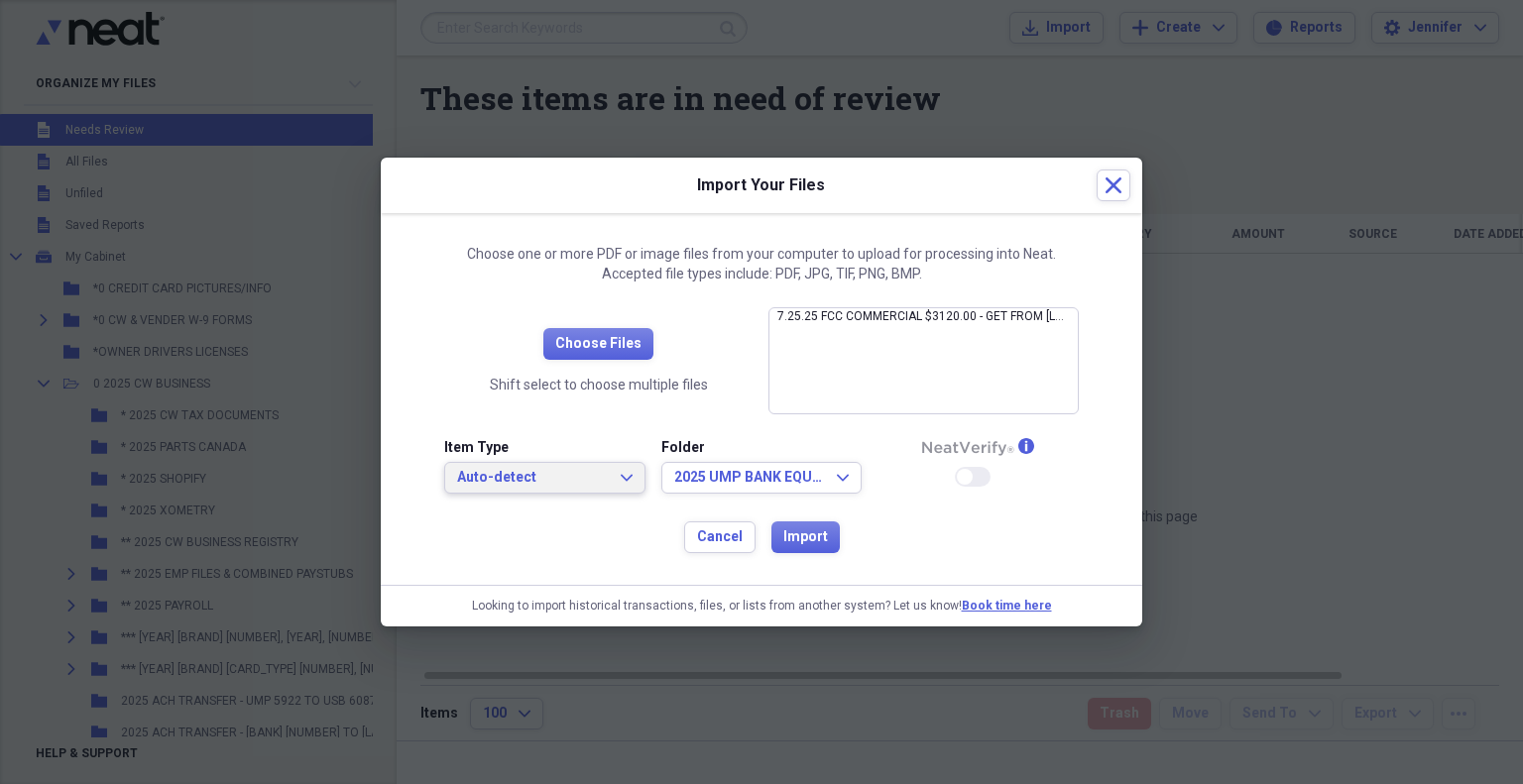 drag, startPoint x: 545, startPoint y: 487, endPoint x: 547, endPoint y: 464, distance: 23.086793 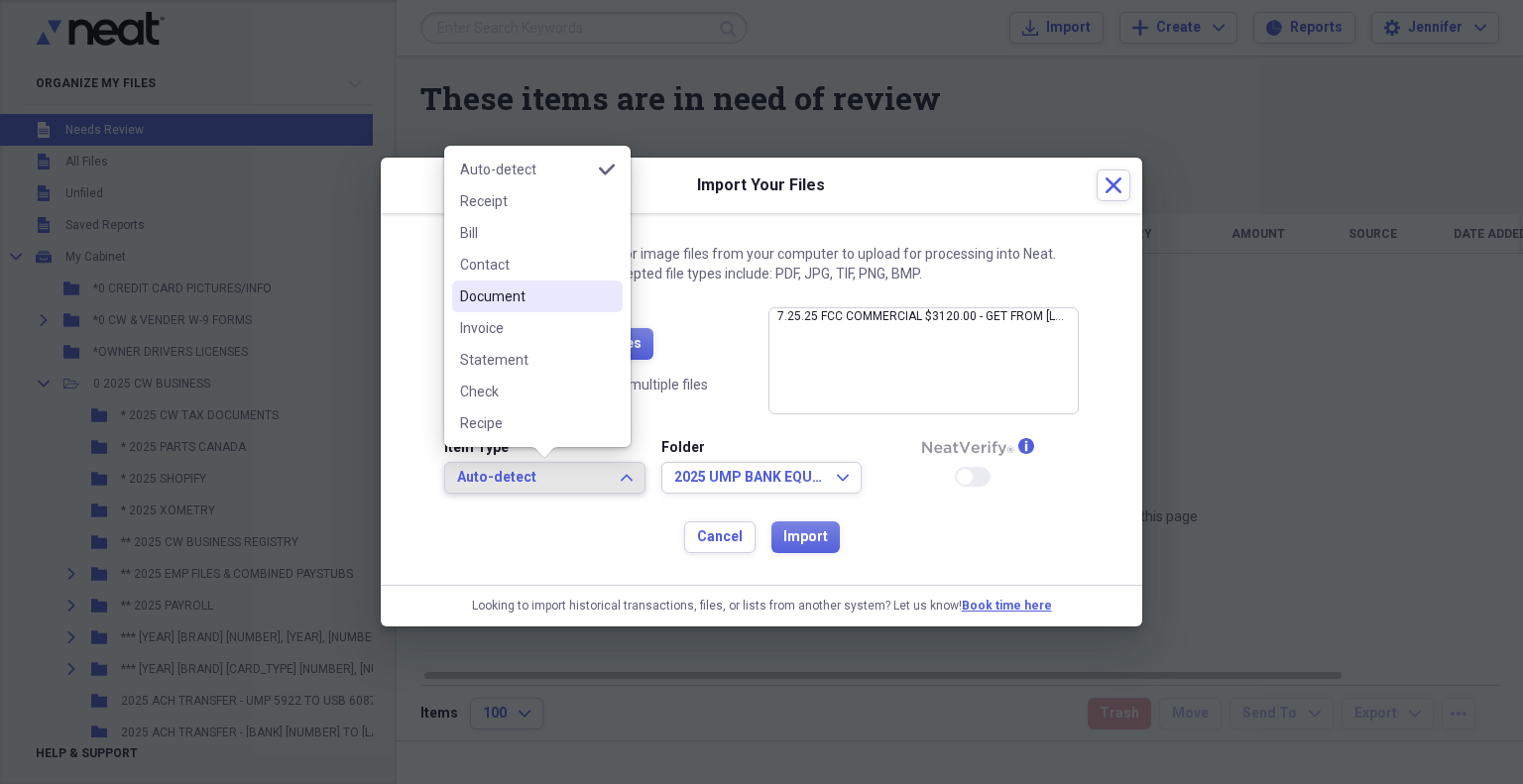 click on "Document" at bounding box center [526, 296] 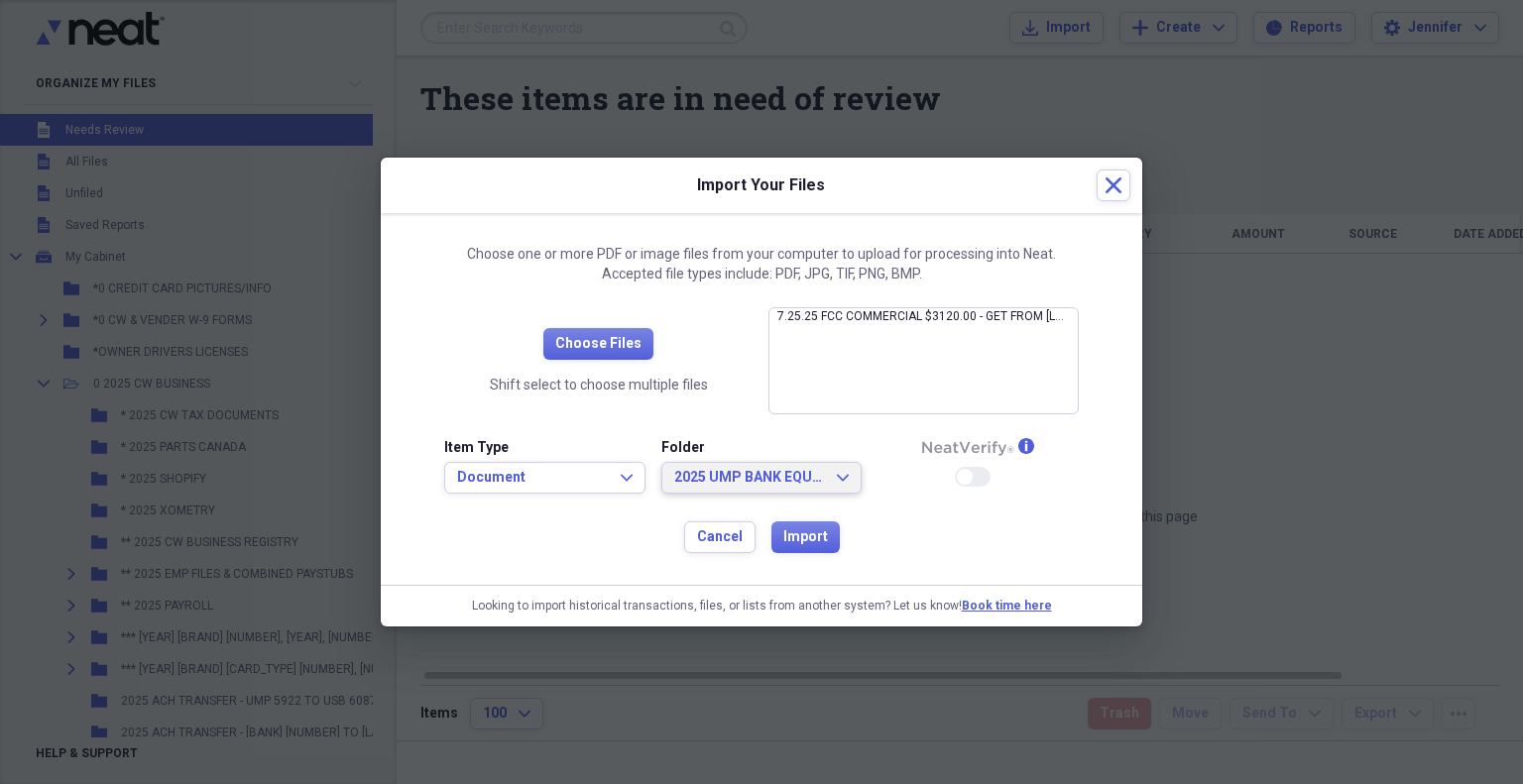 drag, startPoint x: 773, startPoint y: 478, endPoint x: 746, endPoint y: 485, distance: 27.89265 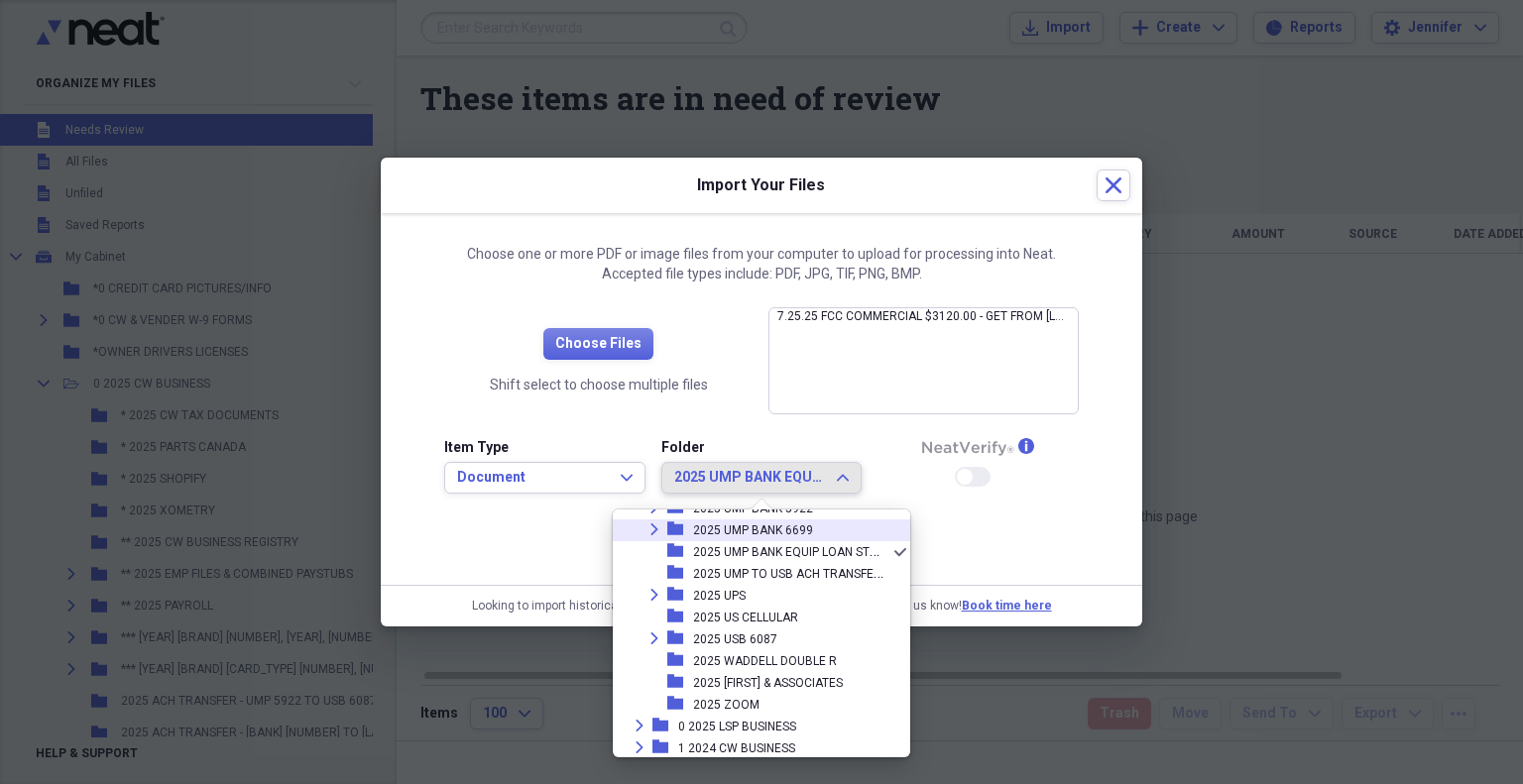 scroll, scrollTop: 1338, scrollLeft: 0, axis: vertical 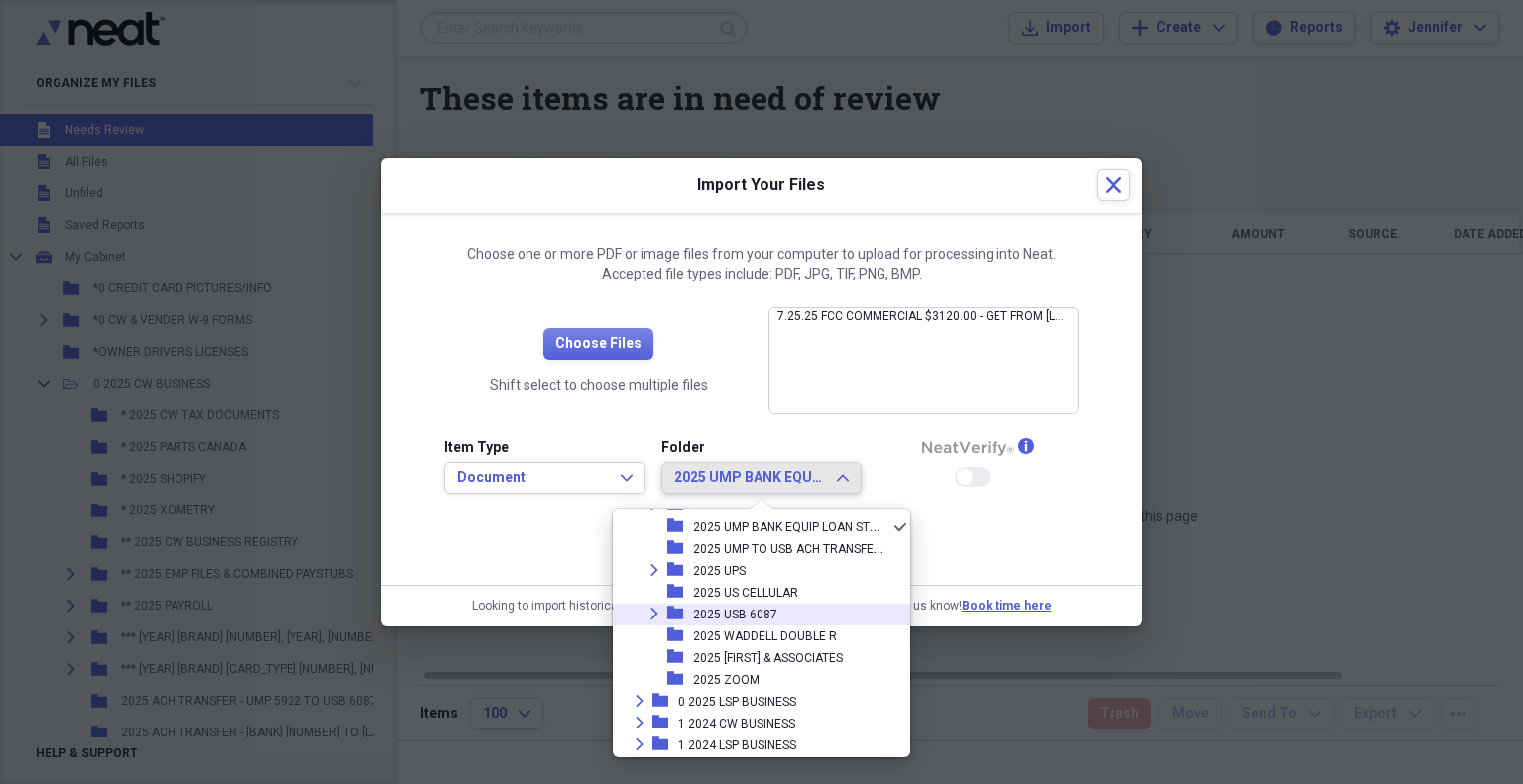 click on "Expand" at bounding box center (654, 614) 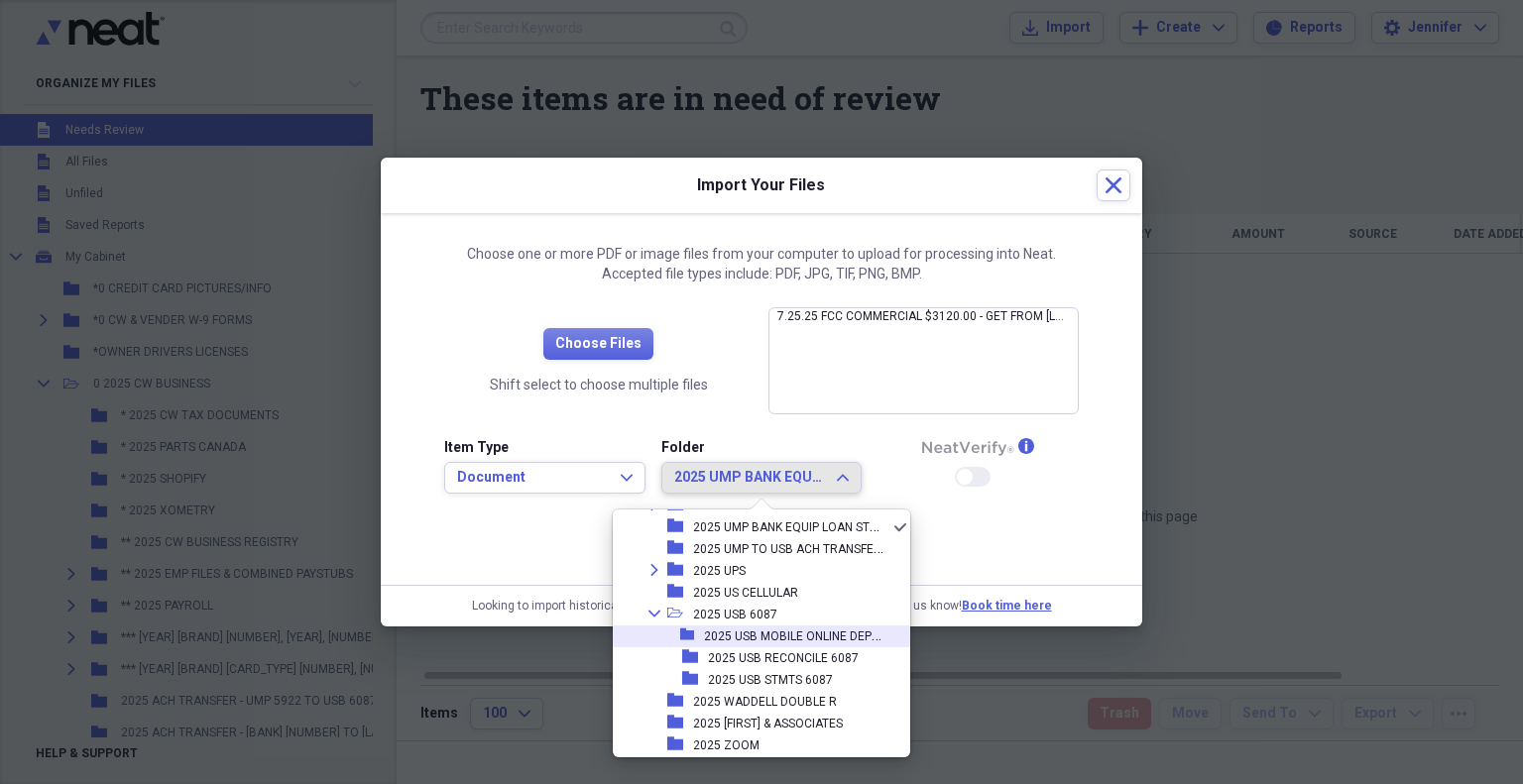 click on "2025 USB MOBILE ONLINE DEPOSITS" at bounding box center [804, 634] 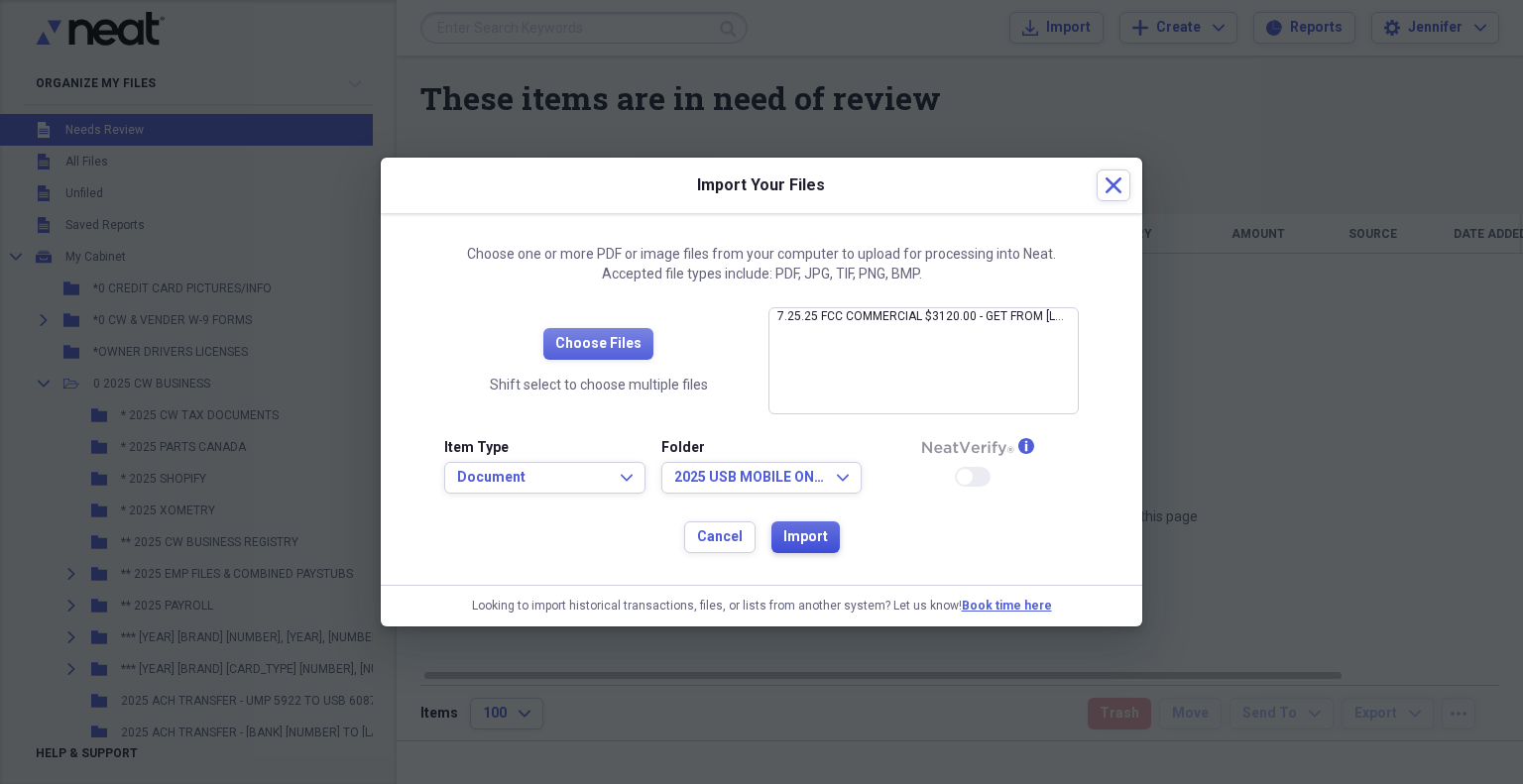 click on "Import" at bounding box center (805, 537) 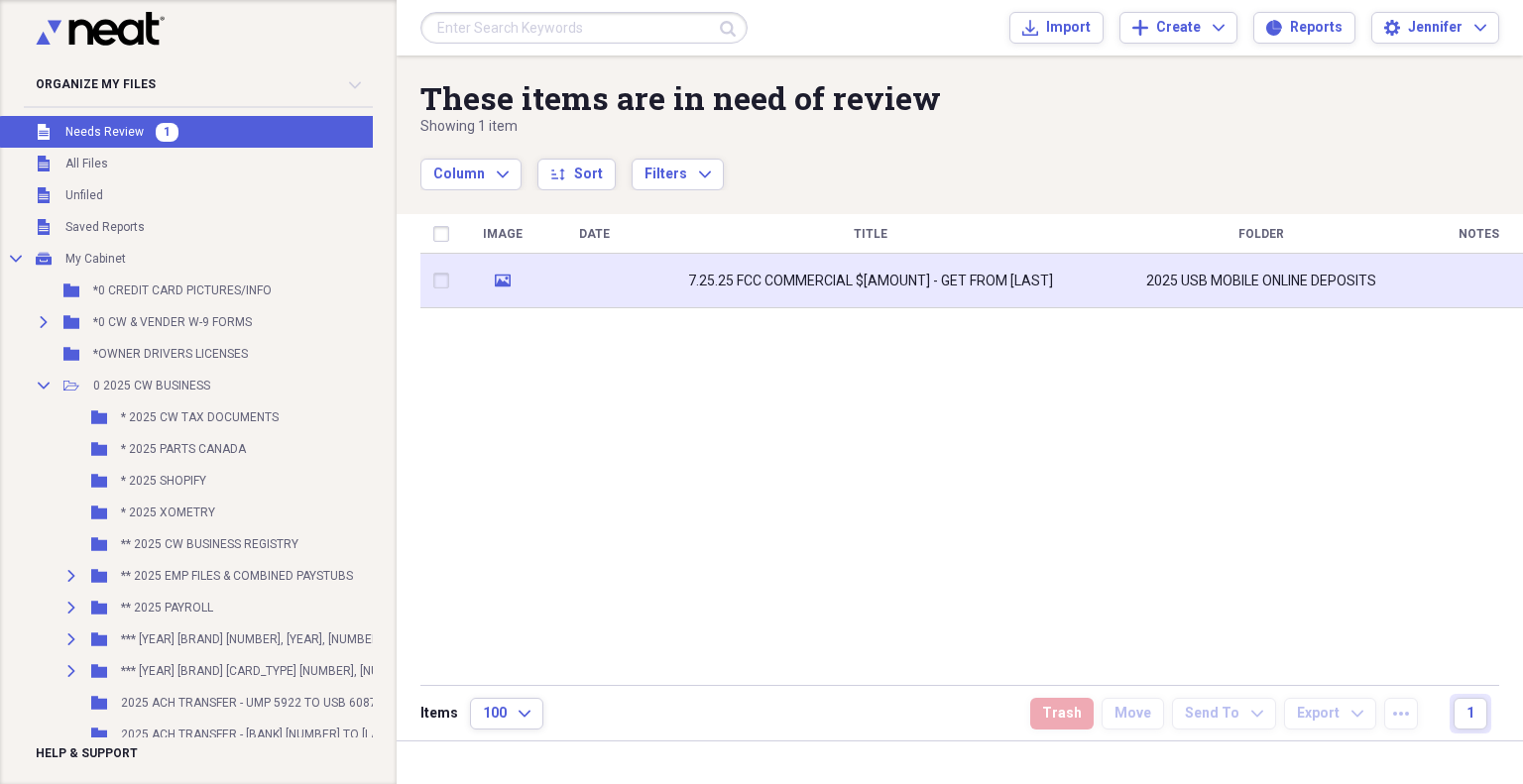 click at bounding box center [594, 280] 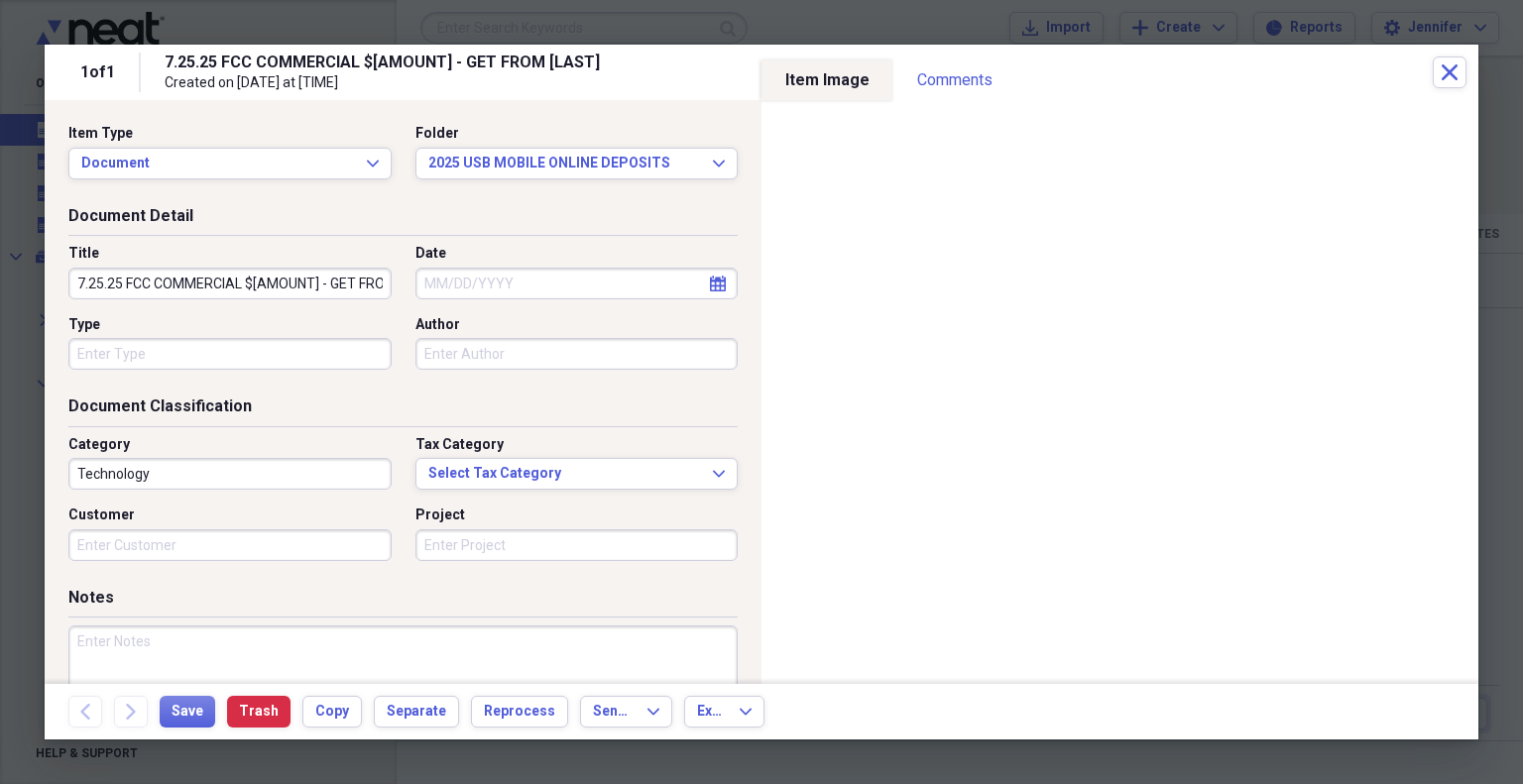 click on "Date" at bounding box center [577, 283] 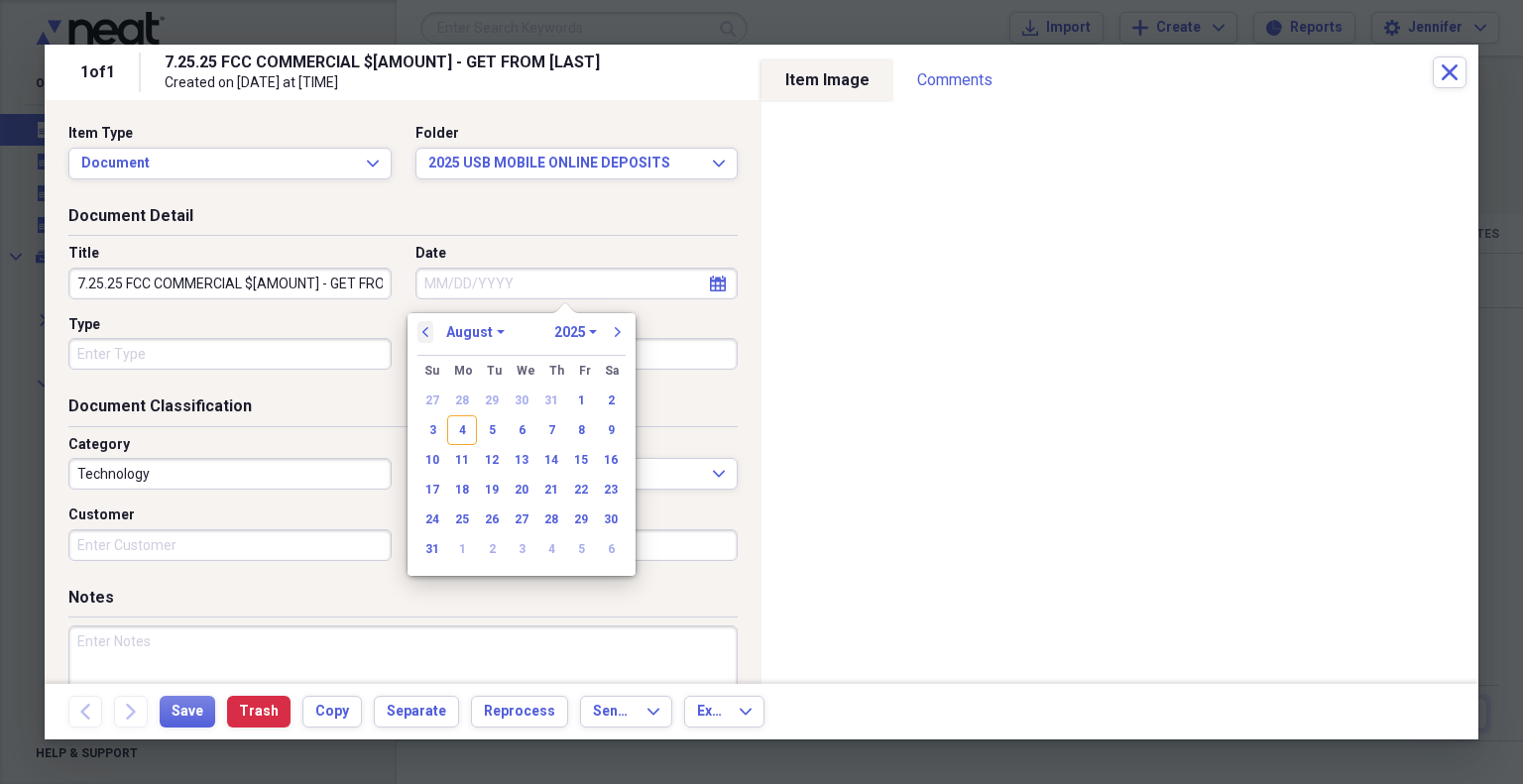 click on "previous" at bounding box center (425, 332) 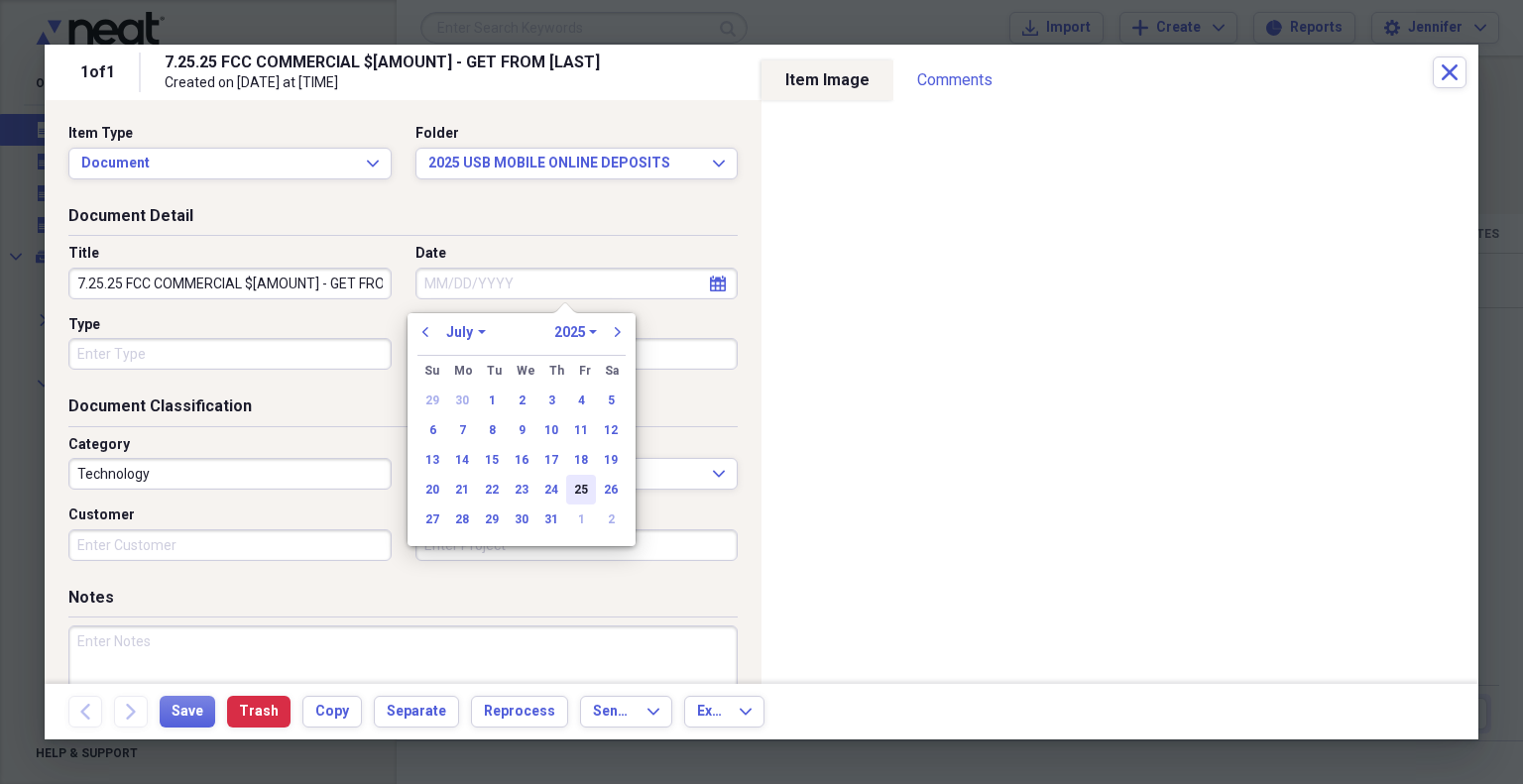 click on "25" at bounding box center [581, 490] 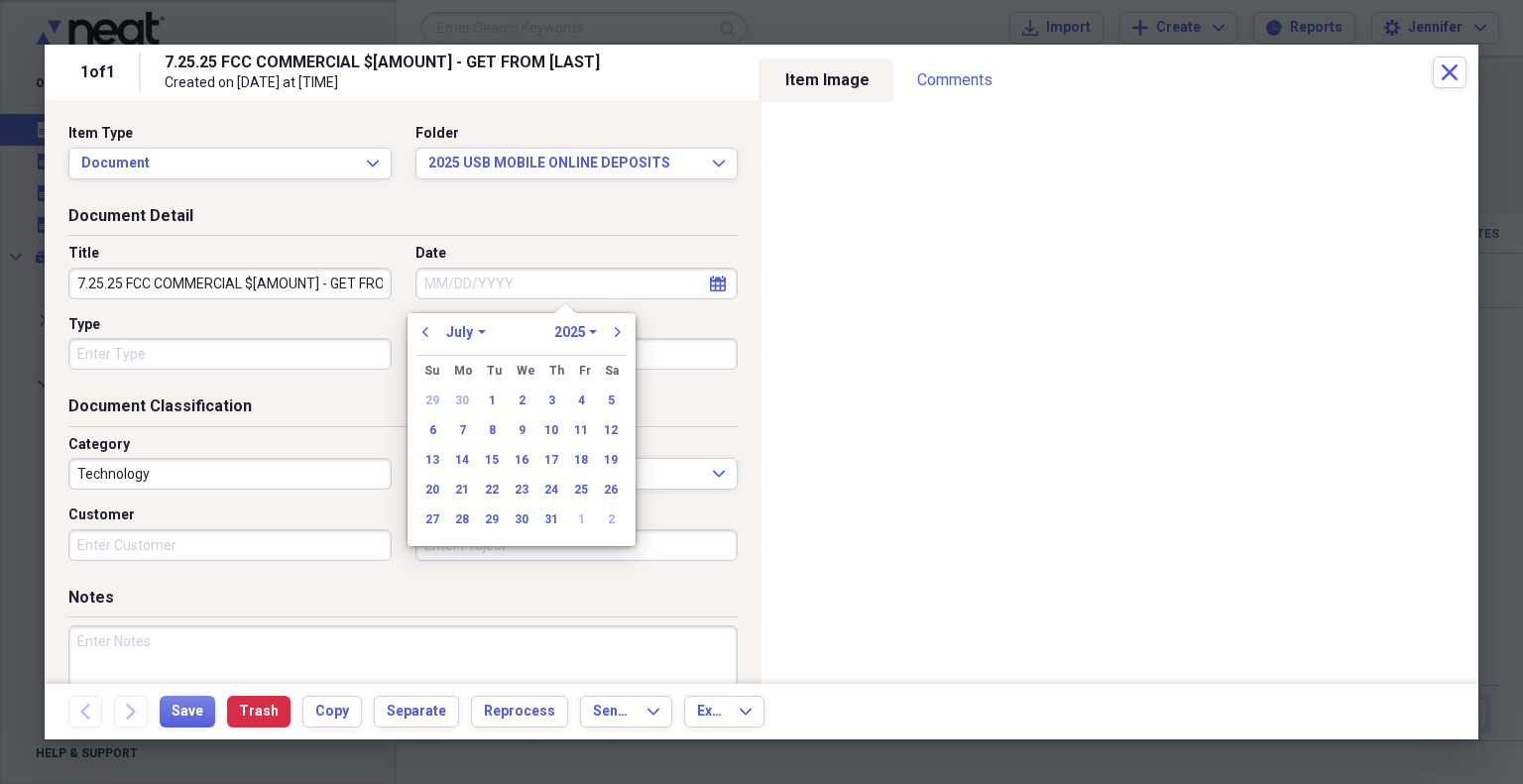 type on "07/25/2025" 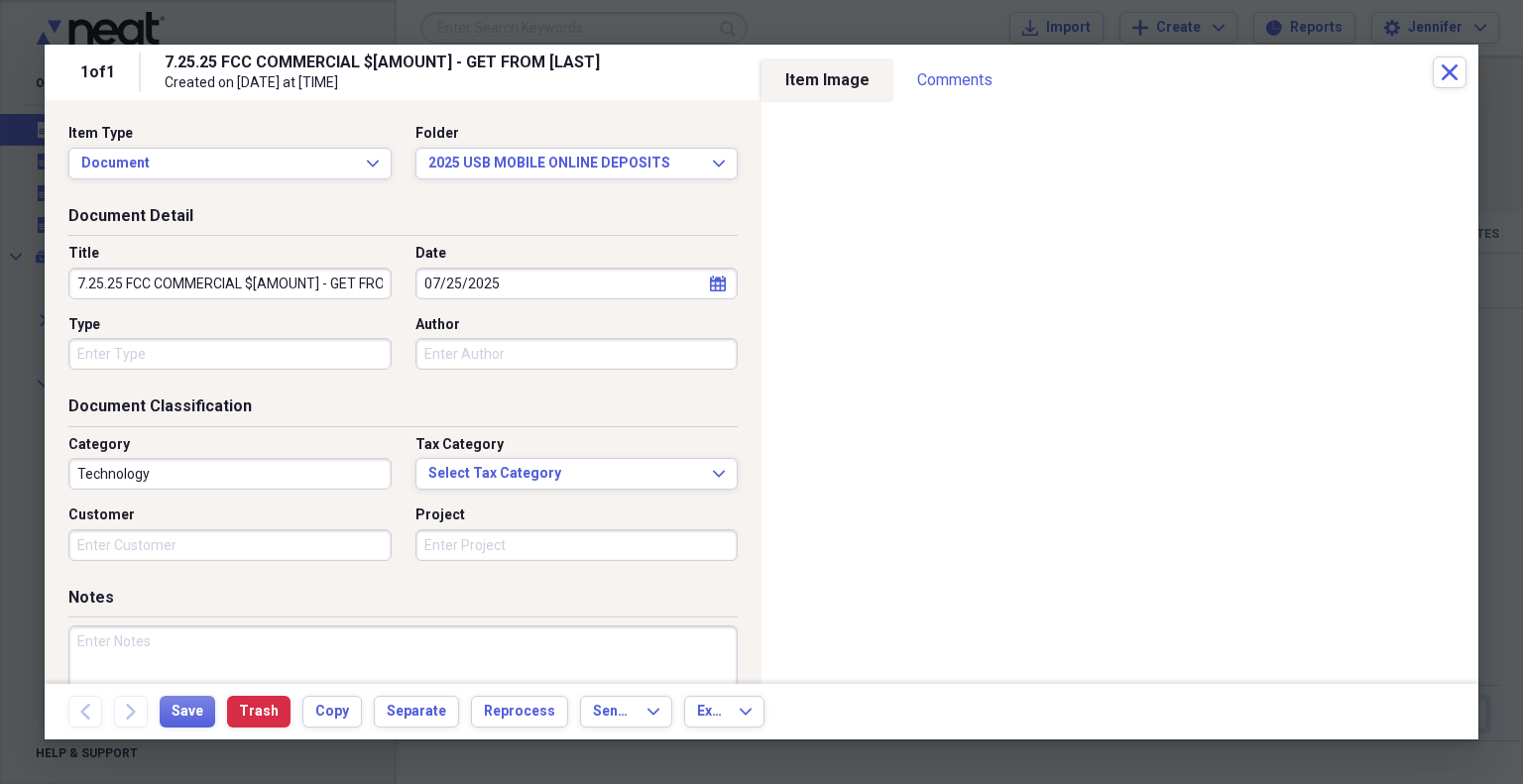 scroll, scrollTop: 0, scrollLeft: 52, axis: horizontal 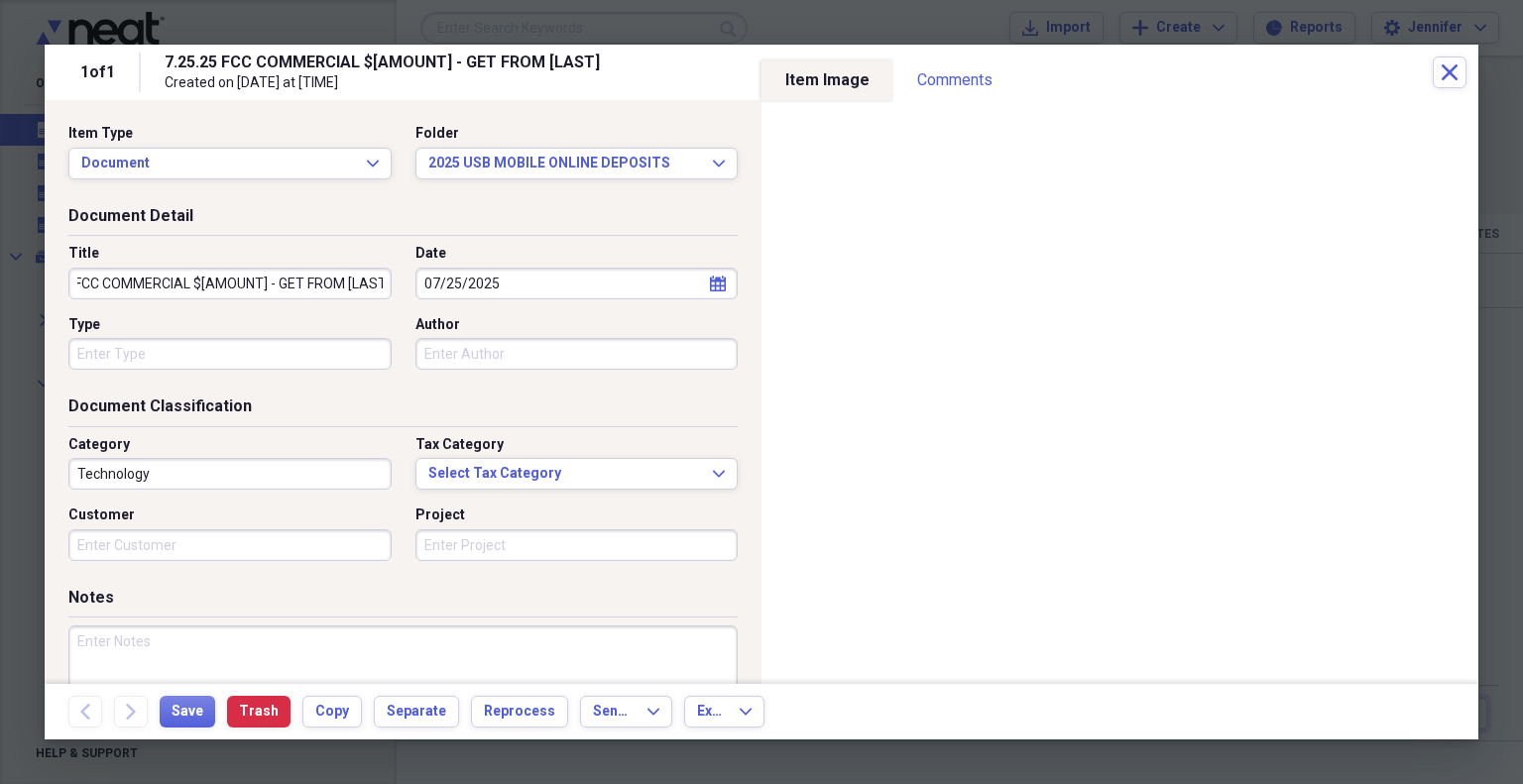 drag, startPoint x: 308, startPoint y: 283, endPoint x: 631, endPoint y: 294, distance: 323.1873 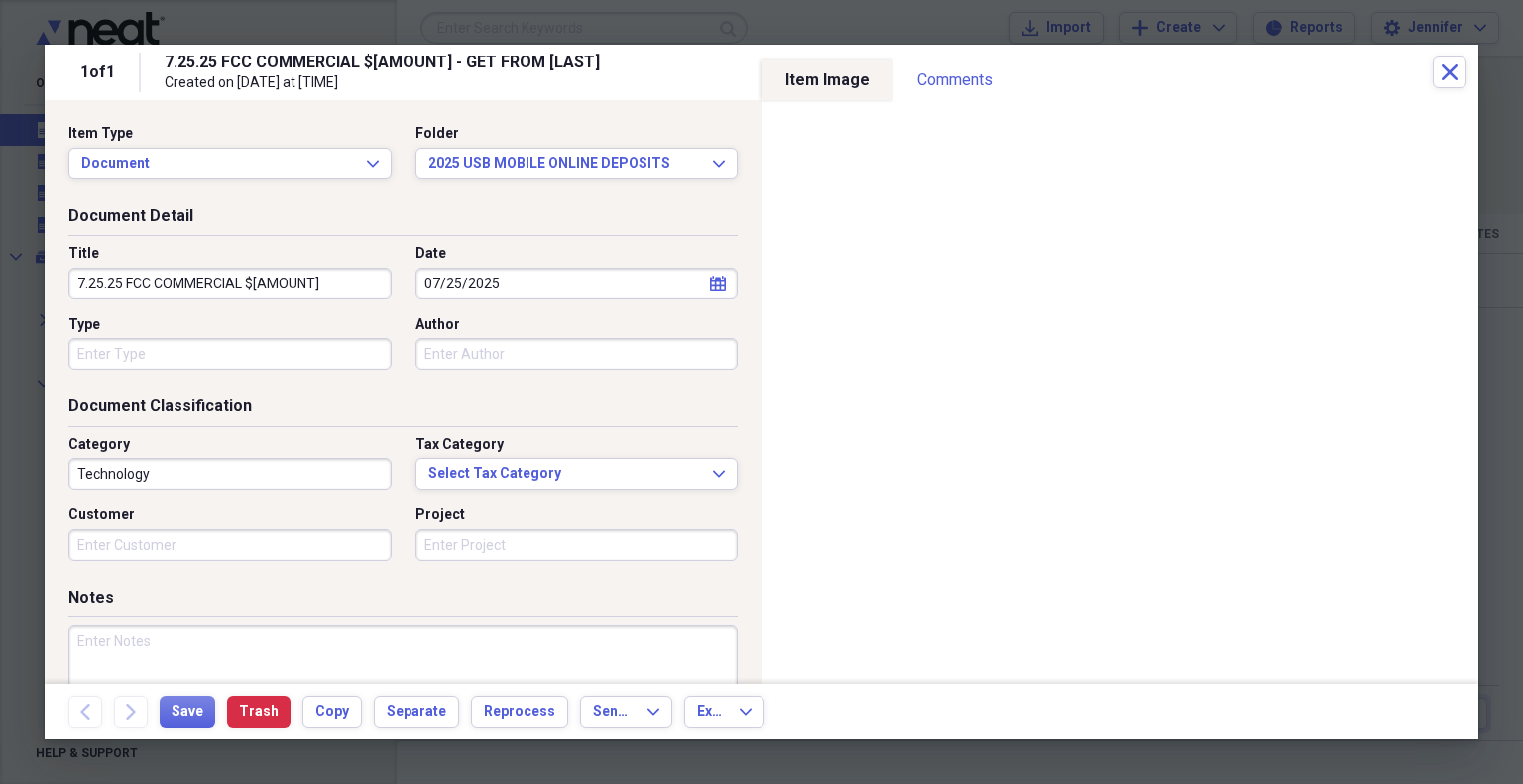 scroll, scrollTop: 0, scrollLeft: 0, axis: both 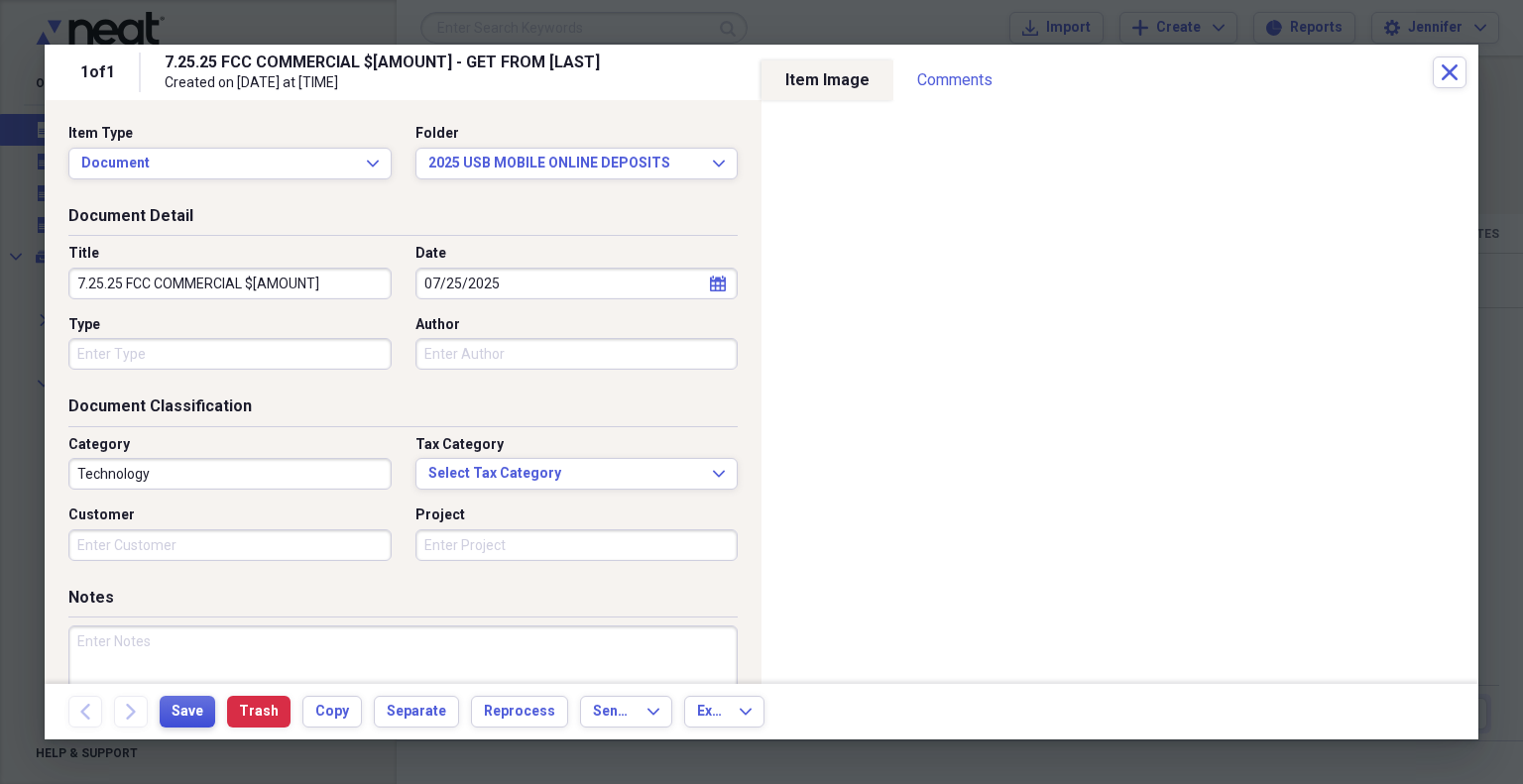 type on "7.25.25 FCC COMMERCIAL $3120.00" 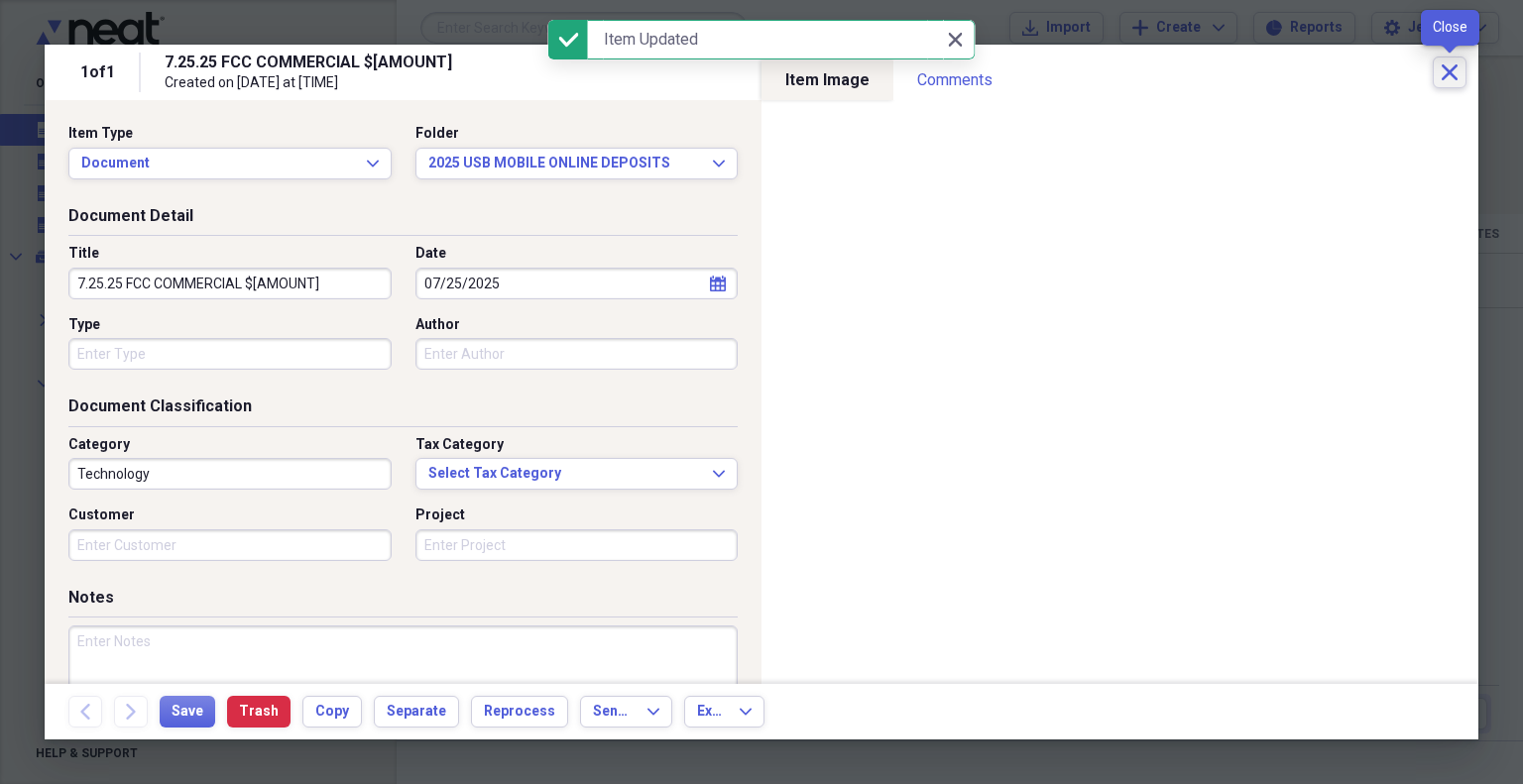 click 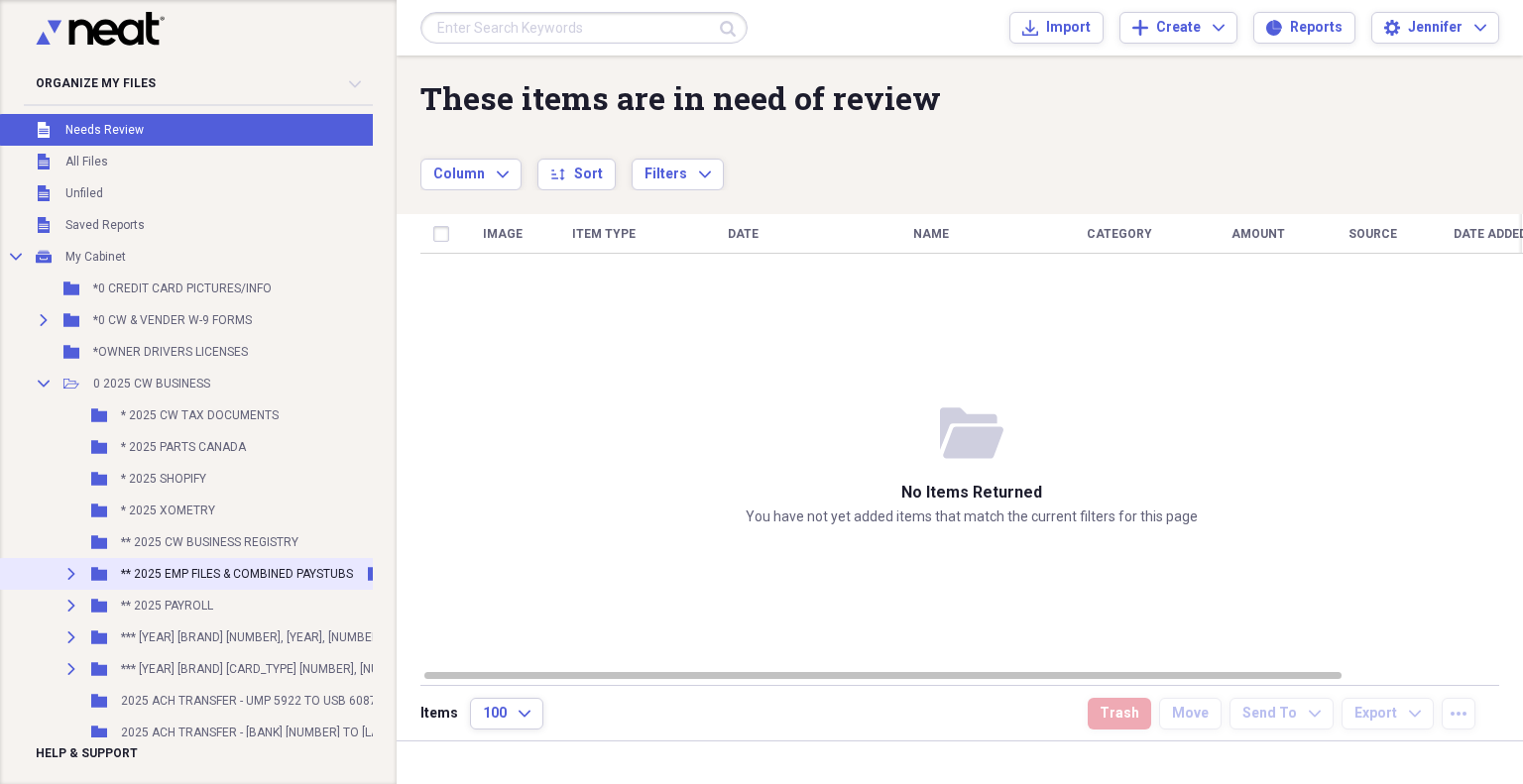 click on "Expand" 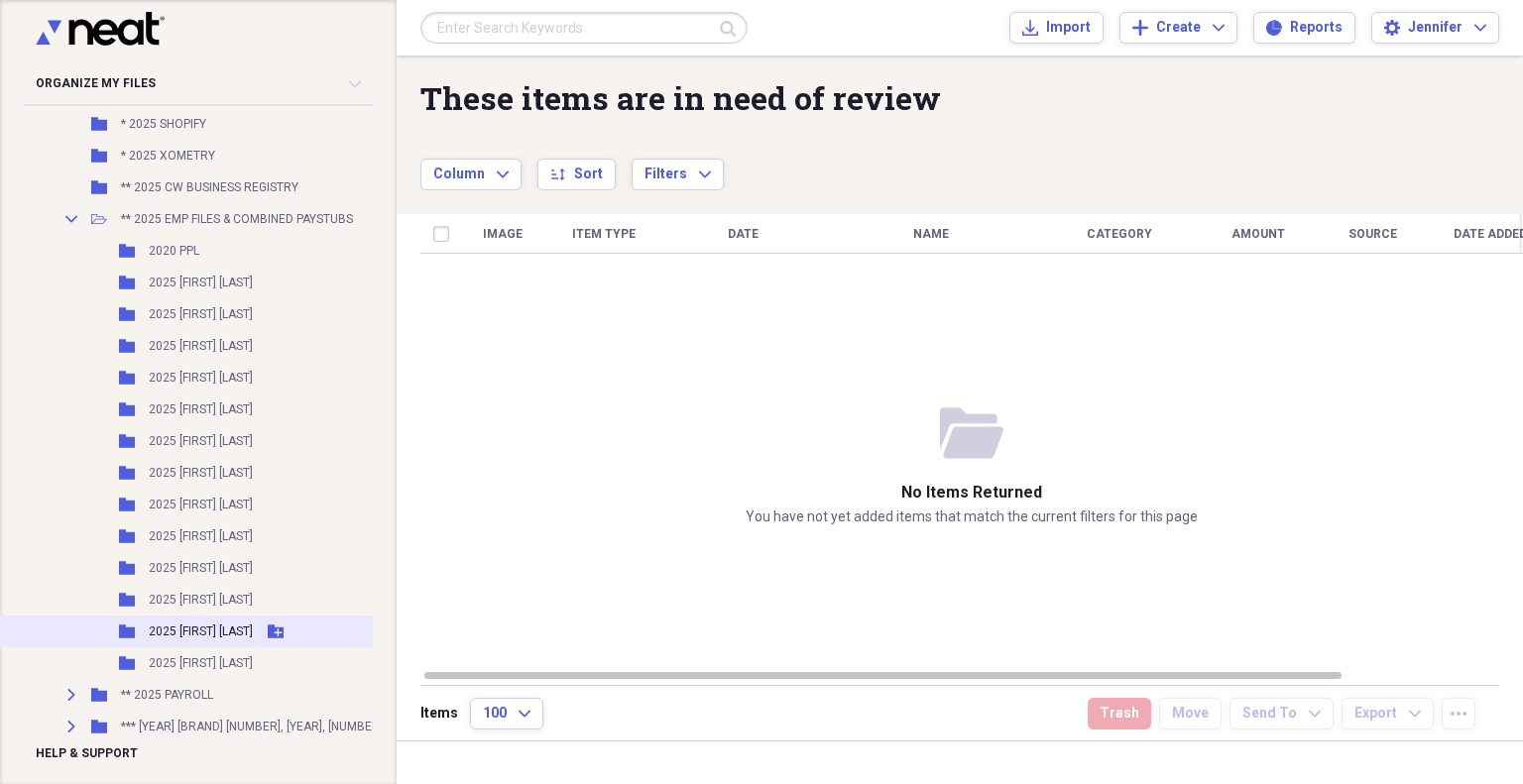 scroll, scrollTop: 396, scrollLeft: 0, axis: vertical 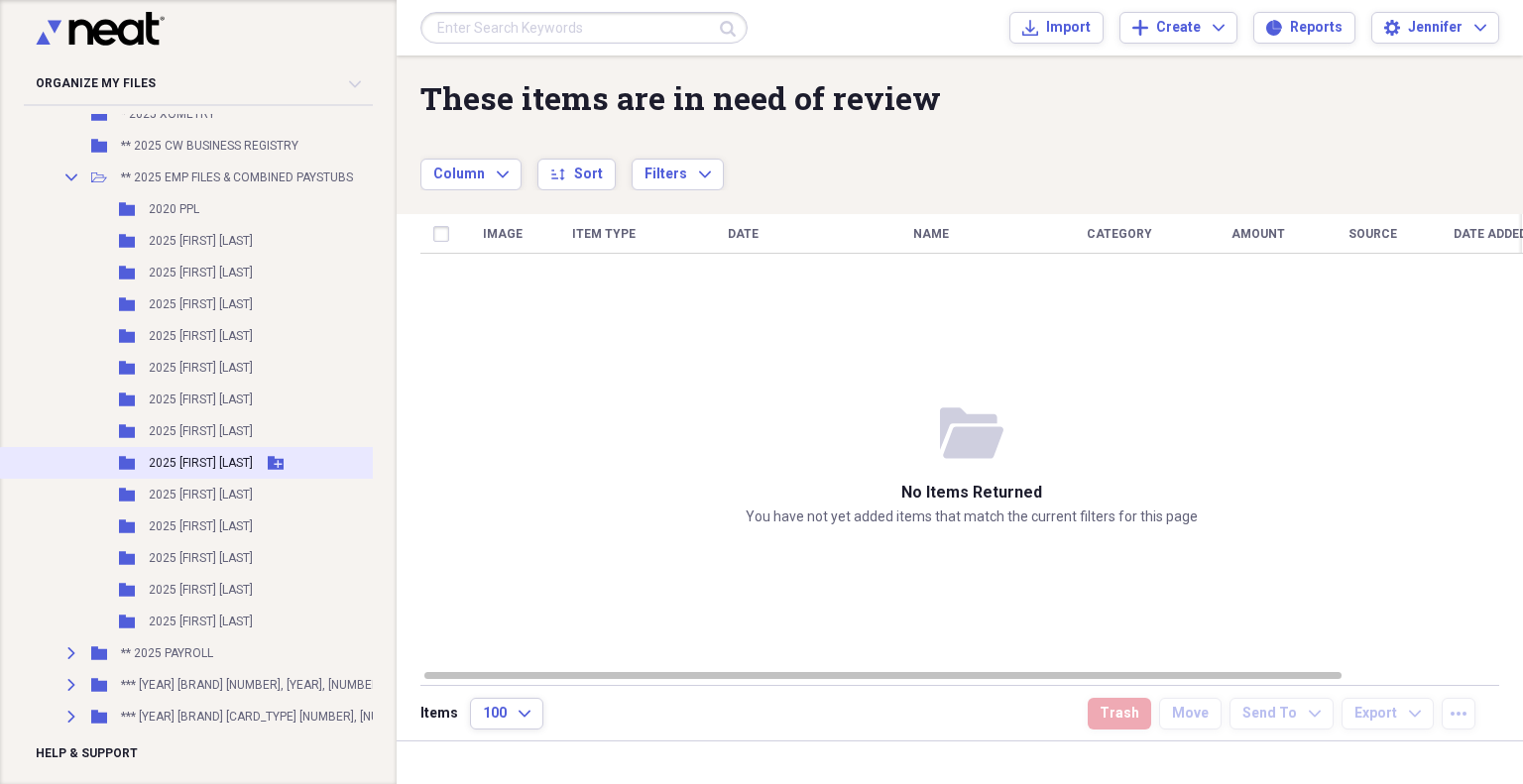 click on "2025 JESSE MCKEE" at bounding box center (200, 463) 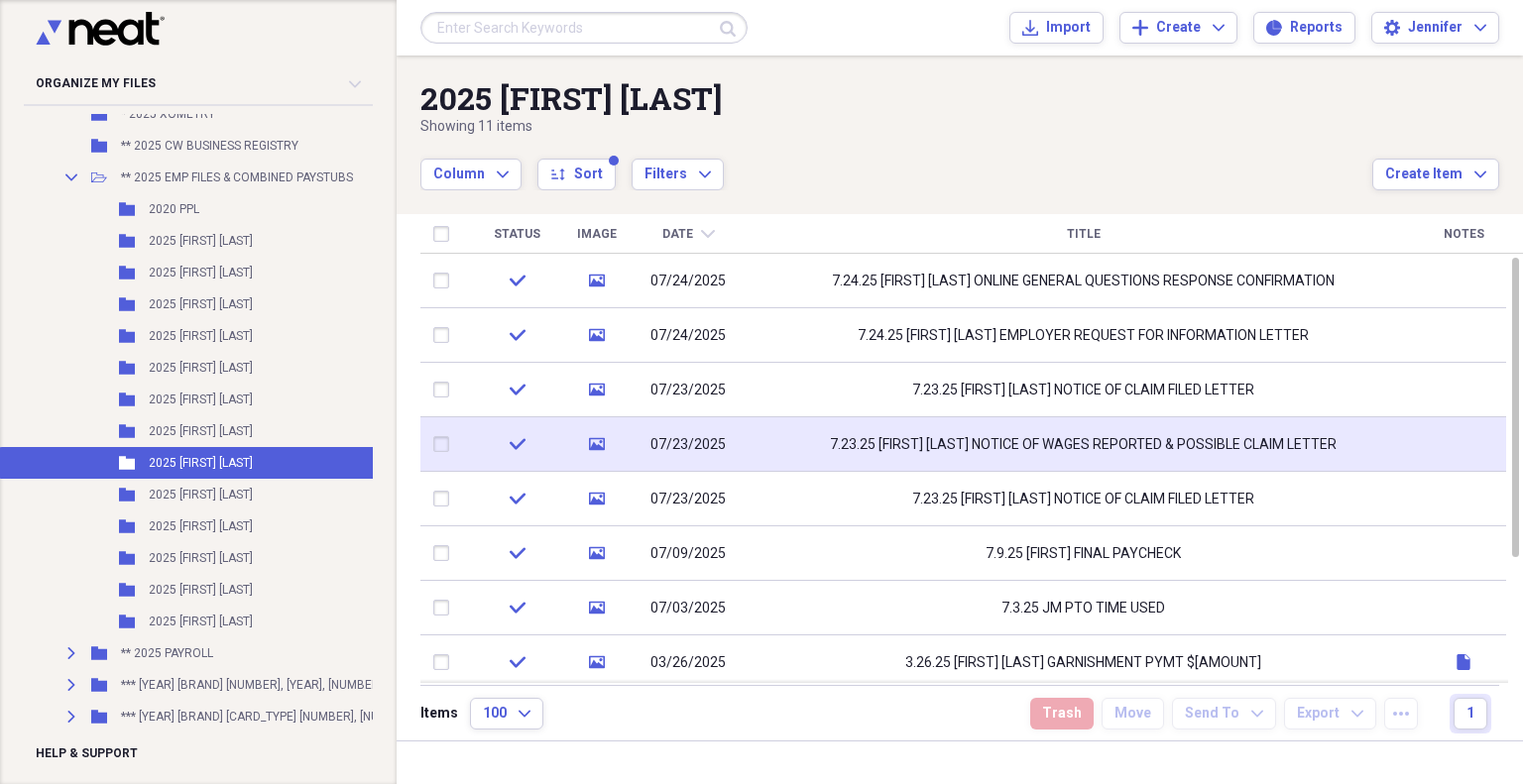 click on "7.23.25 JESSE MCKEE NOTICE OF WAGES REPORTED & POSSIBLE CLAIM LETTER" at bounding box center [1083, 445] 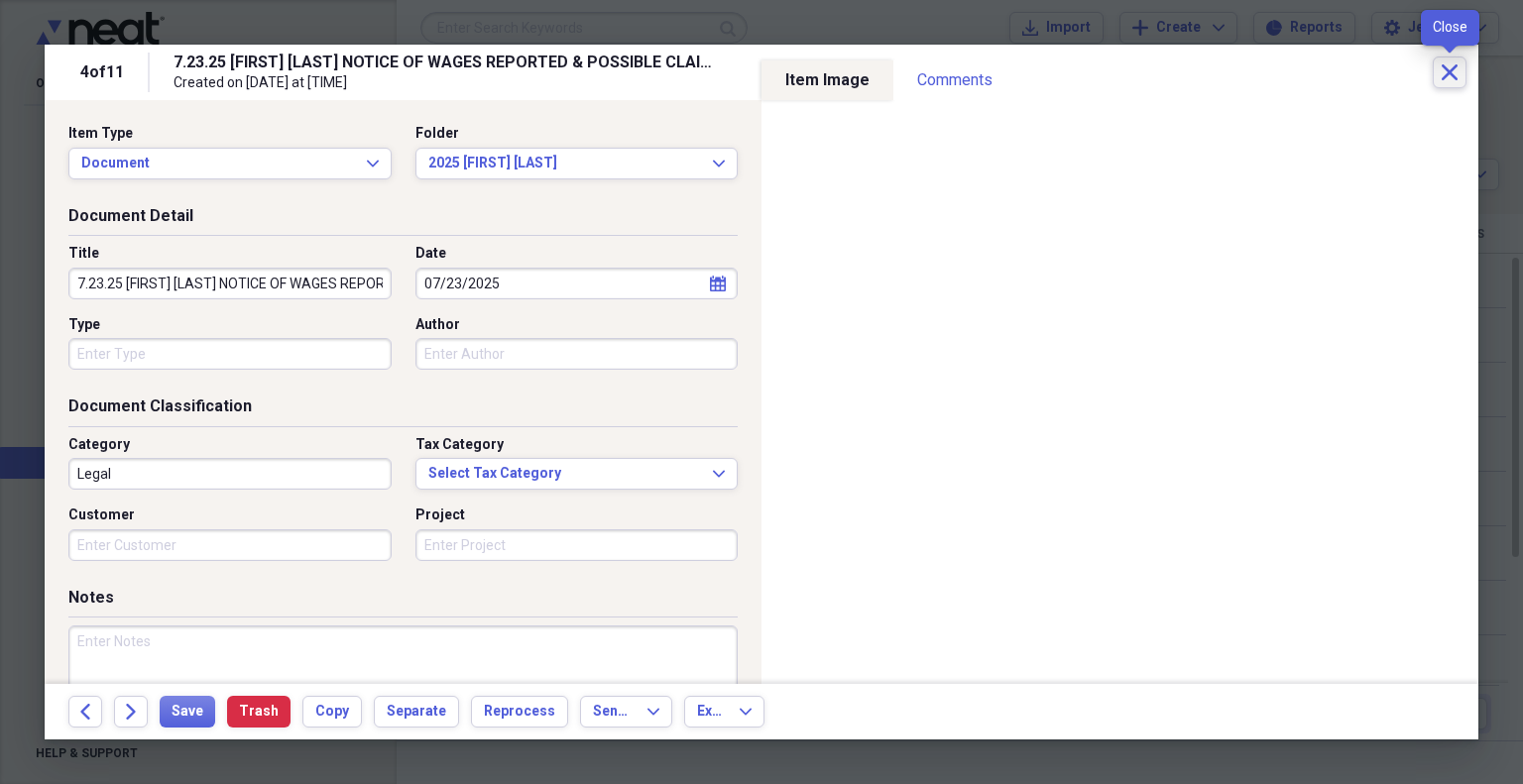 click 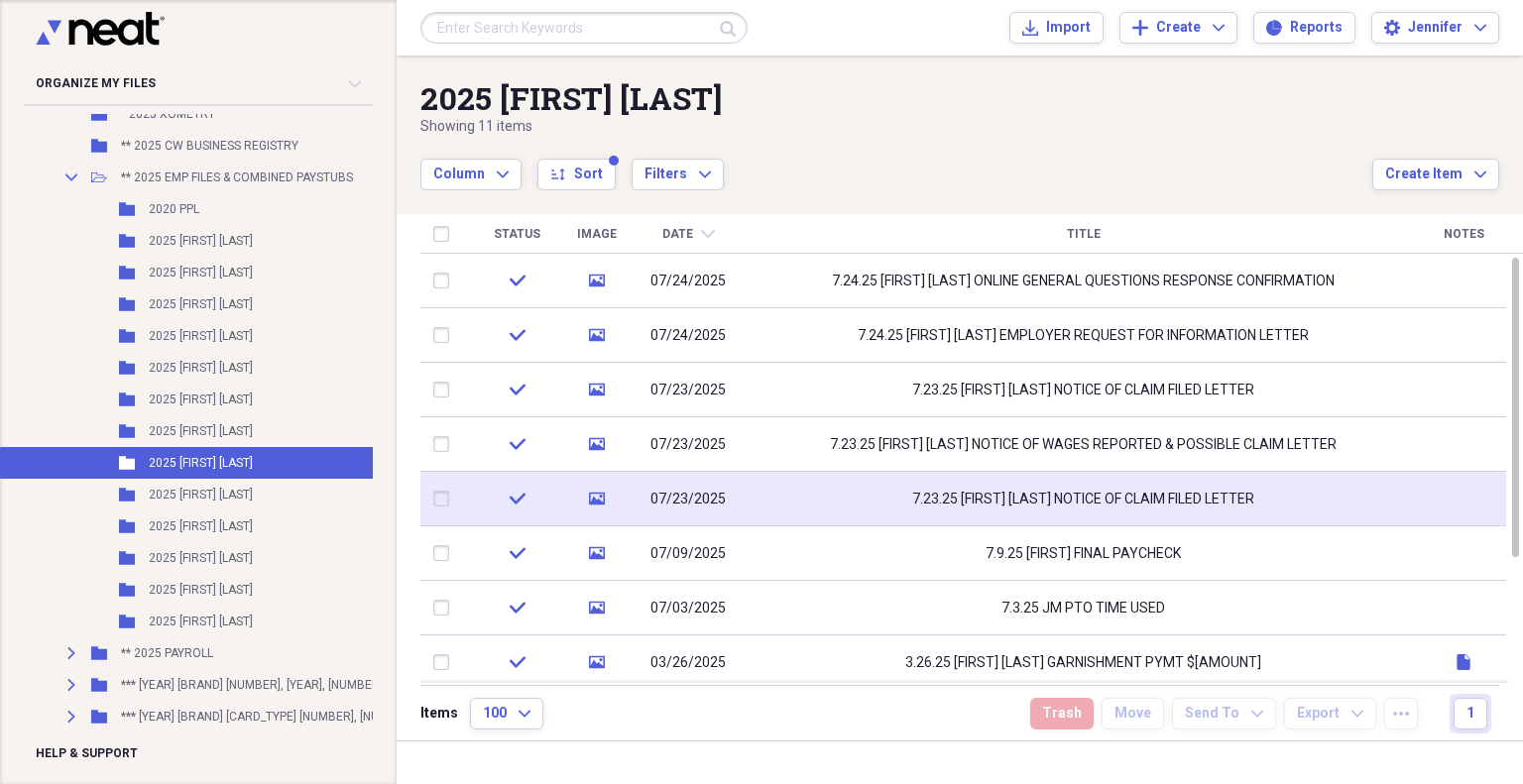 click on "7.23.25 JESSE MCKEE WORK SEPARATION INFO NEEDED LETTER" at bounding box center (1083, 500) 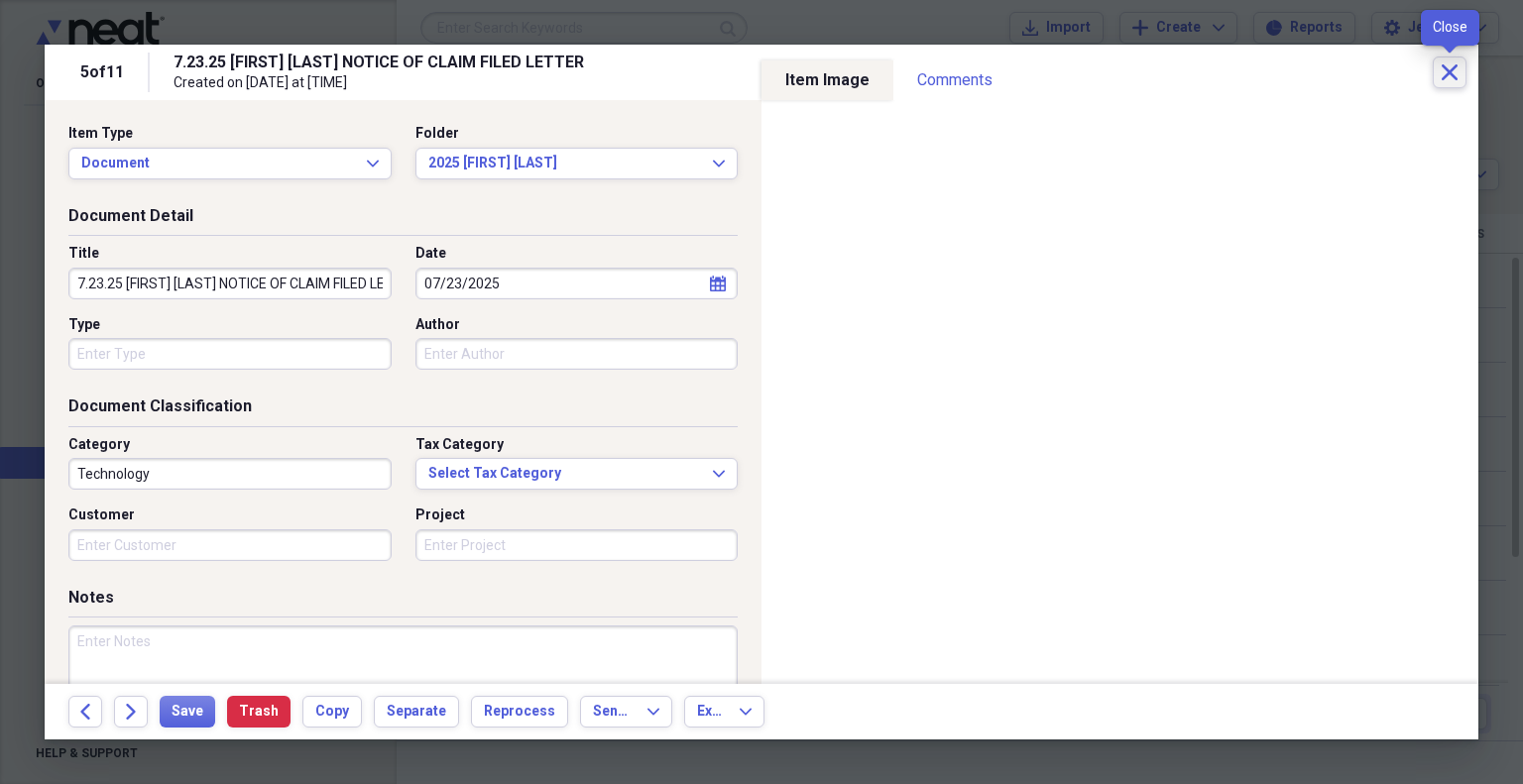 click on "Close" at bounding box center (1450, 72) 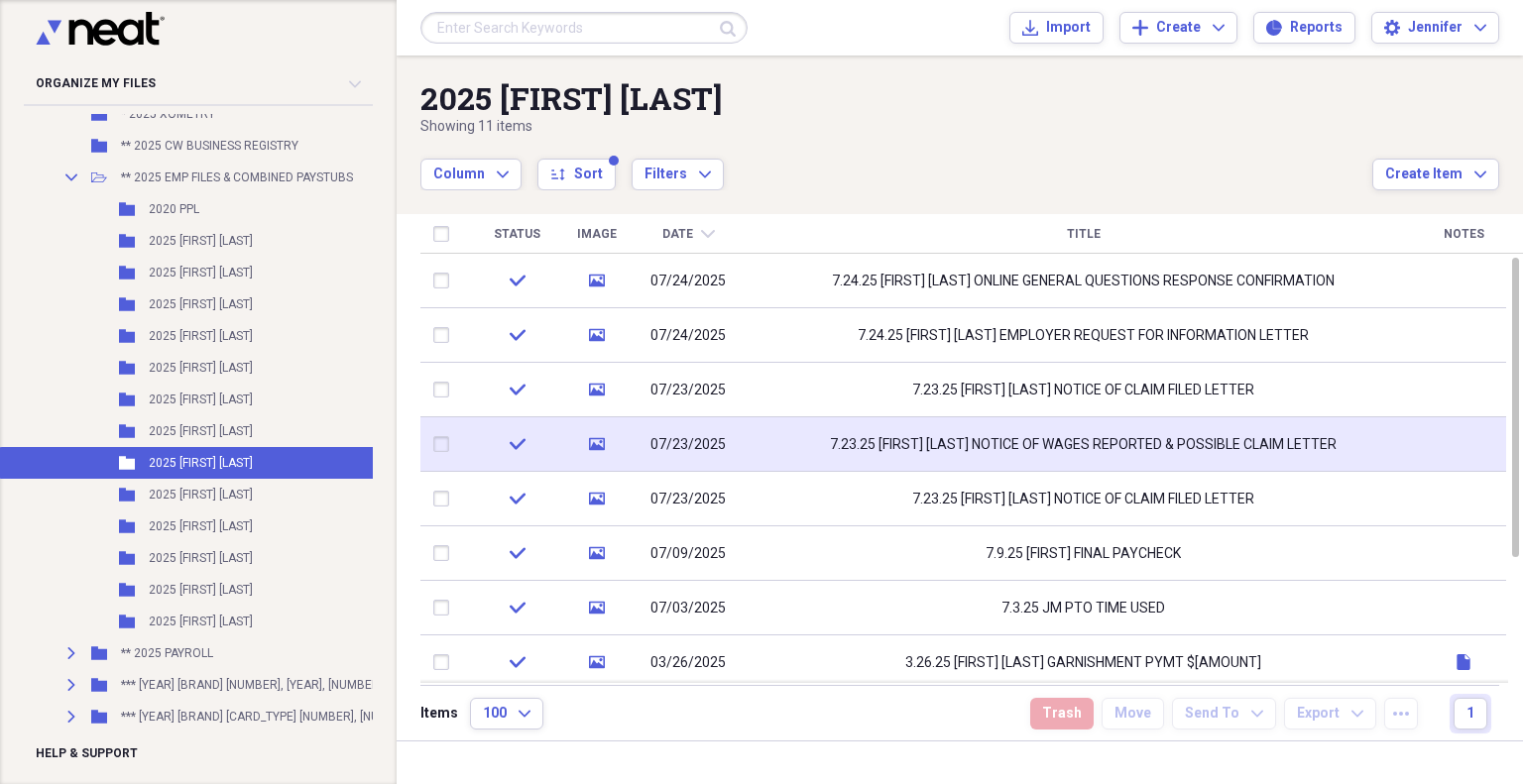 drag, startPoint x: 953, startPoint y: 394, endPoint x: 963, endPoint y: 467, distance: 73.68175 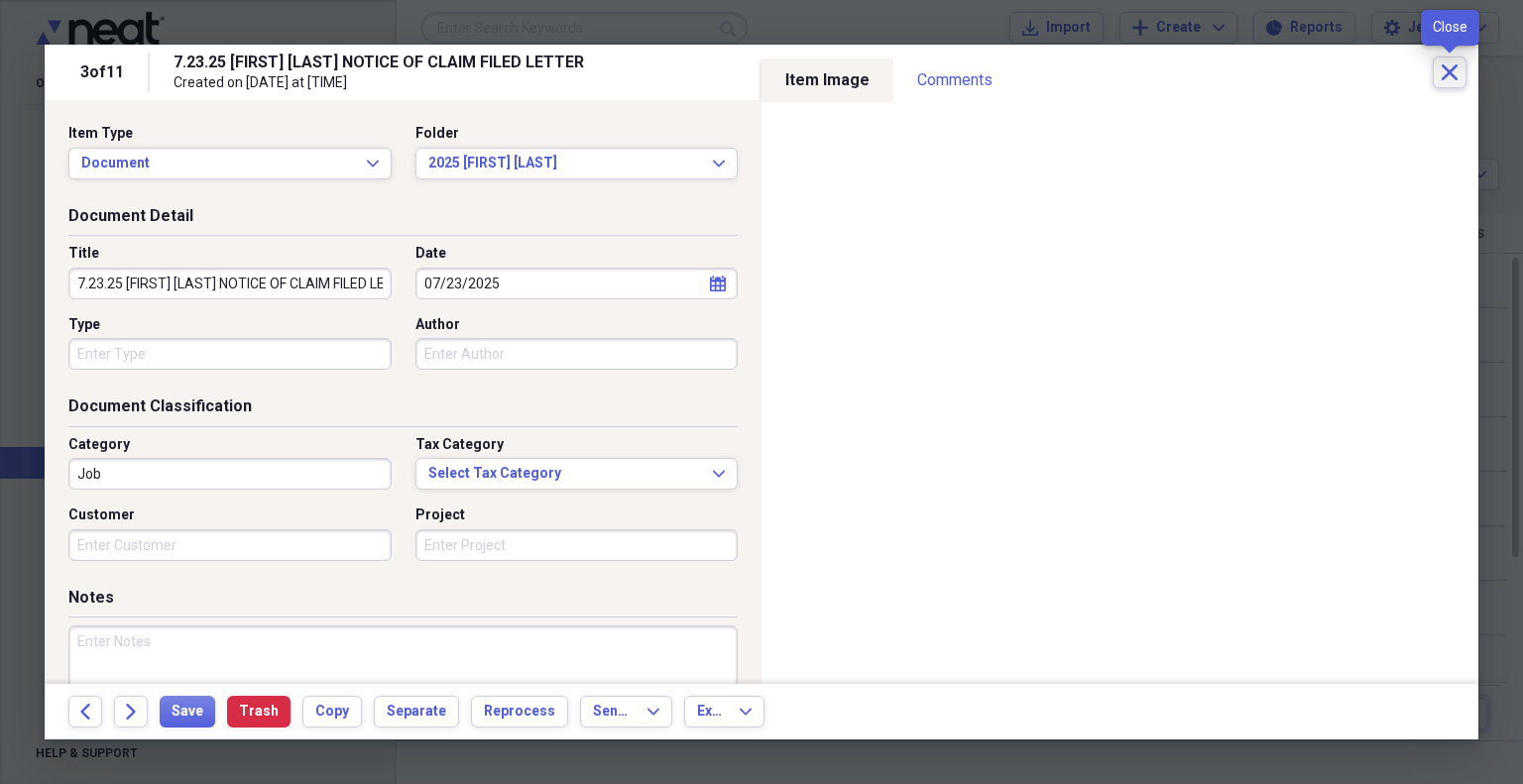 click 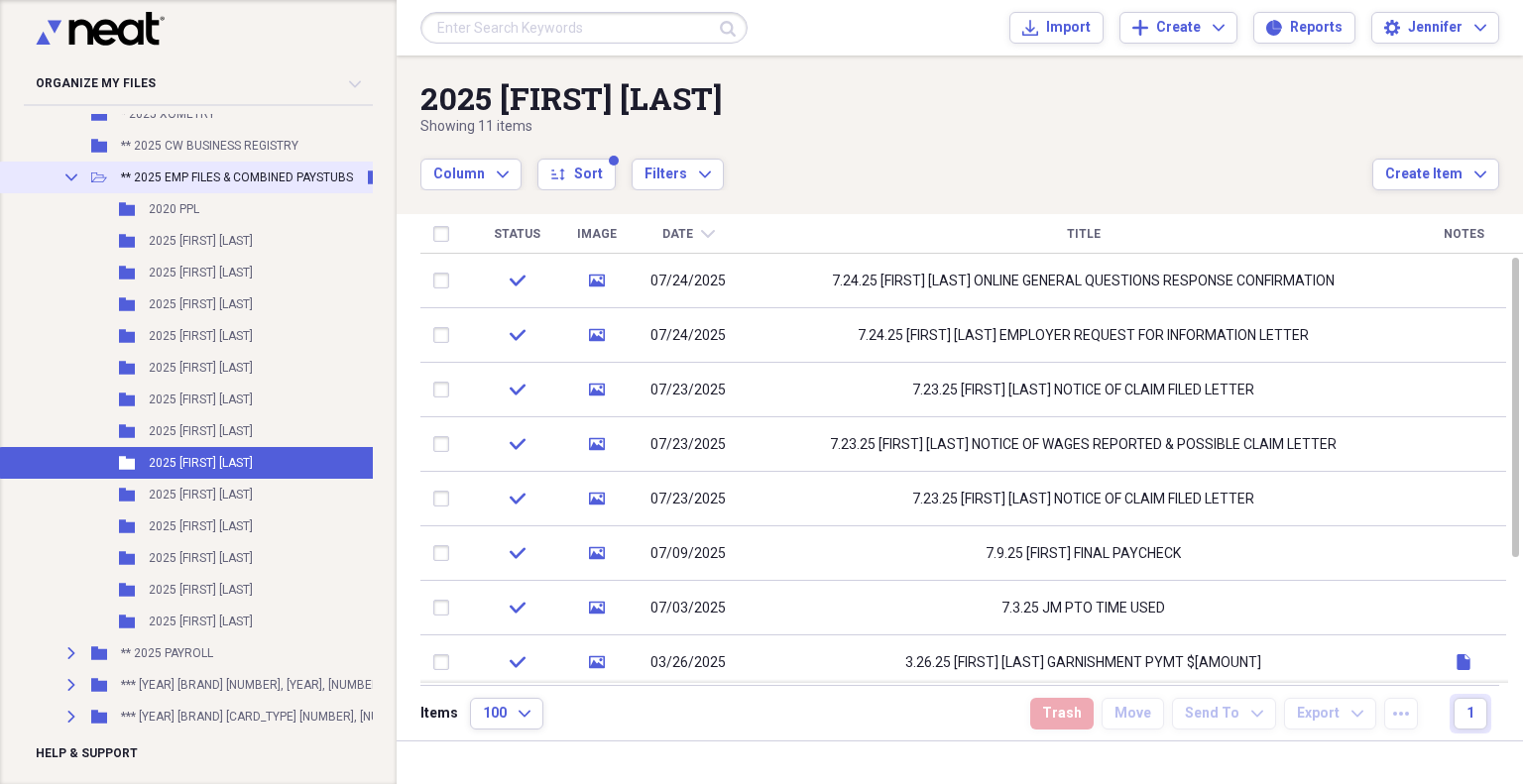 click on "Collapse" 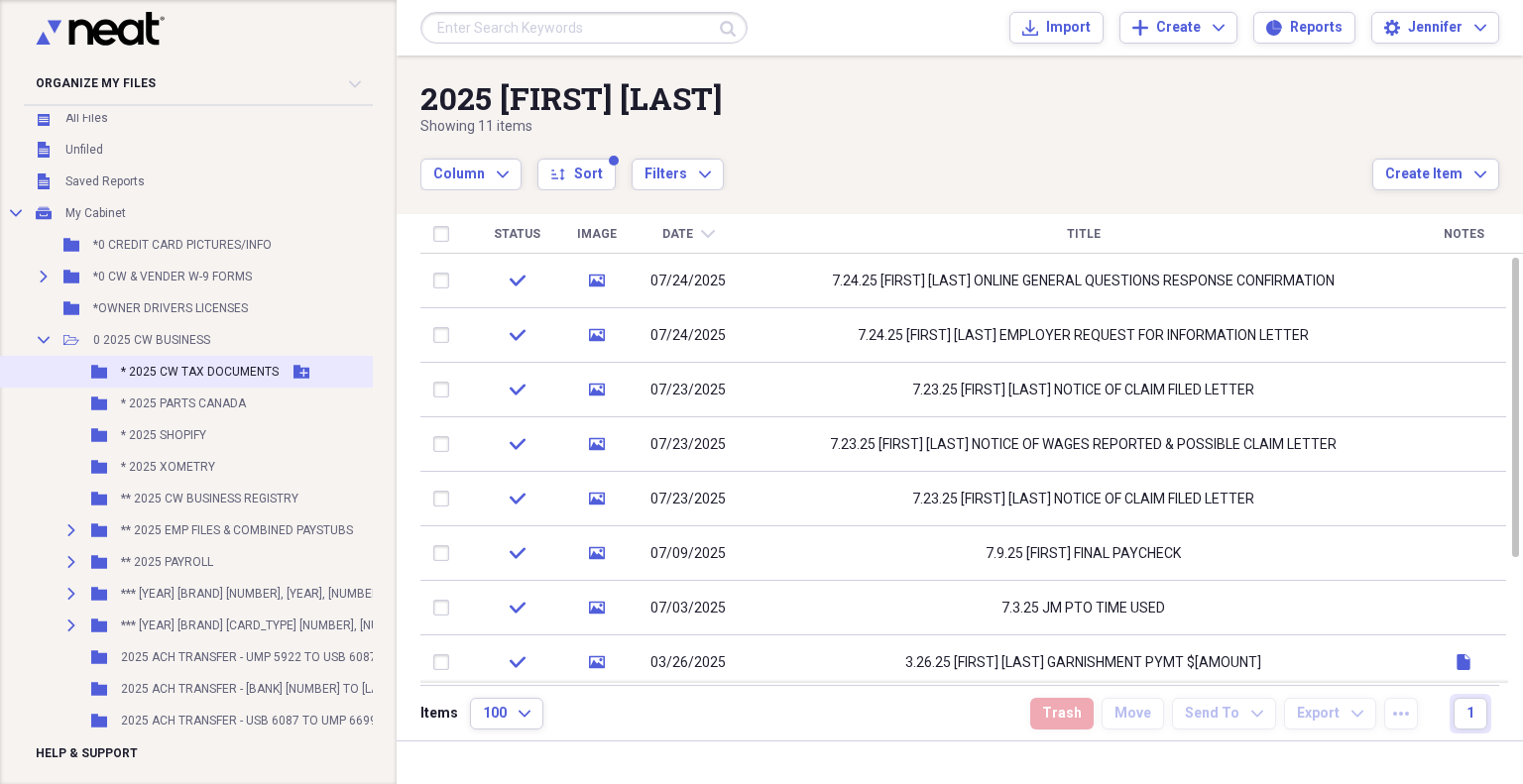 scroll, scrollTop: 0, scrollLeft: 0, axis: both 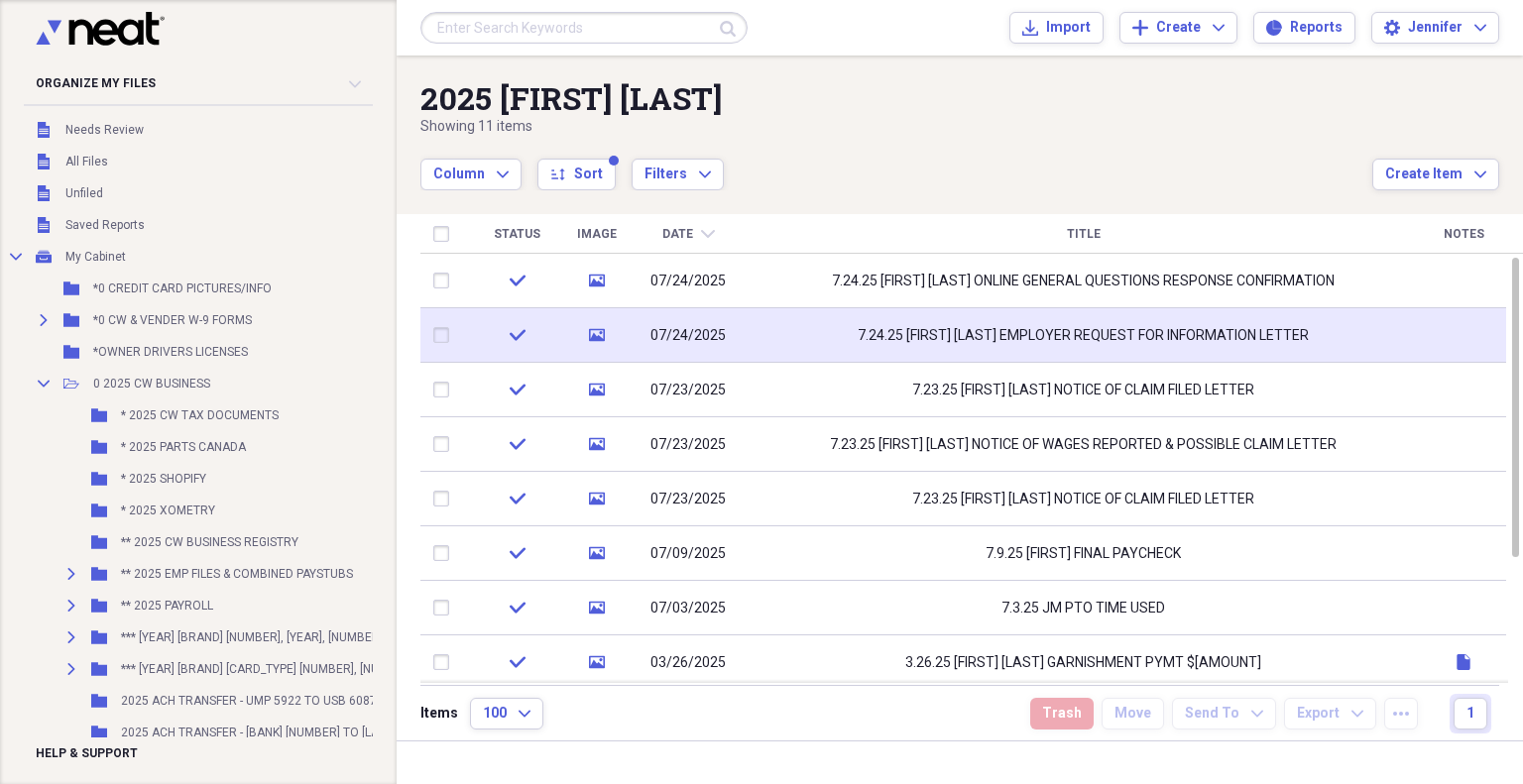 click on "7.24.25 JESSE MCKEE EMPLOYER REQUEST FOR INFORMATION LETTER" at bounding box center (1083, 336) 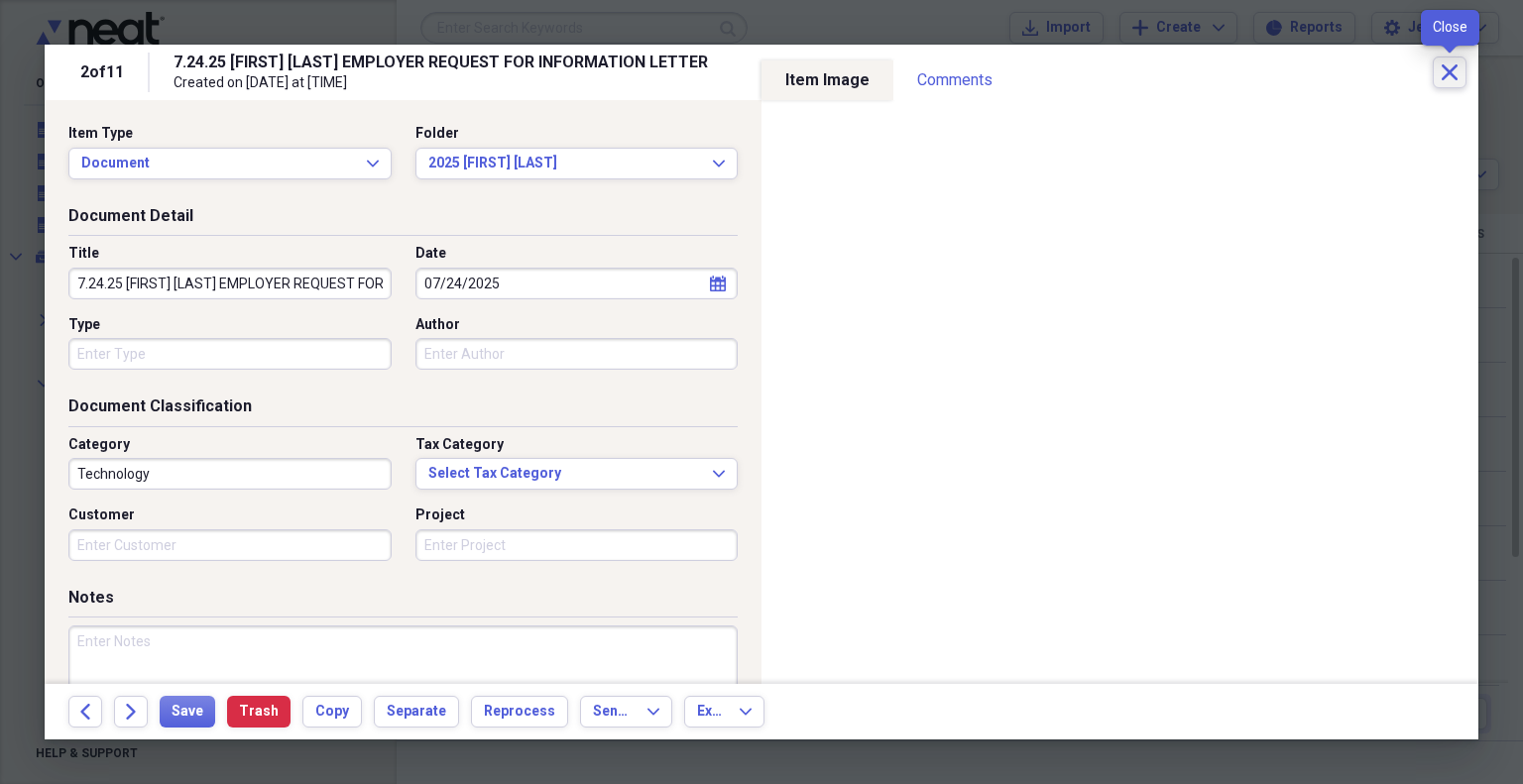 click on "Close" at bounding box center [1450, 72] 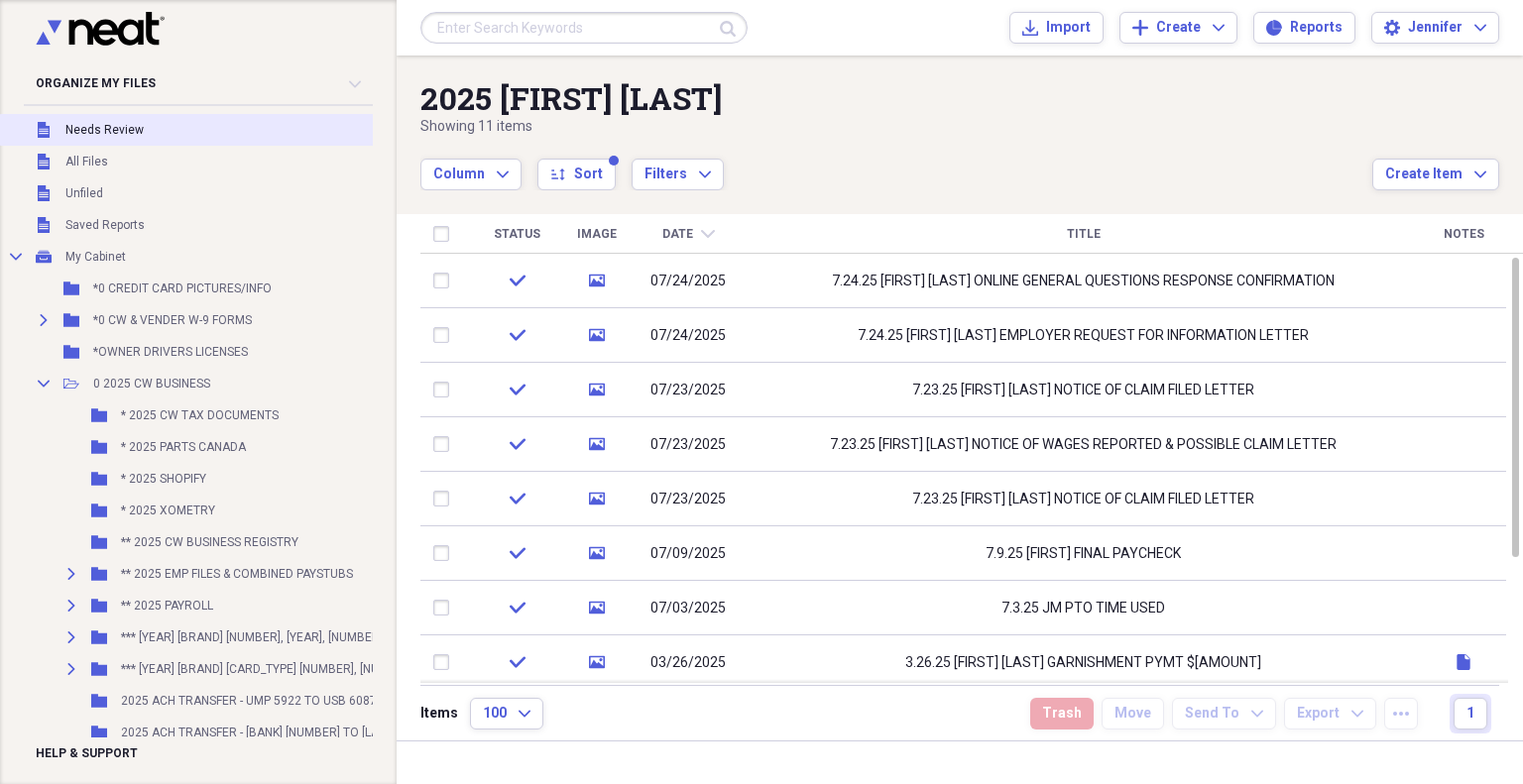 click on "Unfiled Needs Review" at bounding box center [286, 130] 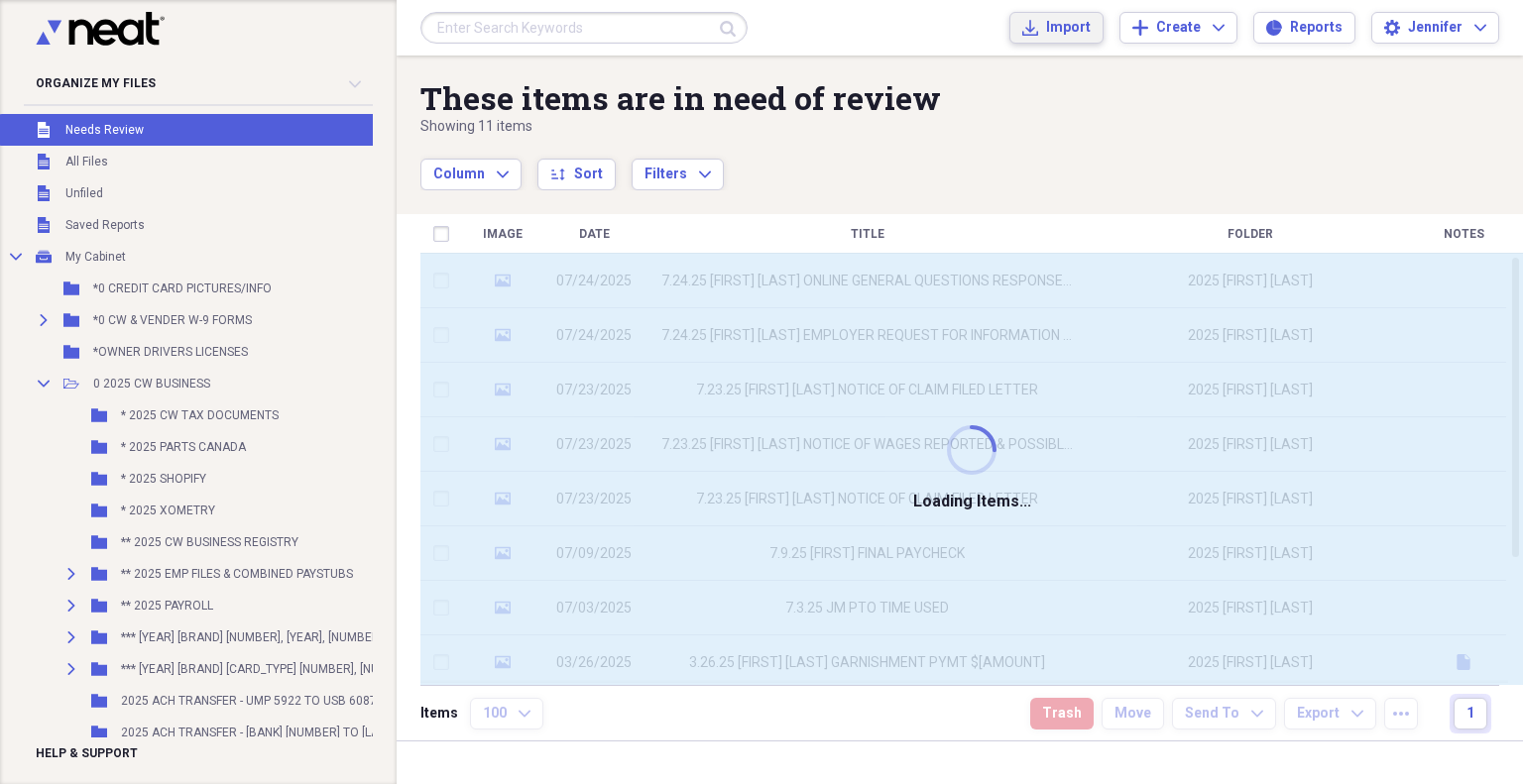 click on "Import" at bounding box center (1068, 28) 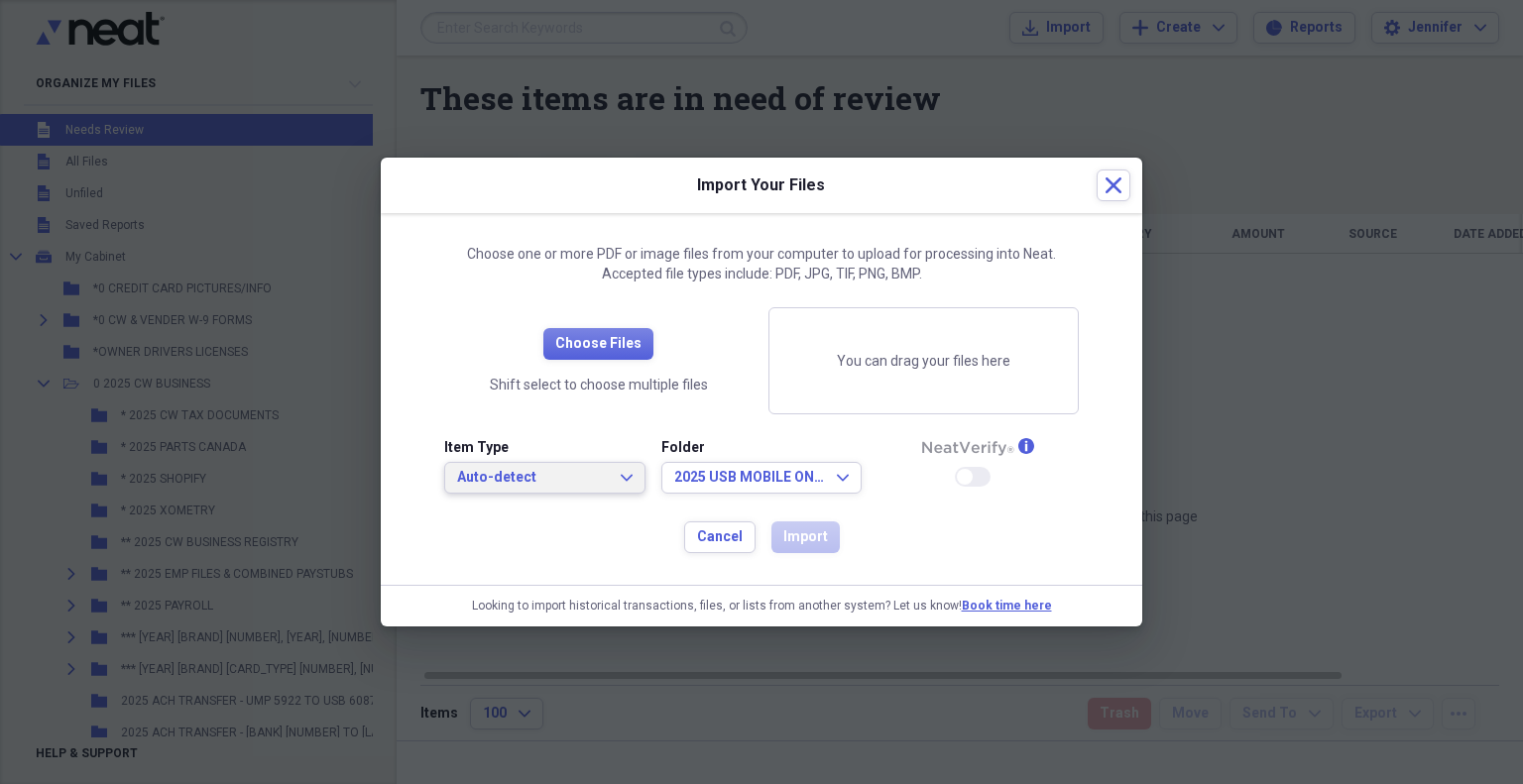 click on "Auto-detect" at bounding box center [532, 478] 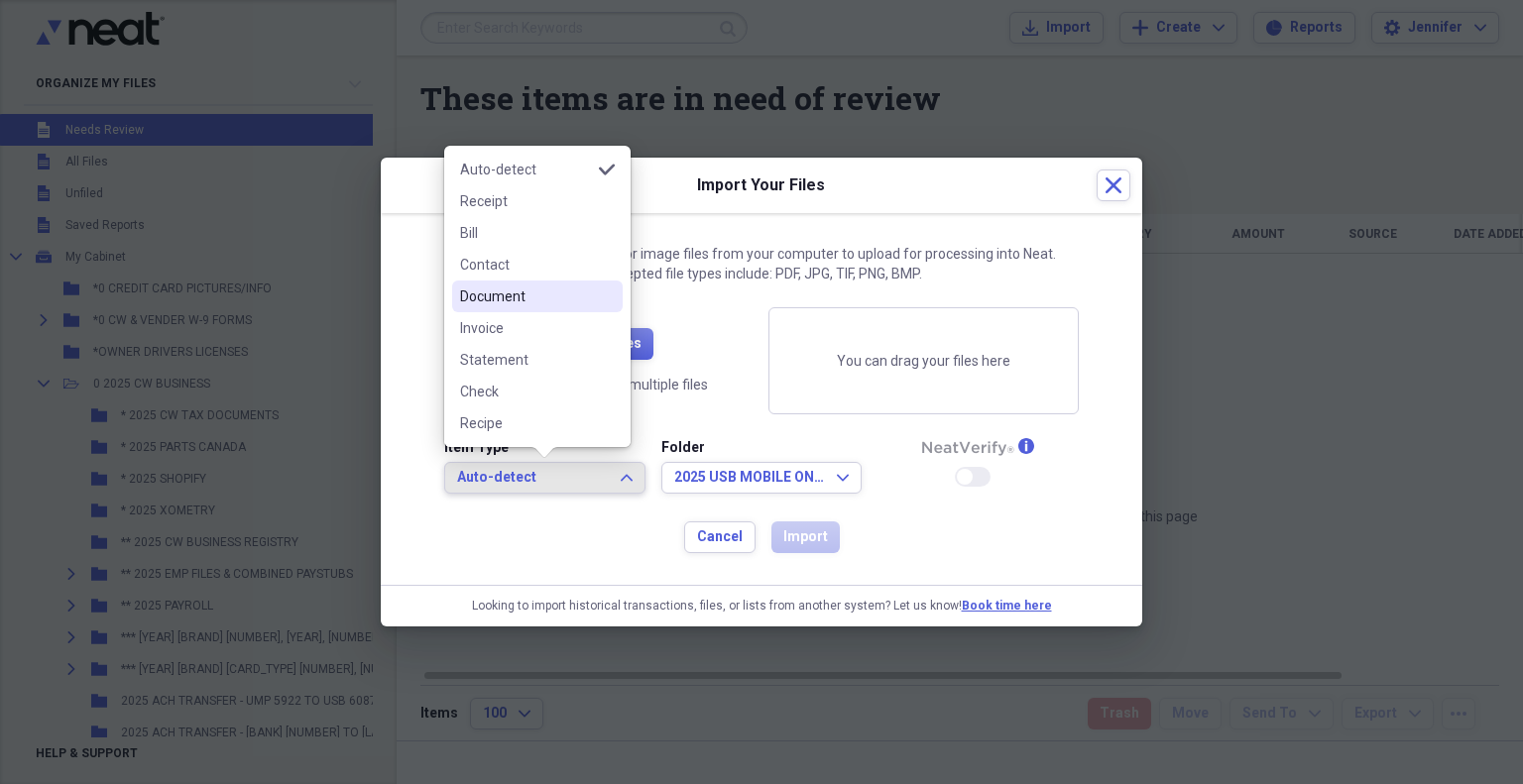 click on "Document" at bounding box center [526, 296] 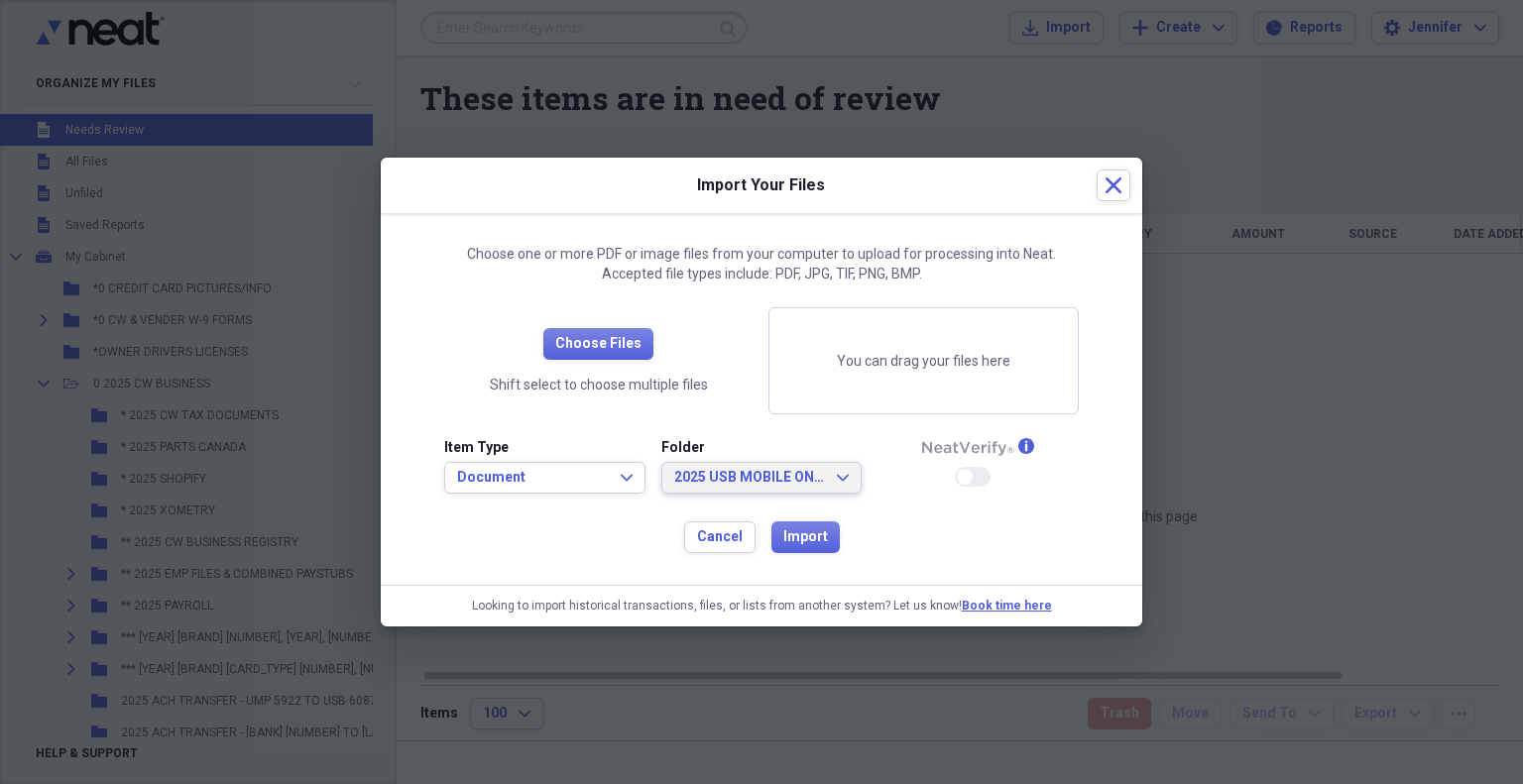 click on "2025 USB MOBILE ONLINE DEPOSITS" at bounding box center [750, 478] 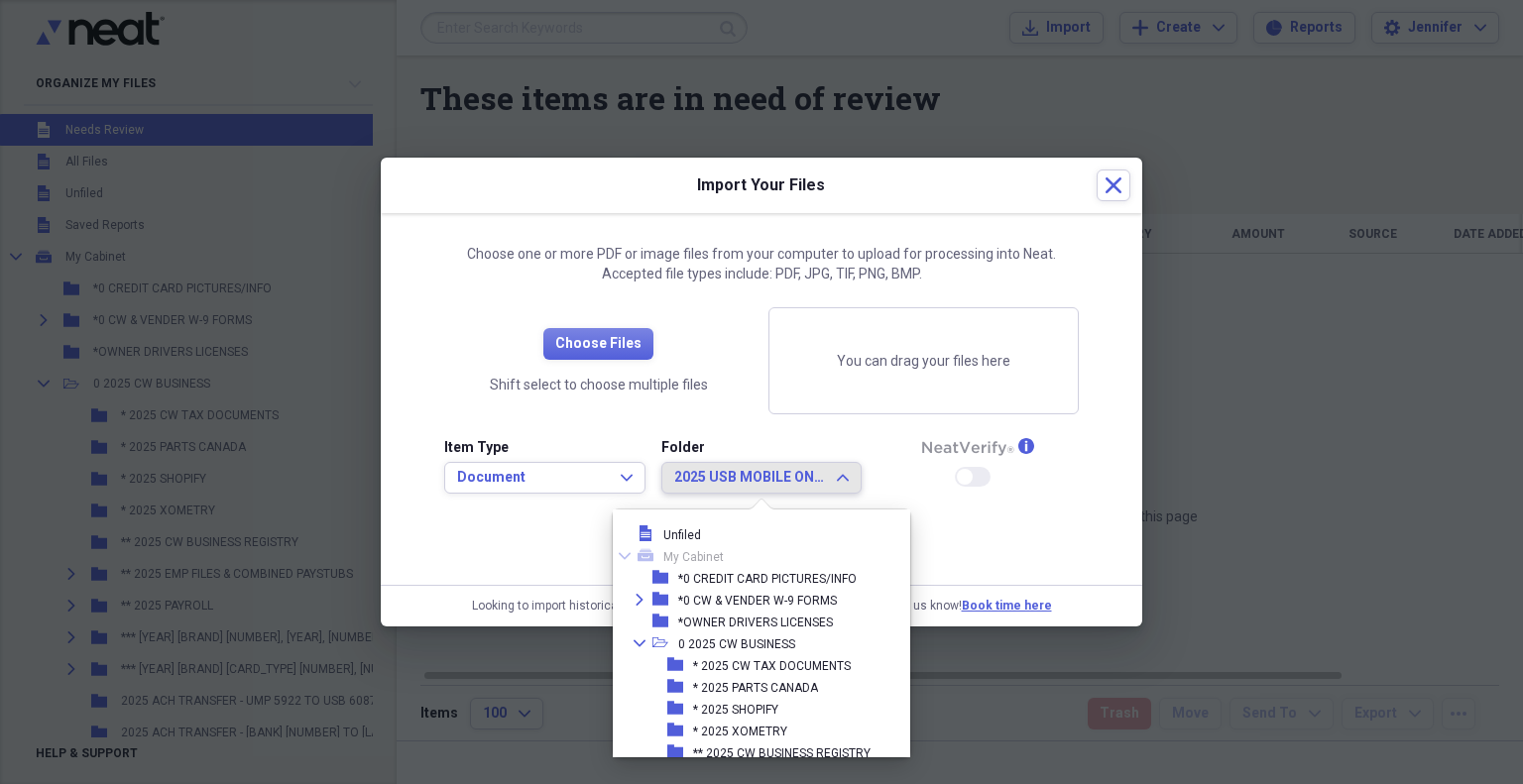 scroll, scrollTop: 1653, scrollLeft: 0, axis: vertical 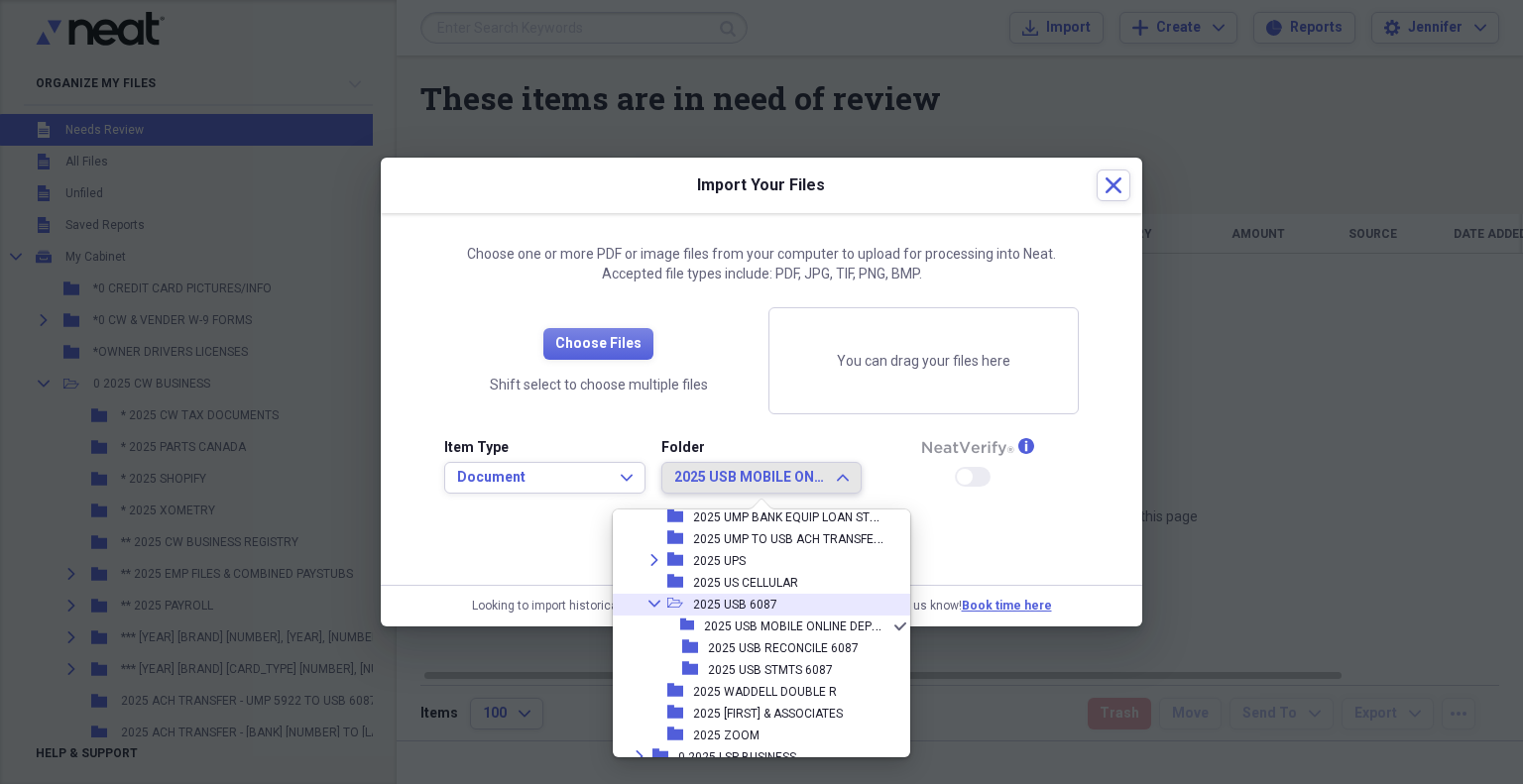 drag, startPoint x: 647, startPoint y: 598, endPoint x: 678, endPoint y: 617, distance: 36.359318 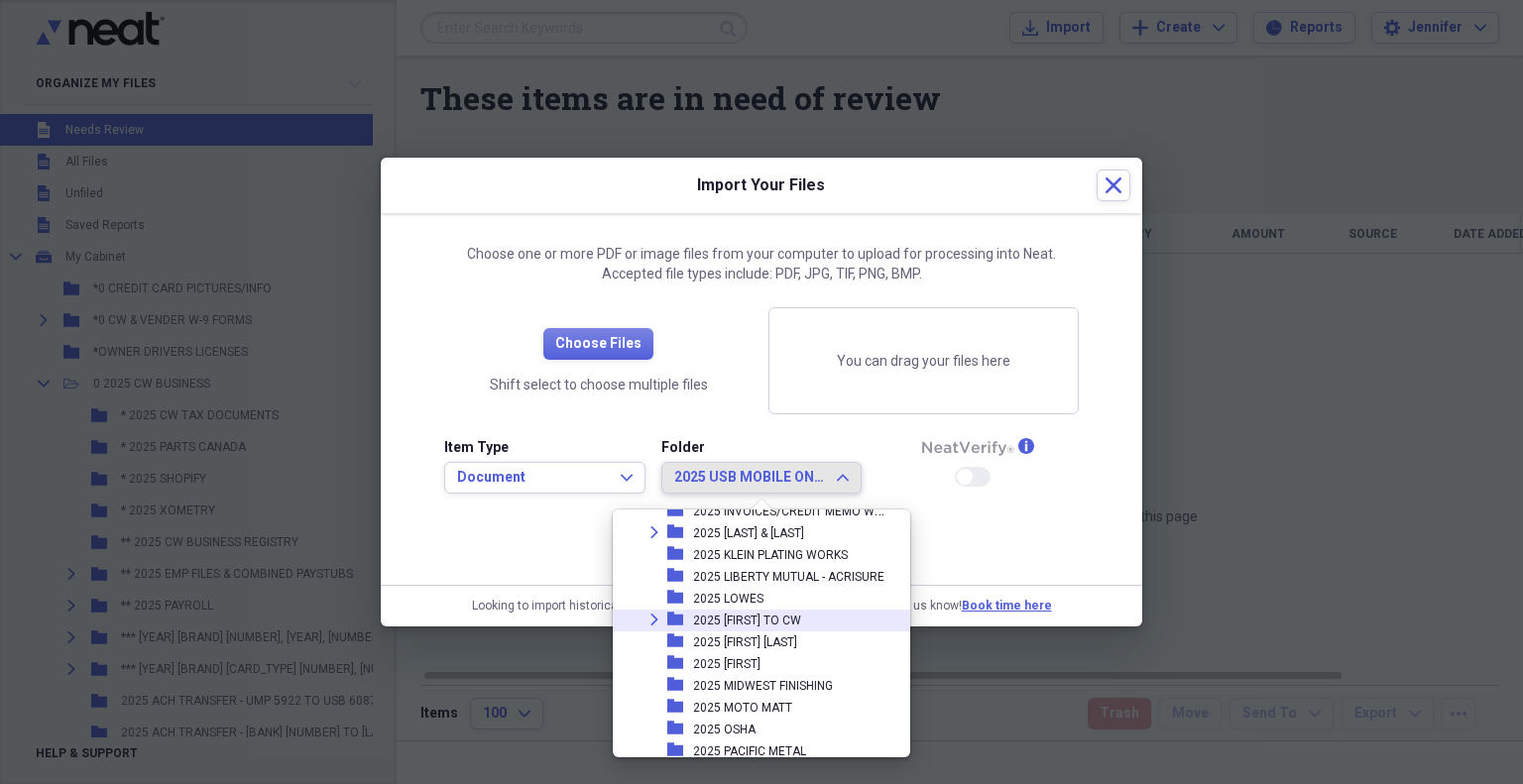 scroll, scrollTop: 1059, scrollLeft: 0, axis: vertical 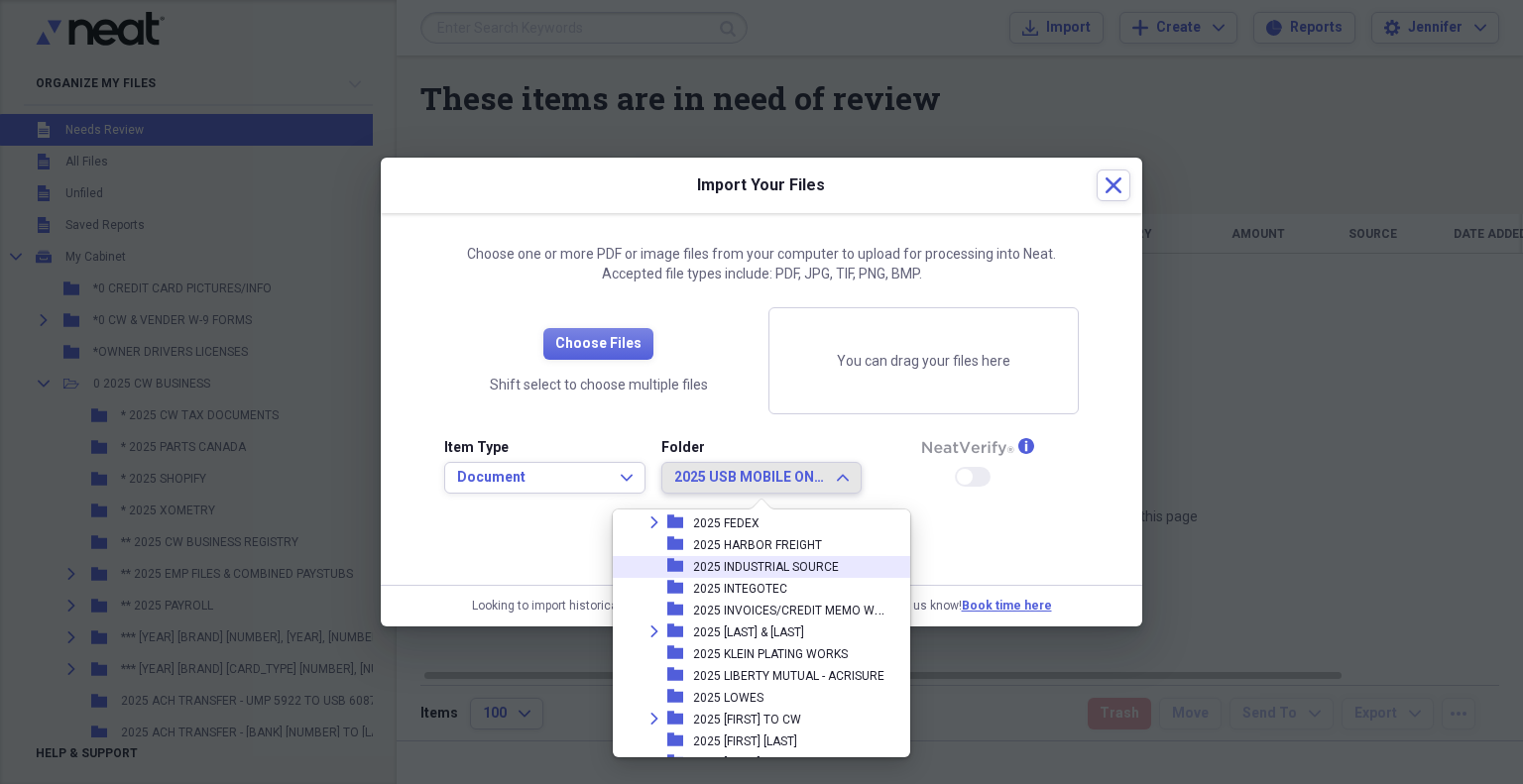 click on "2025 INDUSTRIAL SOURCE" at bounding box center [765, 567] 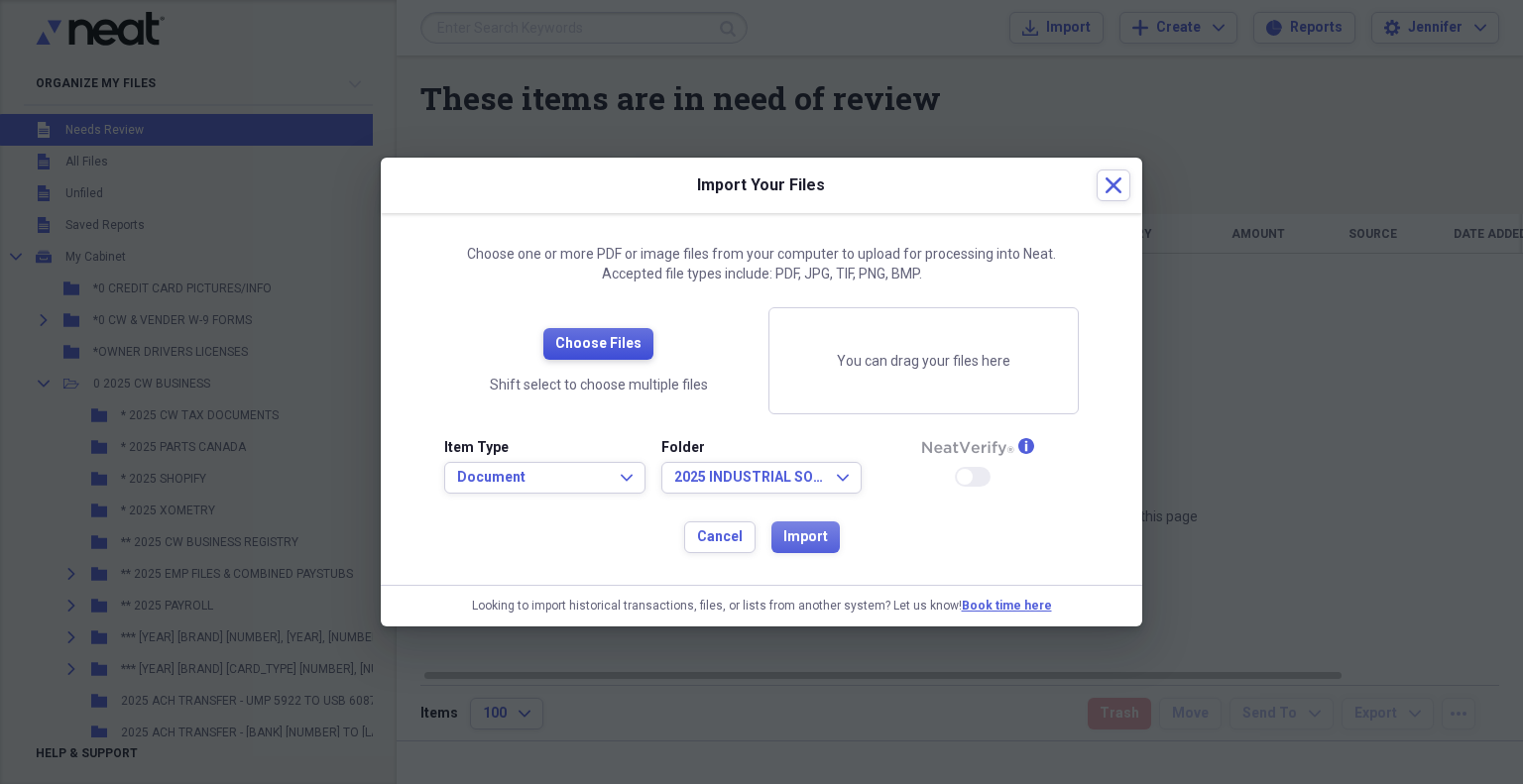 click on "Choose Files" at bounding box center [598, 344] 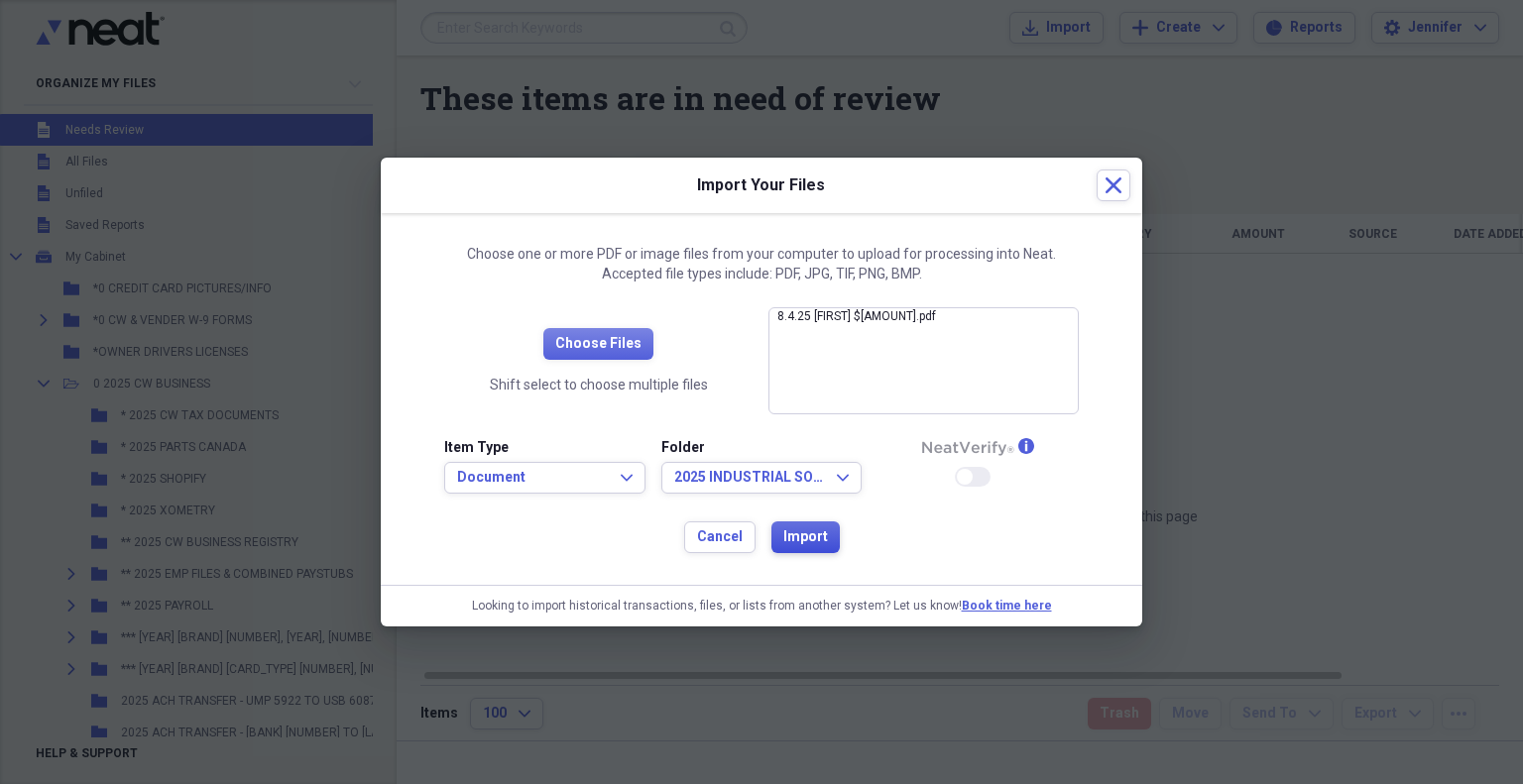 click on "Import" at bounding box center [805, 537] 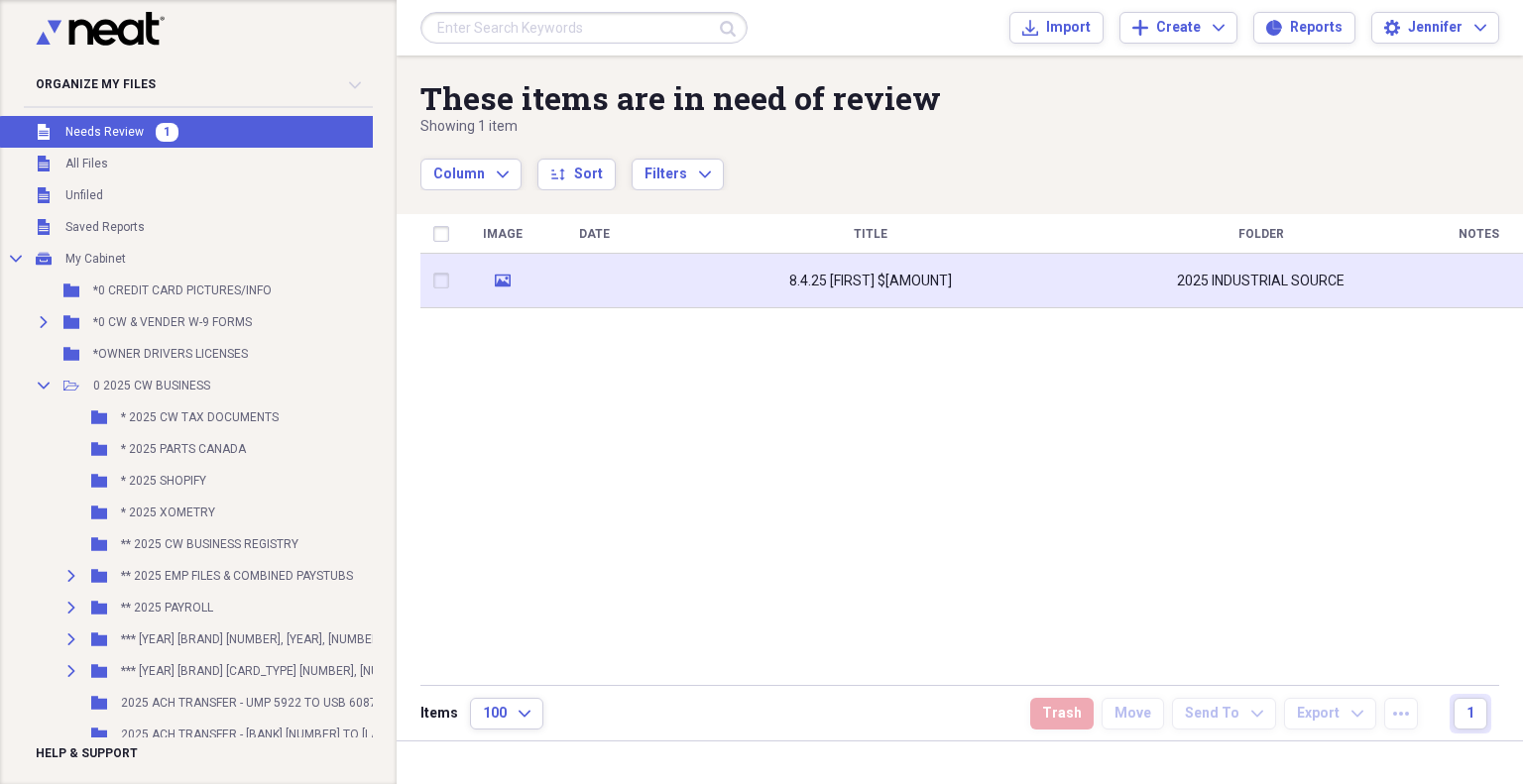 click on "8.4.25 INDUSTRIAL SOURCE $291.20" at bounding box center (871, 280) 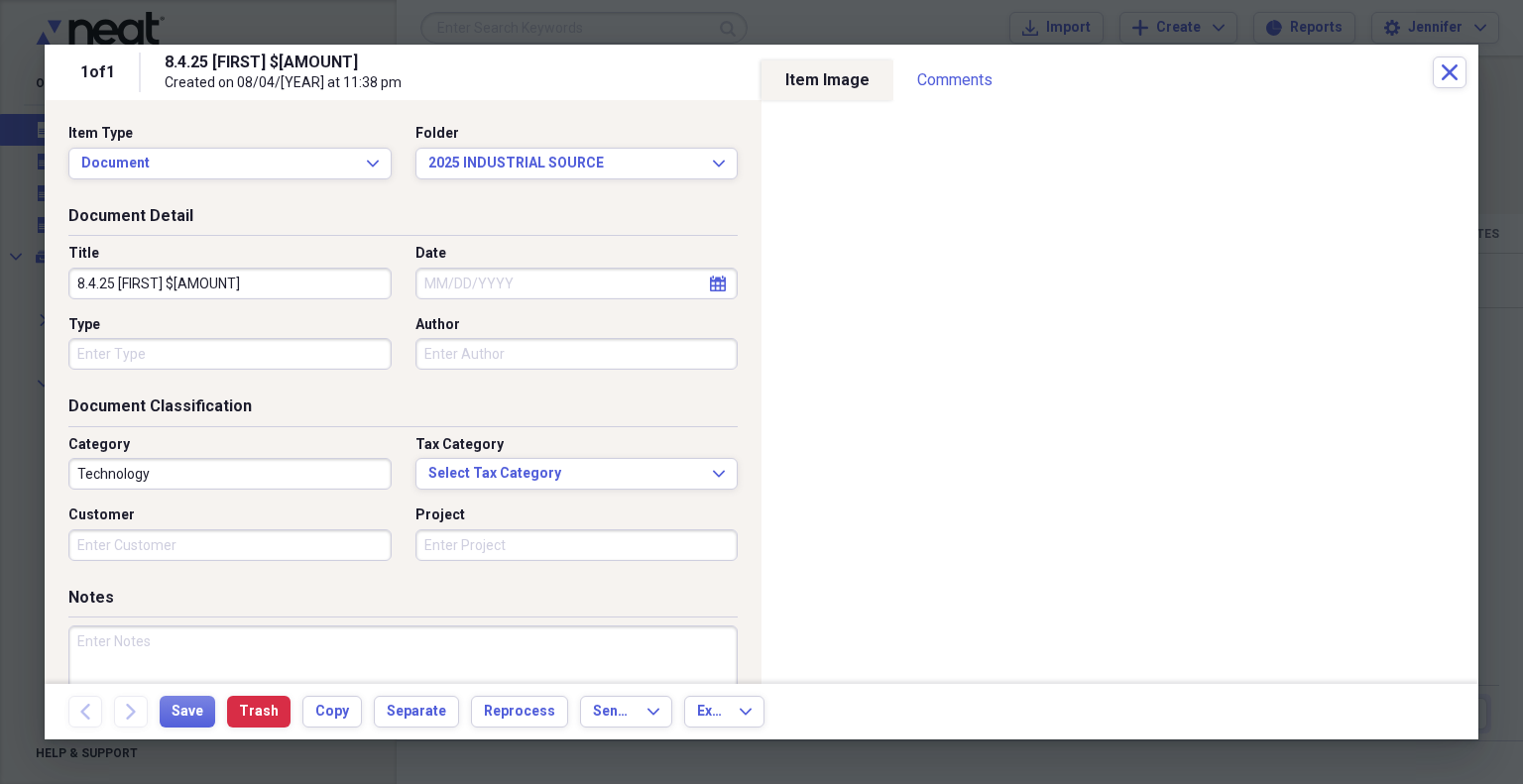 click on "Date" at bounding box center [577, 283] 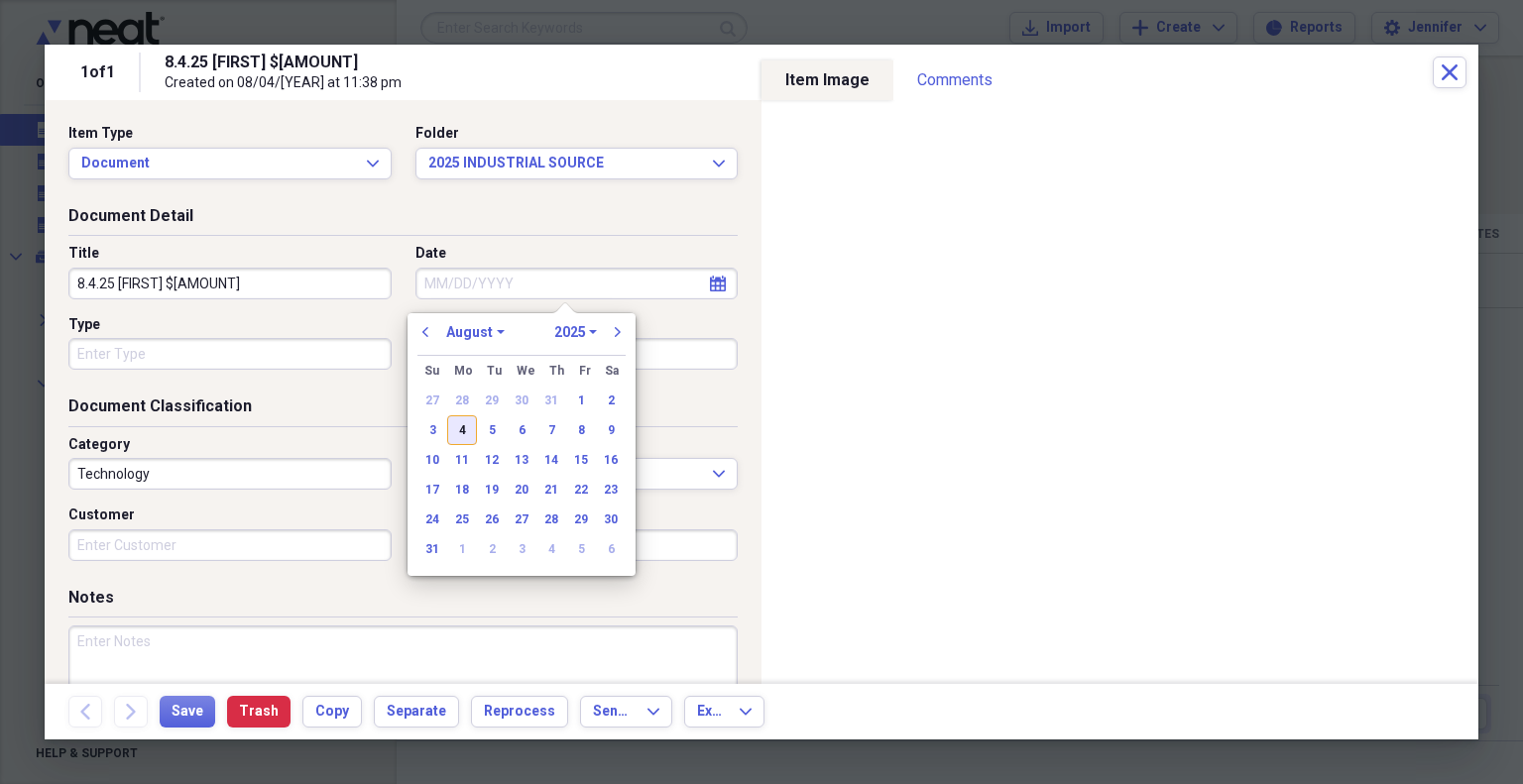 click on "4" at bounding box center [462, 430] 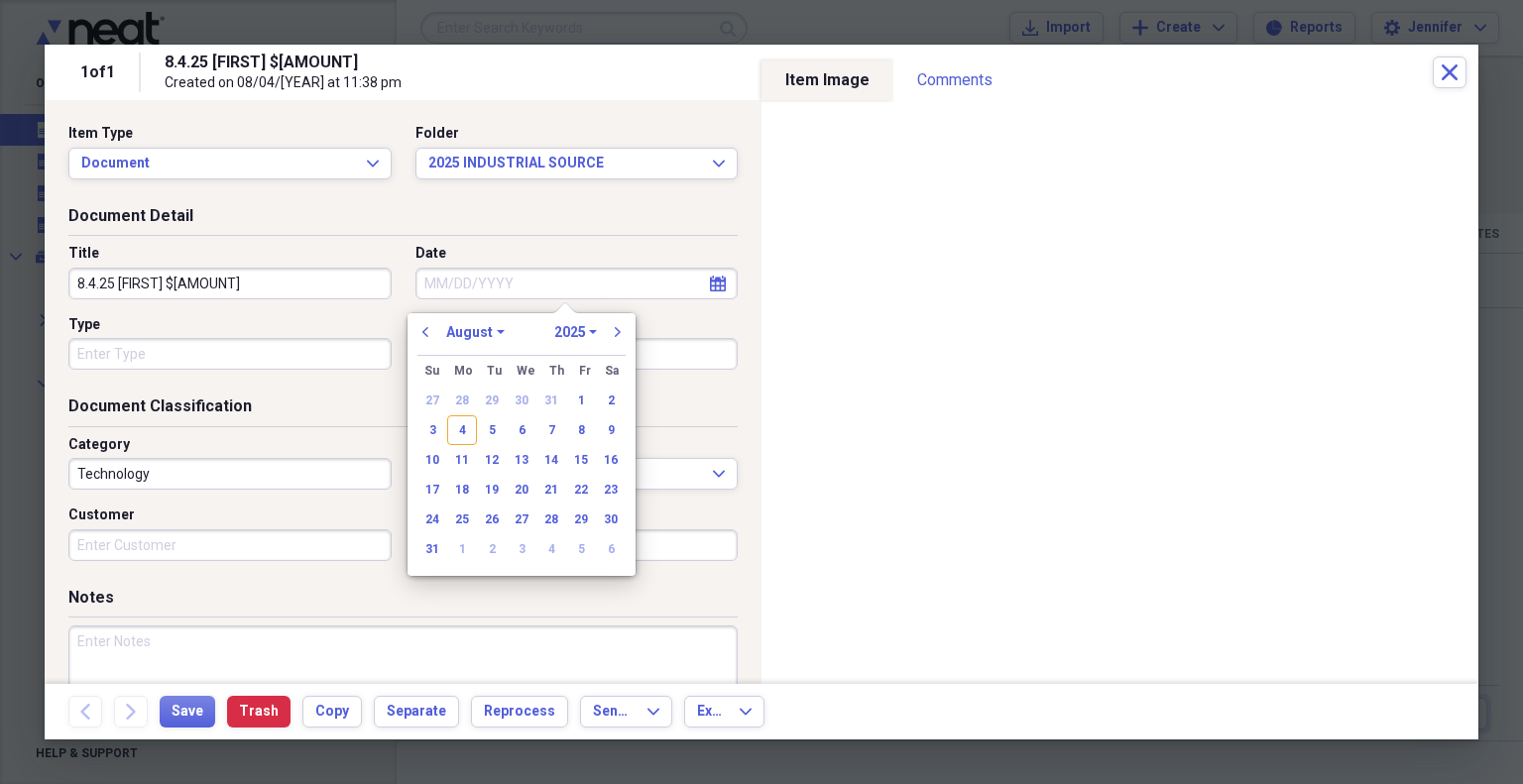 type on "08/04/2025" 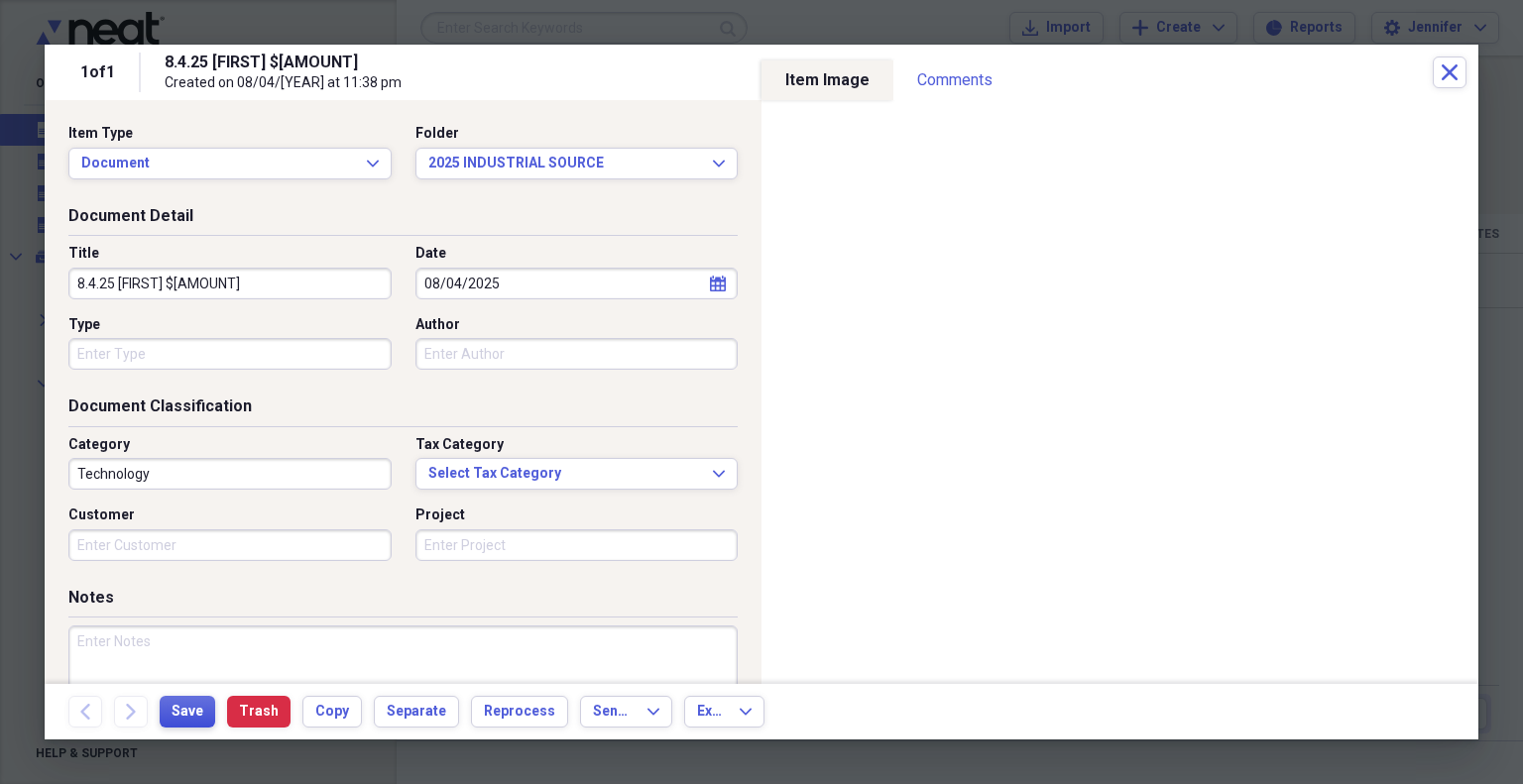 click on "Save" at bounding box center (187, 712) 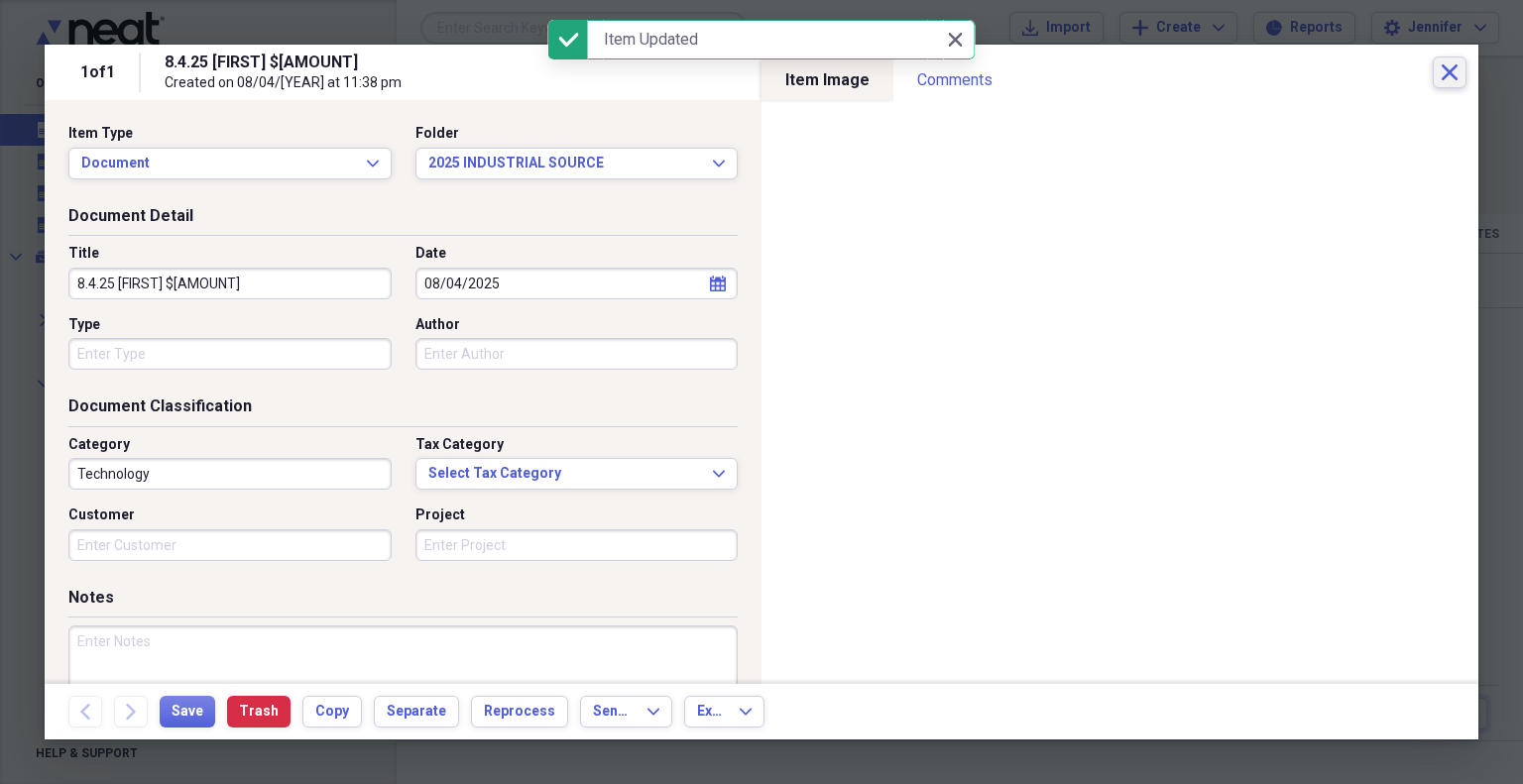 click 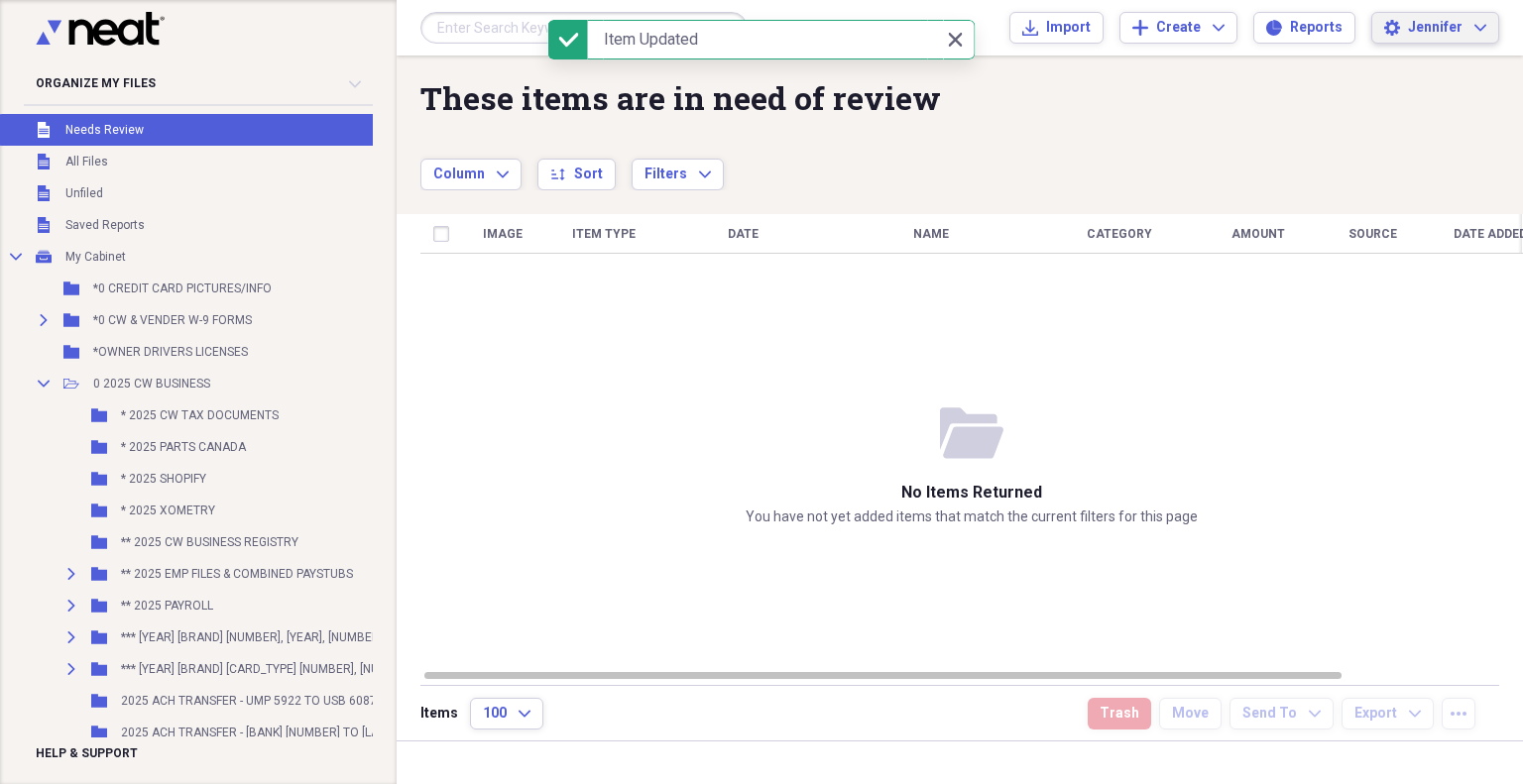 click on "Jennifer Expand" at bounding box center [1447, 28] 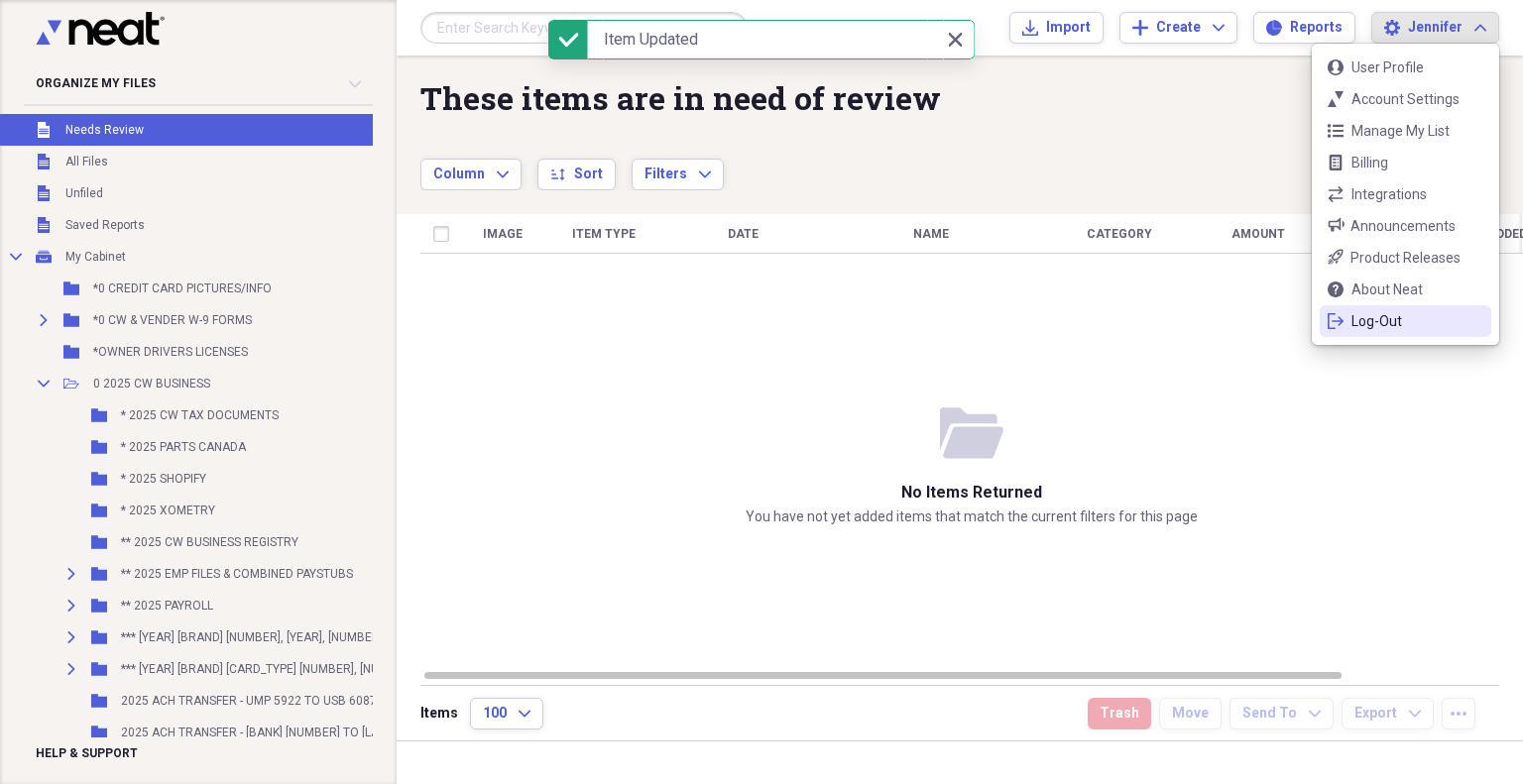click on "Log-Out" at bounding box center [1405, 321] 